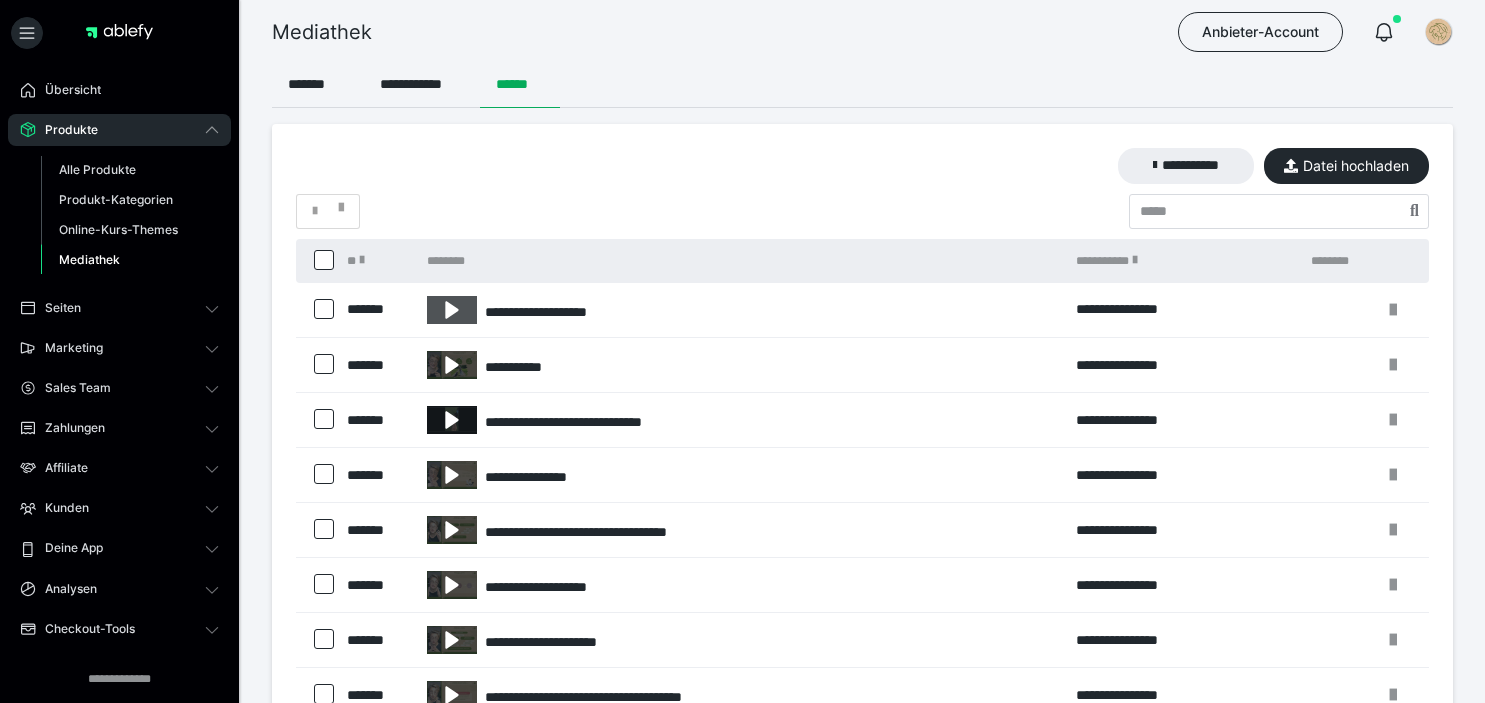 scroll, scrollTop: 0, scrollLeft: 0, axis: both 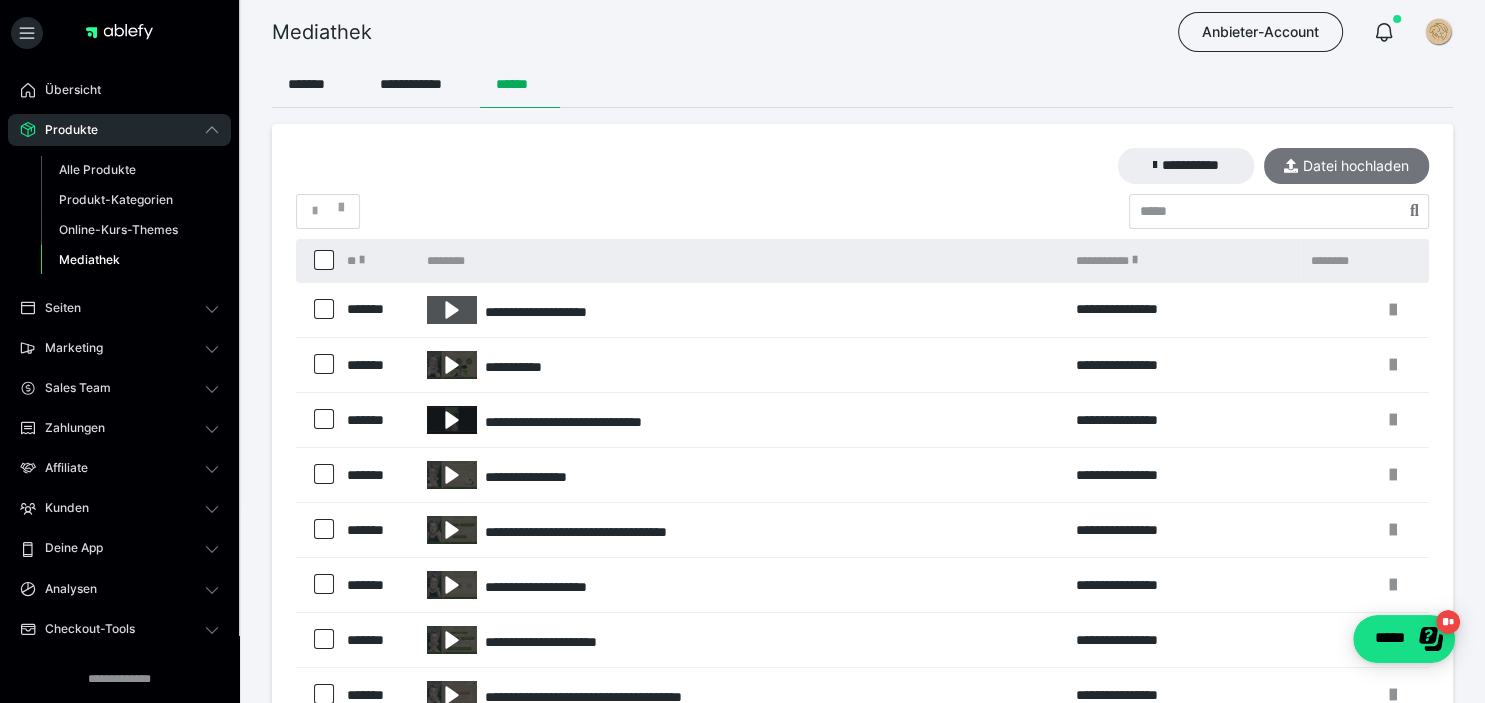 click on "Datei hochladen" at bounding box center (1346, 166) 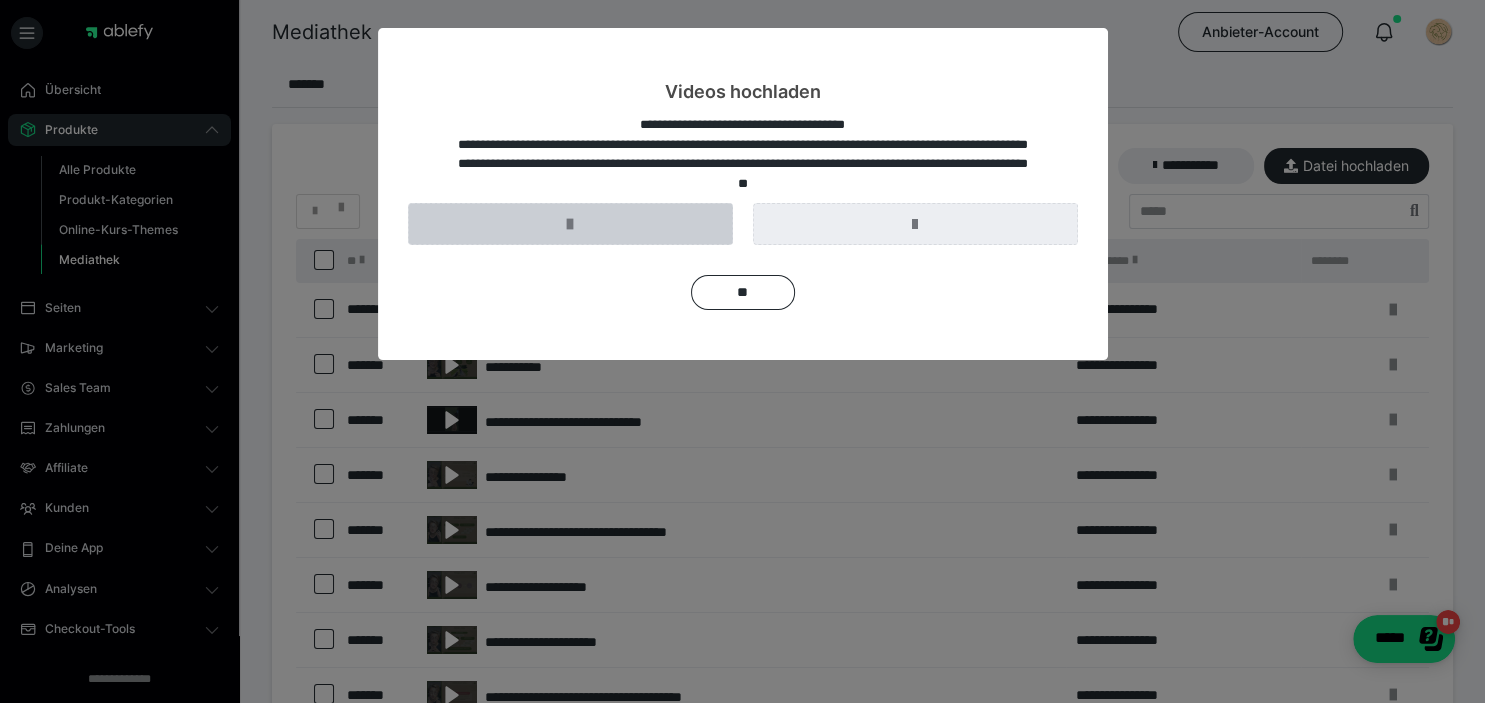 click at bounding box center [570, 224] 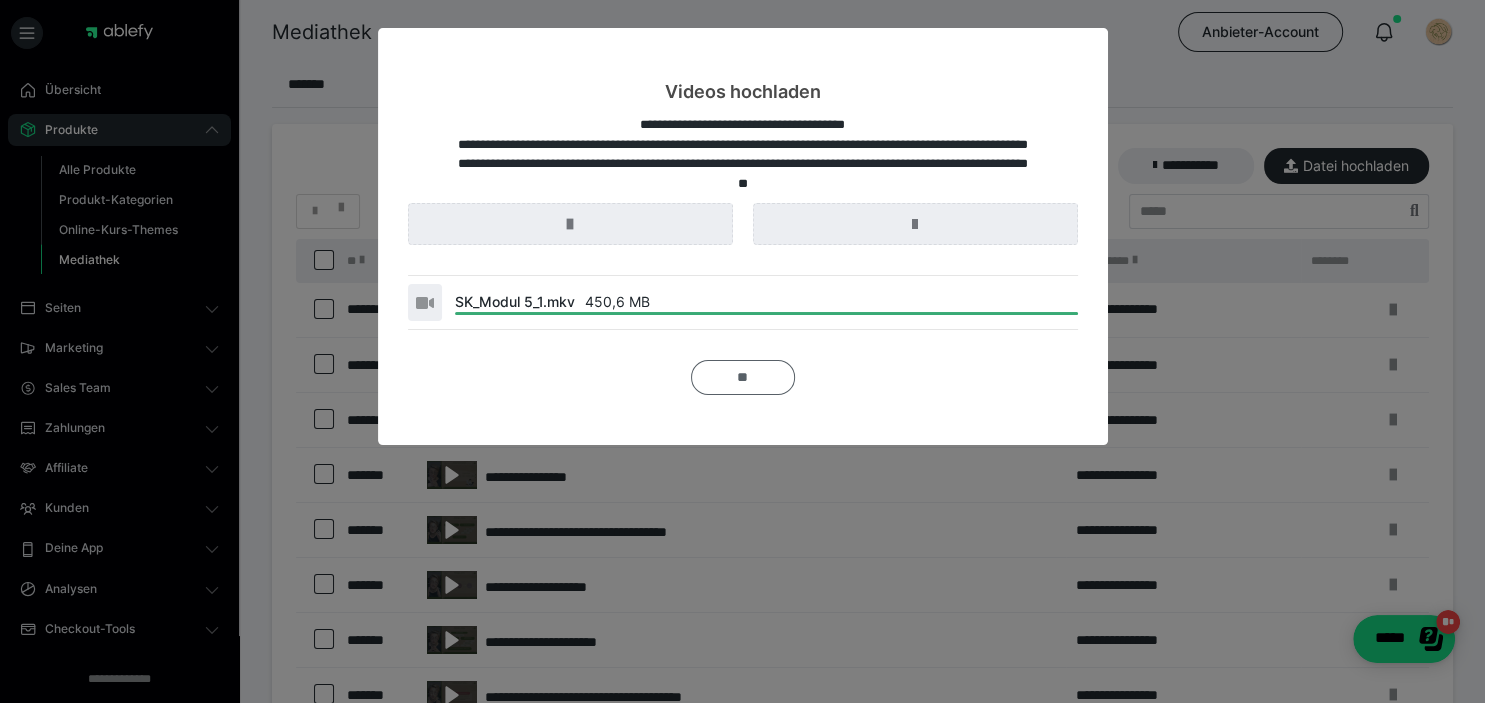 click on "**" at bounding box center (743, 377) 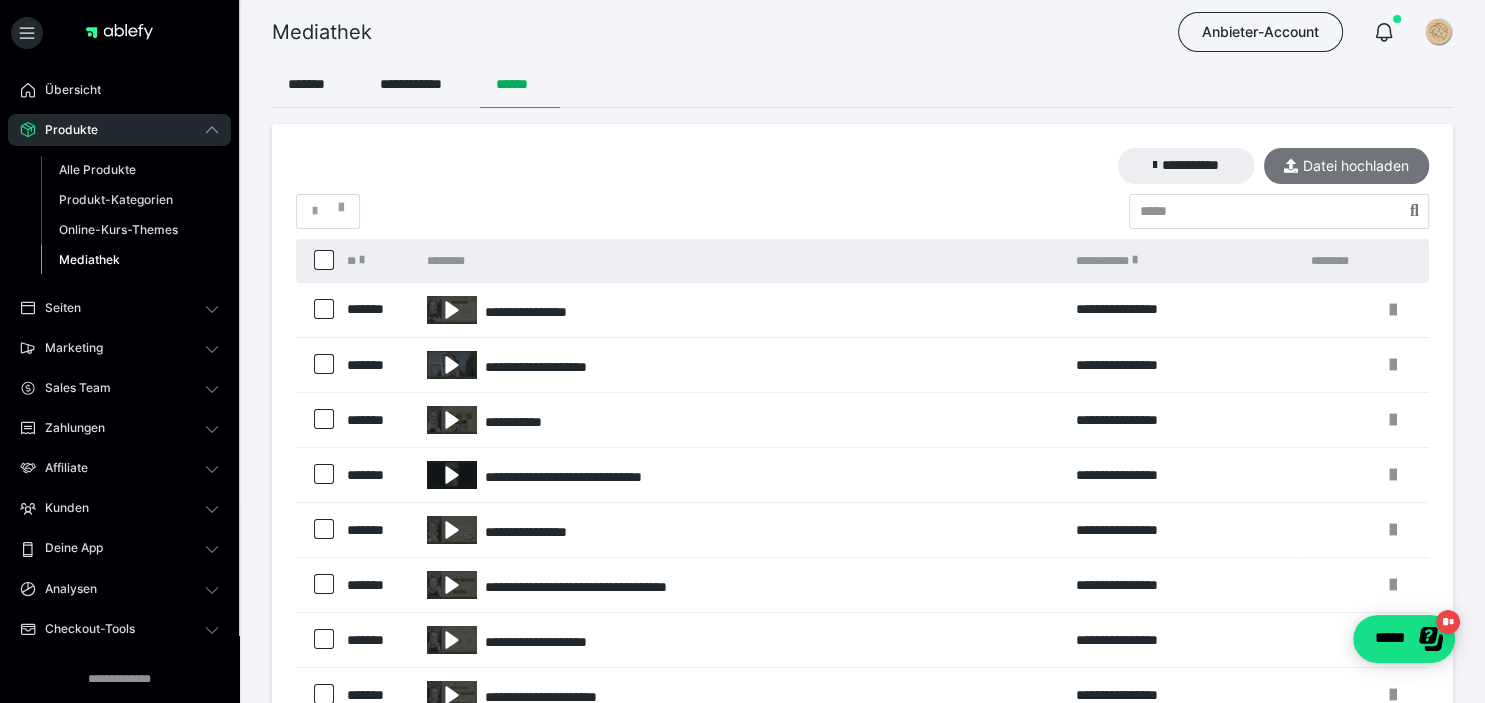 click on "Datei hochladen" at bounding box center [1346, 166] 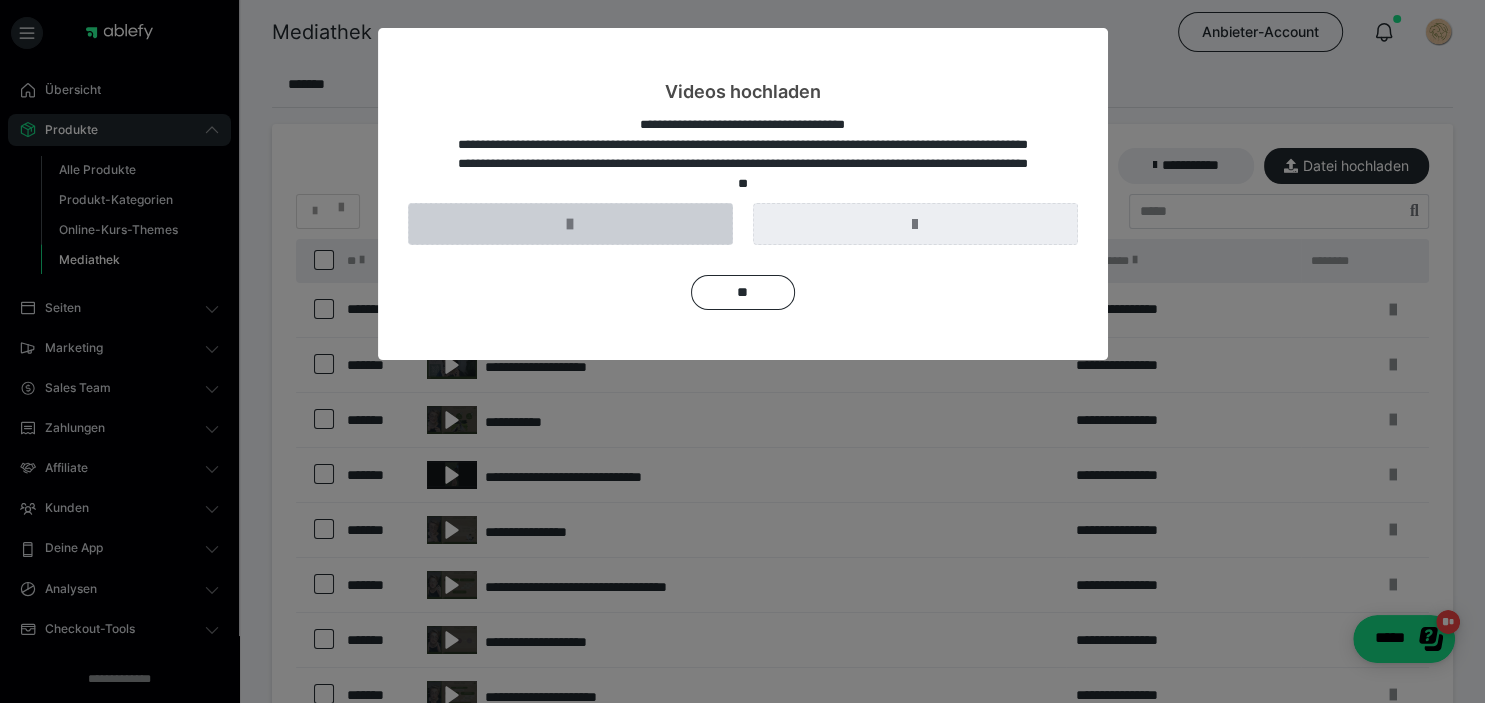 click at bounding box center [570, 224] 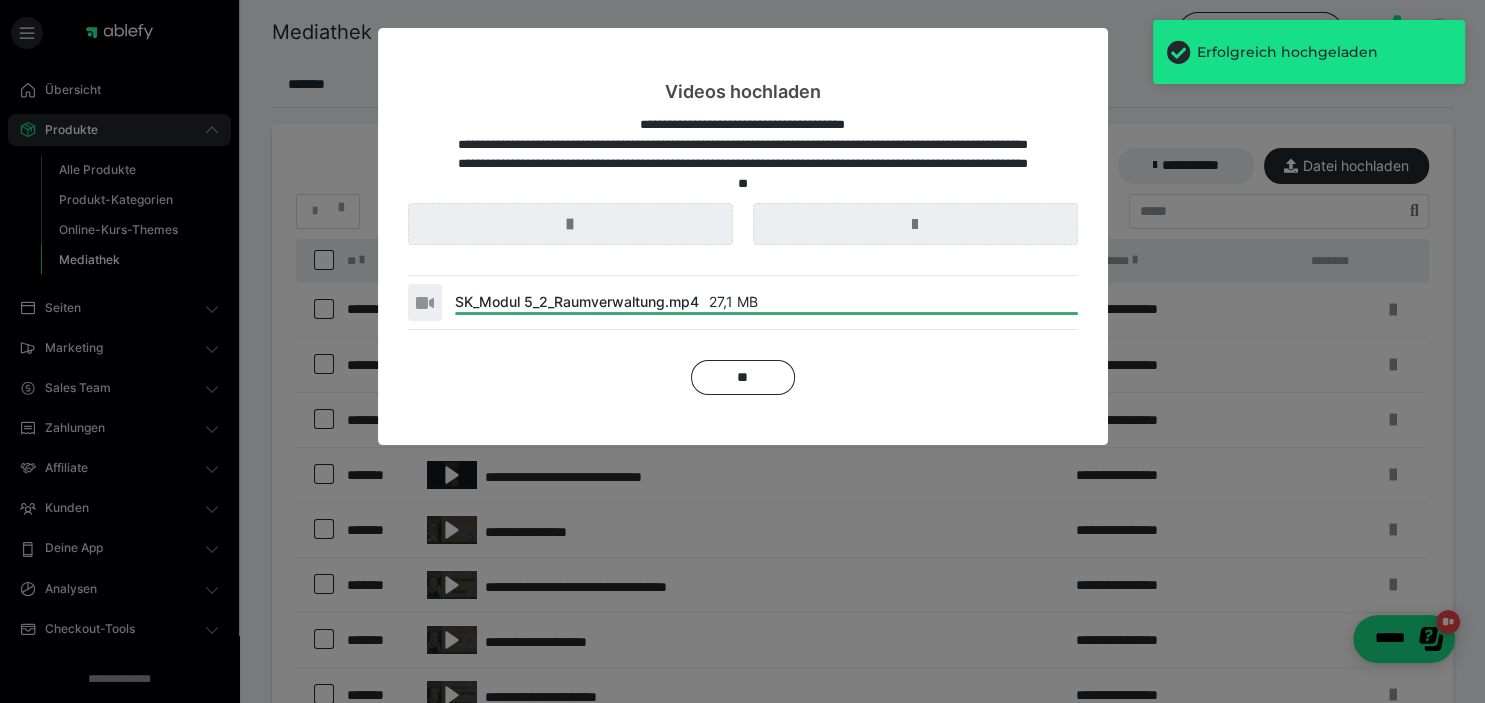 drag, startPoint x: 724, startPoint y: 383, endPoint x: 1213, endPoint y: 25, distance: 606.0404 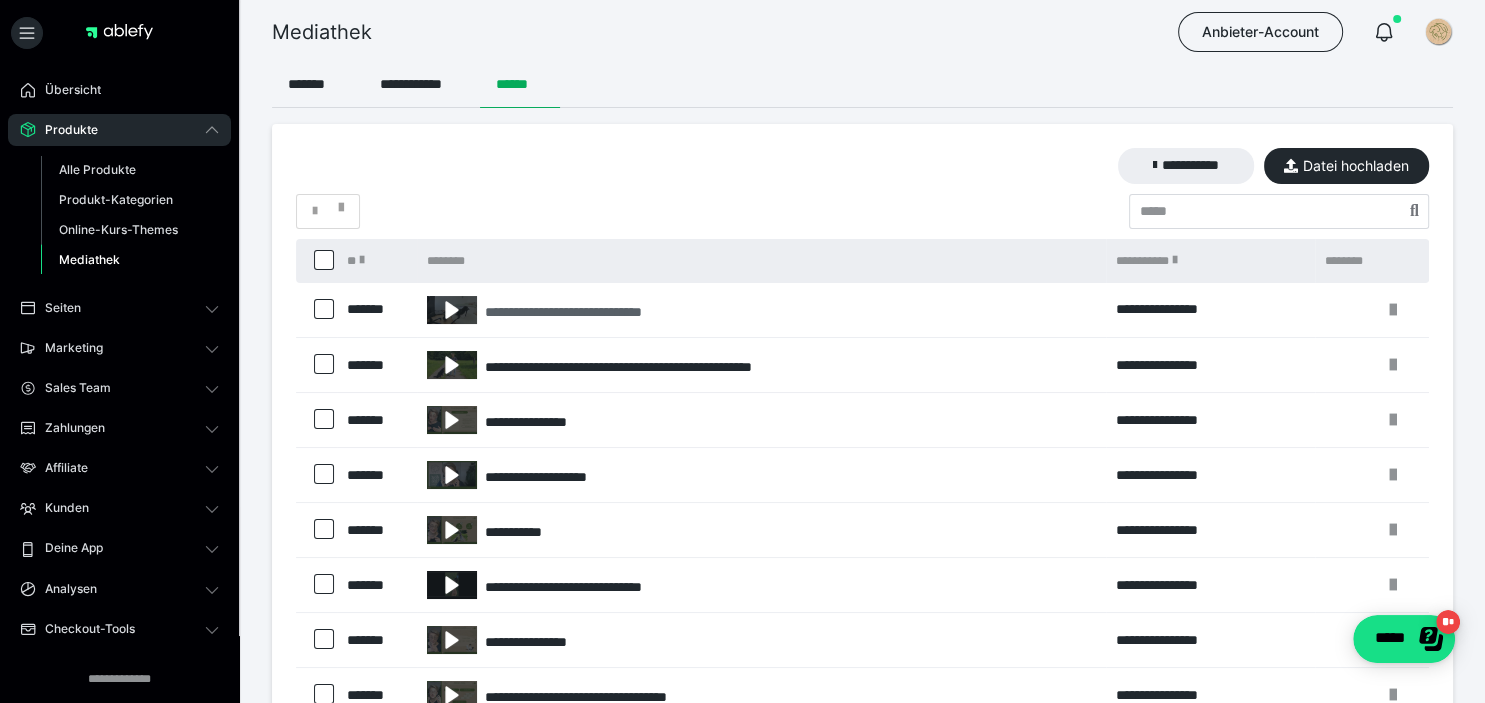 click on "**********" at bounding box center (608, 312) 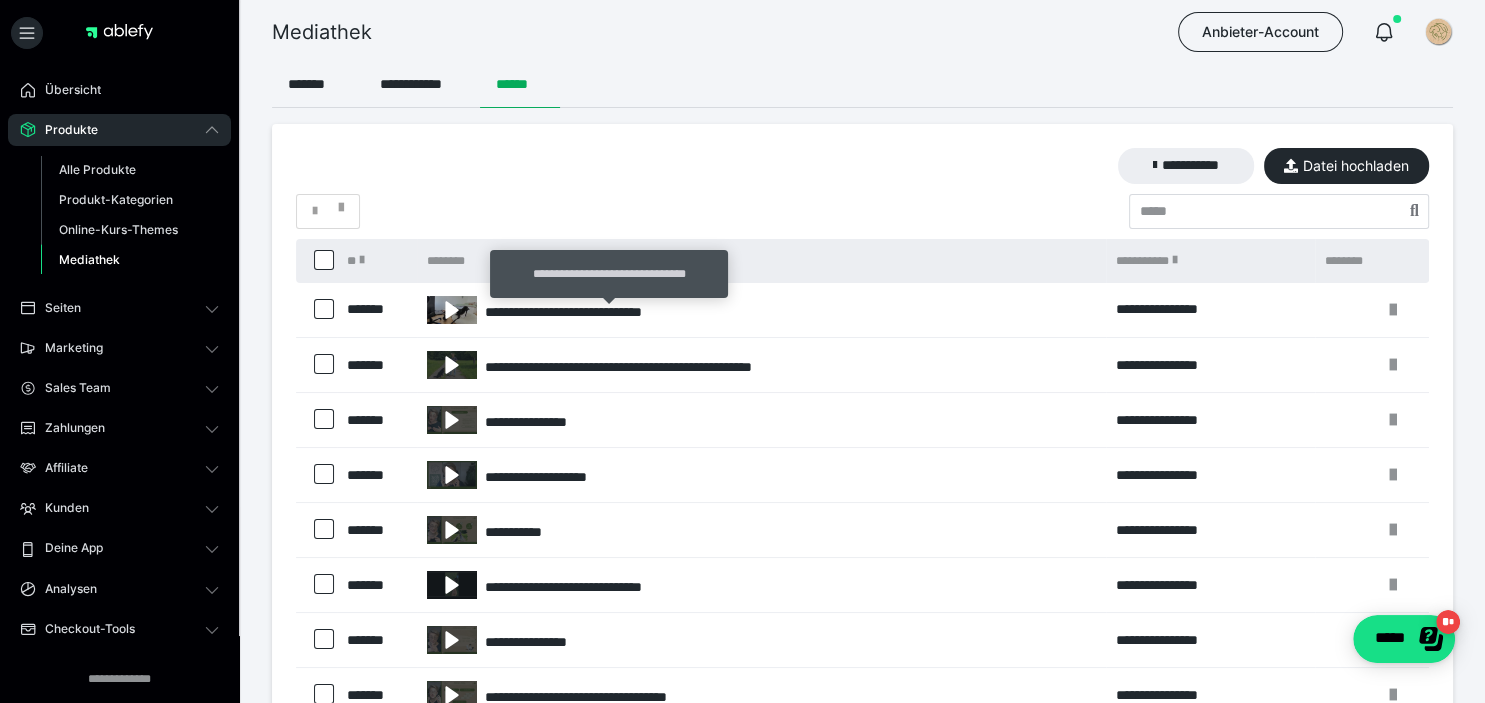 click at bounding box center [452, 310] 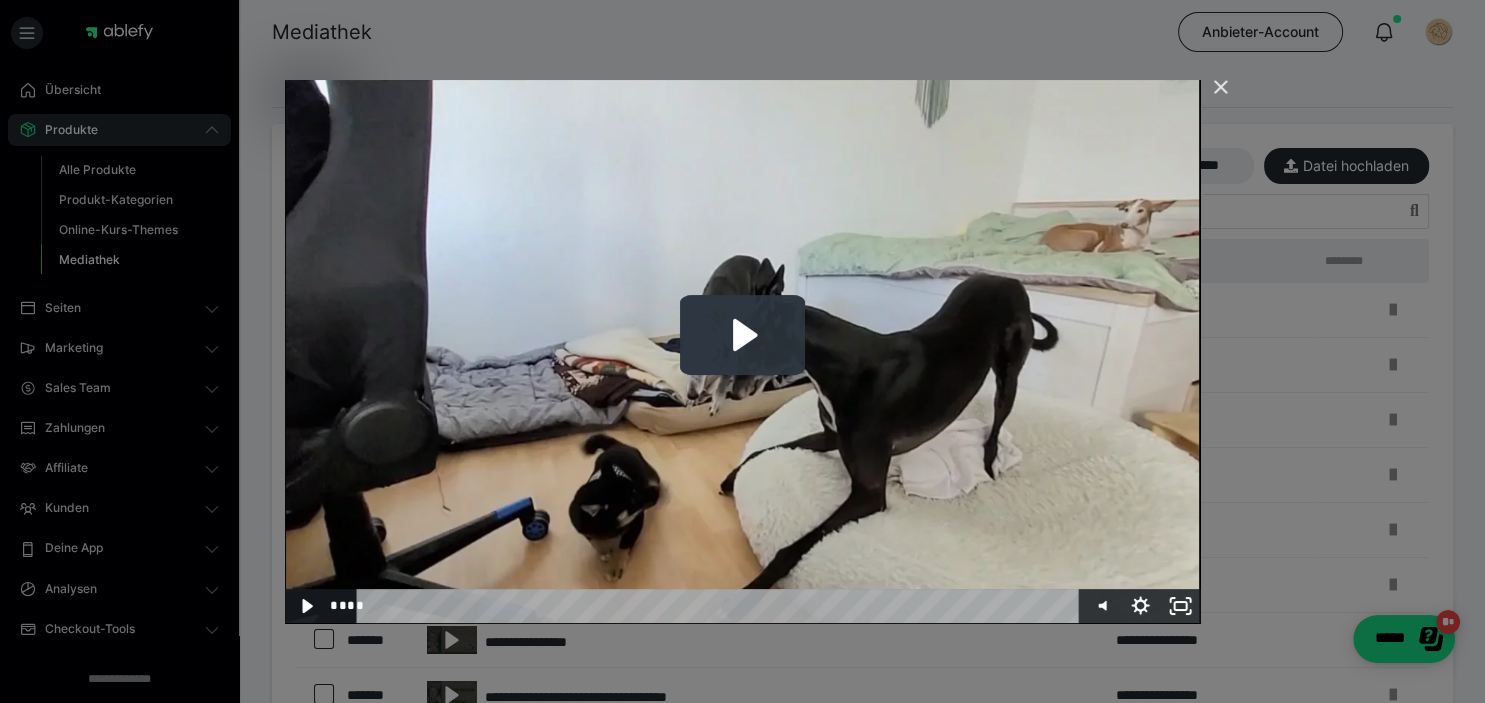 click 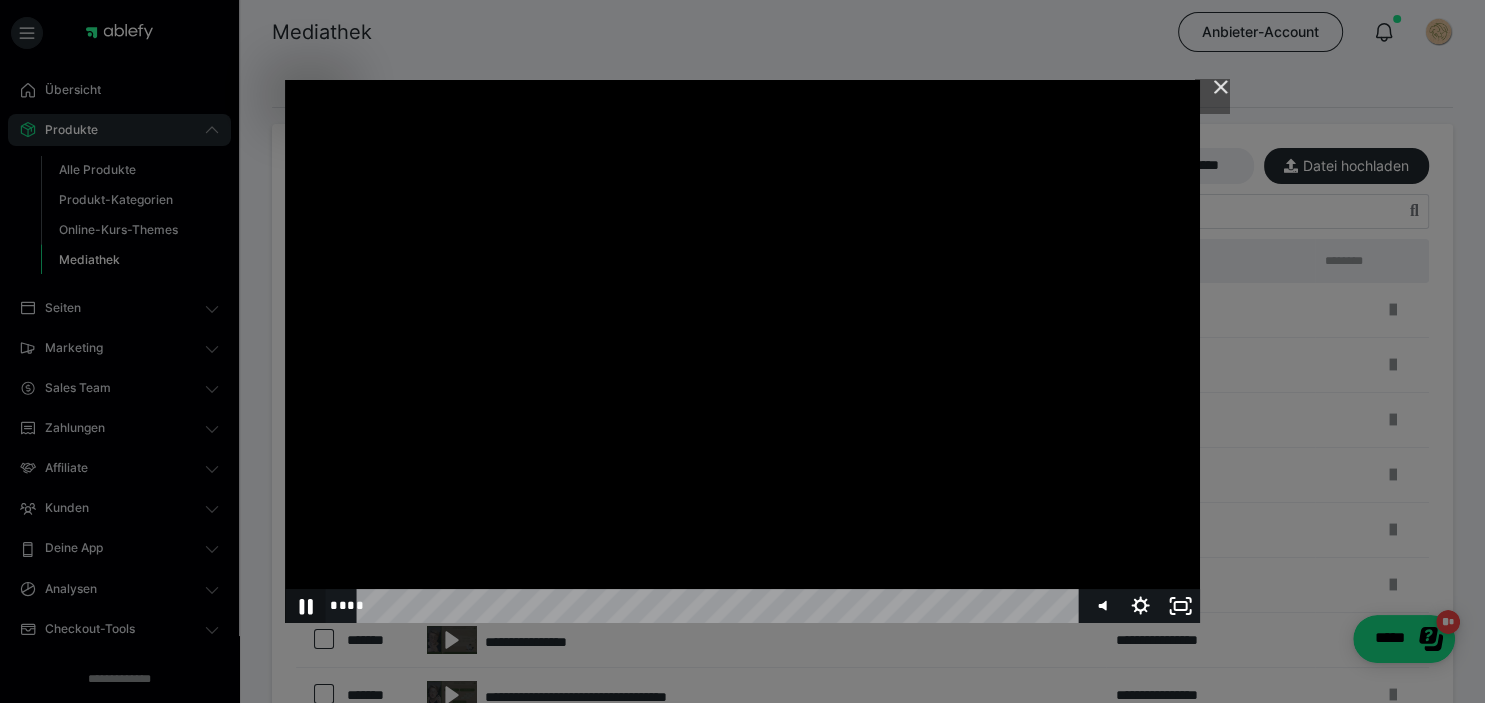 click 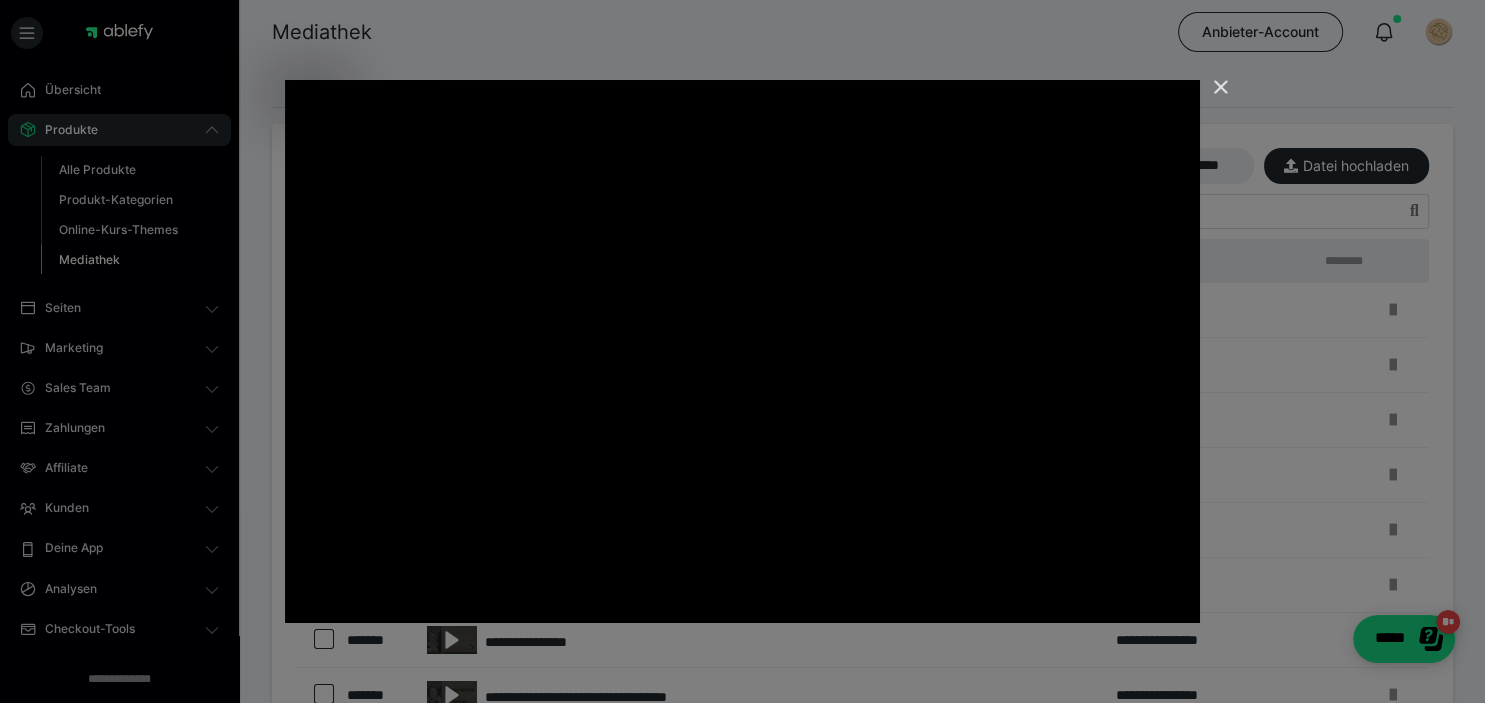 click at bounding box center [1212, 96] 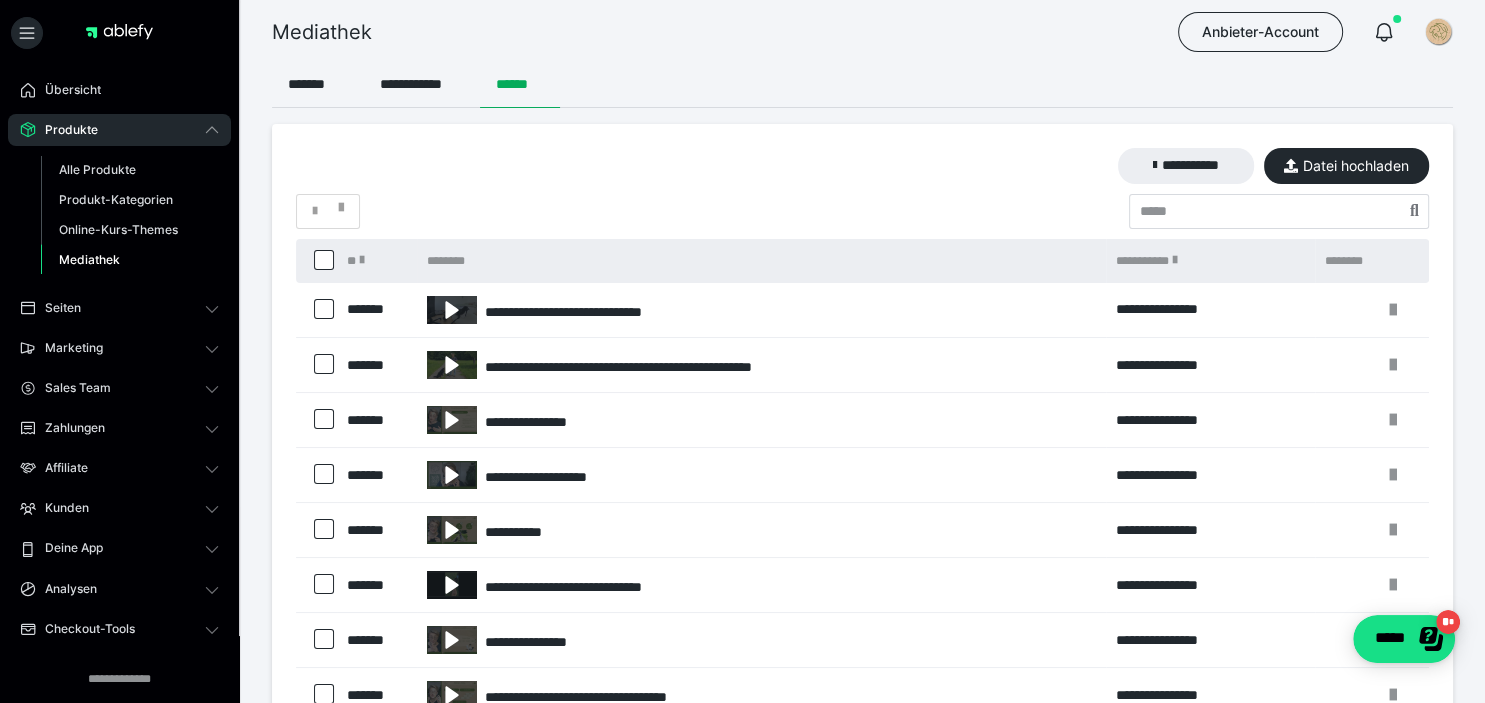 click at bounding box center (316, 310) 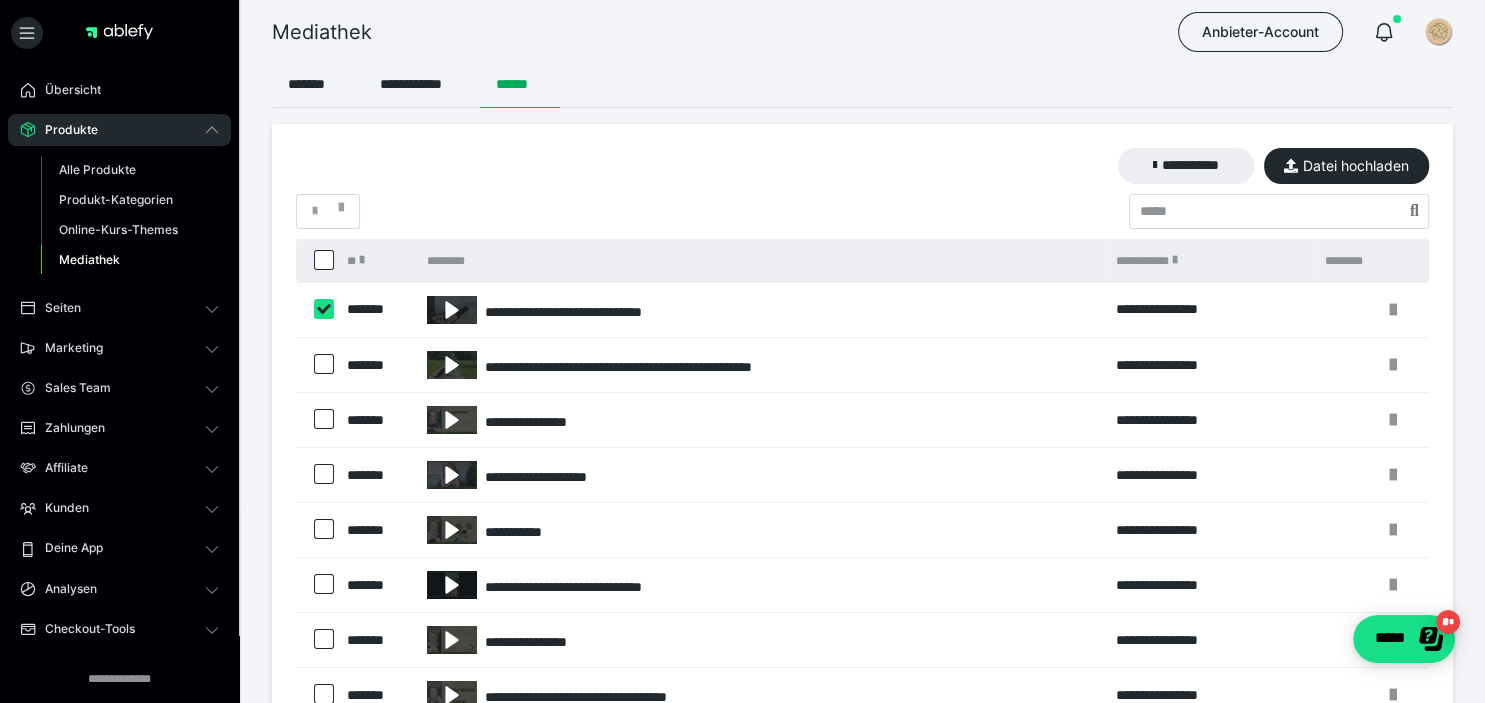 checkbox on "****" 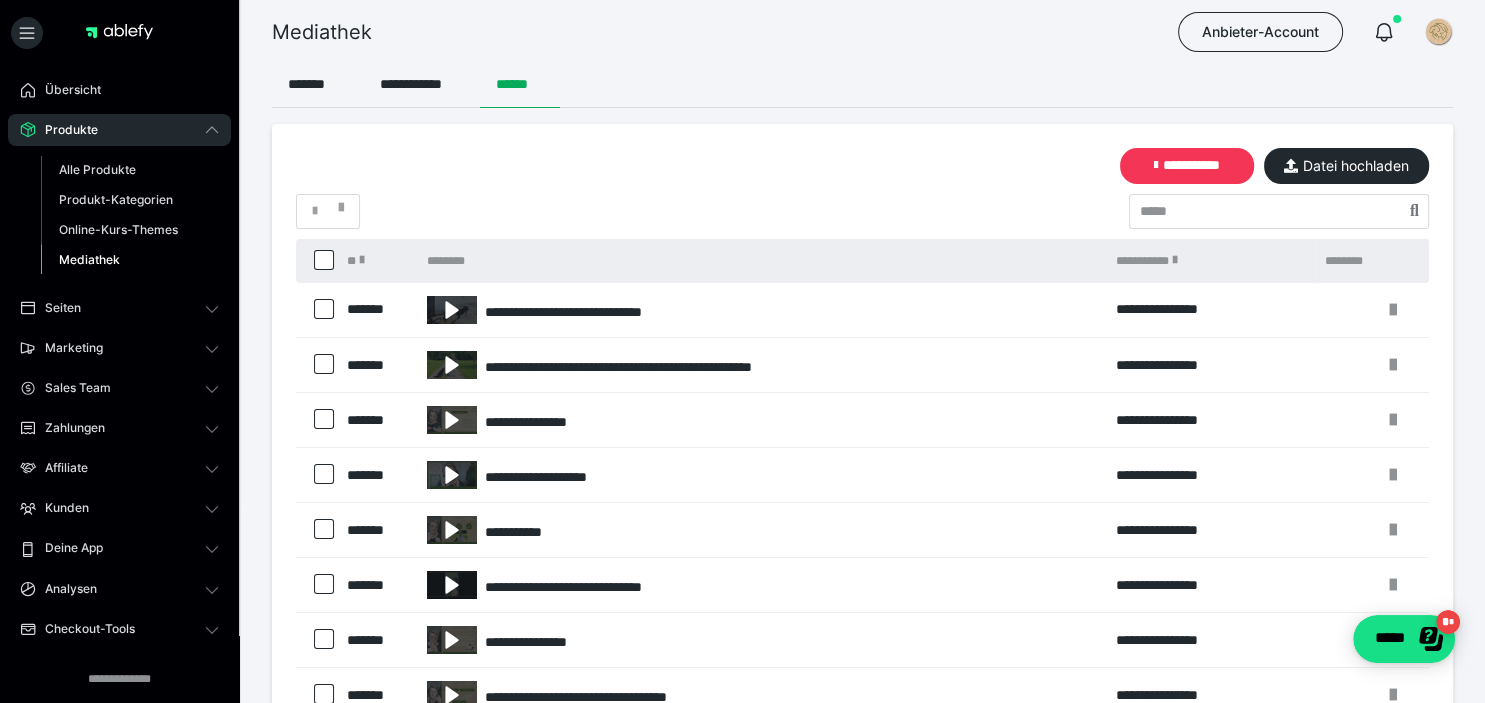 click on "**********" at bounding box center (1187, 166) 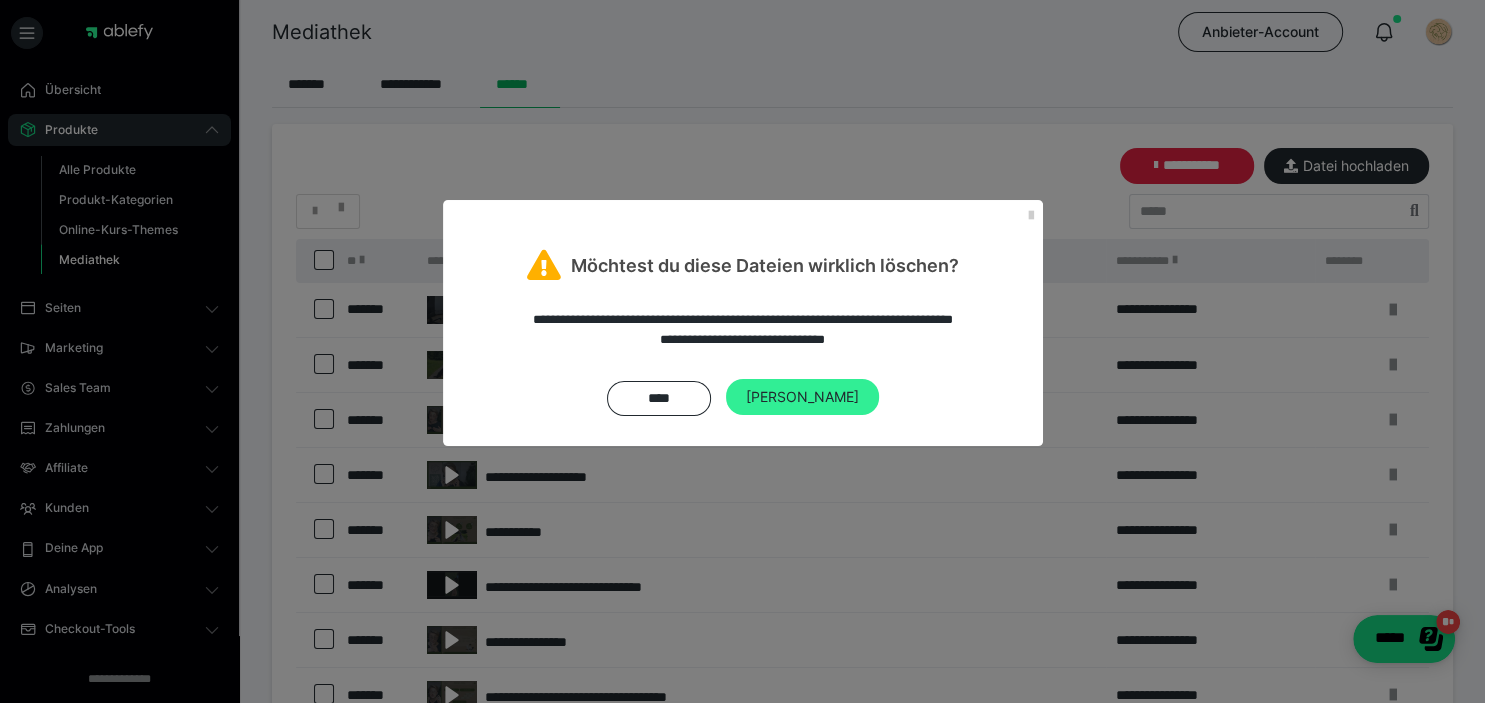 click on "Ja" at bounding box center (802, 397) 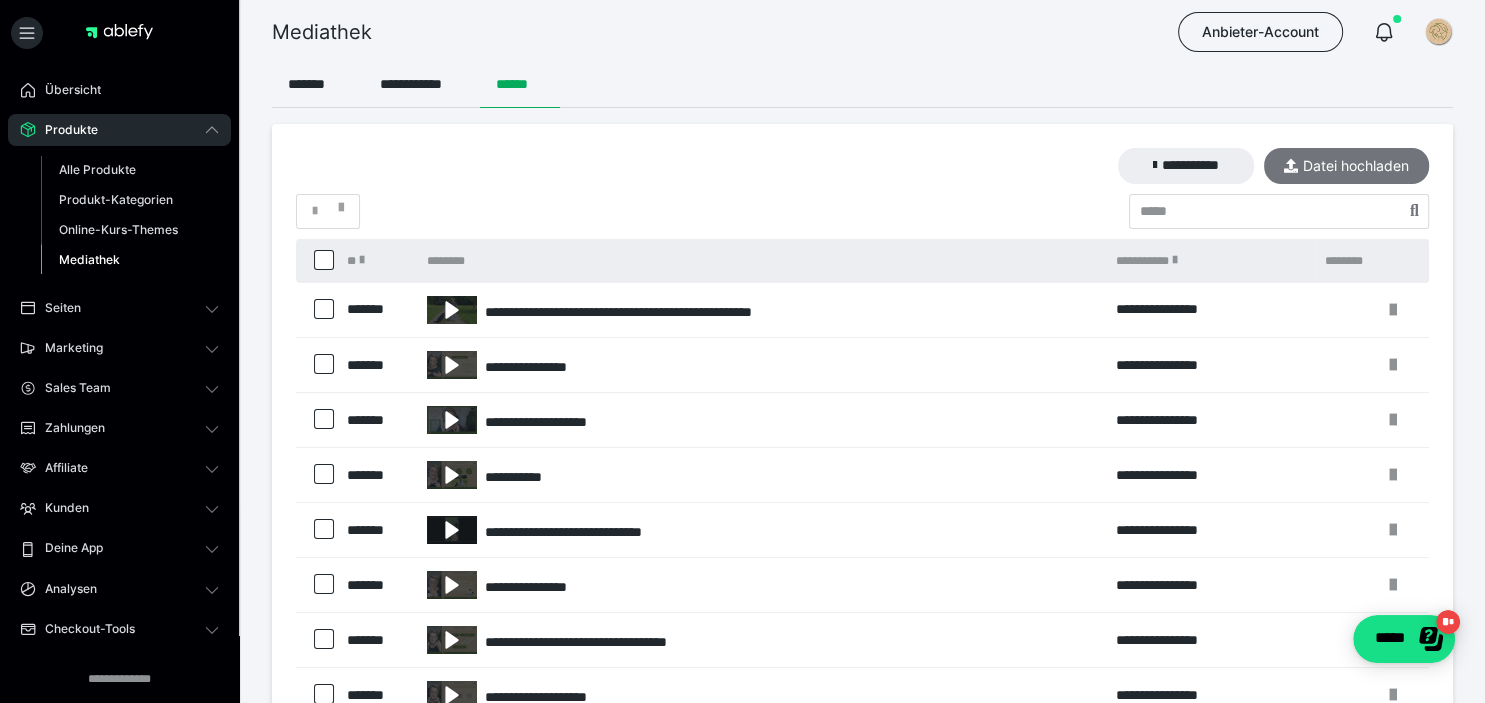 click on "Datei hochladen" at bounding box center [1346, 166] 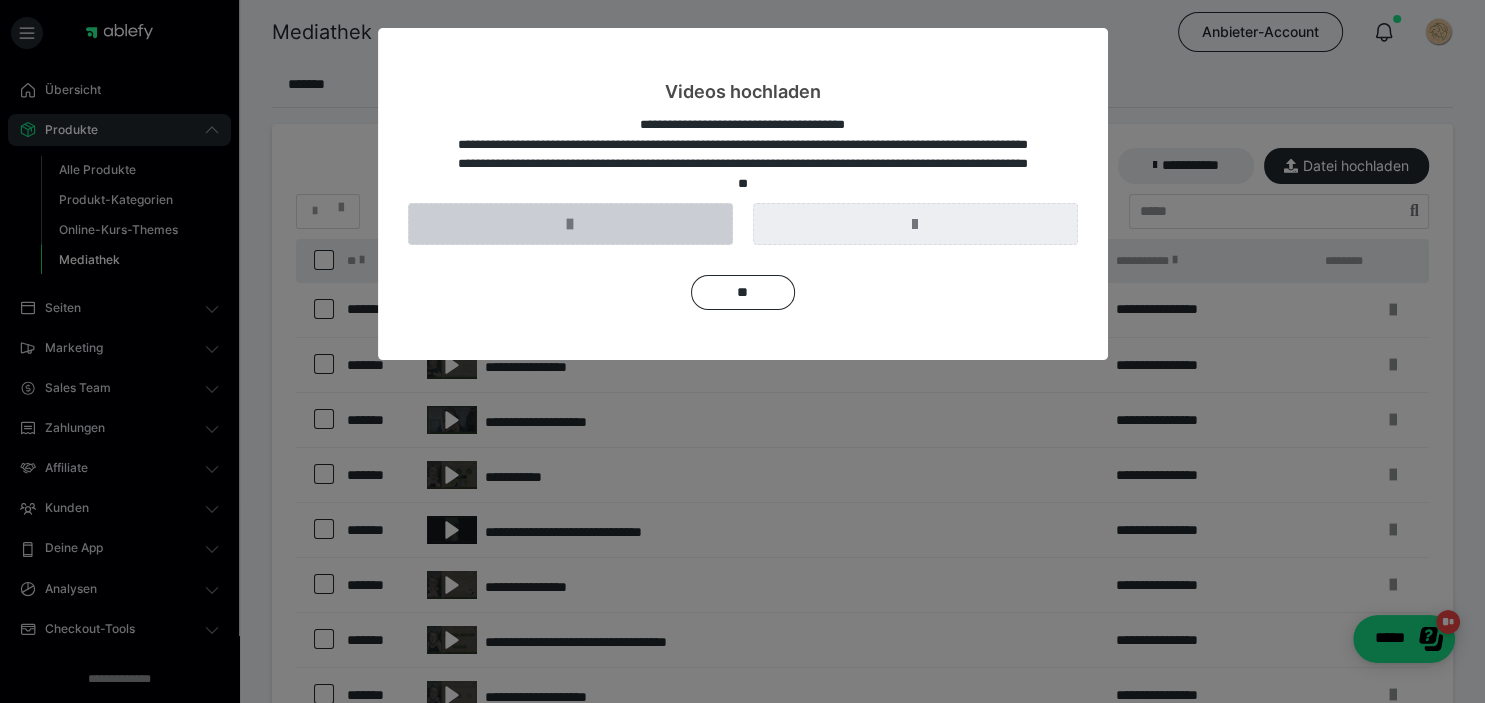 click at bounding box center (570, 224) 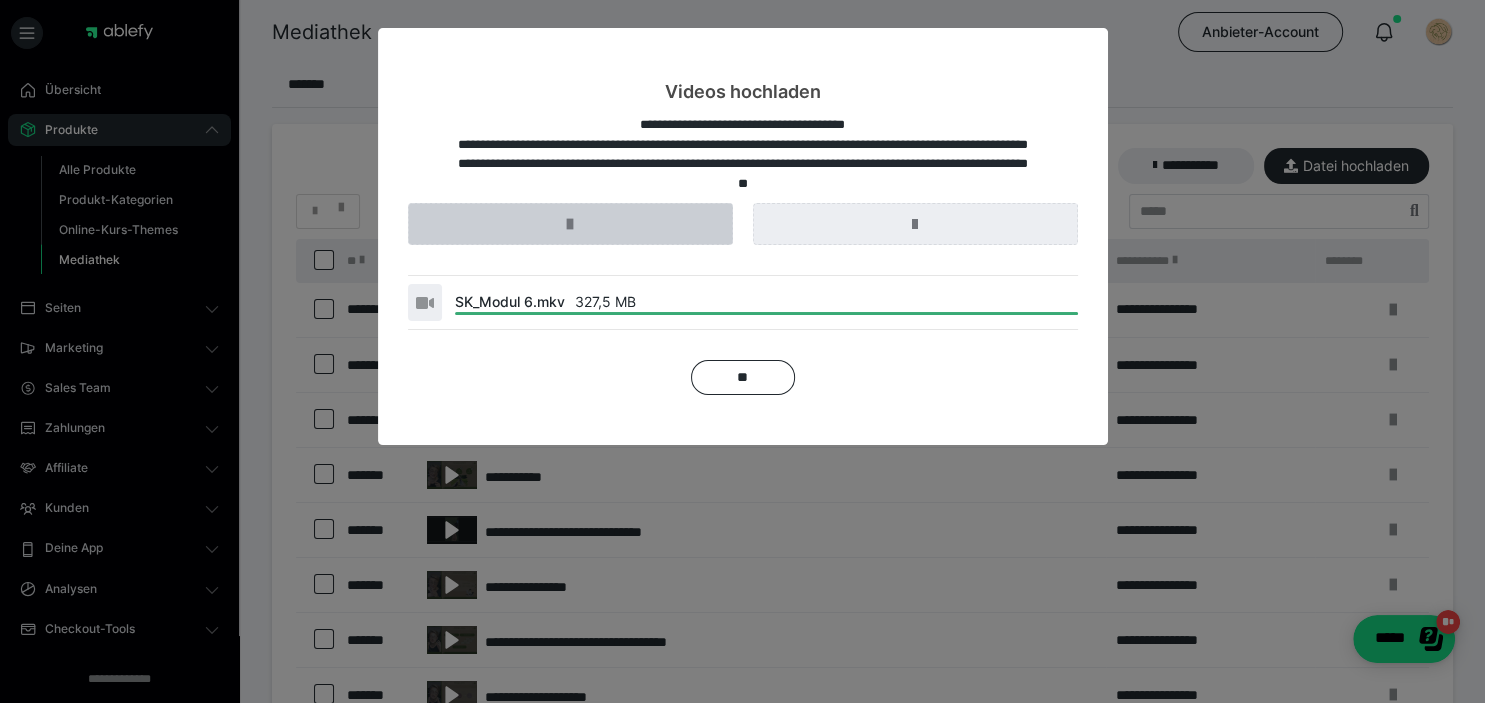click at bounding box center (570, 224) 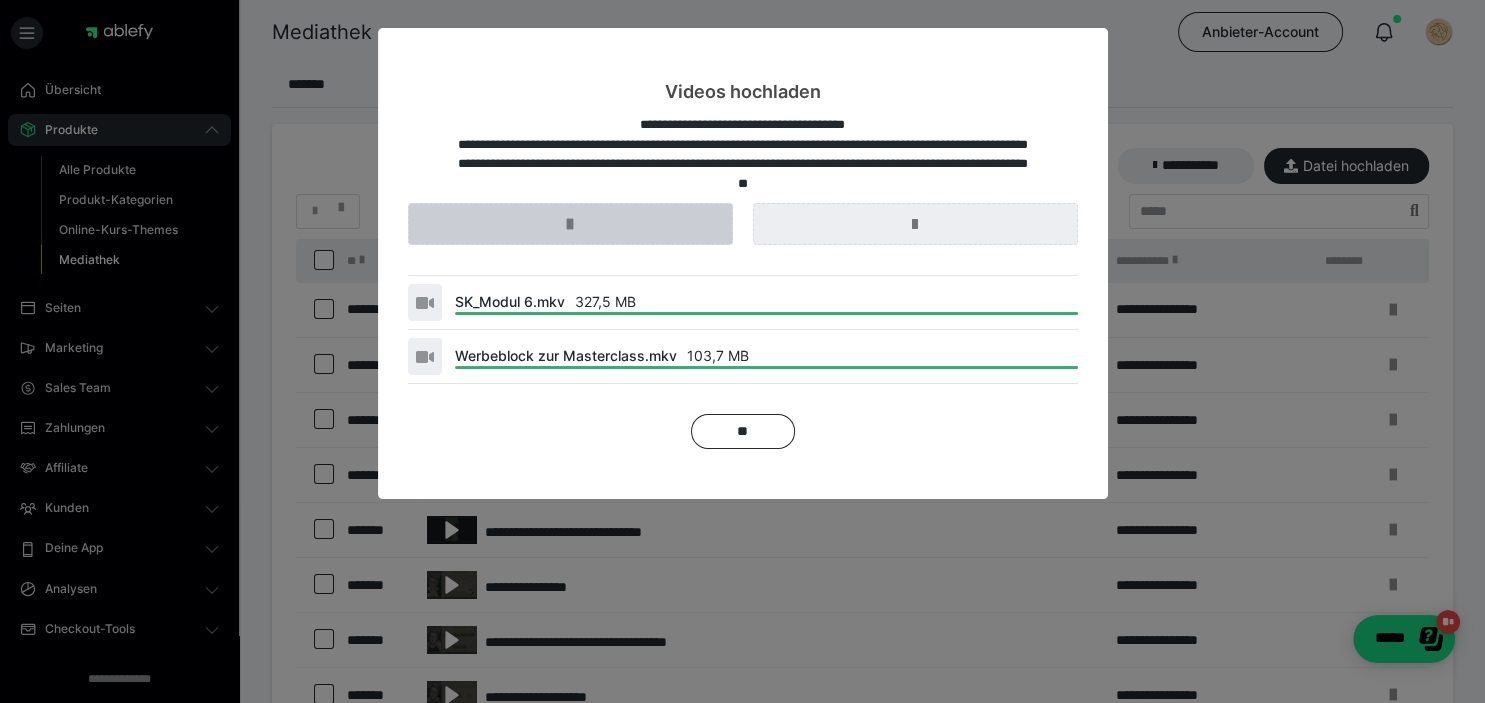 click at bounding box center [570, 224] 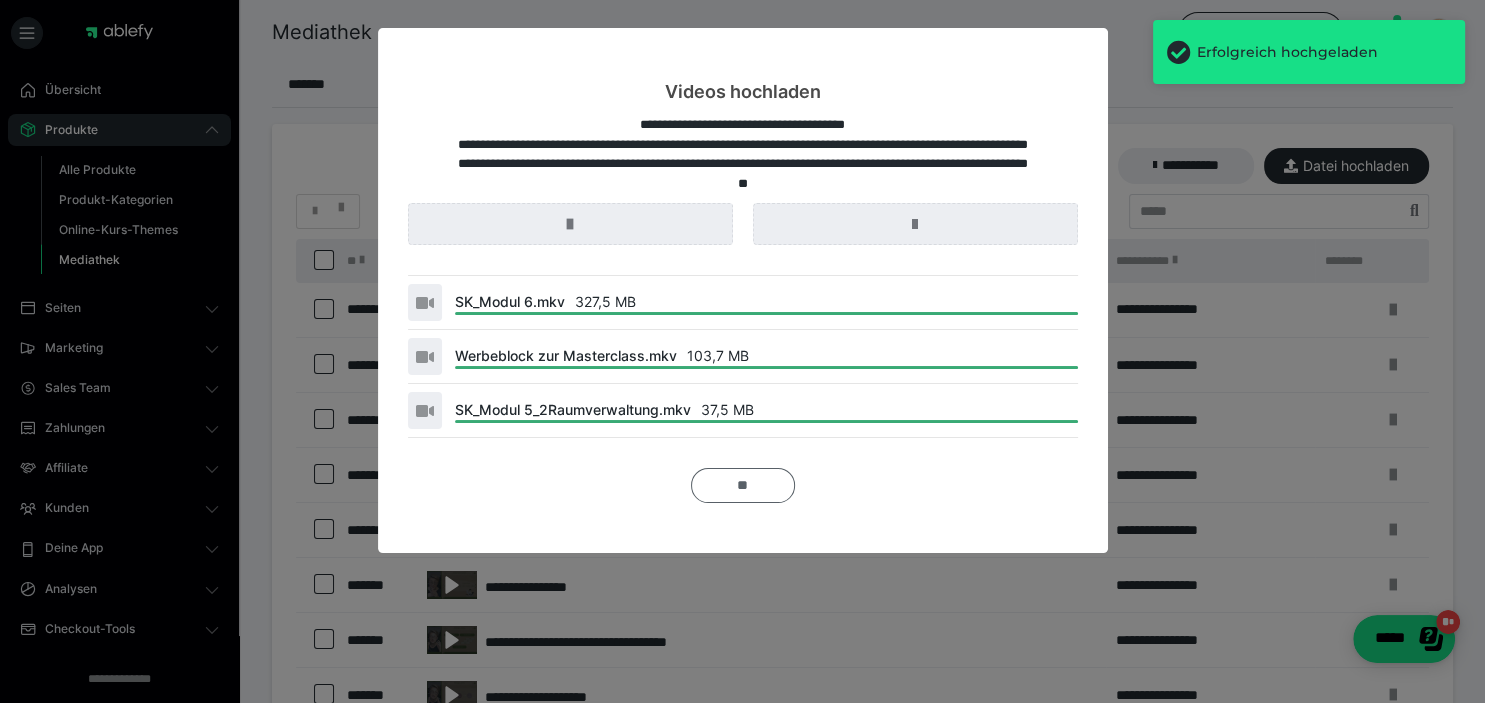 click on "**" at bounding box center (743, 485) 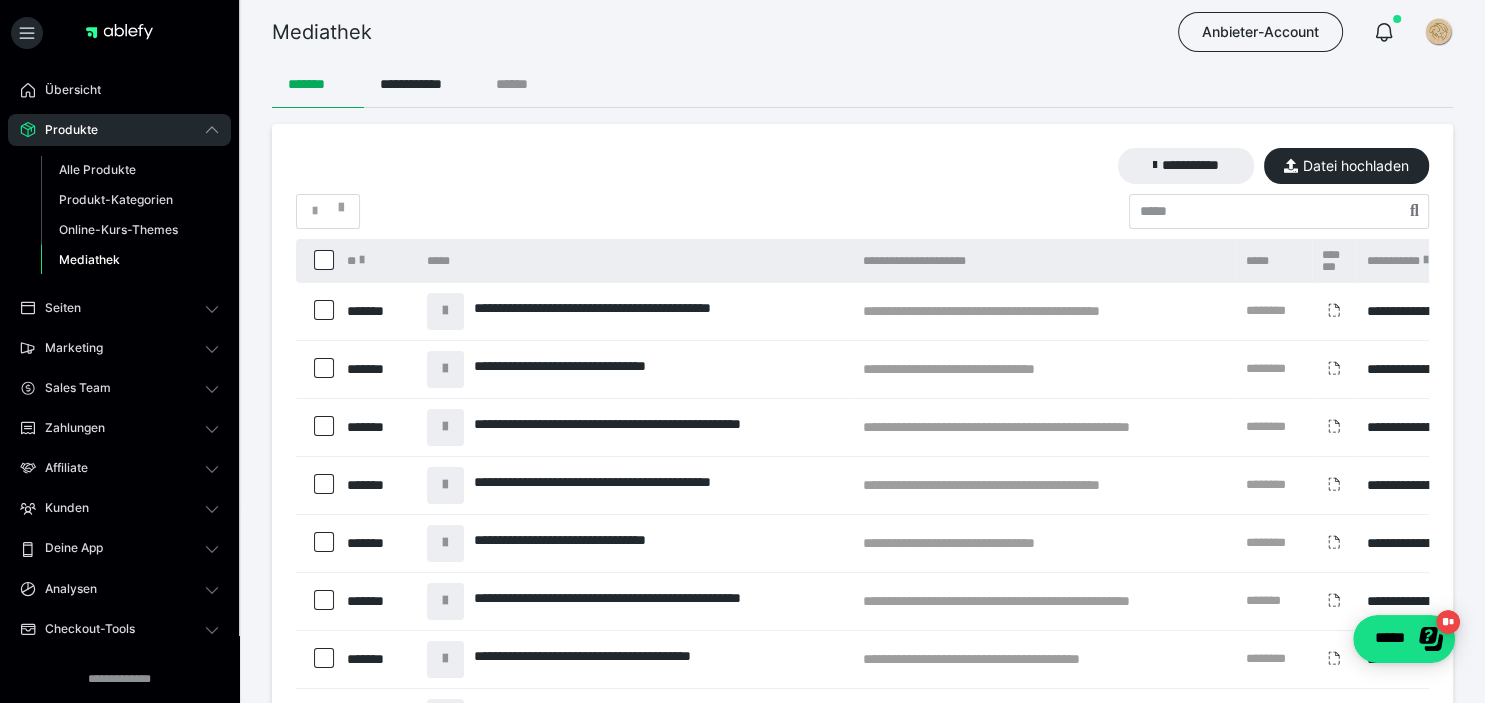 click on "******" at bounding box center [520, 84] 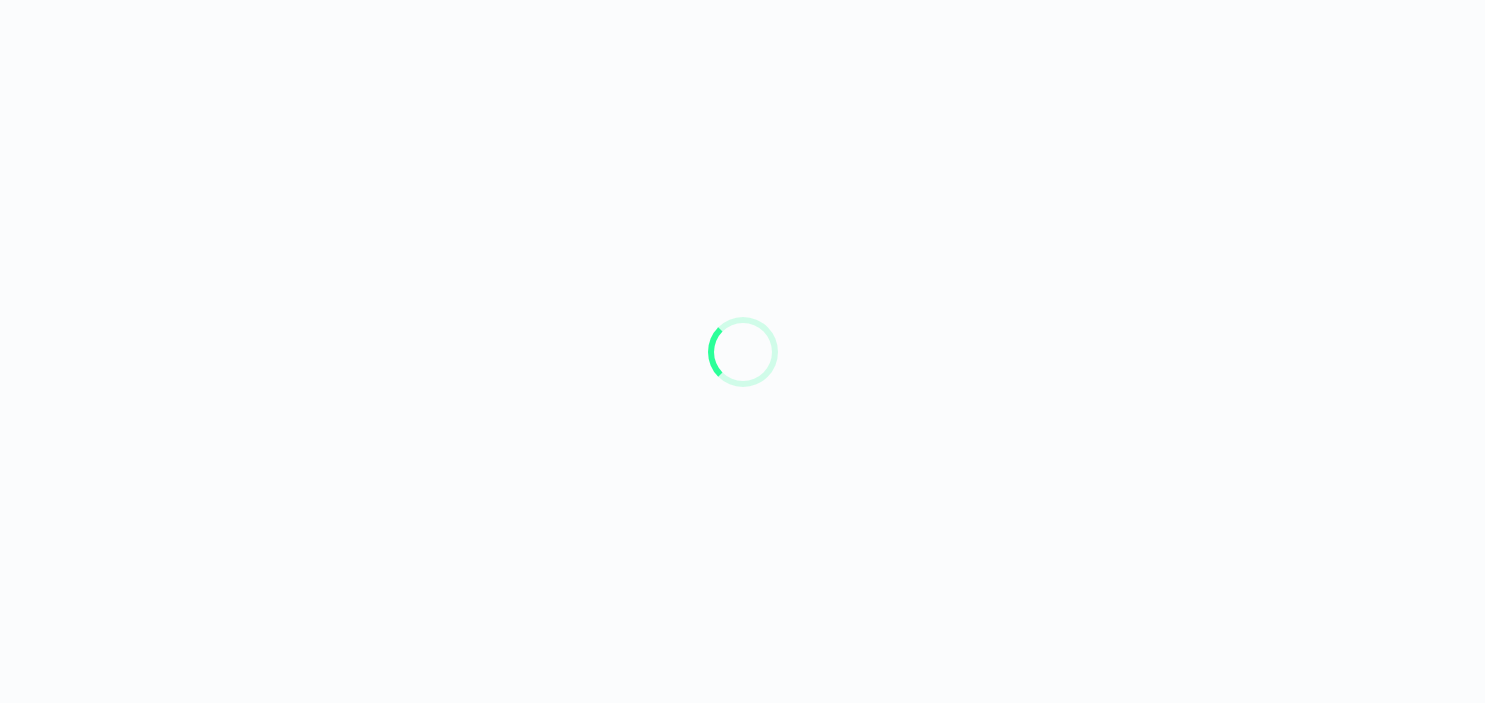 scroll, scrollTop: 0, scrollLeft: 0, axis: both 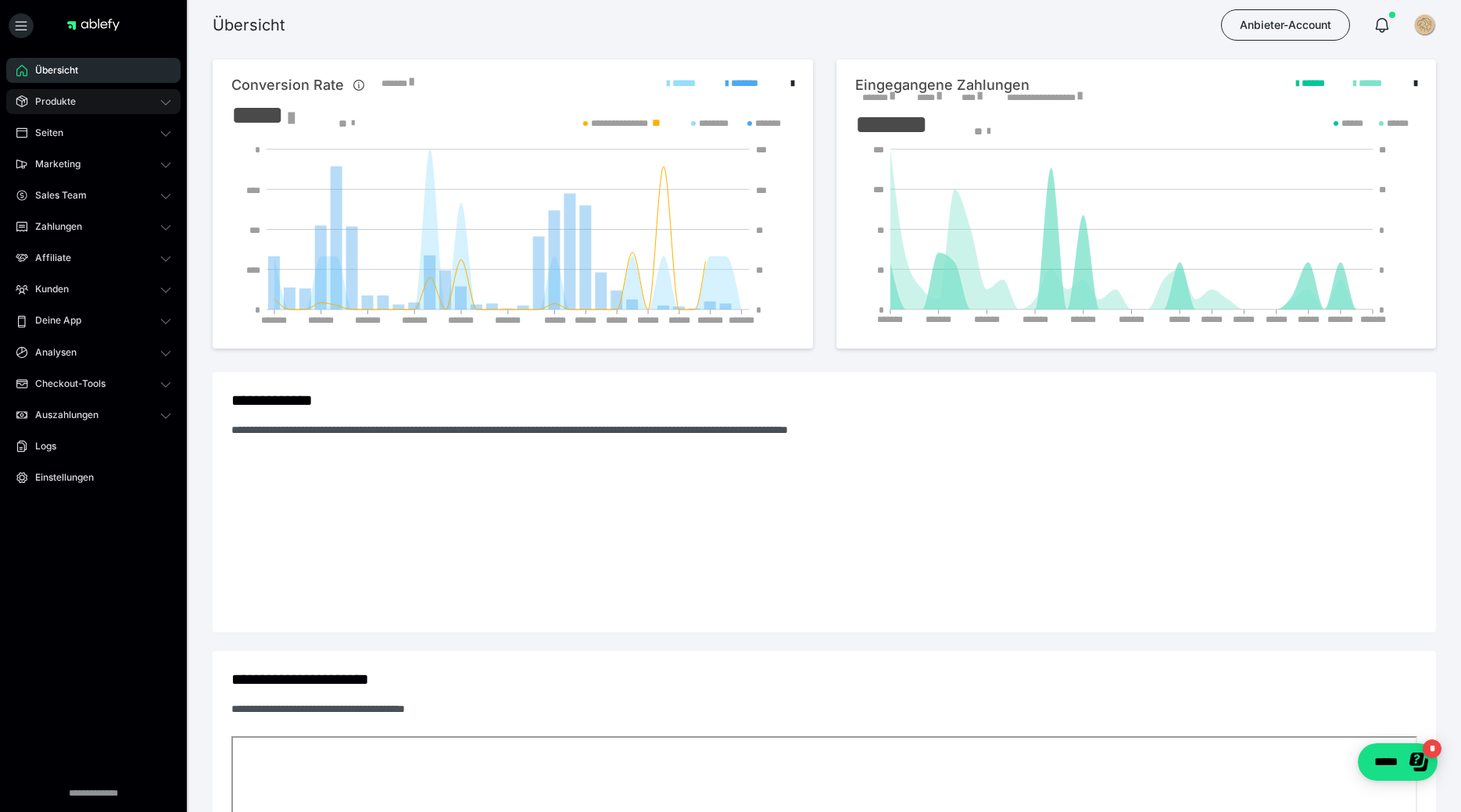 click on "Produkte" at bounding box center (93, 102) 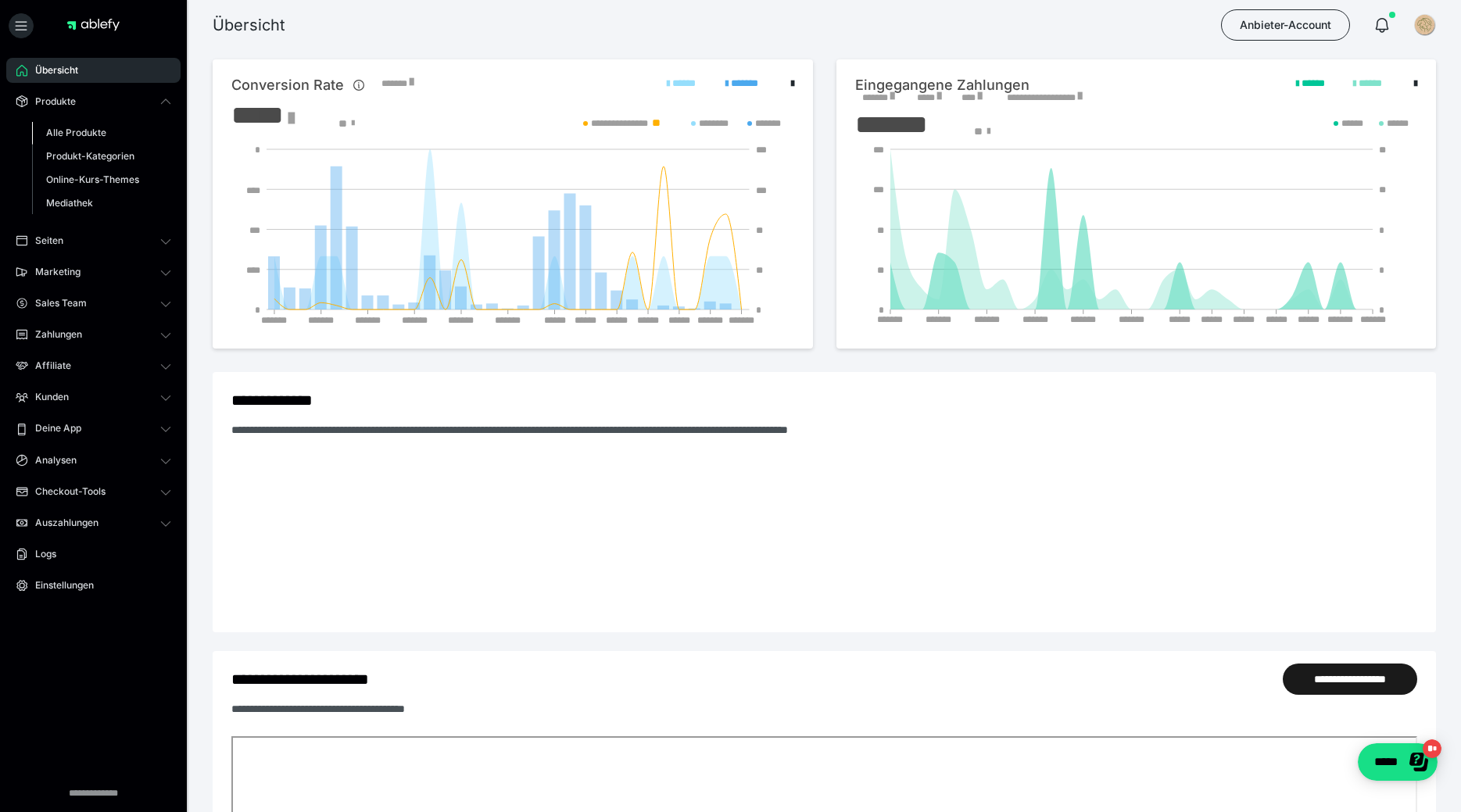 click on "Alle Produkte" at bounding box center (76, 132) 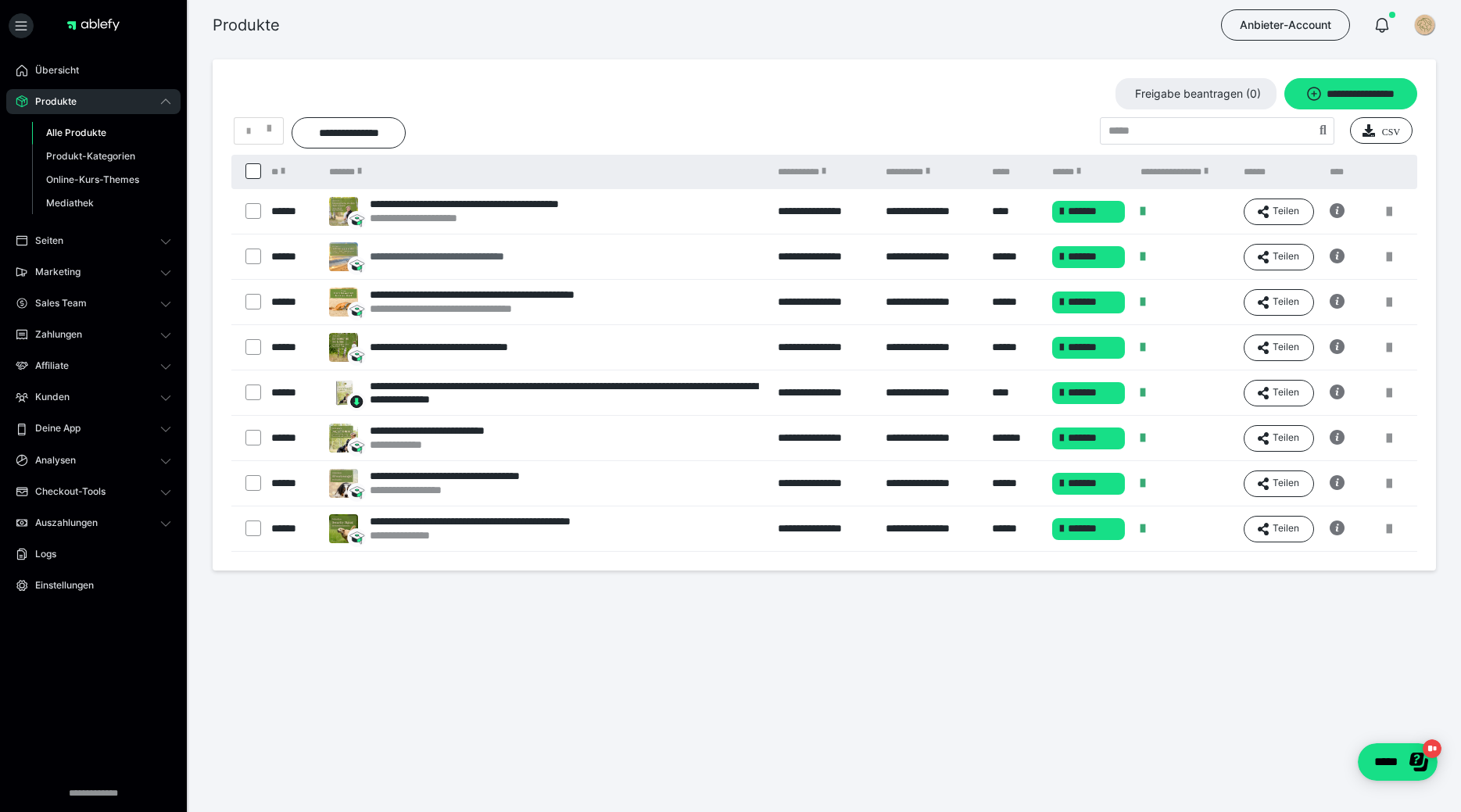 click on "**********" at bounding box center [461, 256] 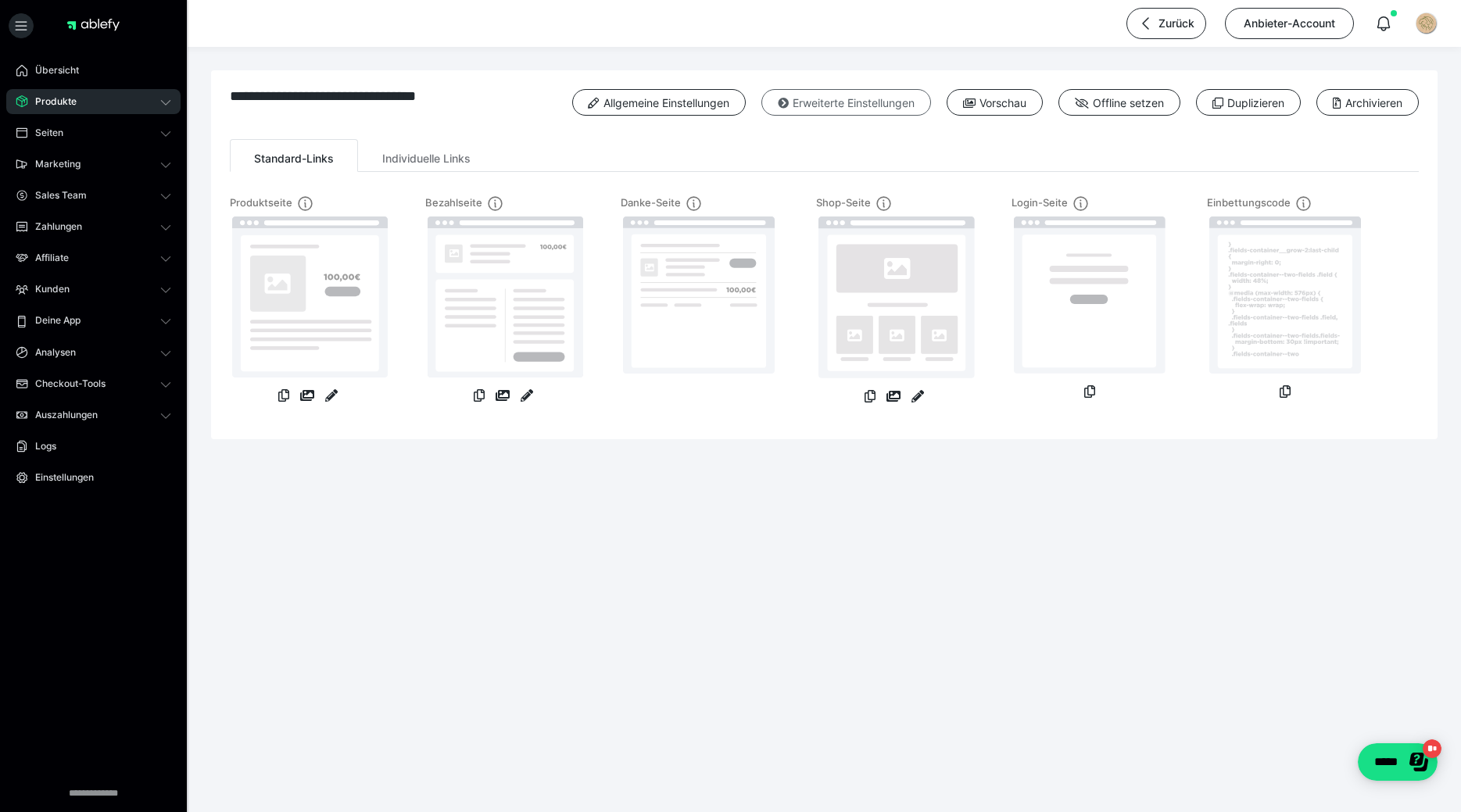 click on "Erweiterte Einstellungen" at bounding box center (846, 102) 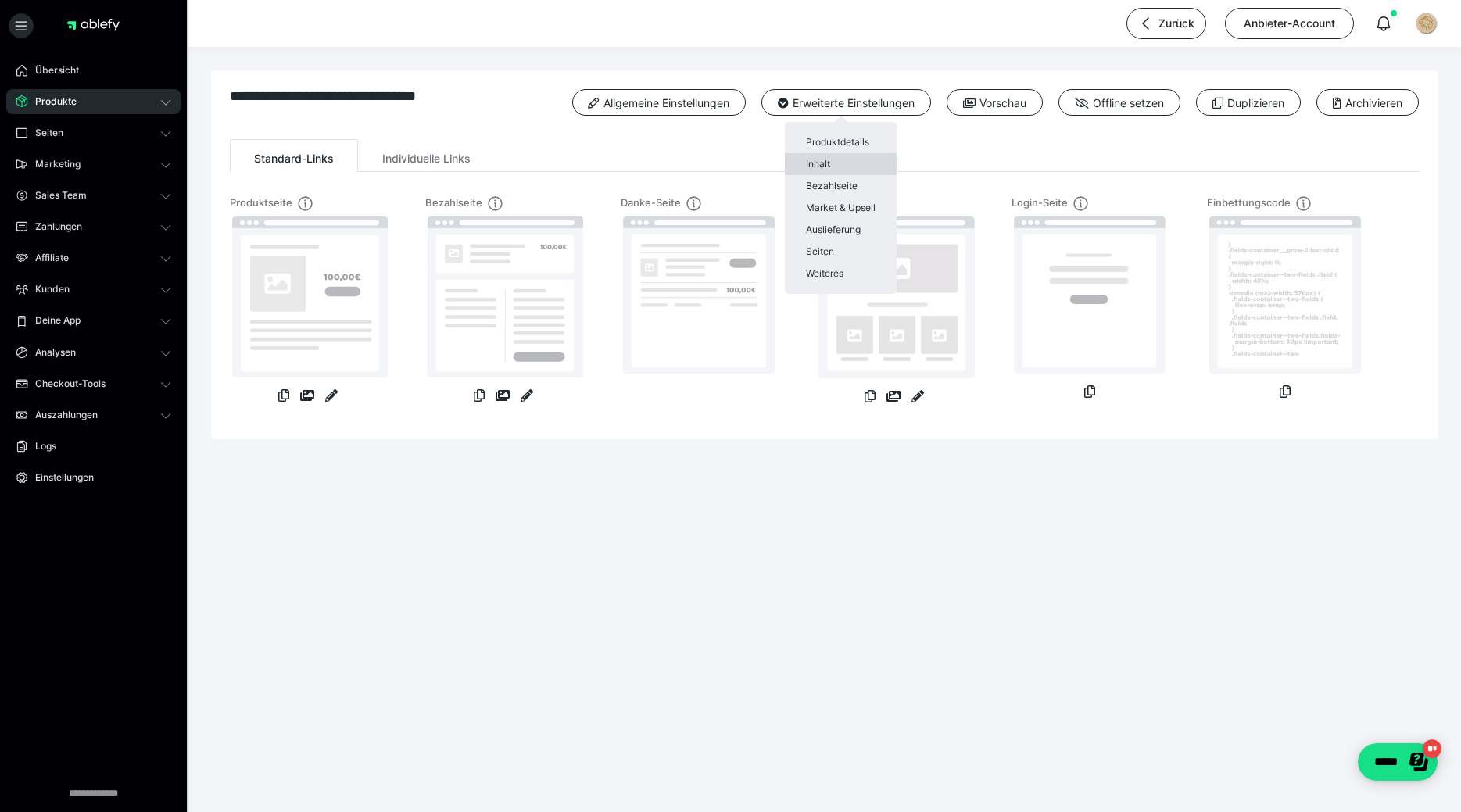 click on "Inhalt" at bounding box center (840, 164) 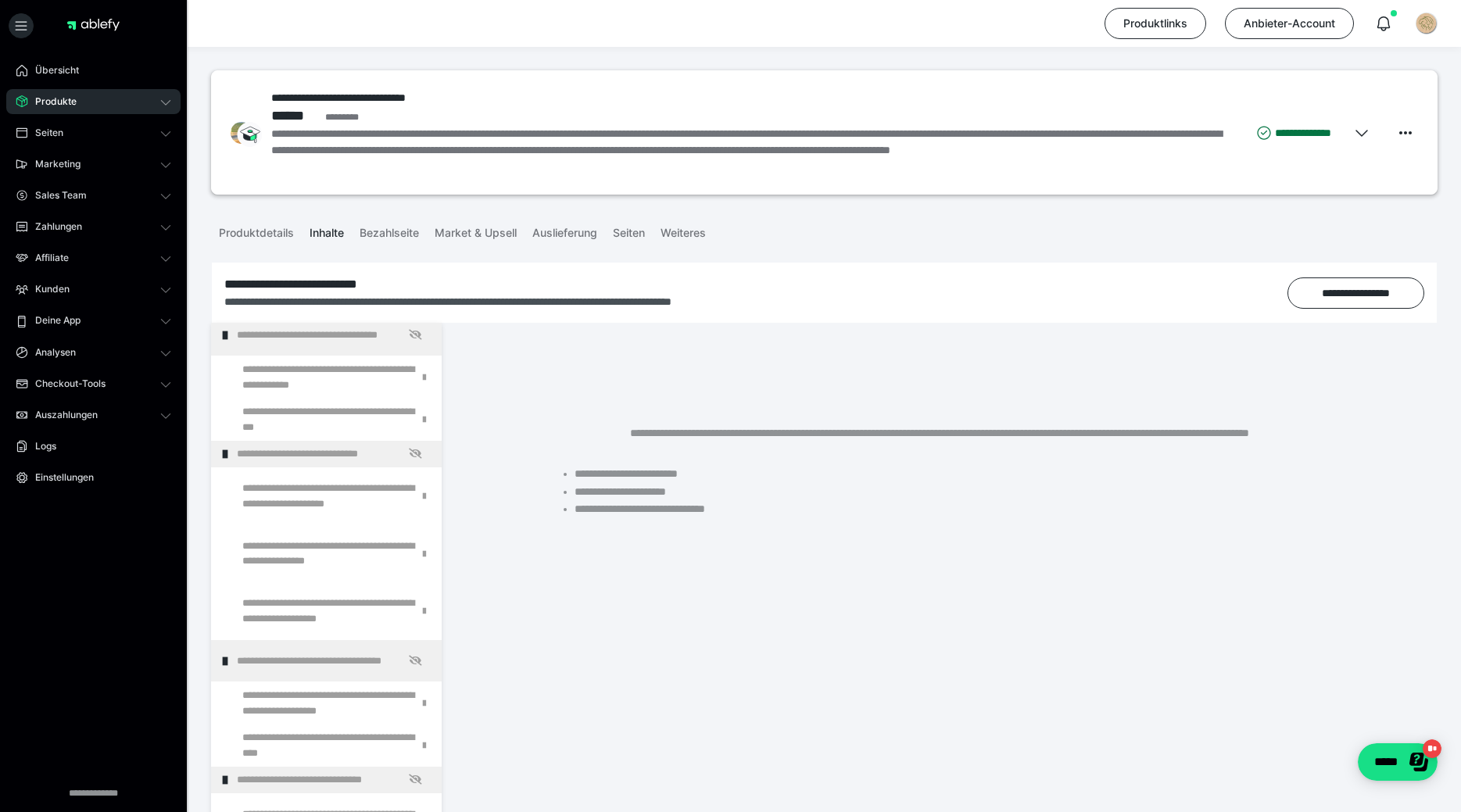 scroll, scrollTop: 0, scrollLeft: 0, axis: both 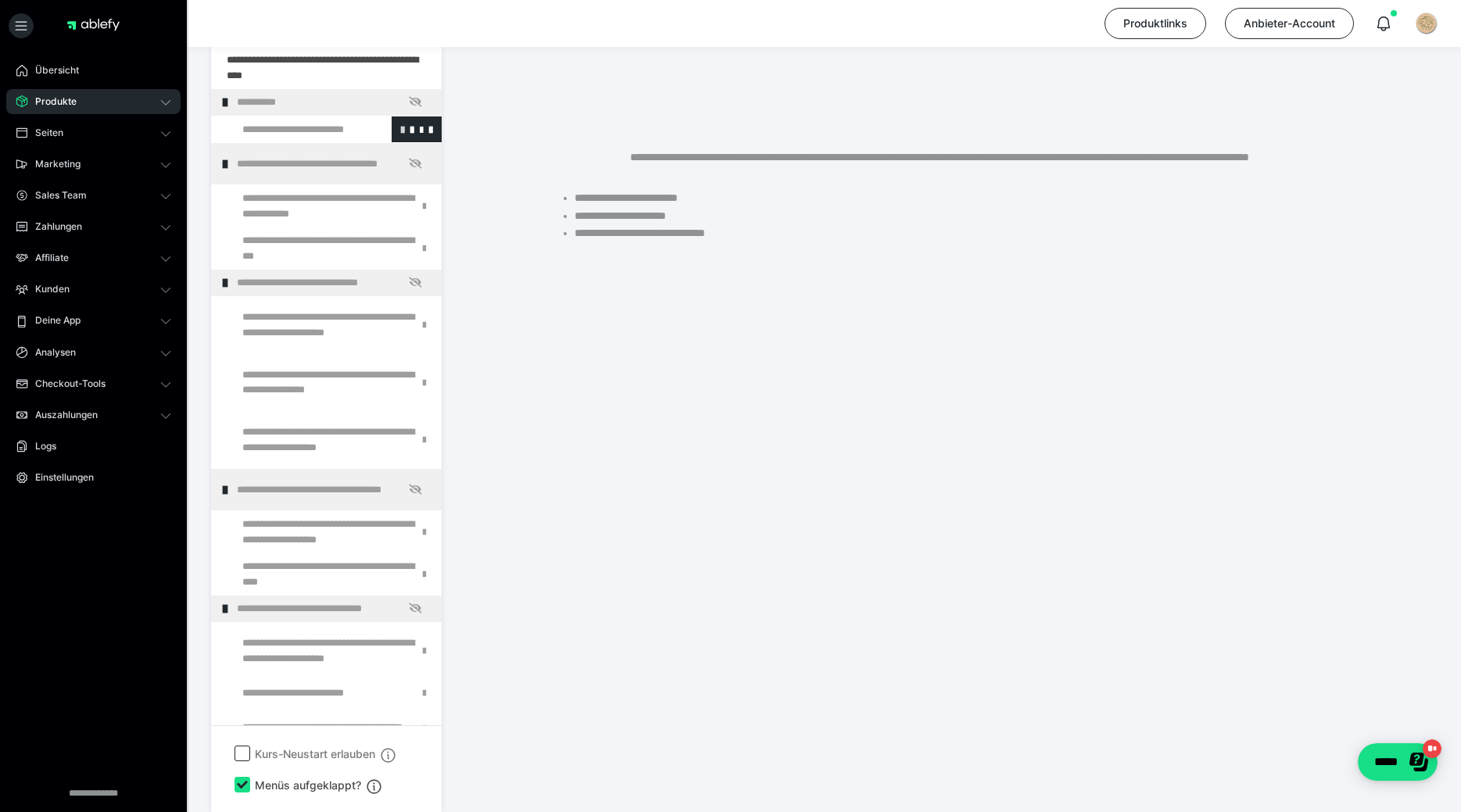 click at bounding box center (403, 129) 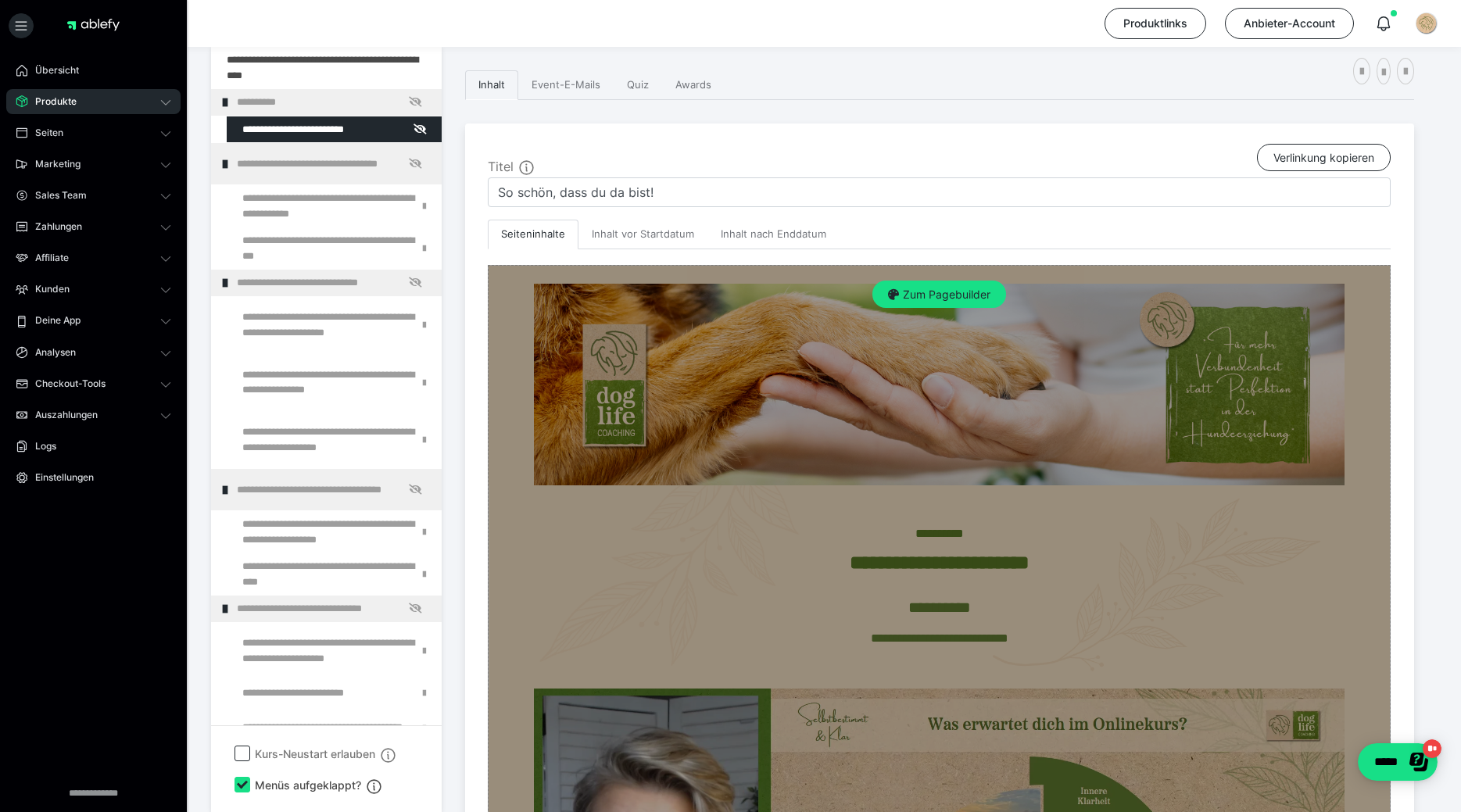 scroll, scrollTop: 674, scrollLeft: 0, axis: vertical 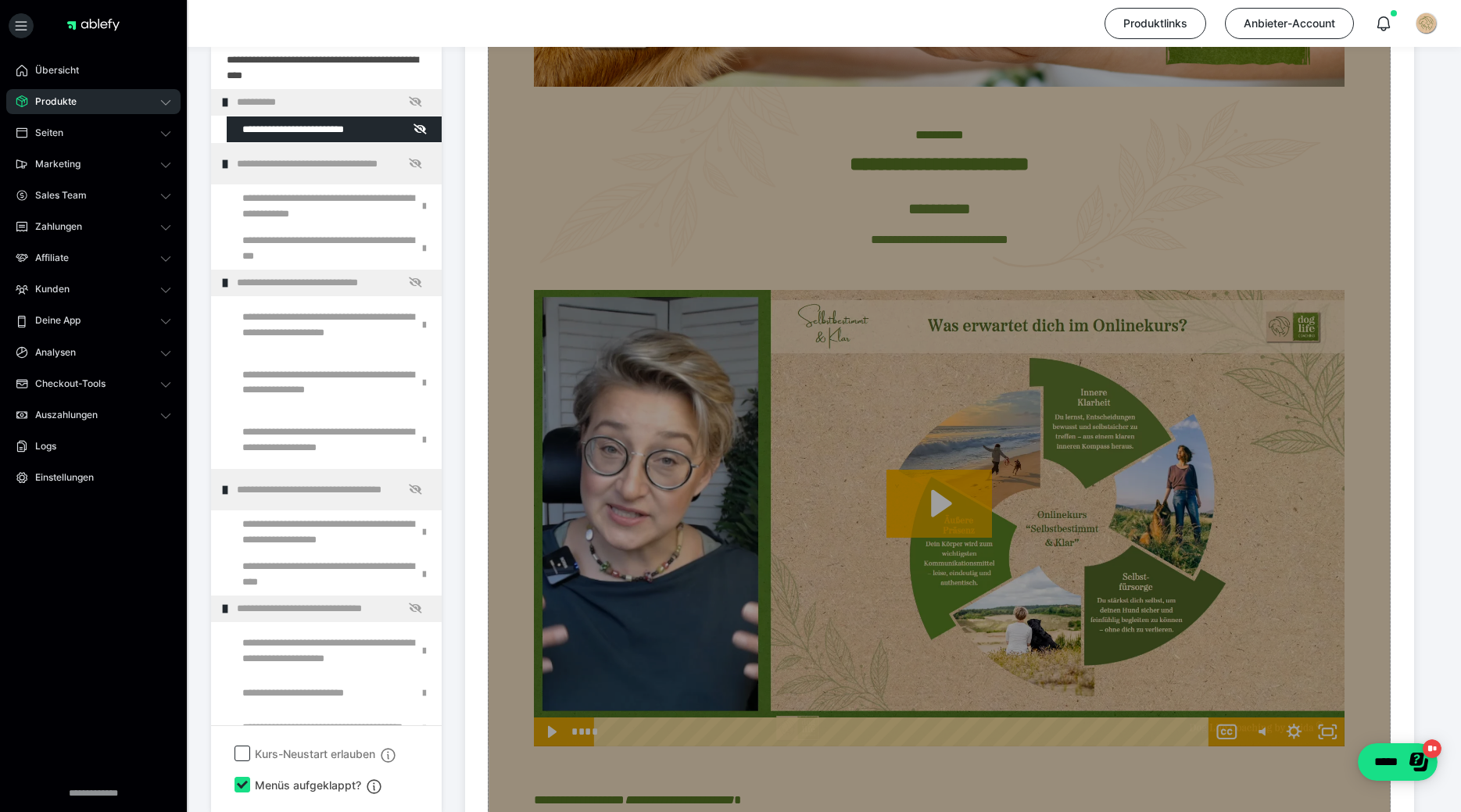 click on "Zum Pagebuilder" at bounding box center (939, 409) 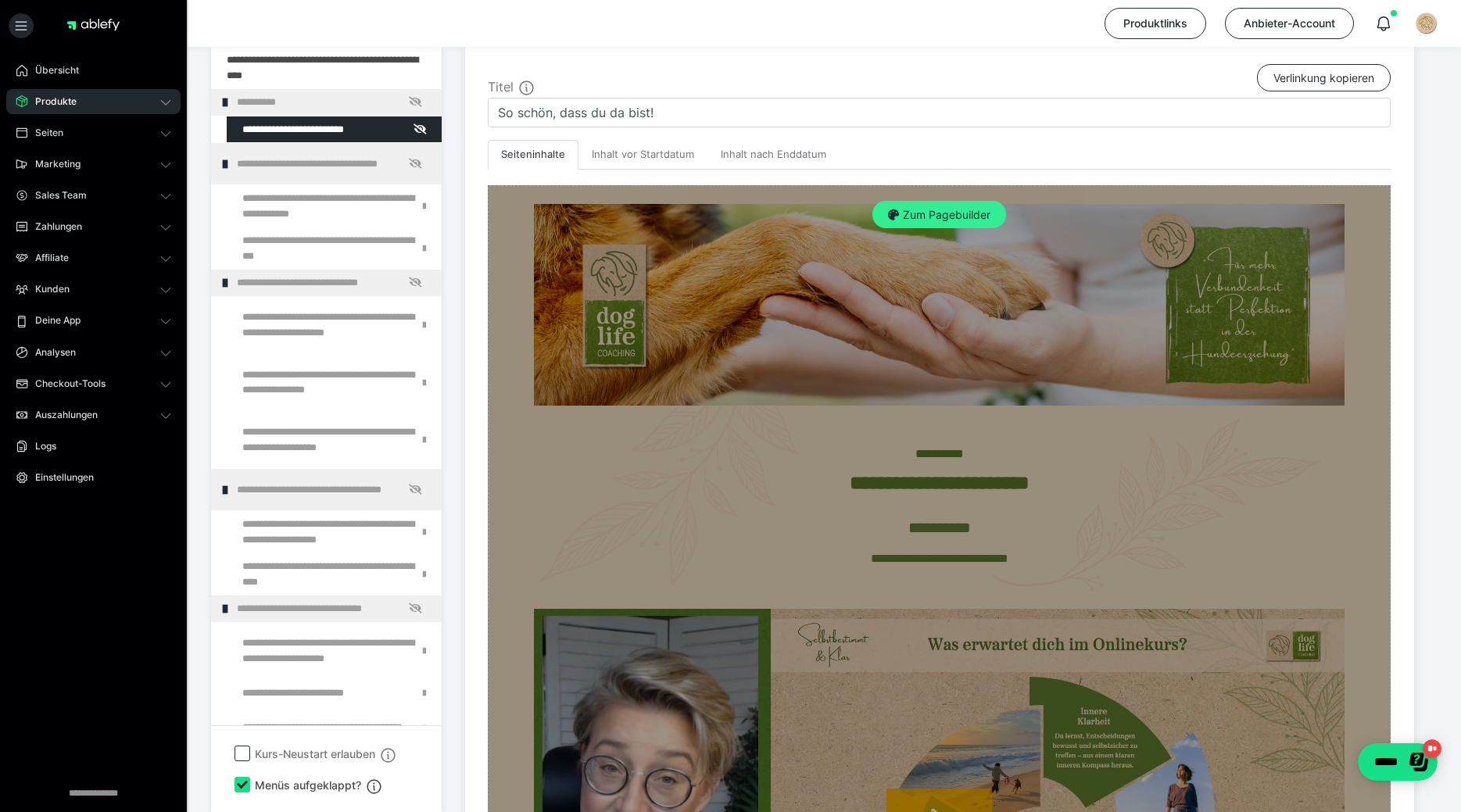 click on "Zum Pagebuilder" at bounding box center (939, 215) 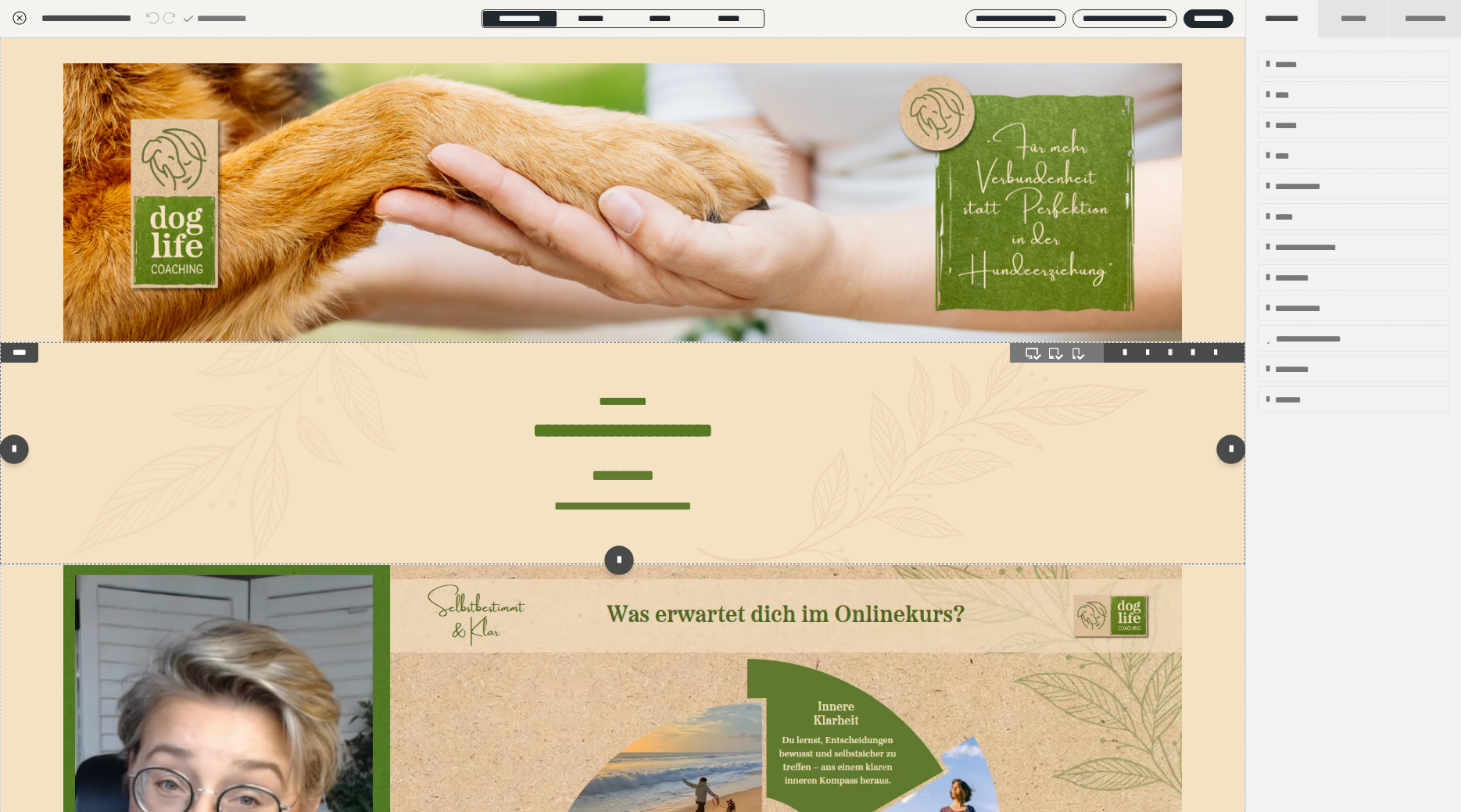 scroll, scrollTop: 276, scrollLeft: 0, axis: vertical 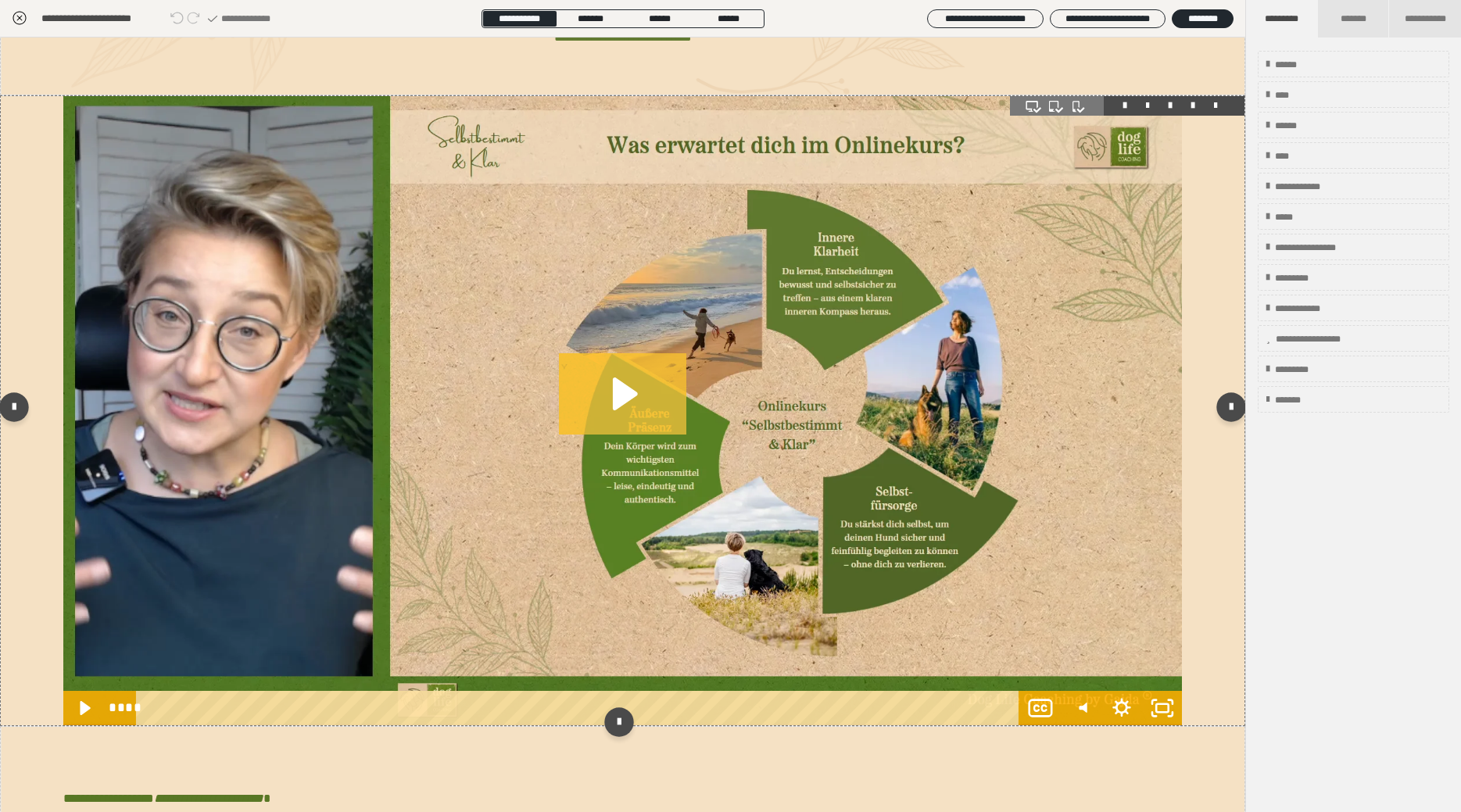 click 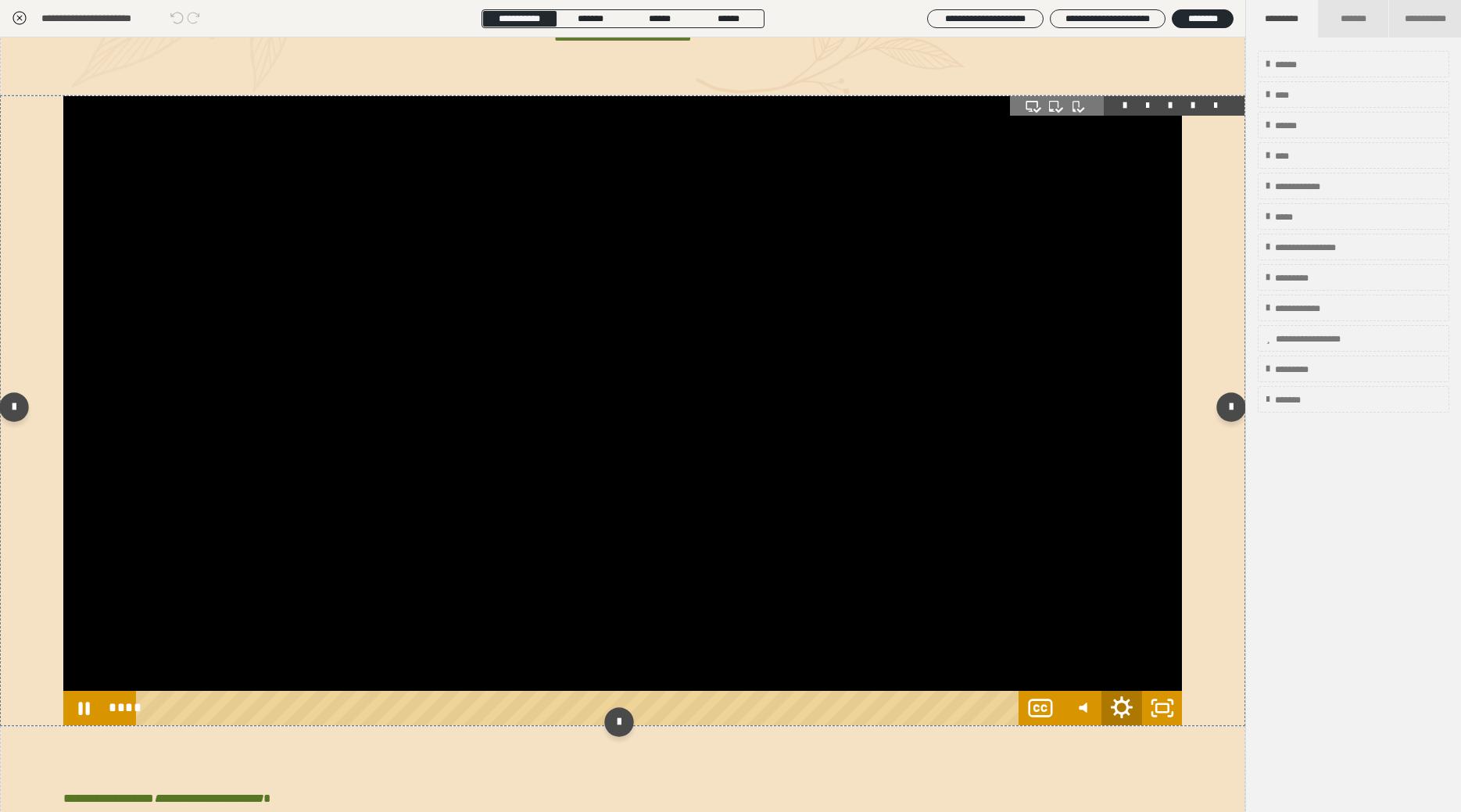 click 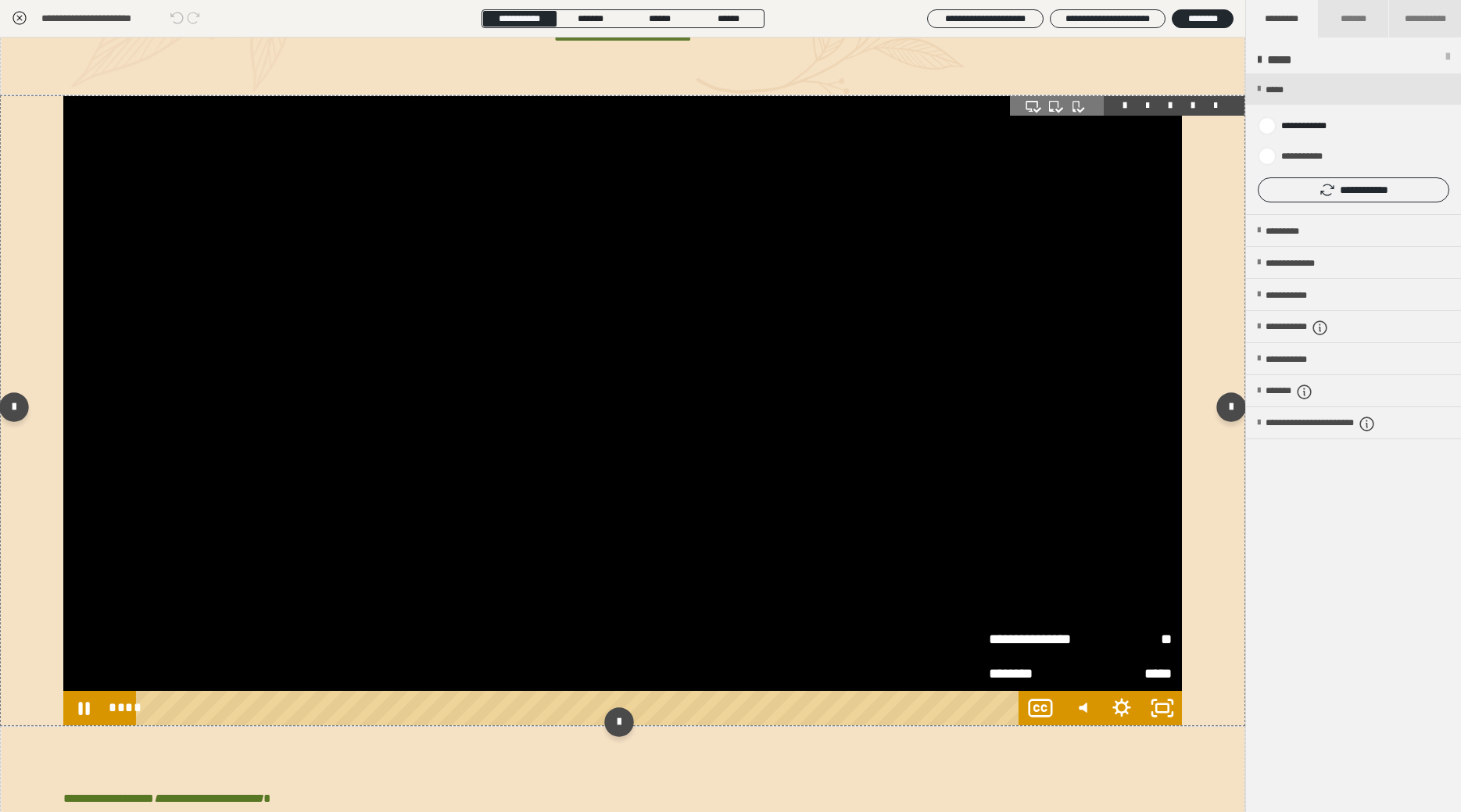 click on "**********" at bounding box center (1034, 639) 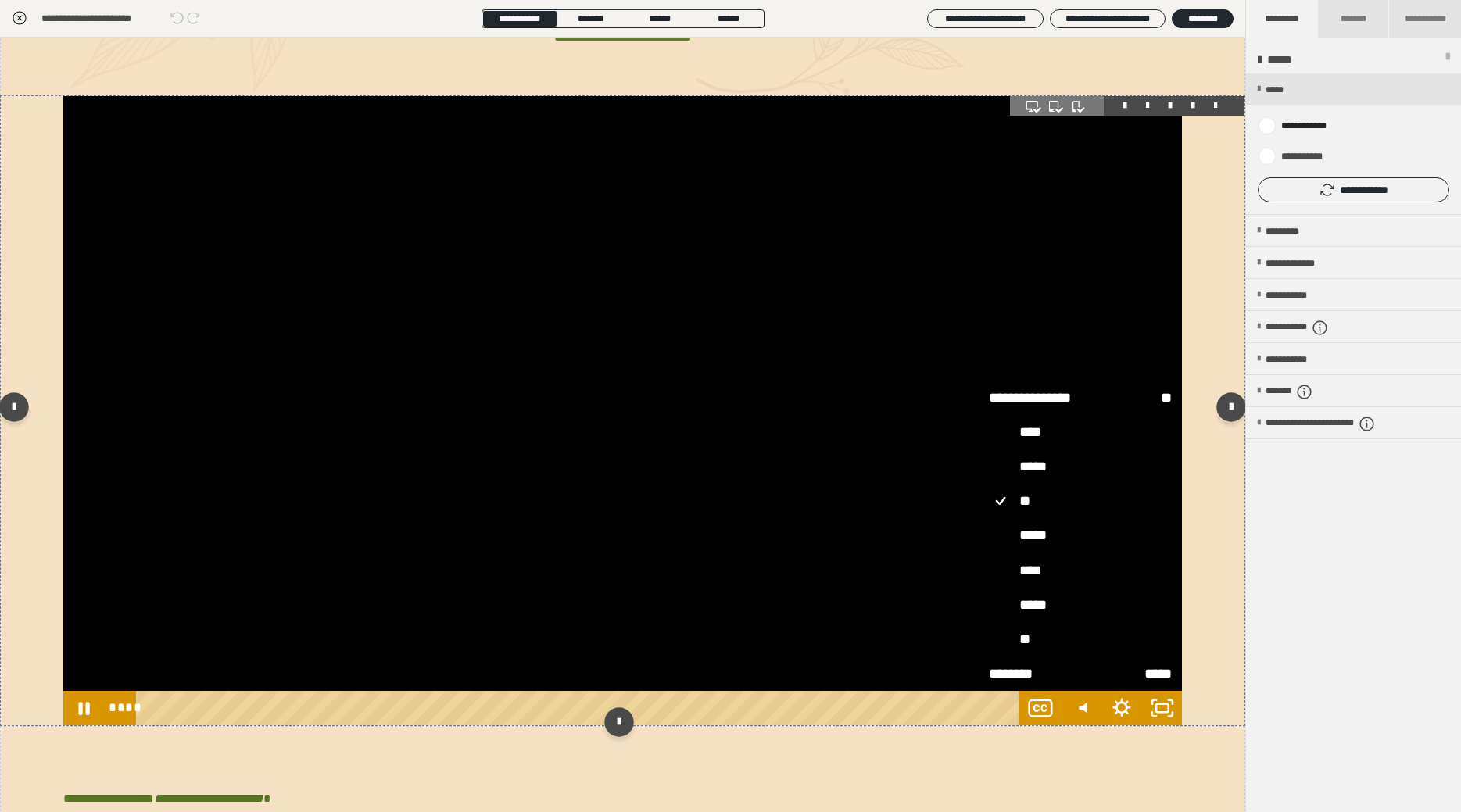 click on "**" at bounding box center (1080, 640) 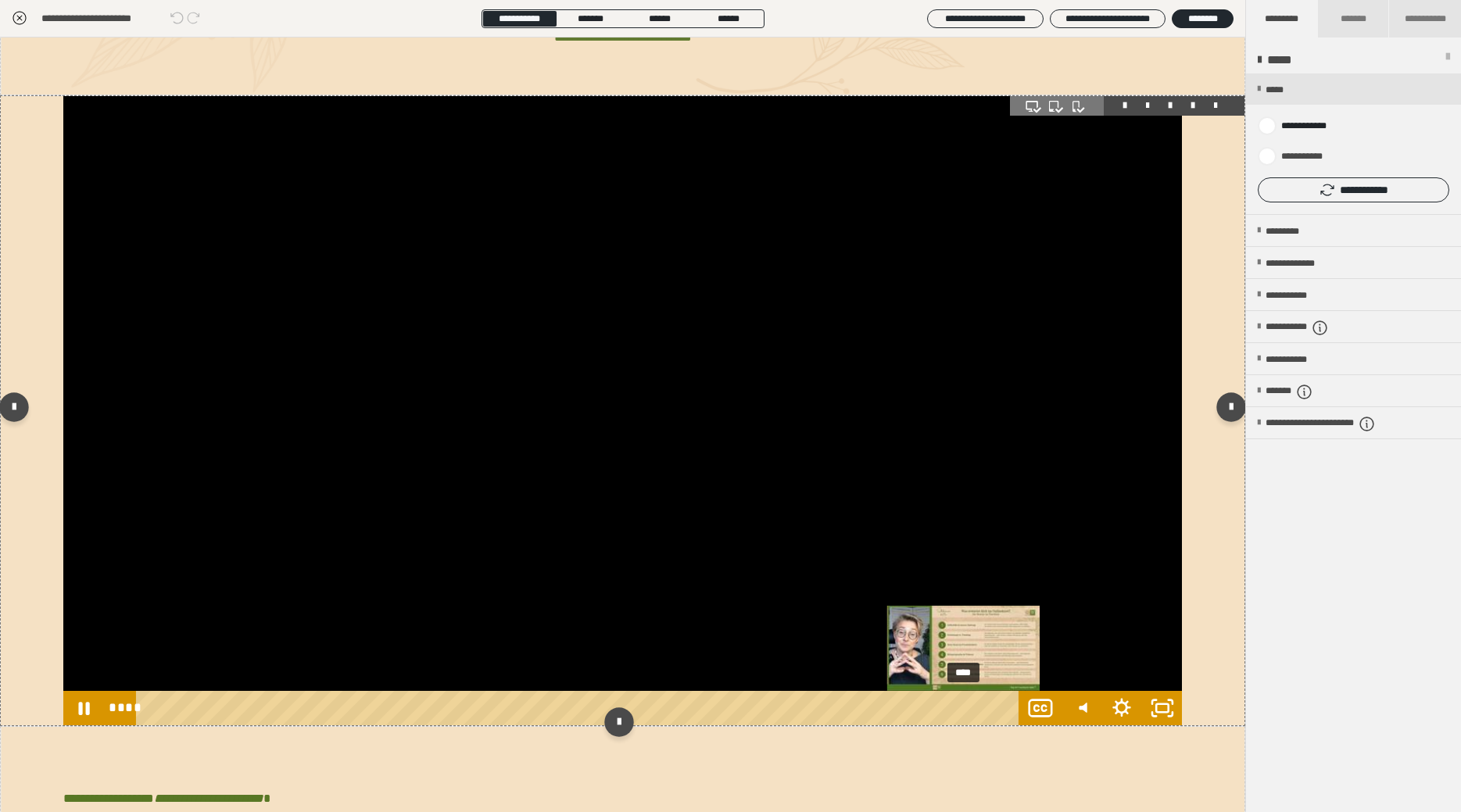 click on "****" at bounding box center [581, 708] 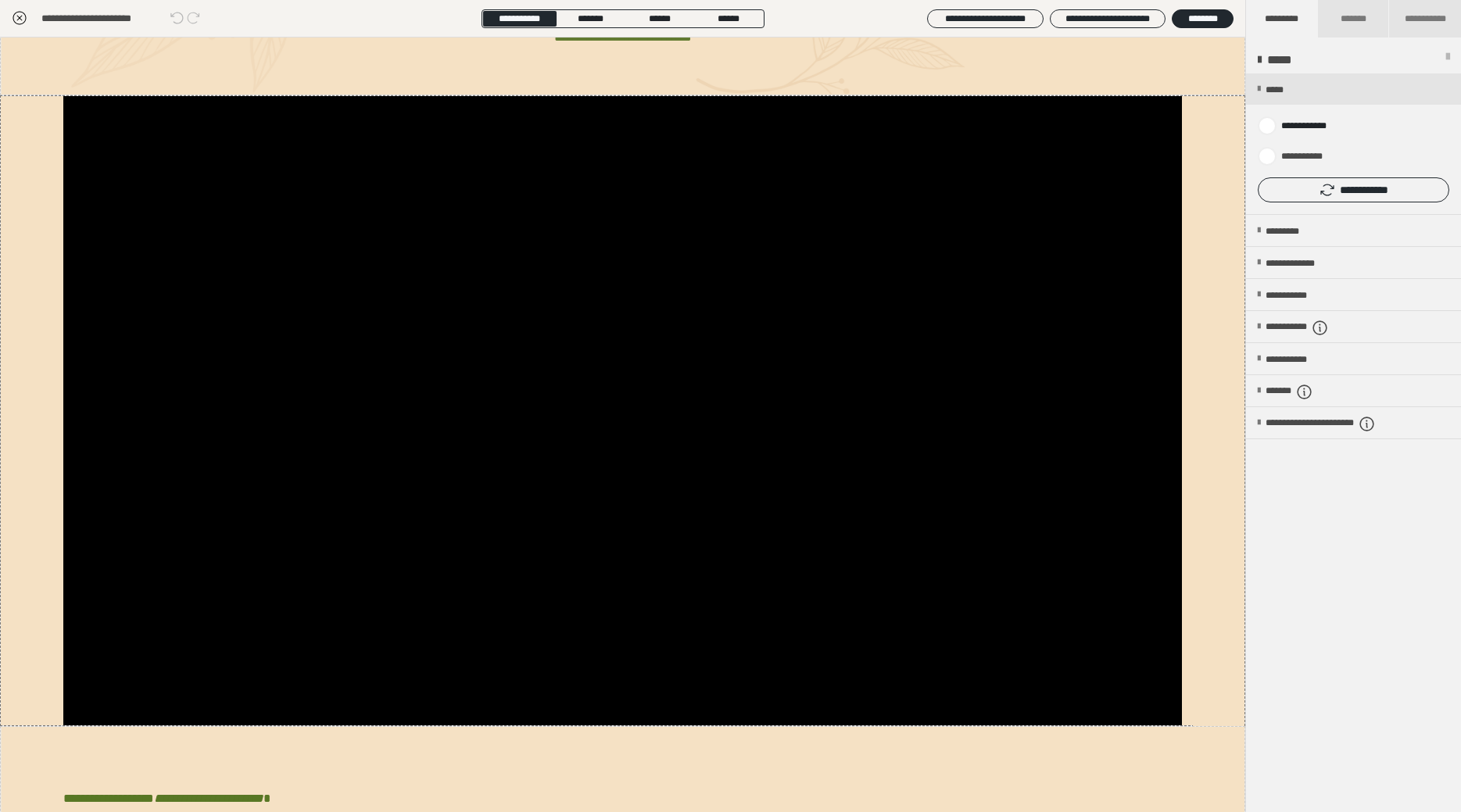 click 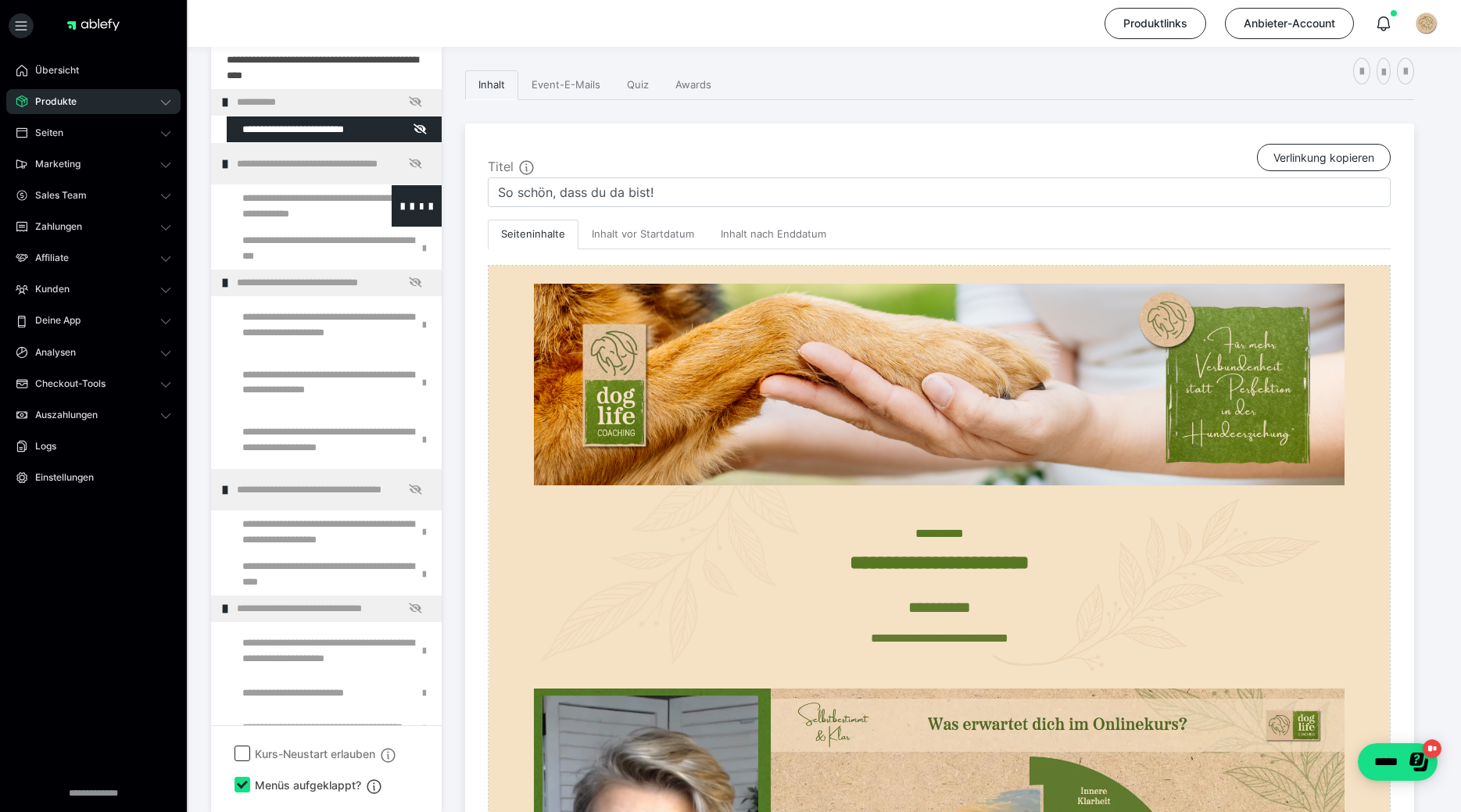 click at bounding box center [293, 206] 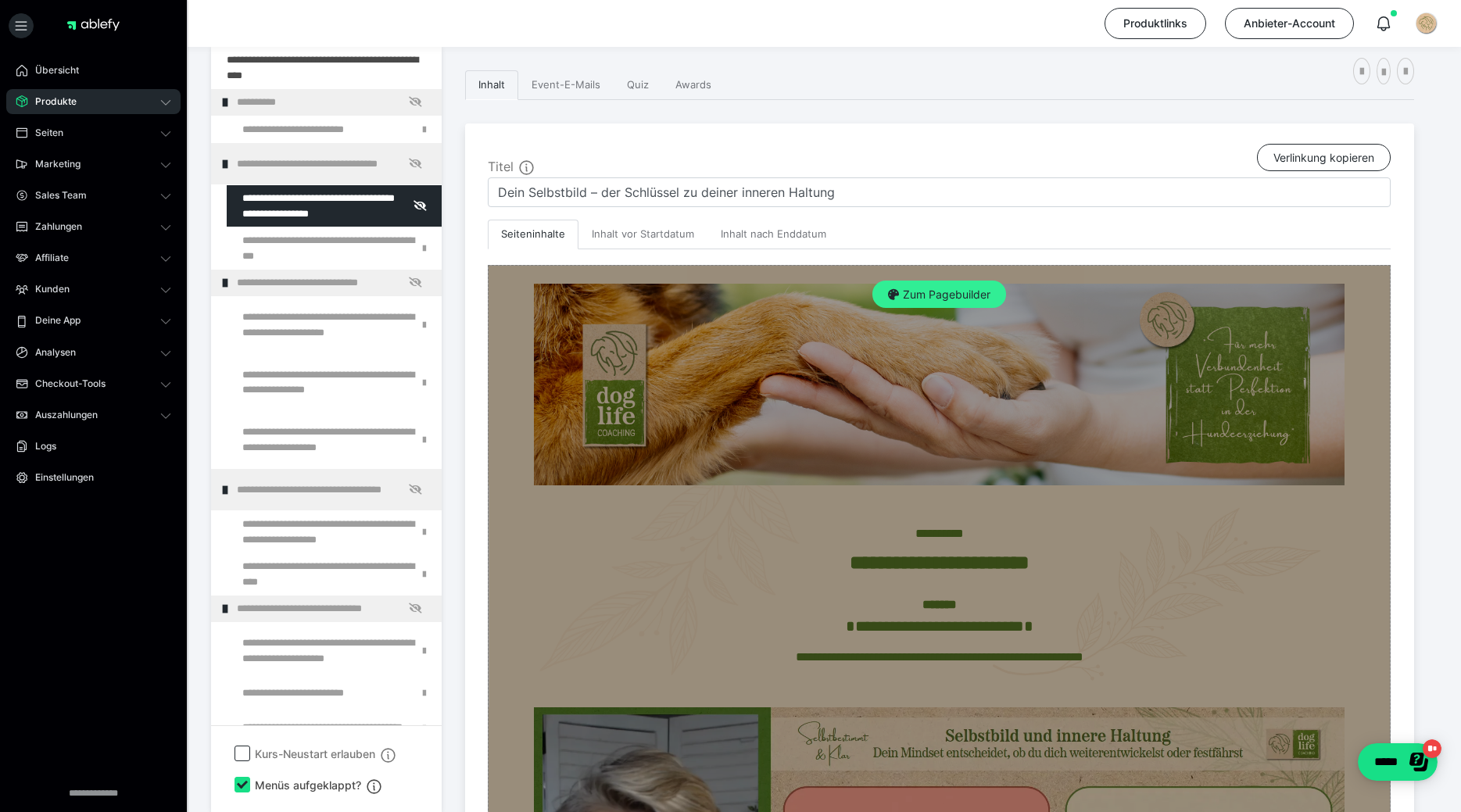 click on "Zum Pagebuilder" at bounding box center (939, 295) 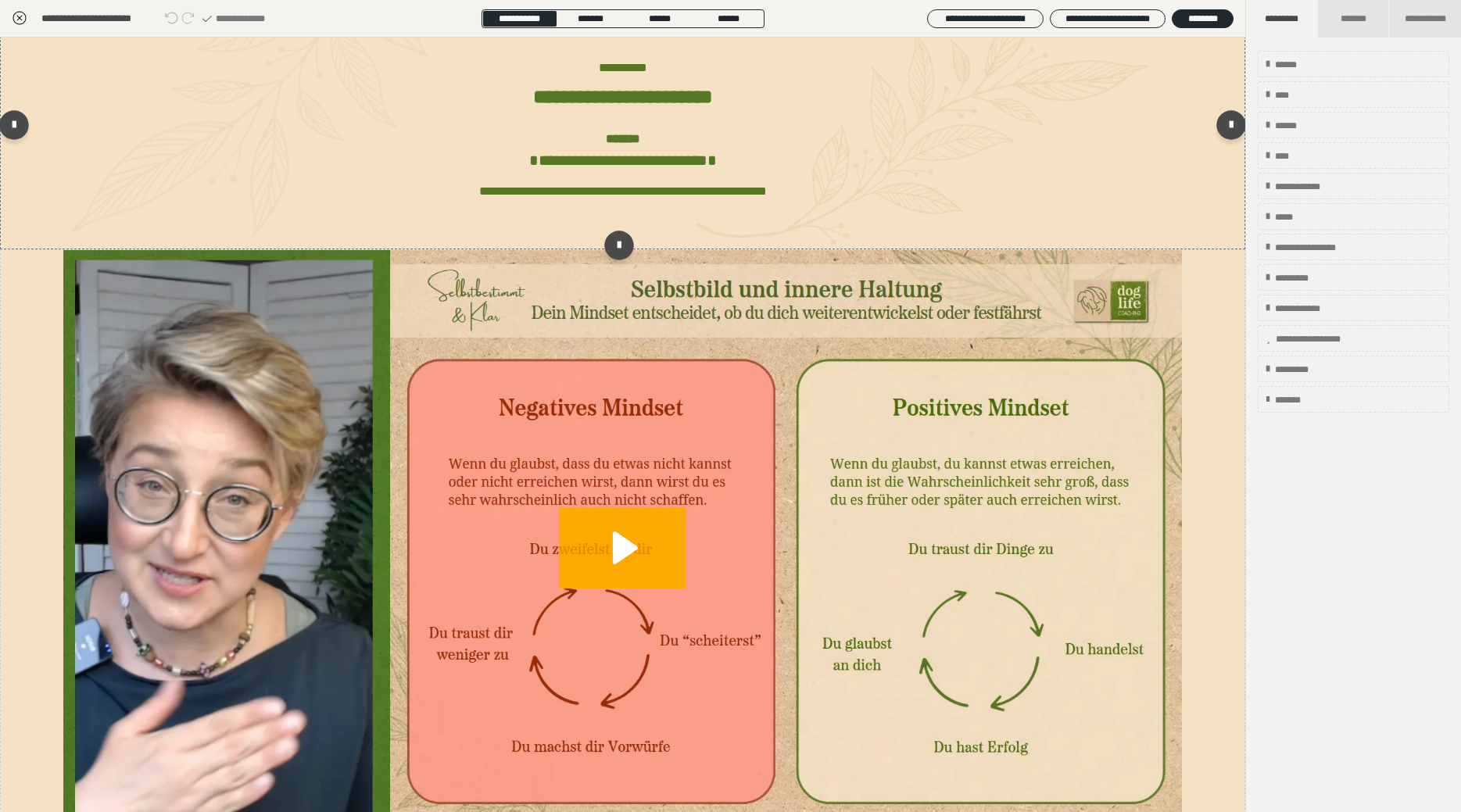scroll, scrollTop: 469, scrollLeft: 0, axis: vertical 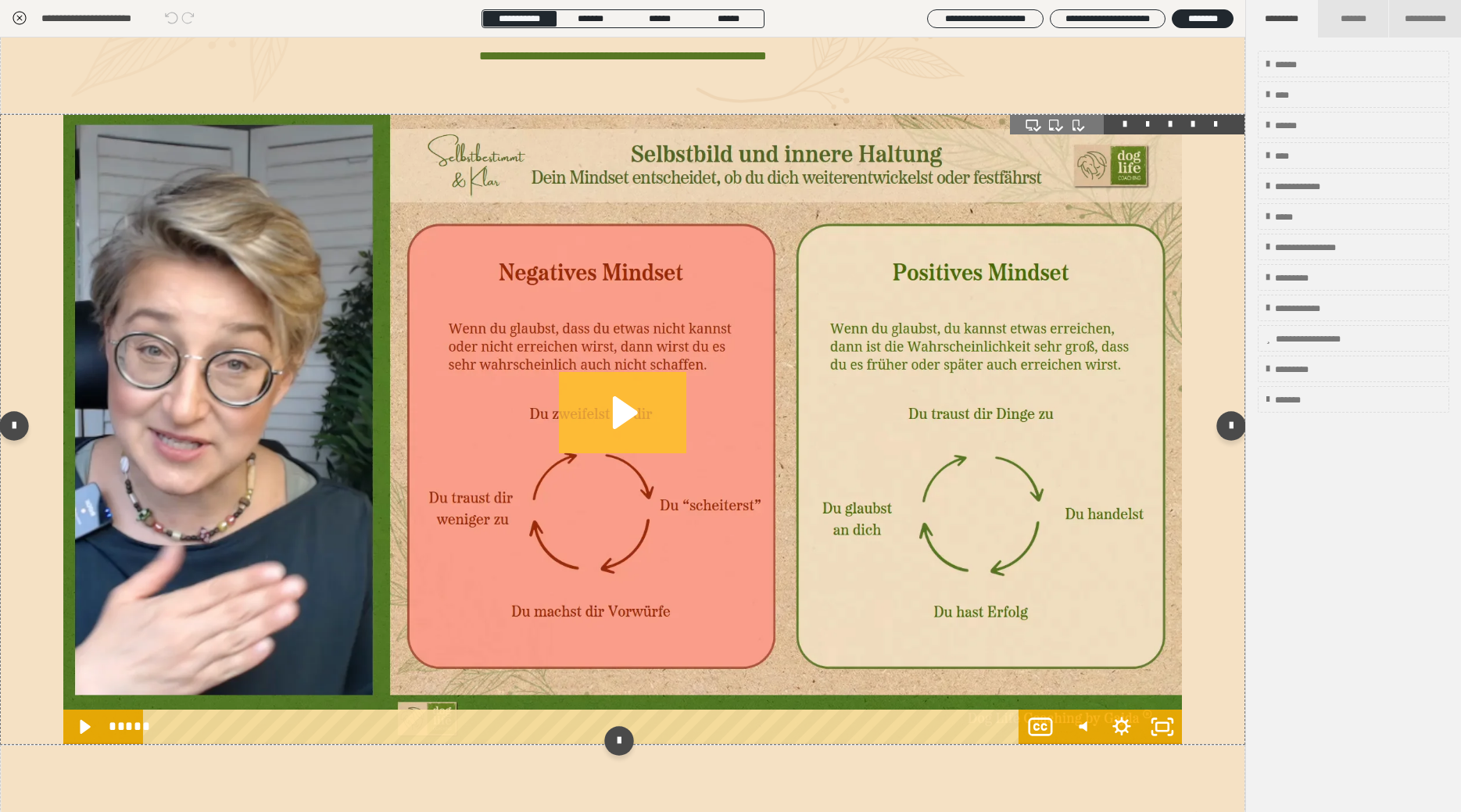 click 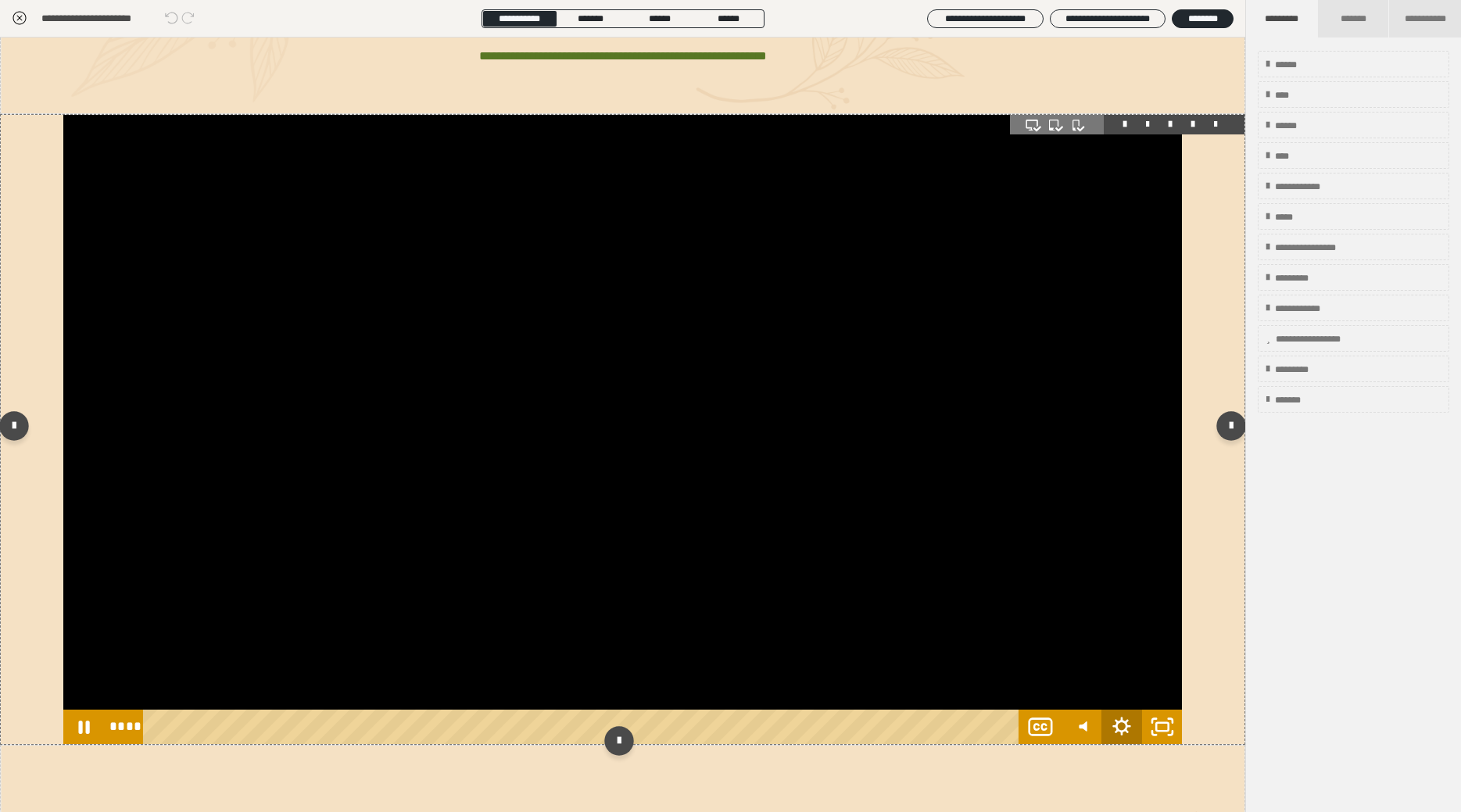 click 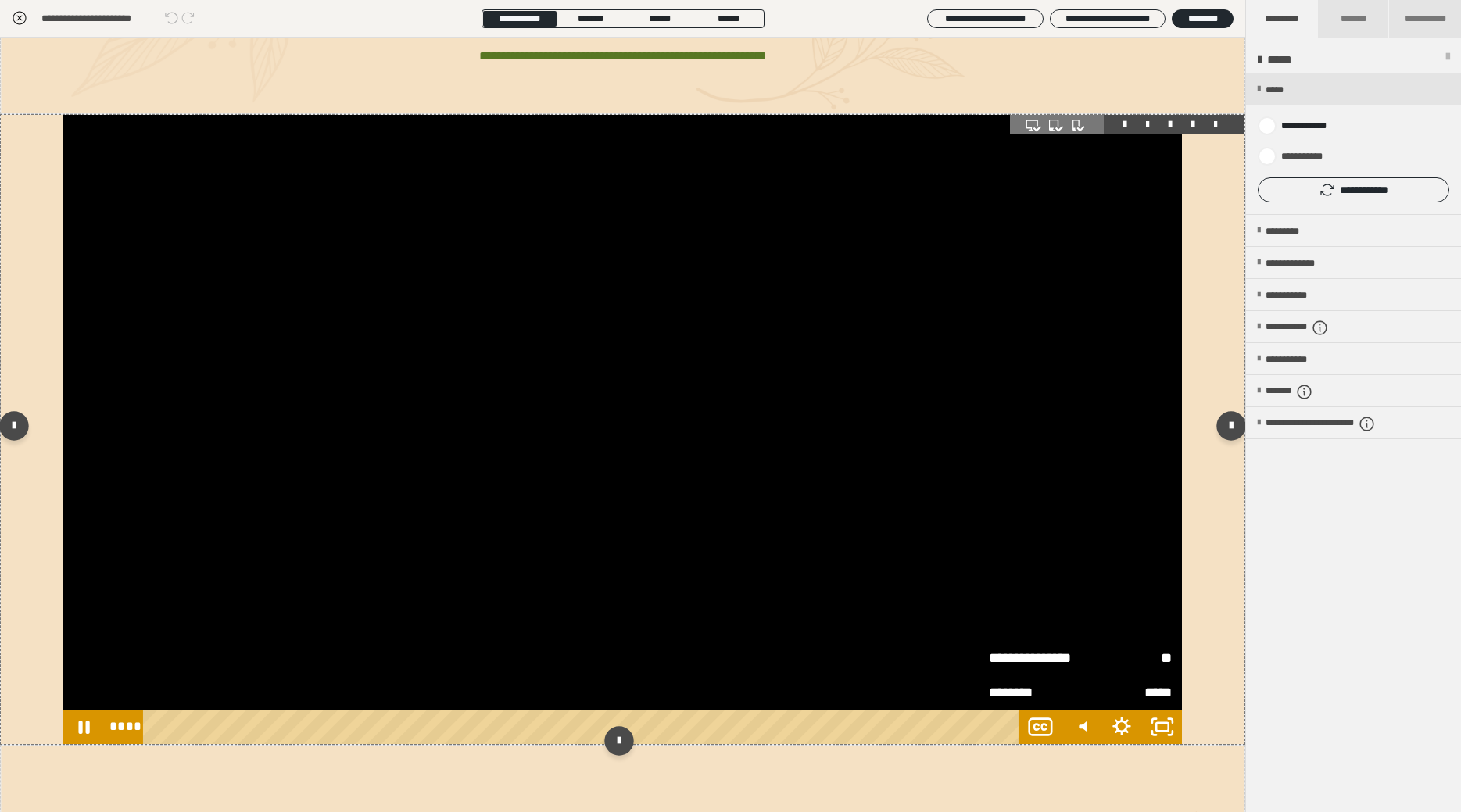 click on "**" at bounding box center [1126, 658] 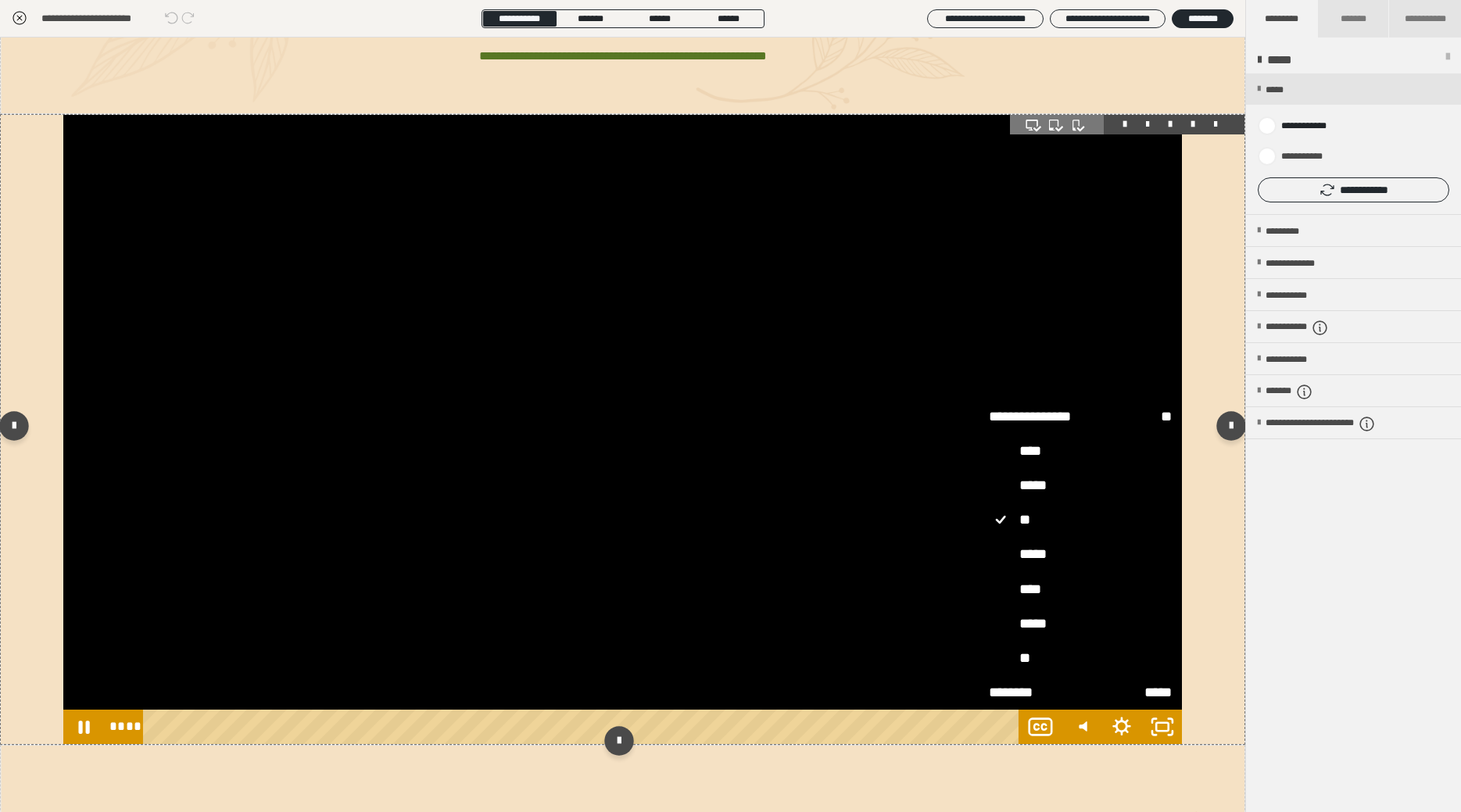 click on "**" at bounding box center (1080, 659) 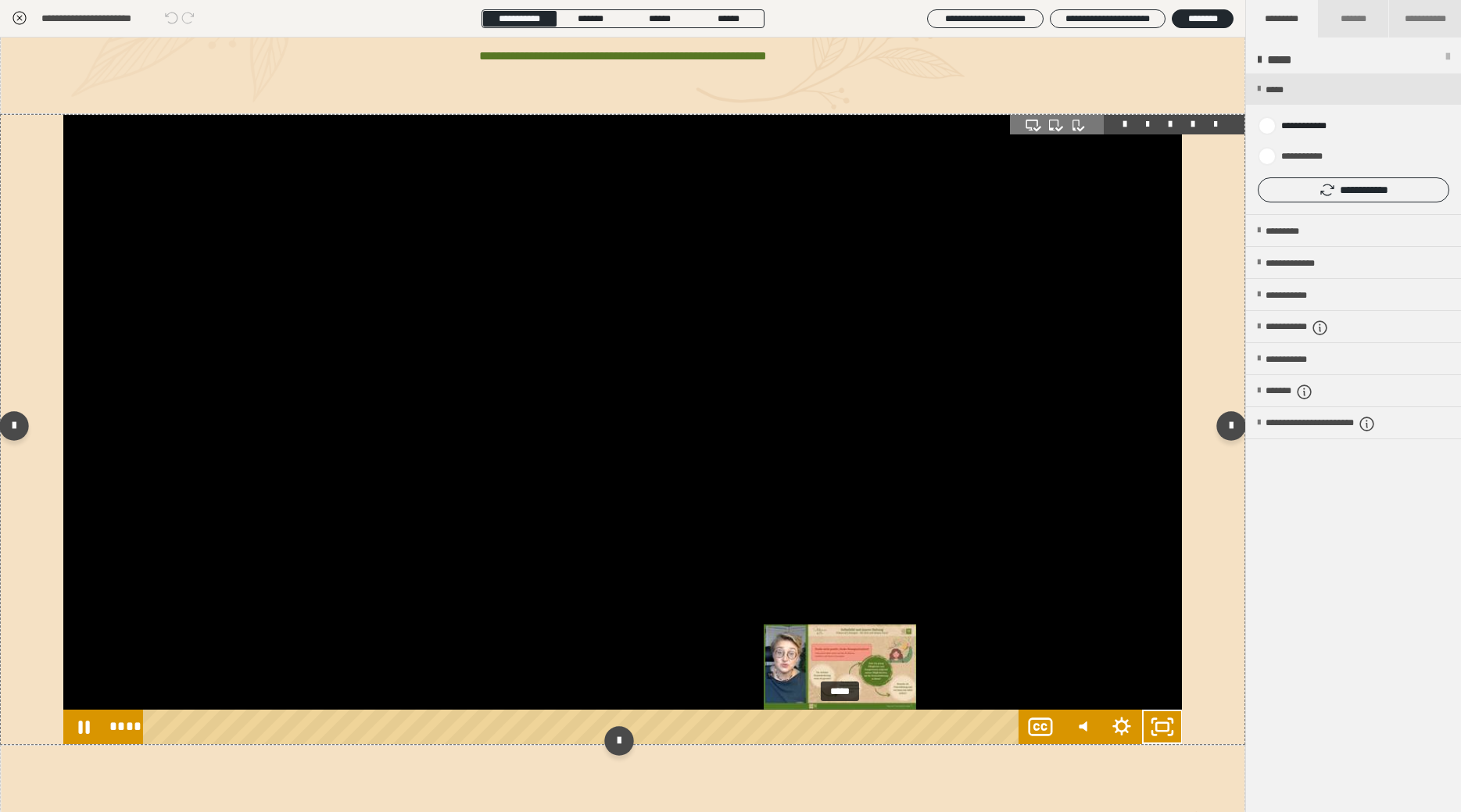 click on "*****" at bounding box center [583, 727] 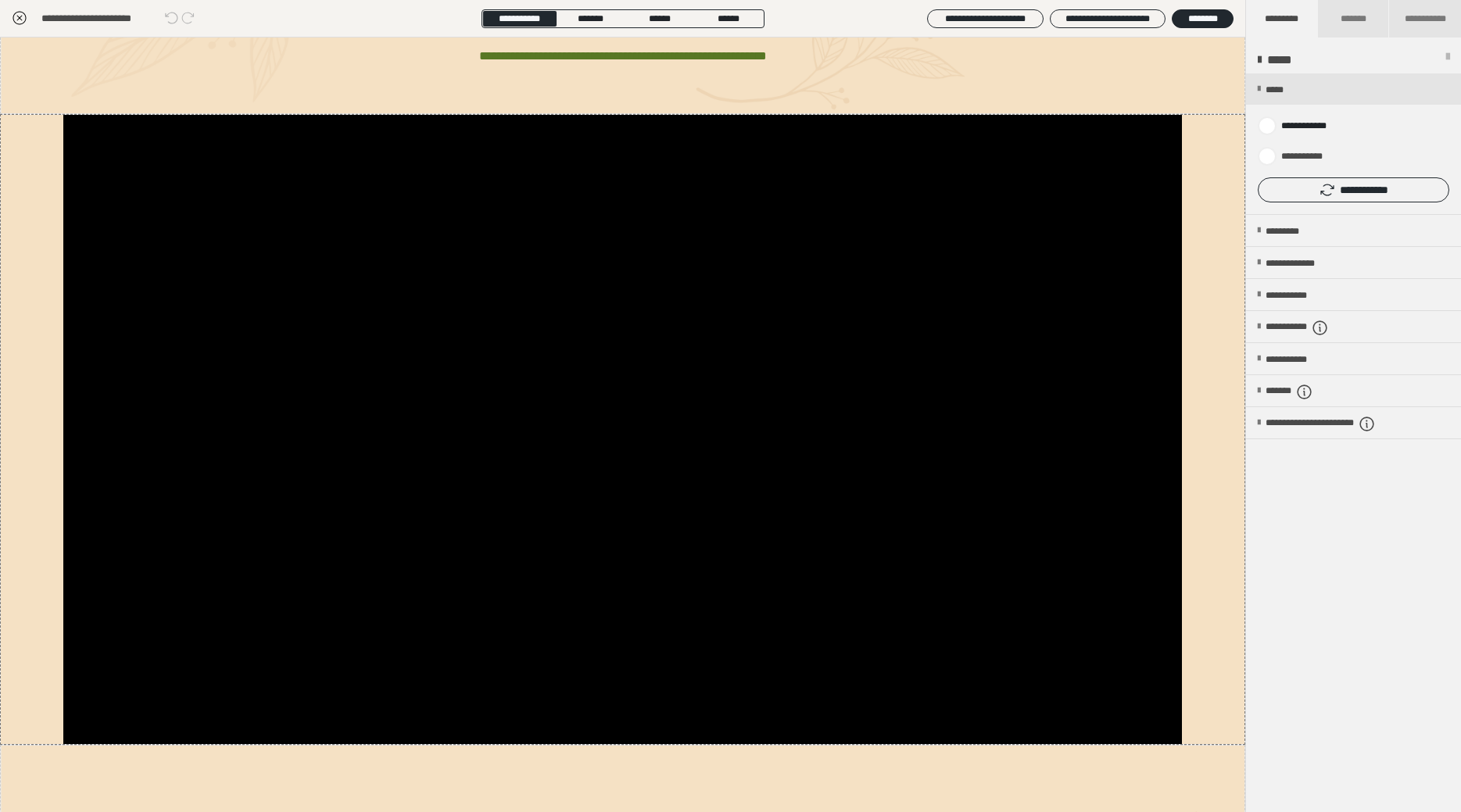 click 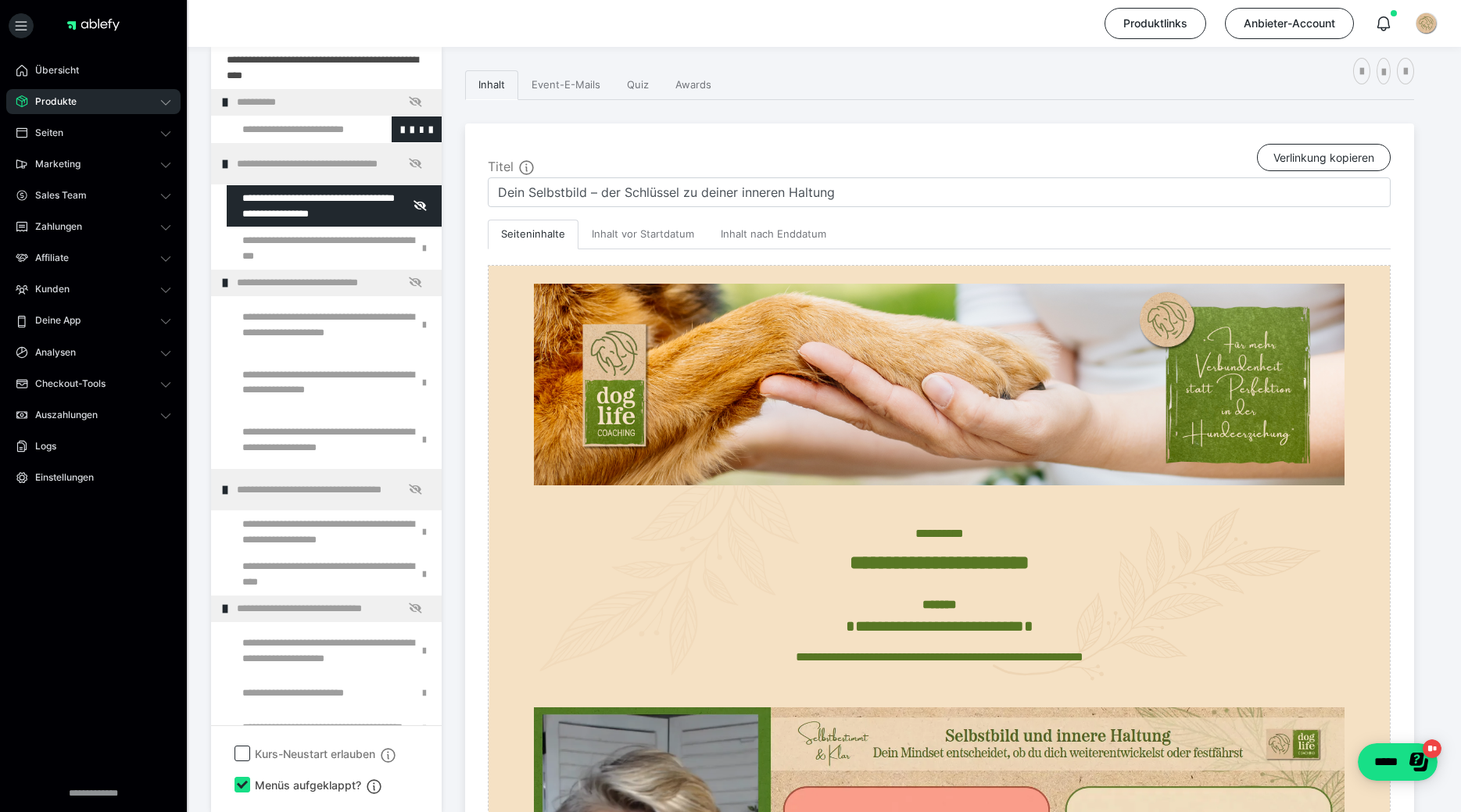 click at bounding box center [293, 130] 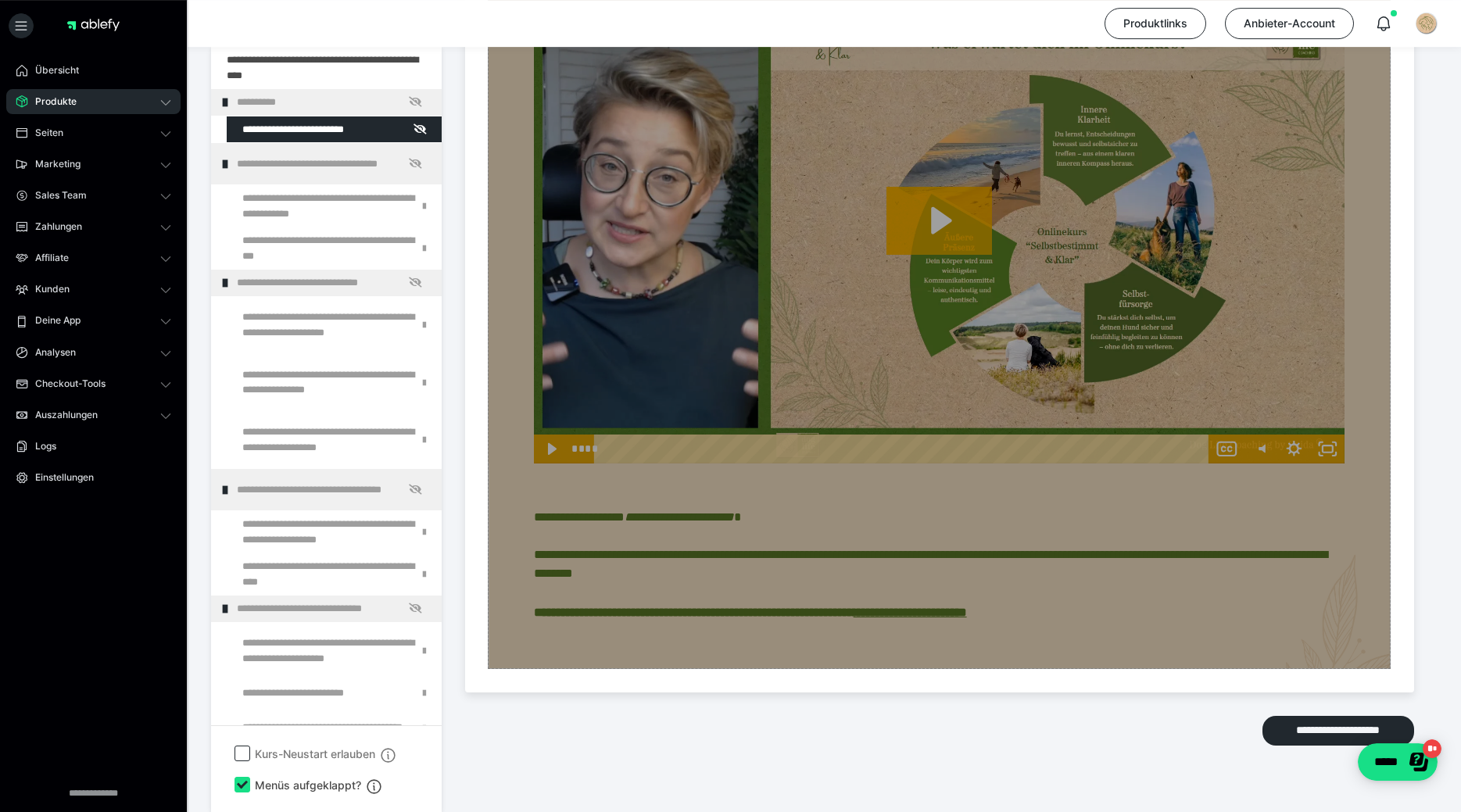 scroll, scrollTop: 973, scrollLeft: 0, axis: vertical 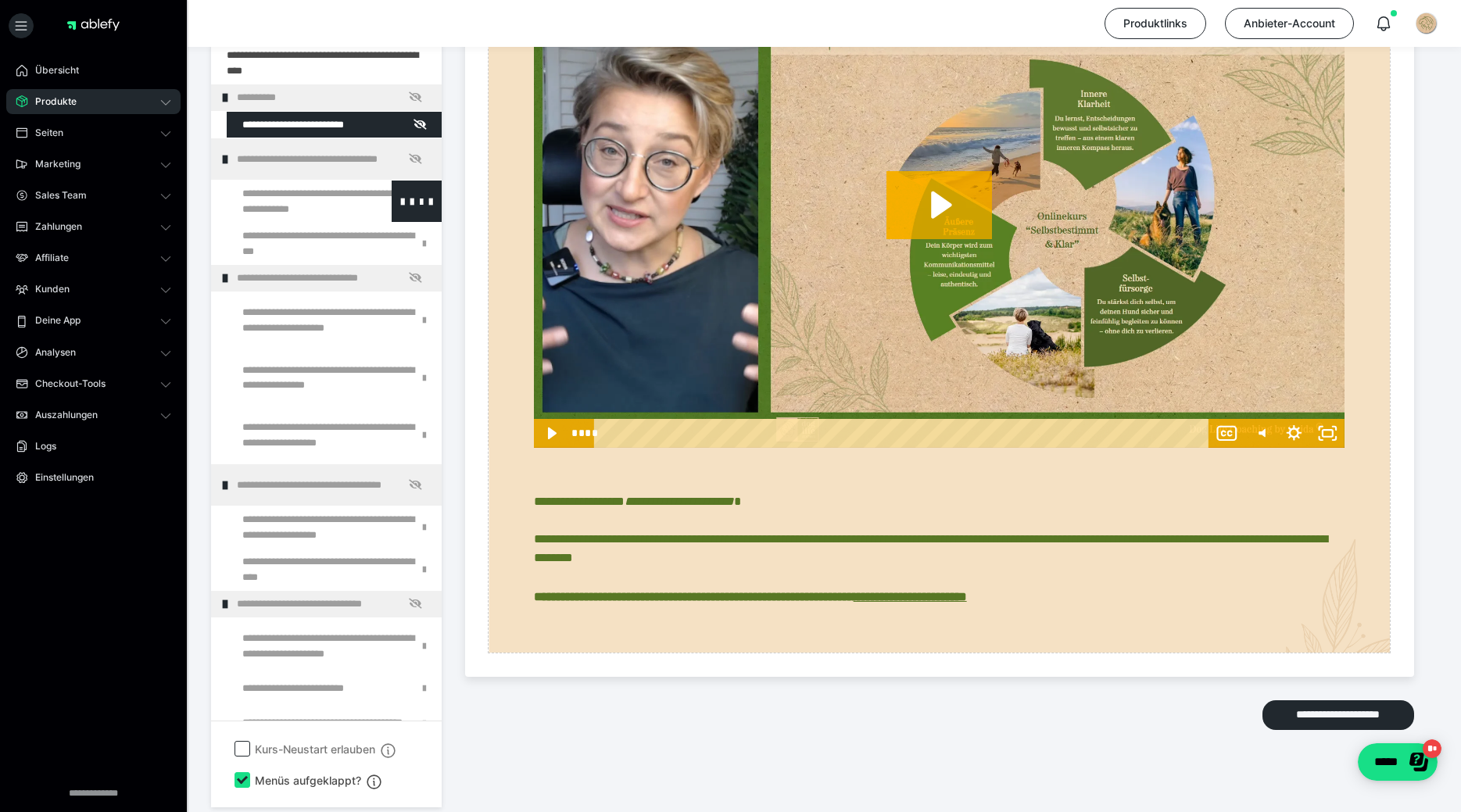click at bounding box center (293, 202) 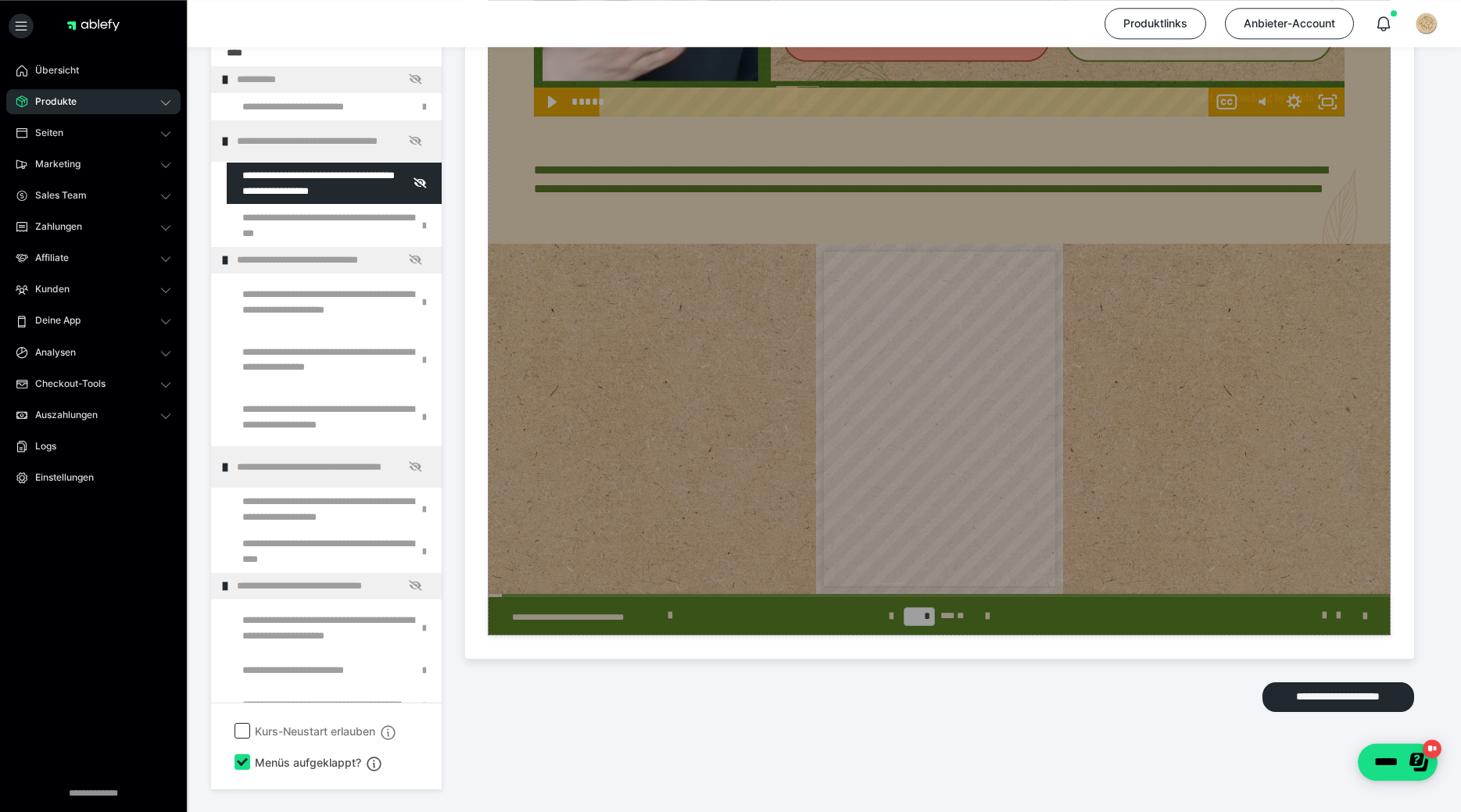 scroll, scrollTop: 1324, scrollLeft: 0, axis: vertical 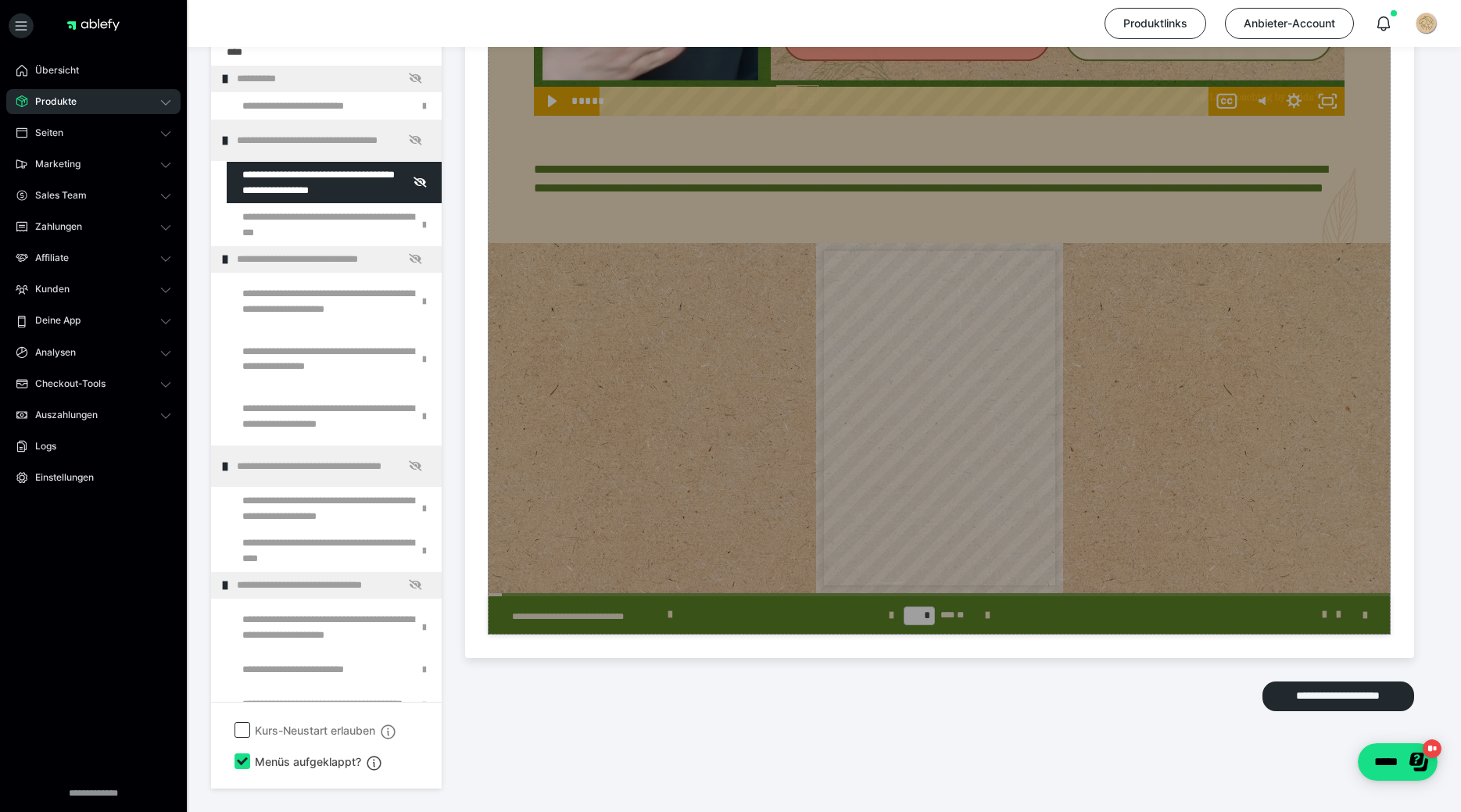 click on "Zum Pagebuilder" at bounding box center [939, -74] 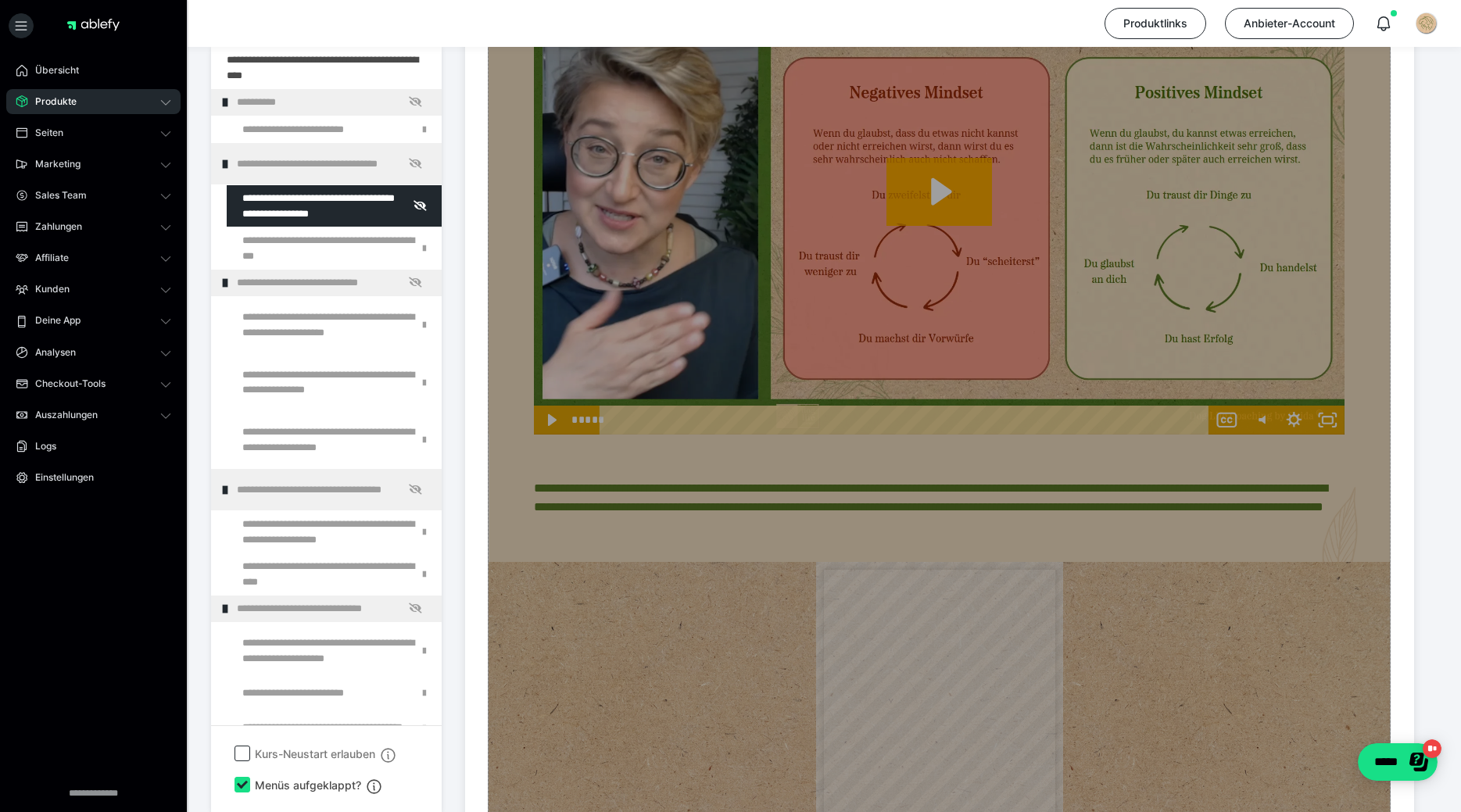 scroll, scrollTop: 1324, scrollLeft: 0, axis: vertical 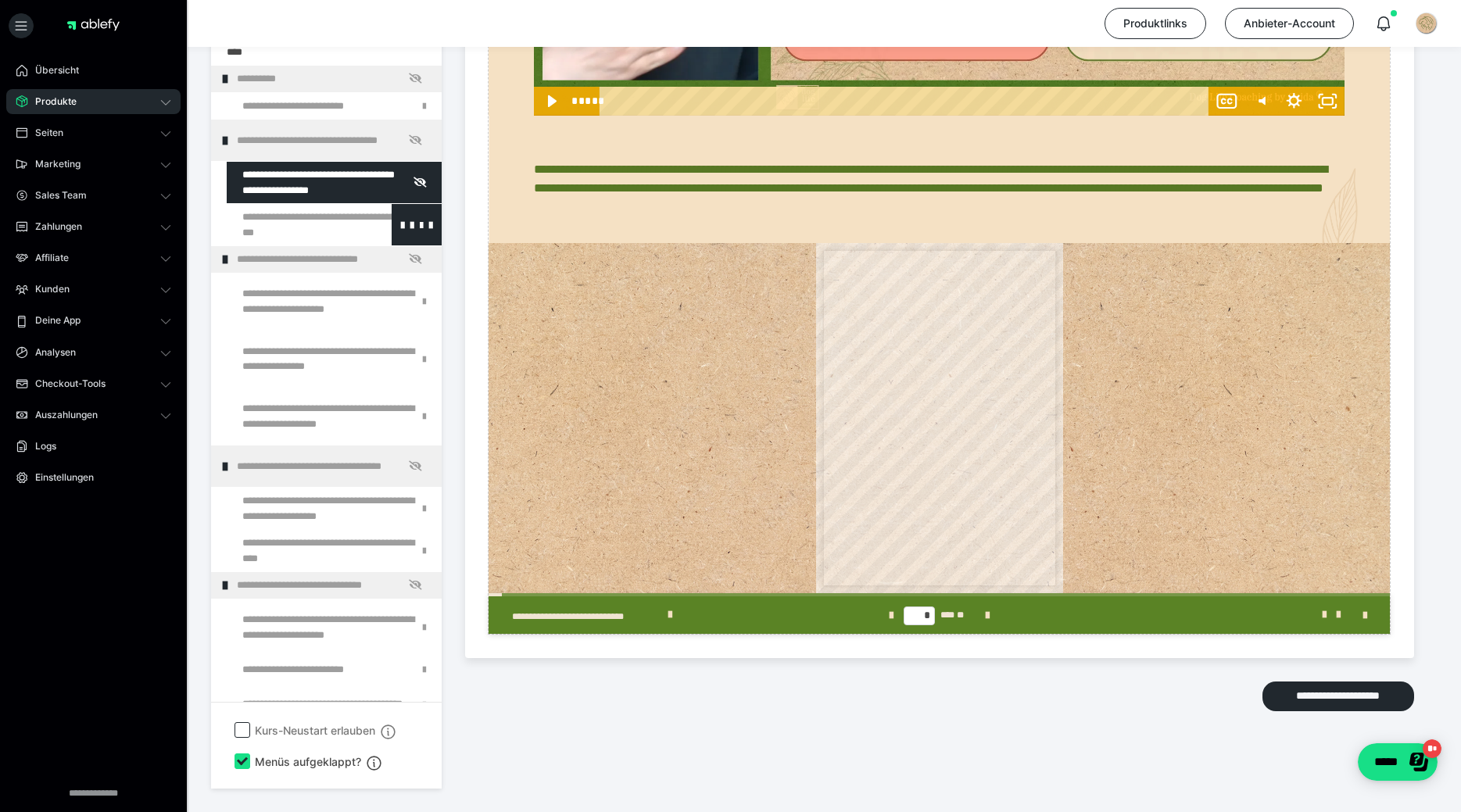 click at bounding box center (293, 225) 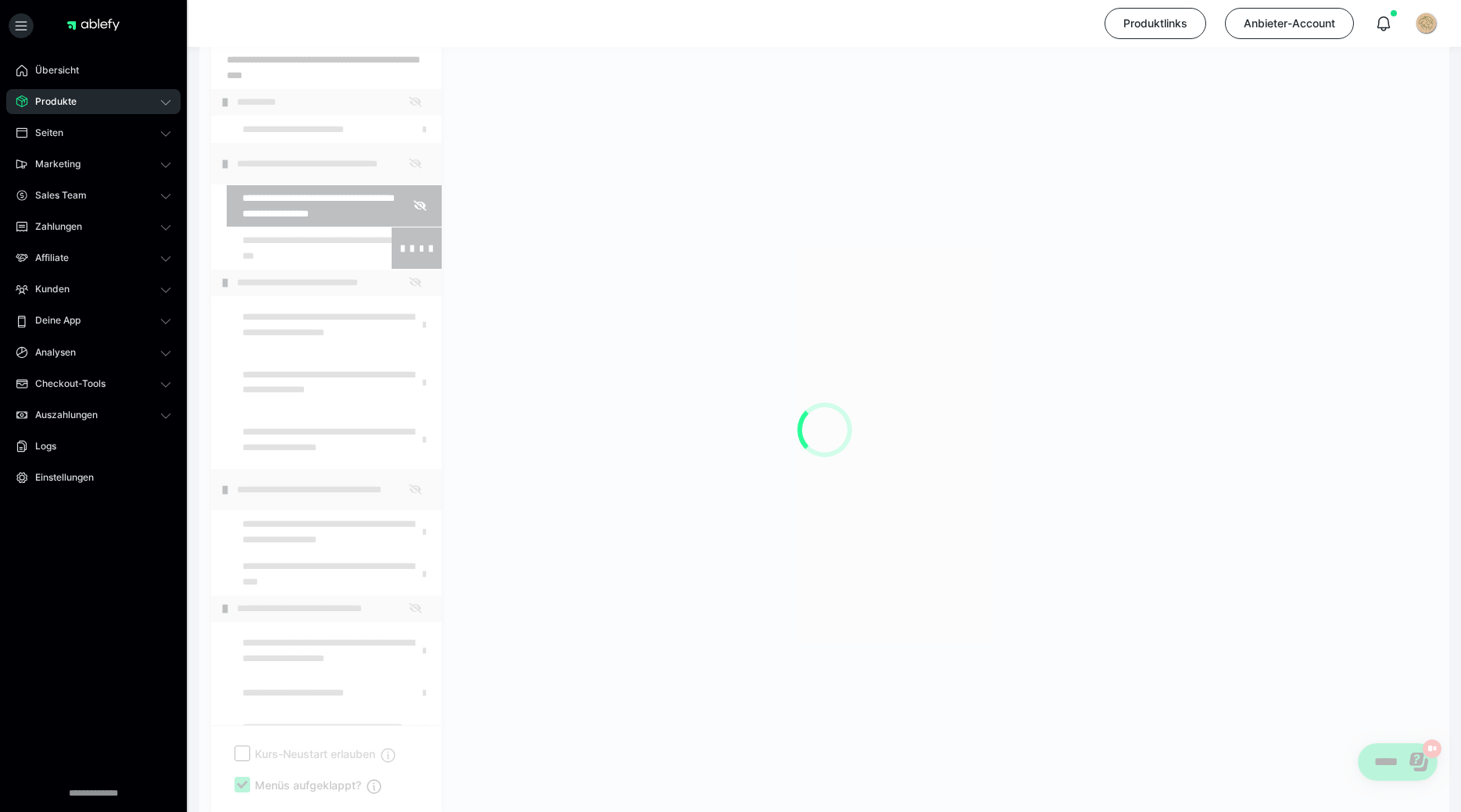 scroll, scrollTop: 276, scrollLeft: 0, axis: vertical 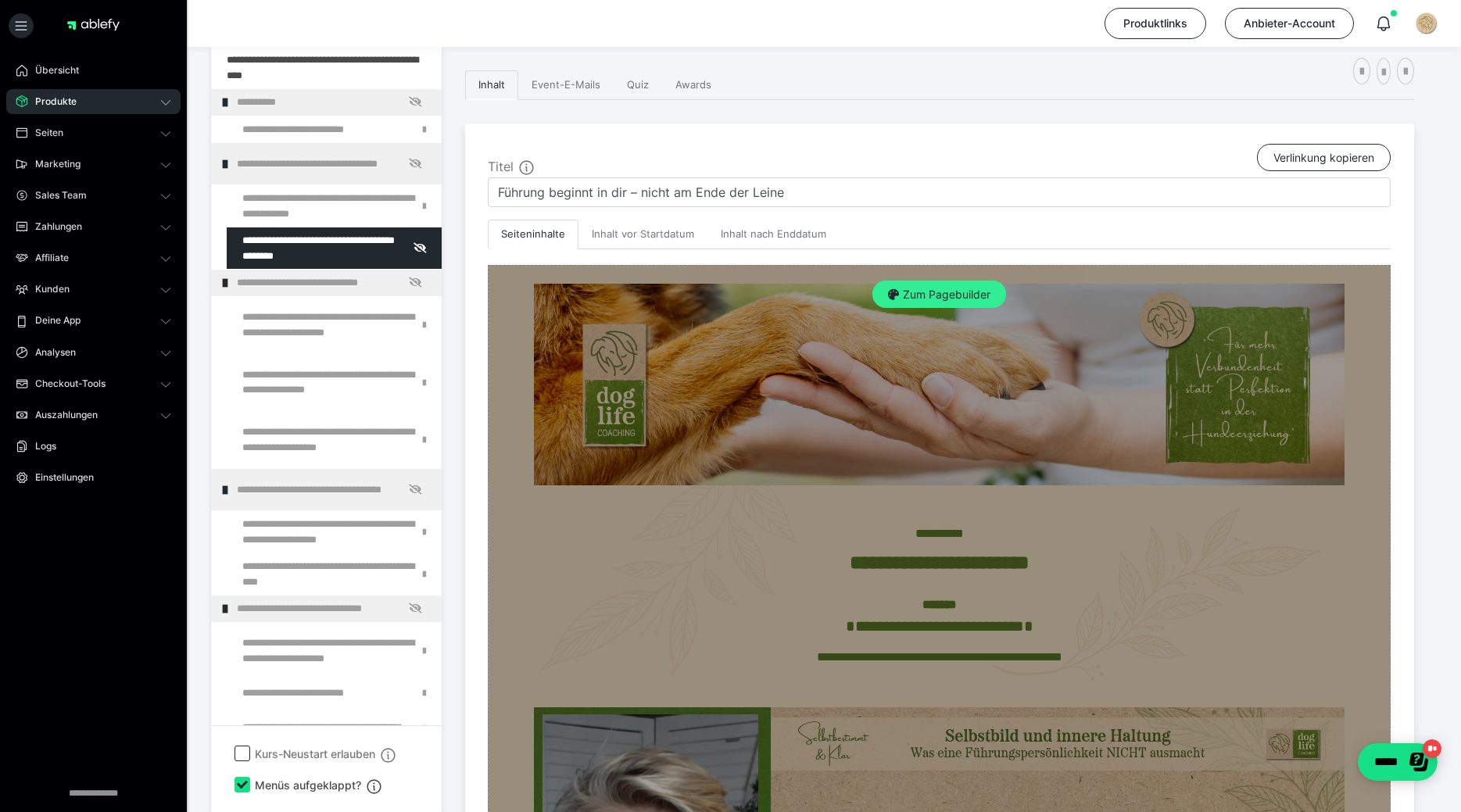 click on "Zum Pagebuilder" at bounding box center (939, 295) 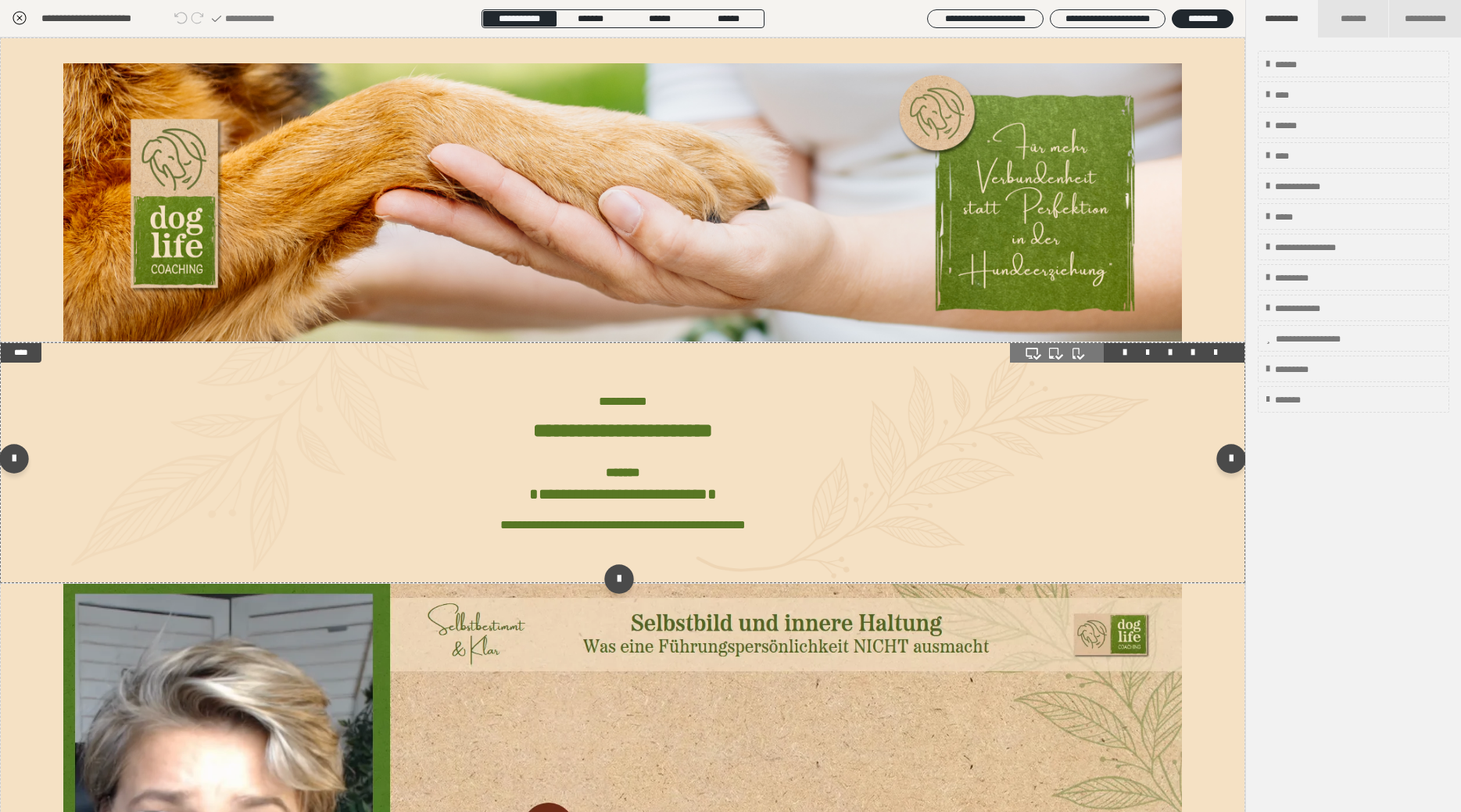 scroll, scrollTop: 563, scrollLeft: 0, axis: vertical 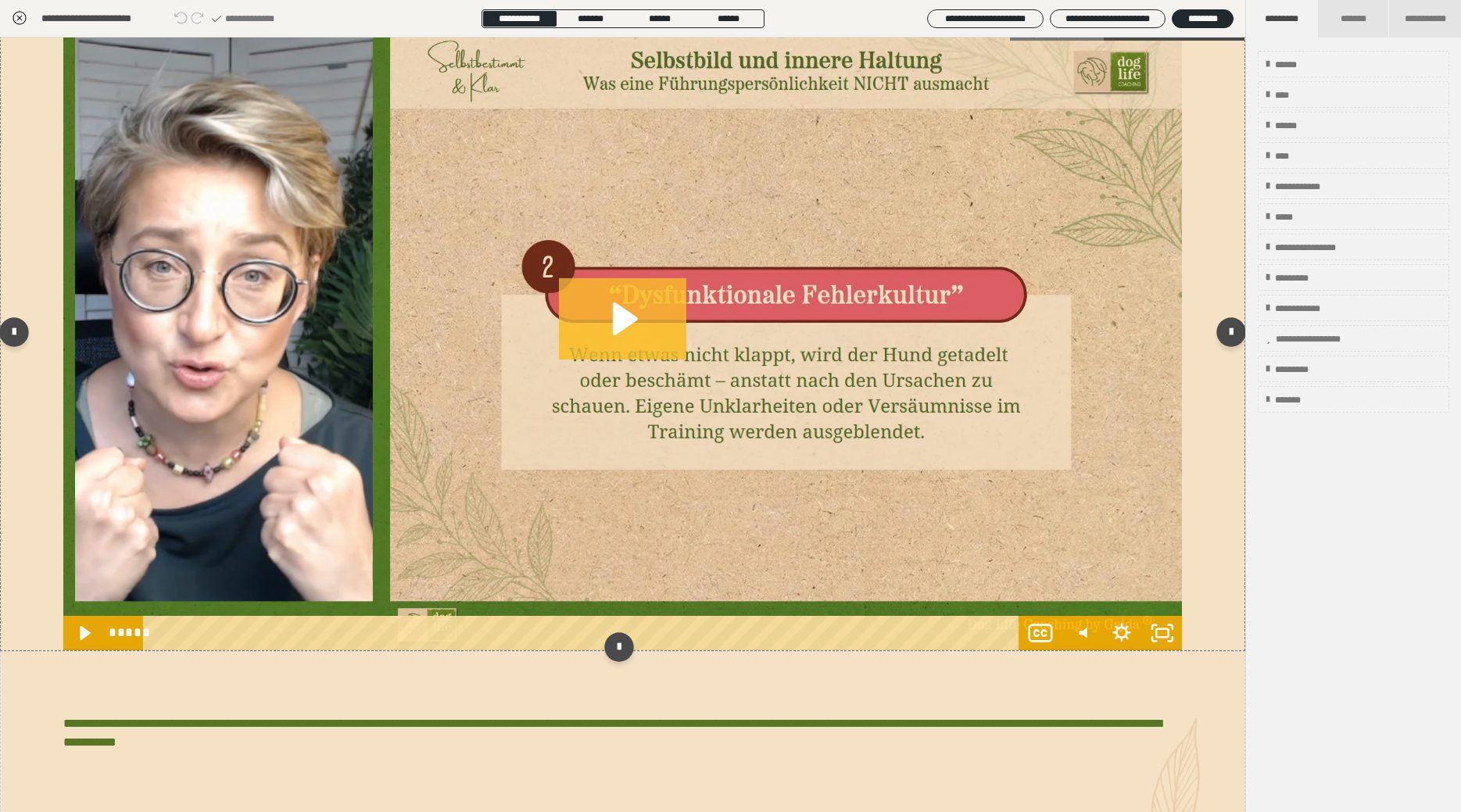click 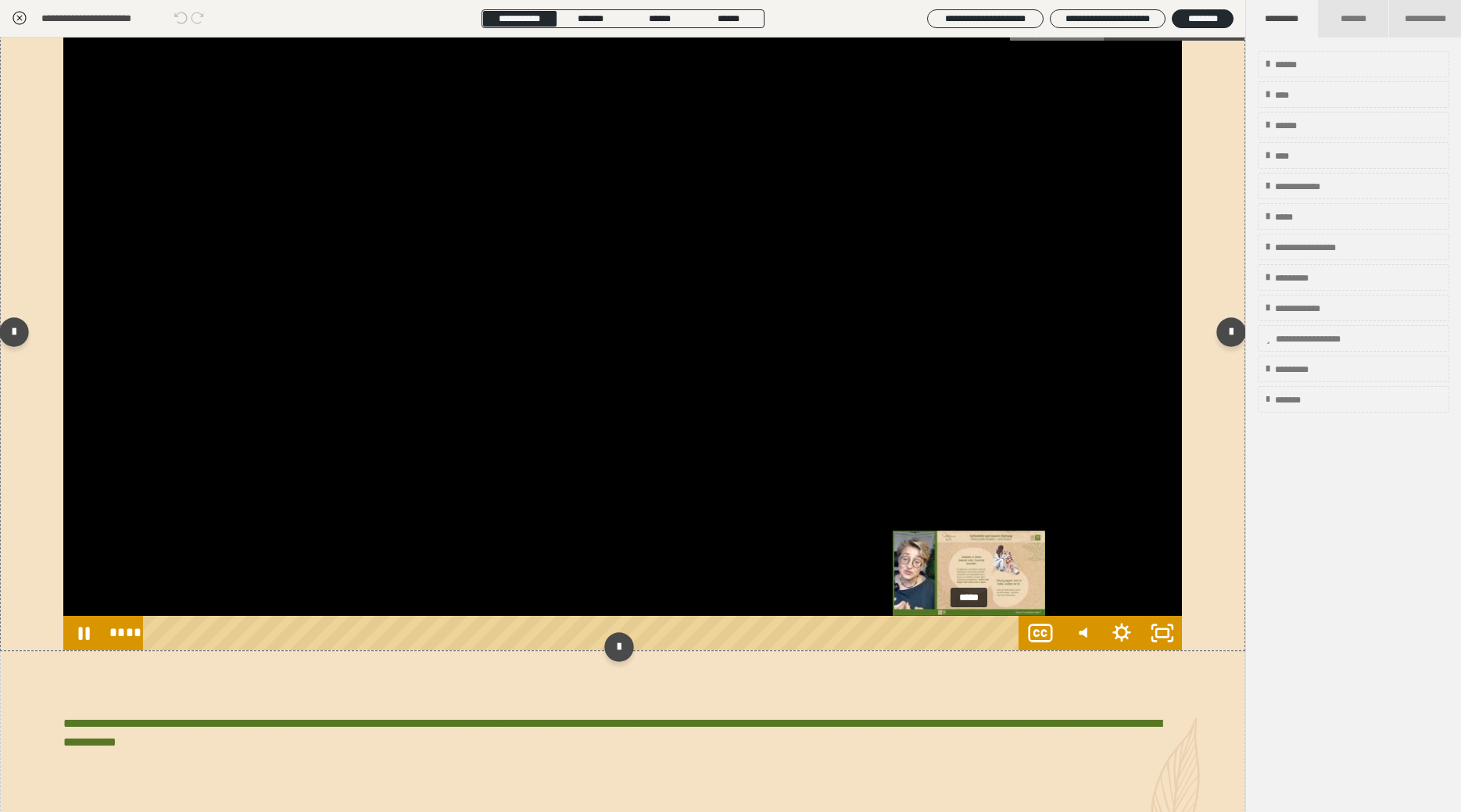 click on "*****" at bounding box center [583, 633] 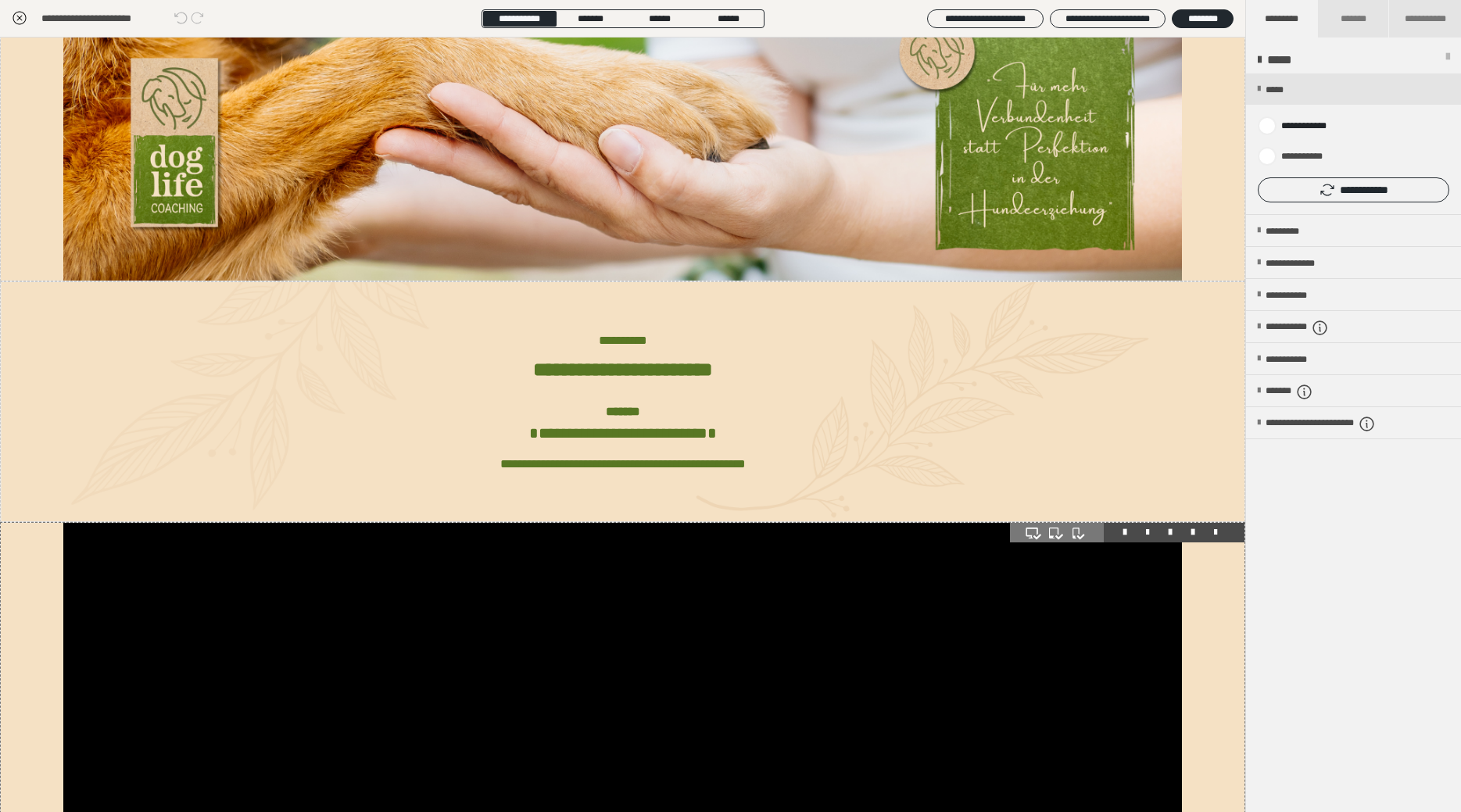 scroll, scrollTop: 0, scrollLeft: 0, axis: both 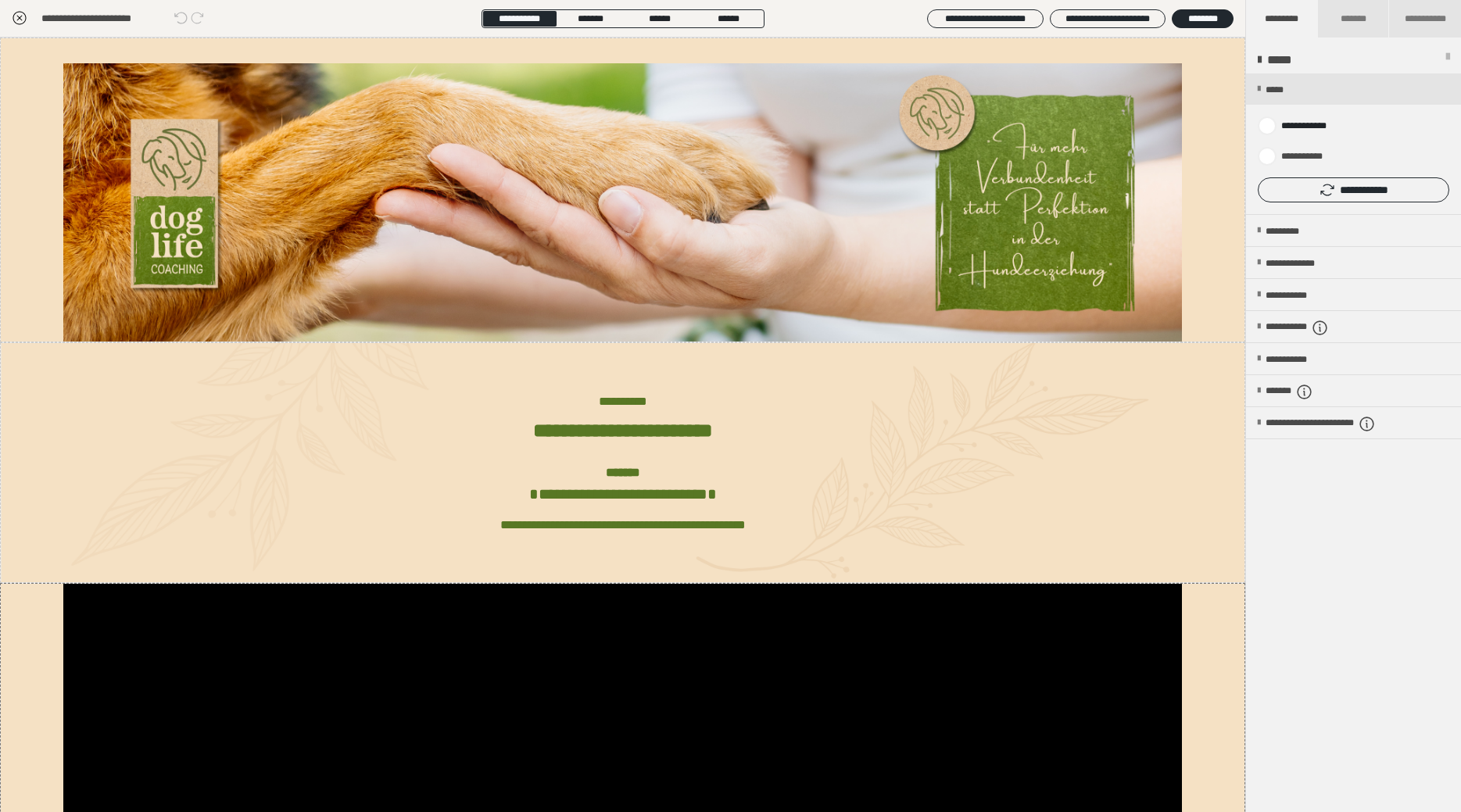 click 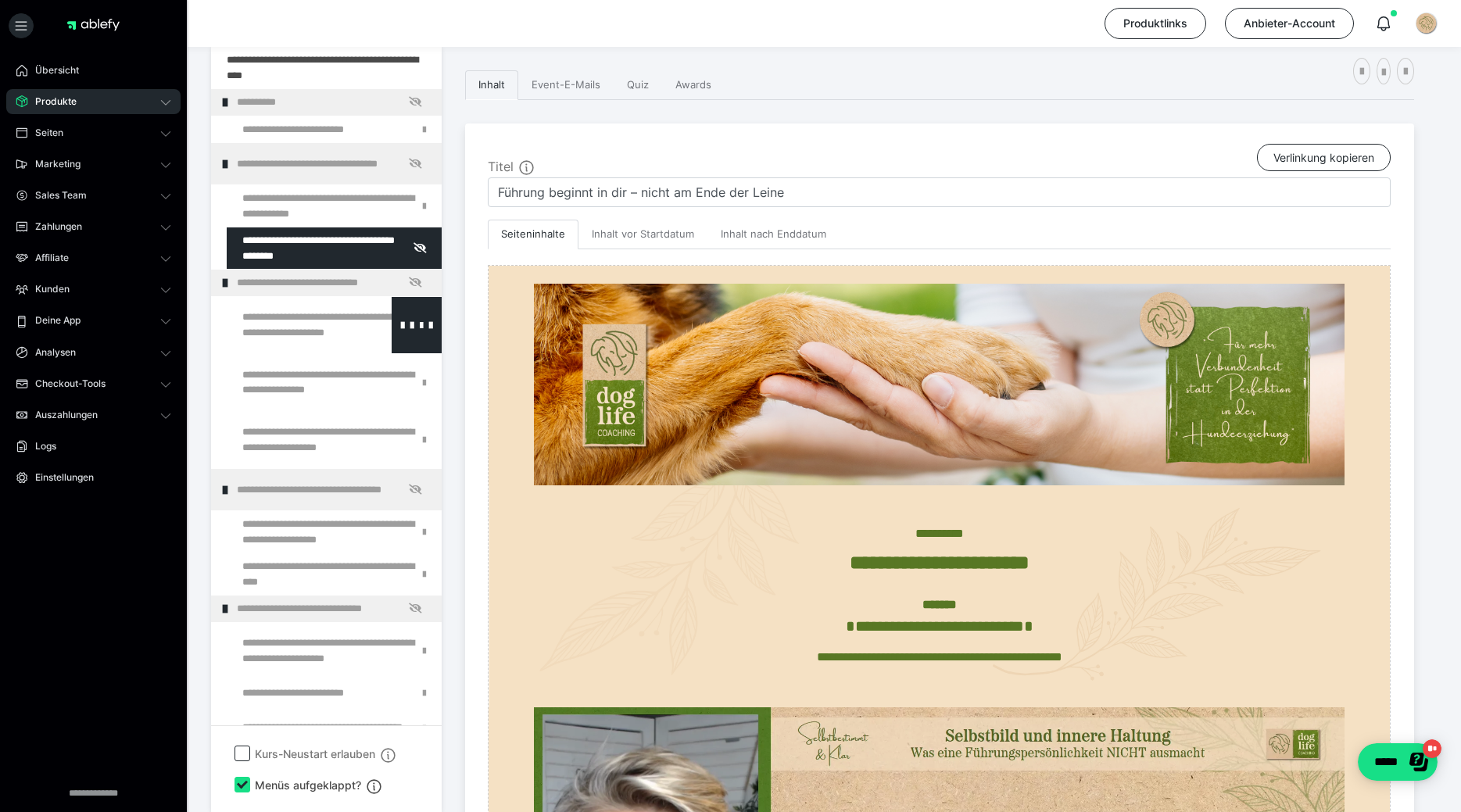 click at bounding box center (293, 325) 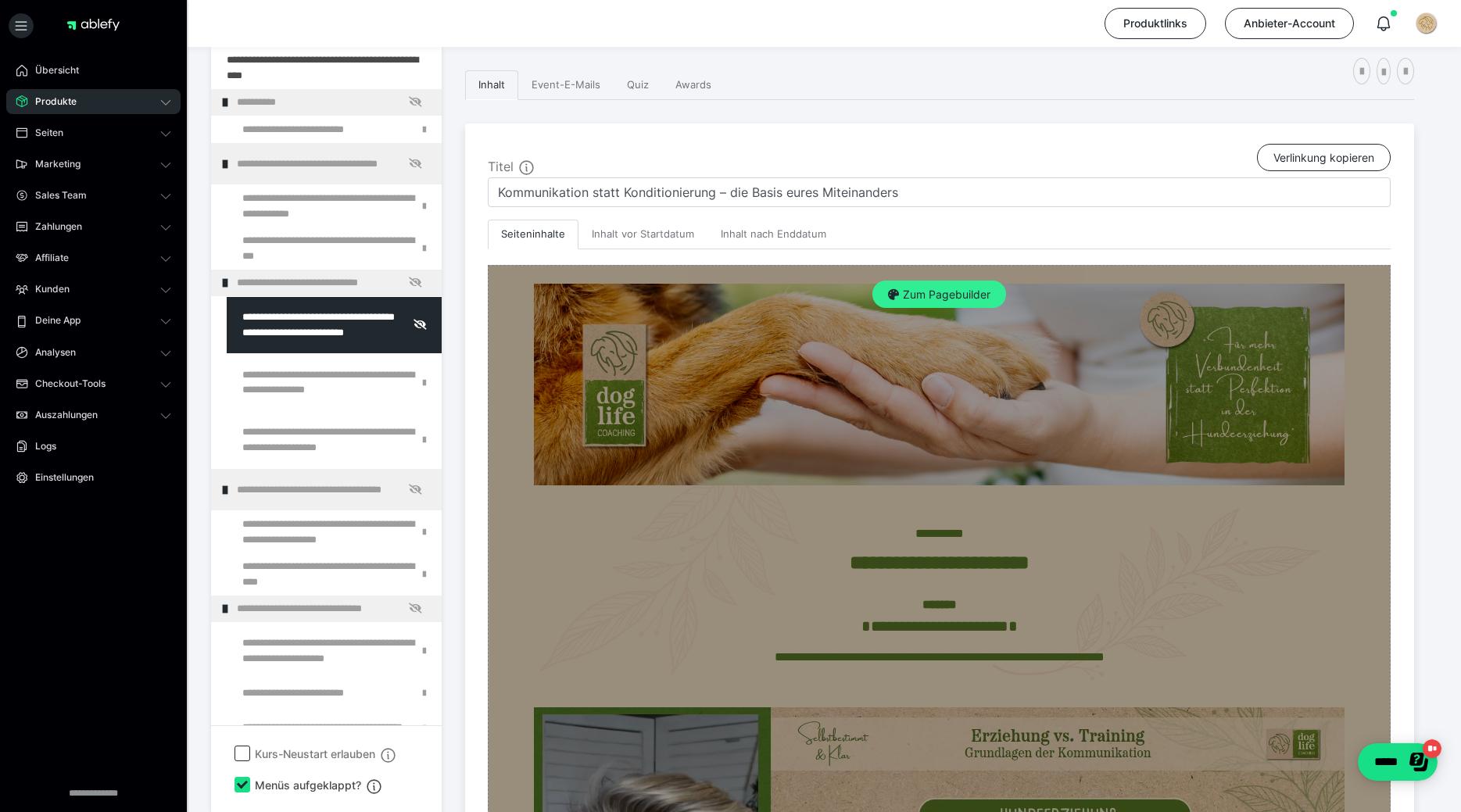 click on "Zum Pagebuilder" at bounding box center [939, 295] 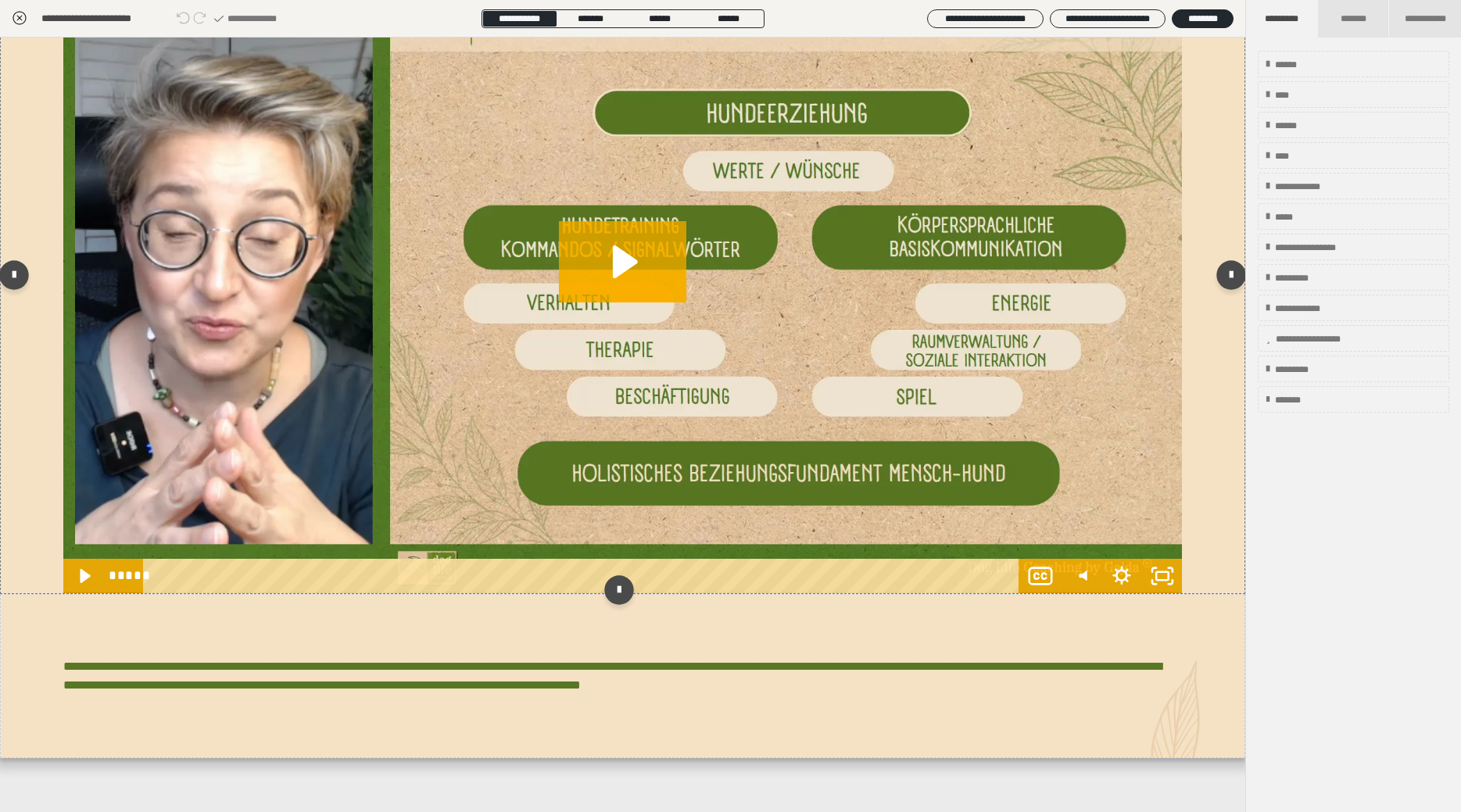 scroll, scrollTop: 624, scrollLeft: 0, axis: vertical 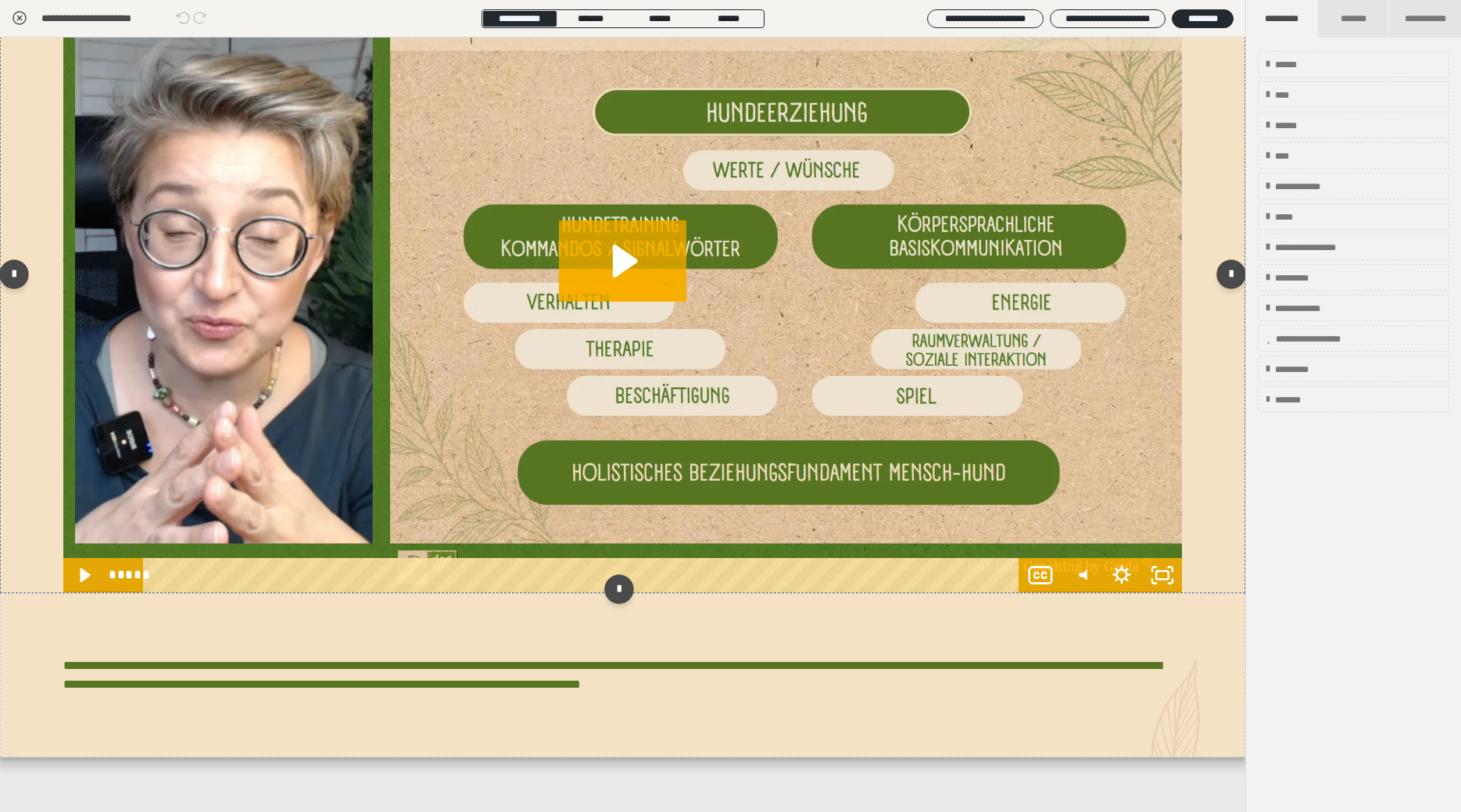 drag, startPoint x: 663, startPoint y: 699, endPoint x: 1183, endPoint y: 208, distance: 715.179 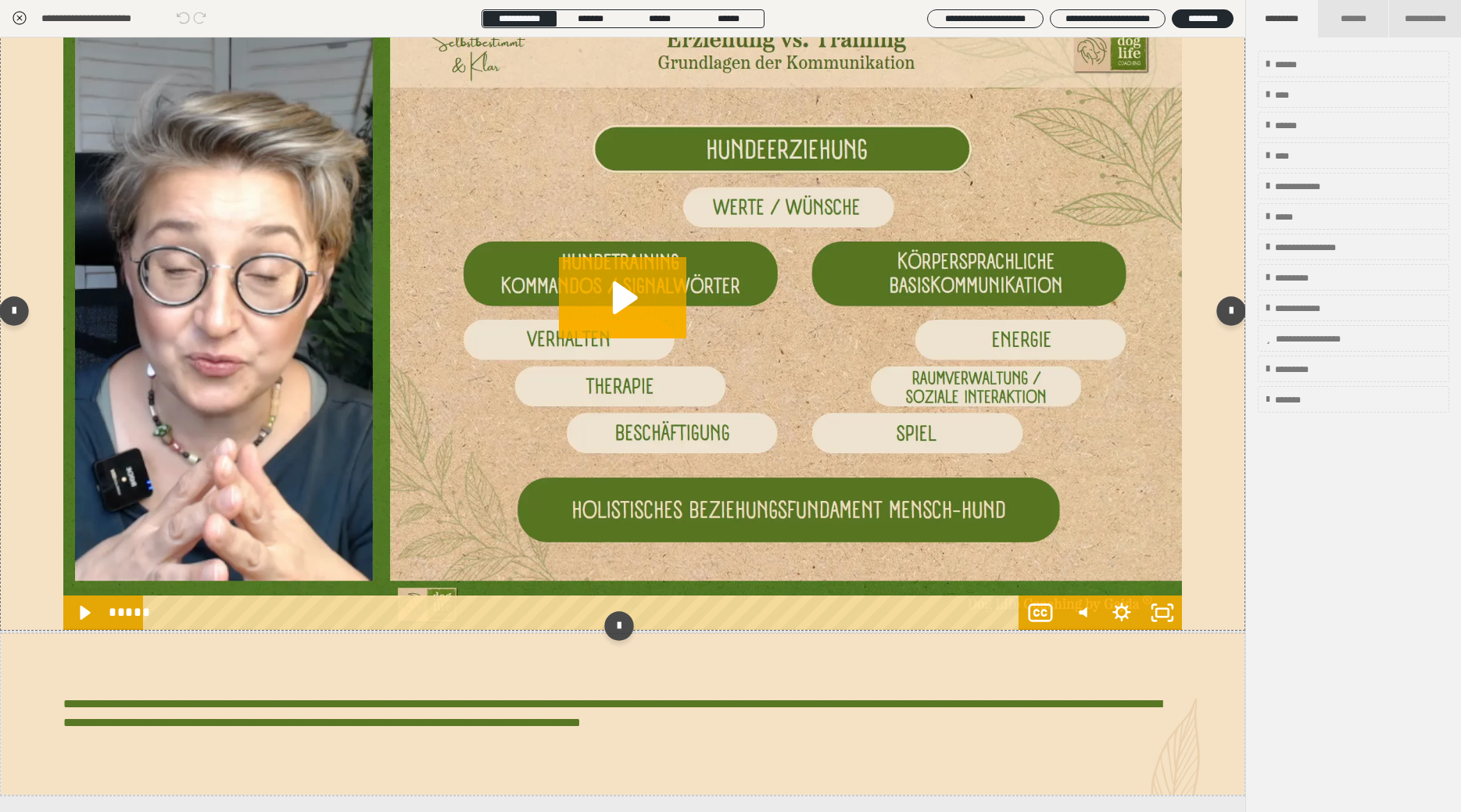 scroll, scrollTop: 624, scrollLeft: 0, axis: vertical 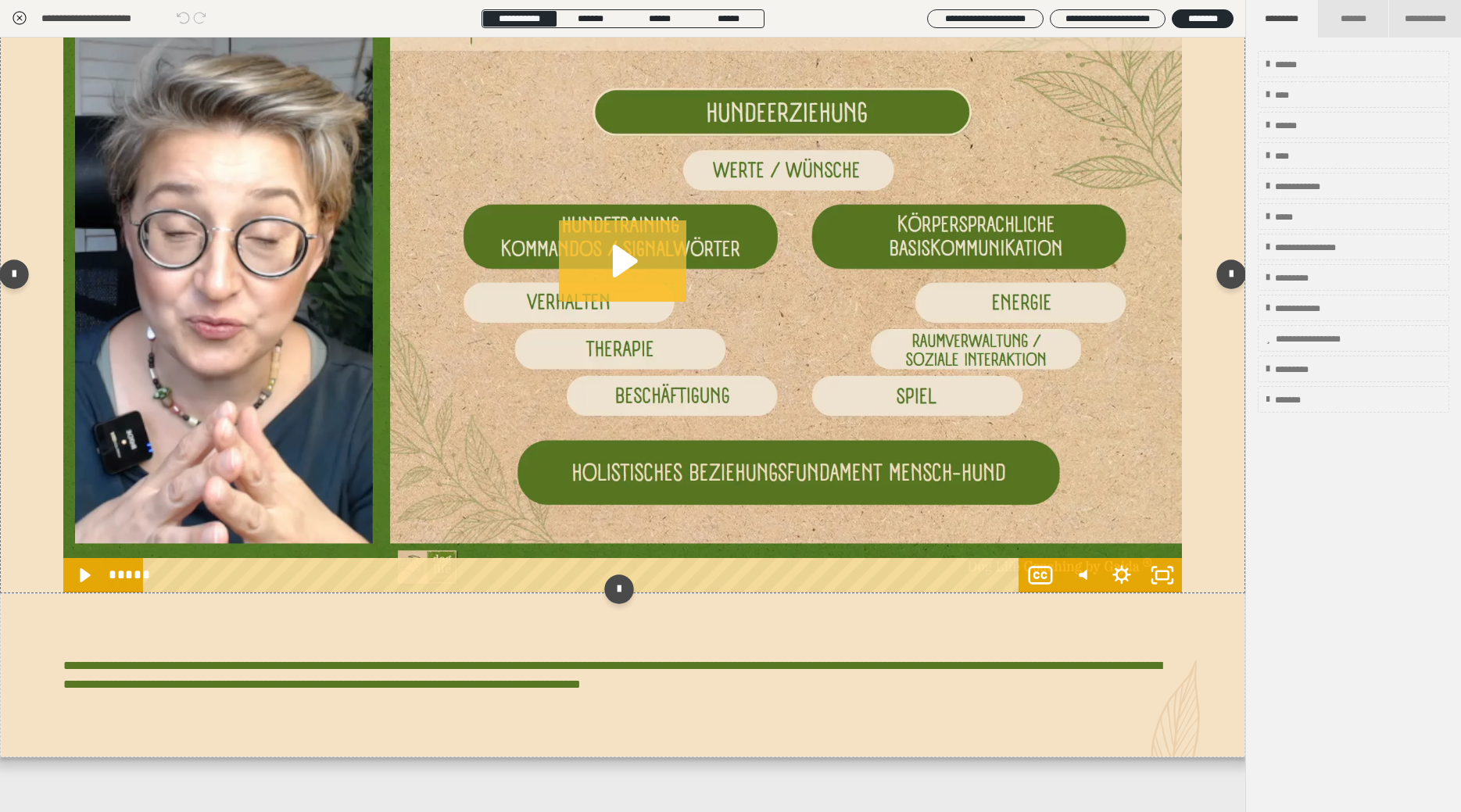 click 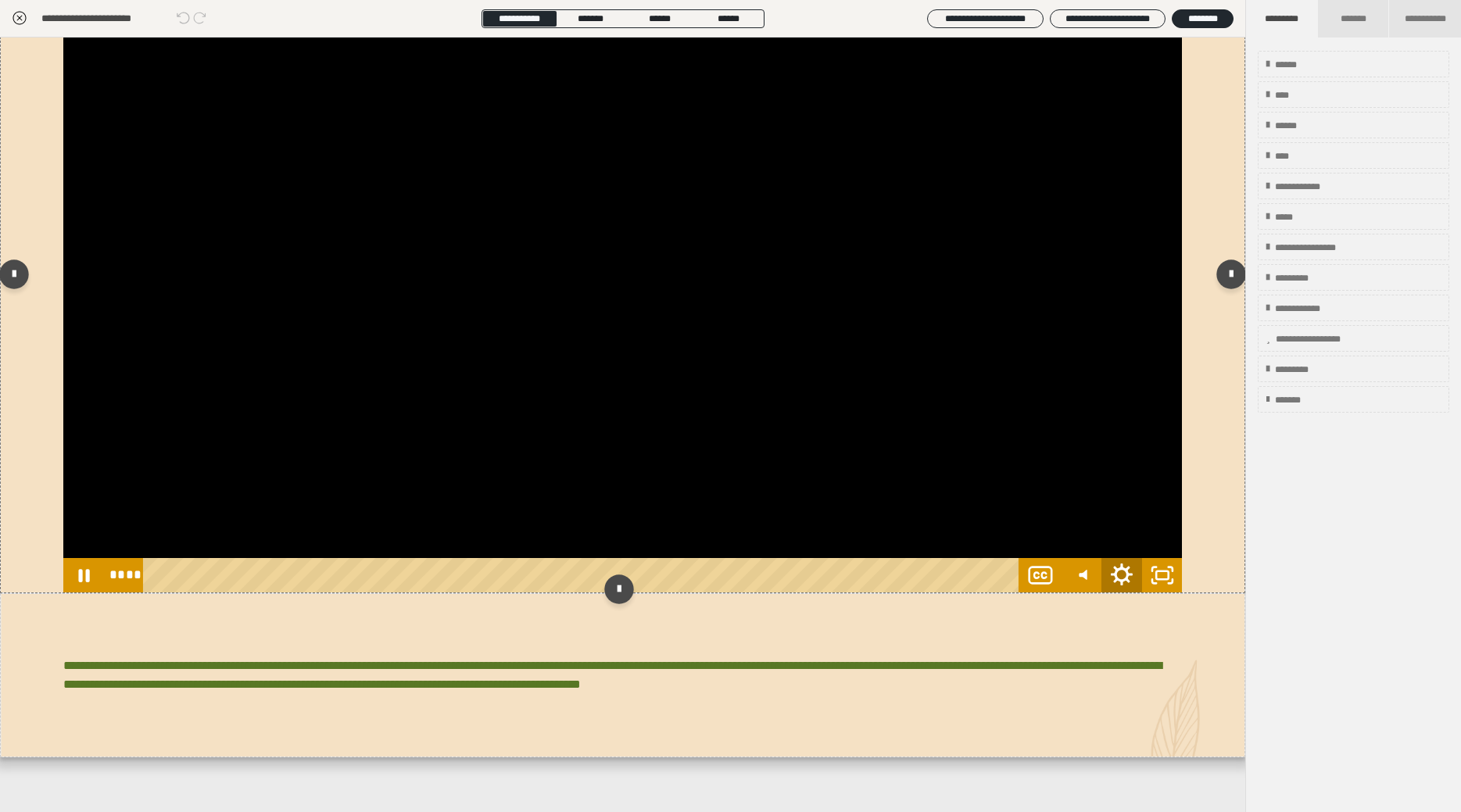 click 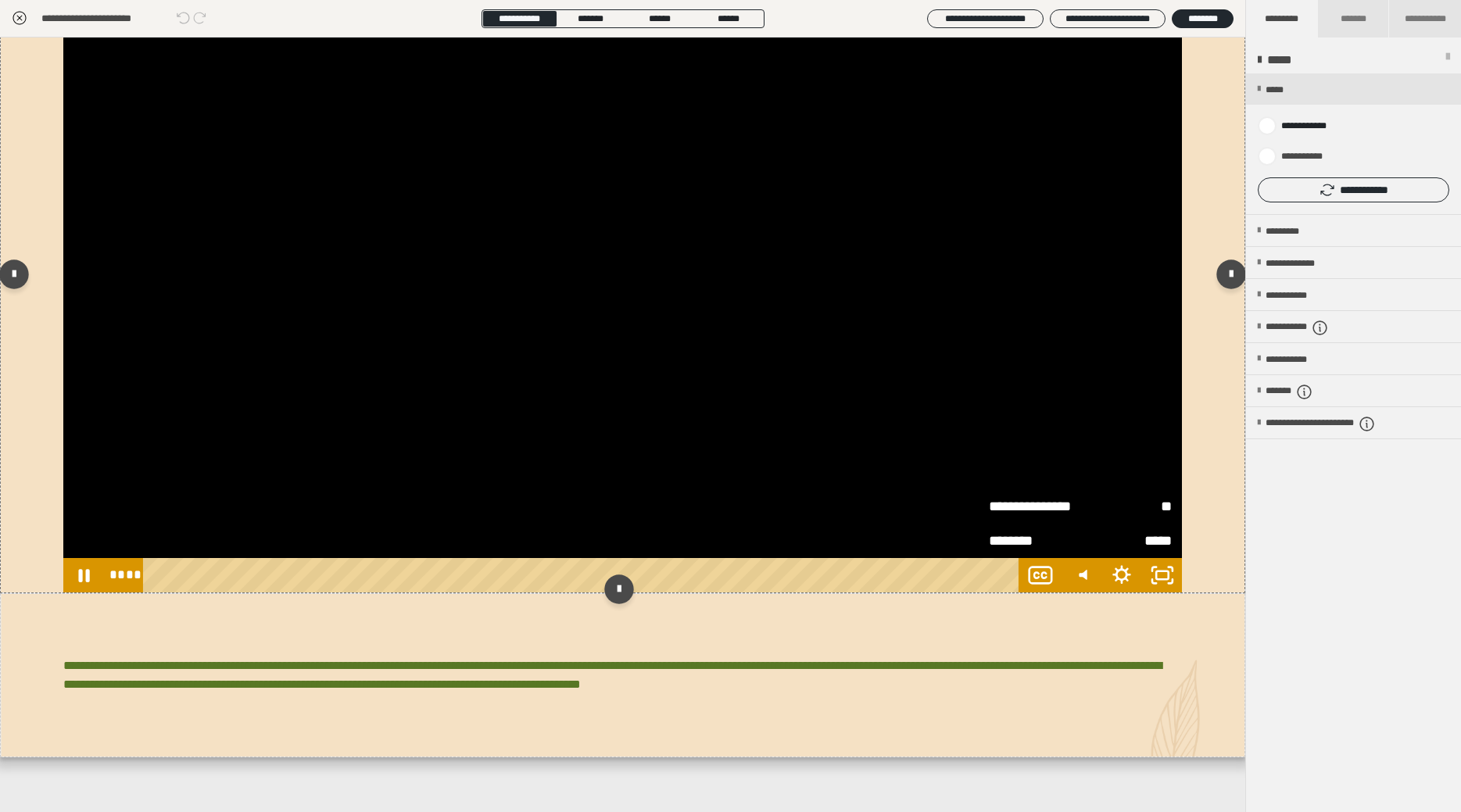 click on "**" at bounding box center [1126, 506] 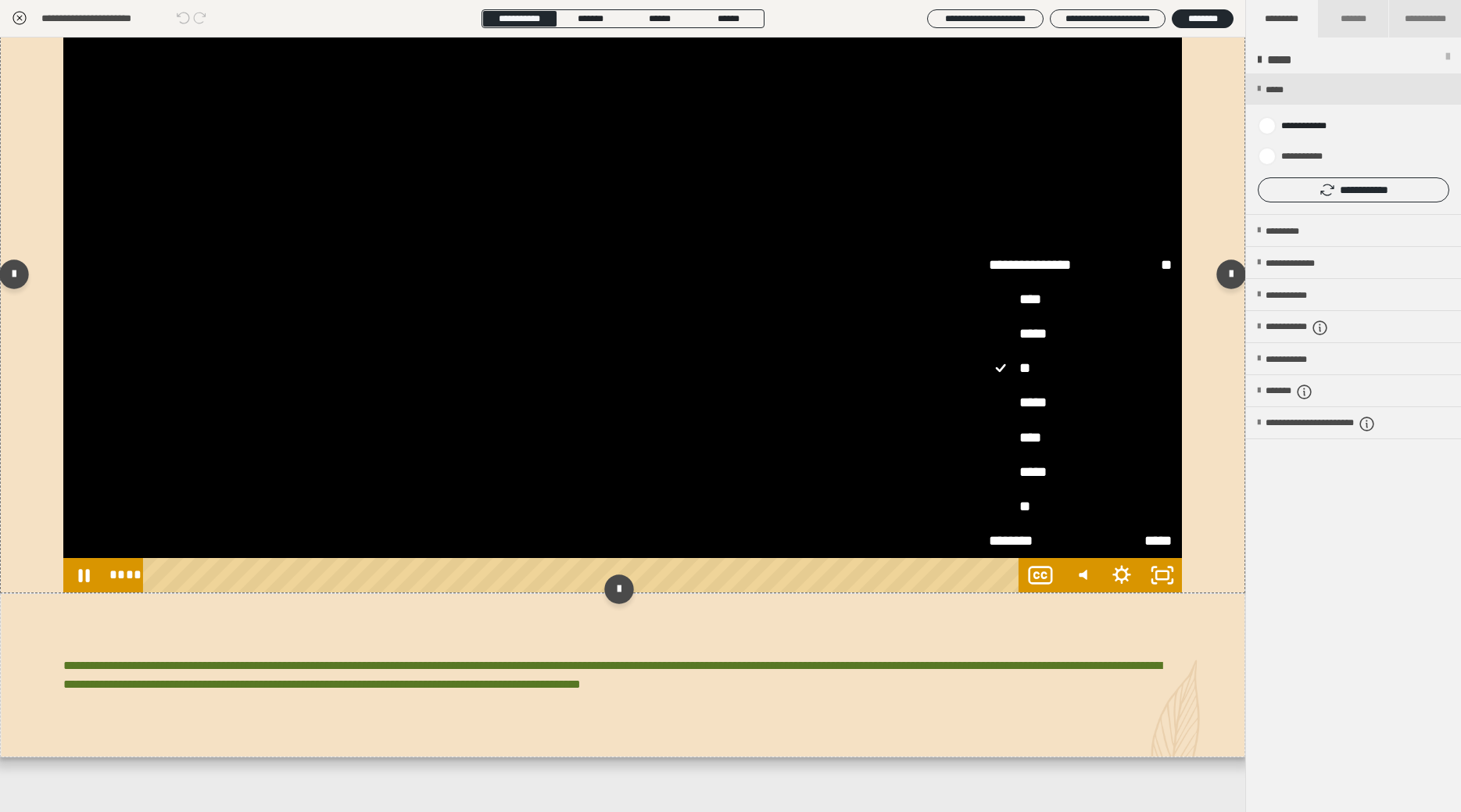 click on "**" at bounding box center (1080, 507) 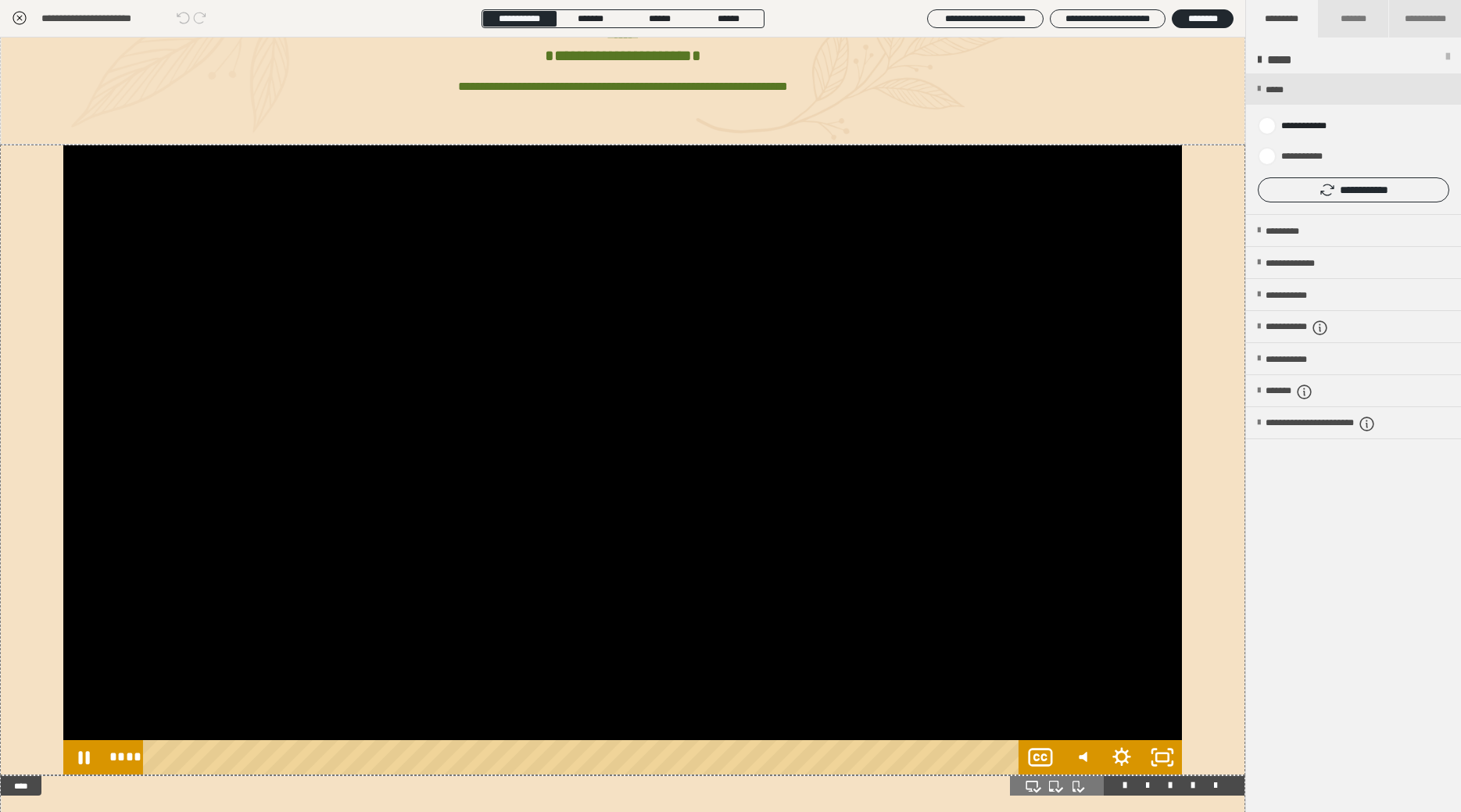 scroll, scrollTop: 436, scrollLeft: 0, axis: vertical 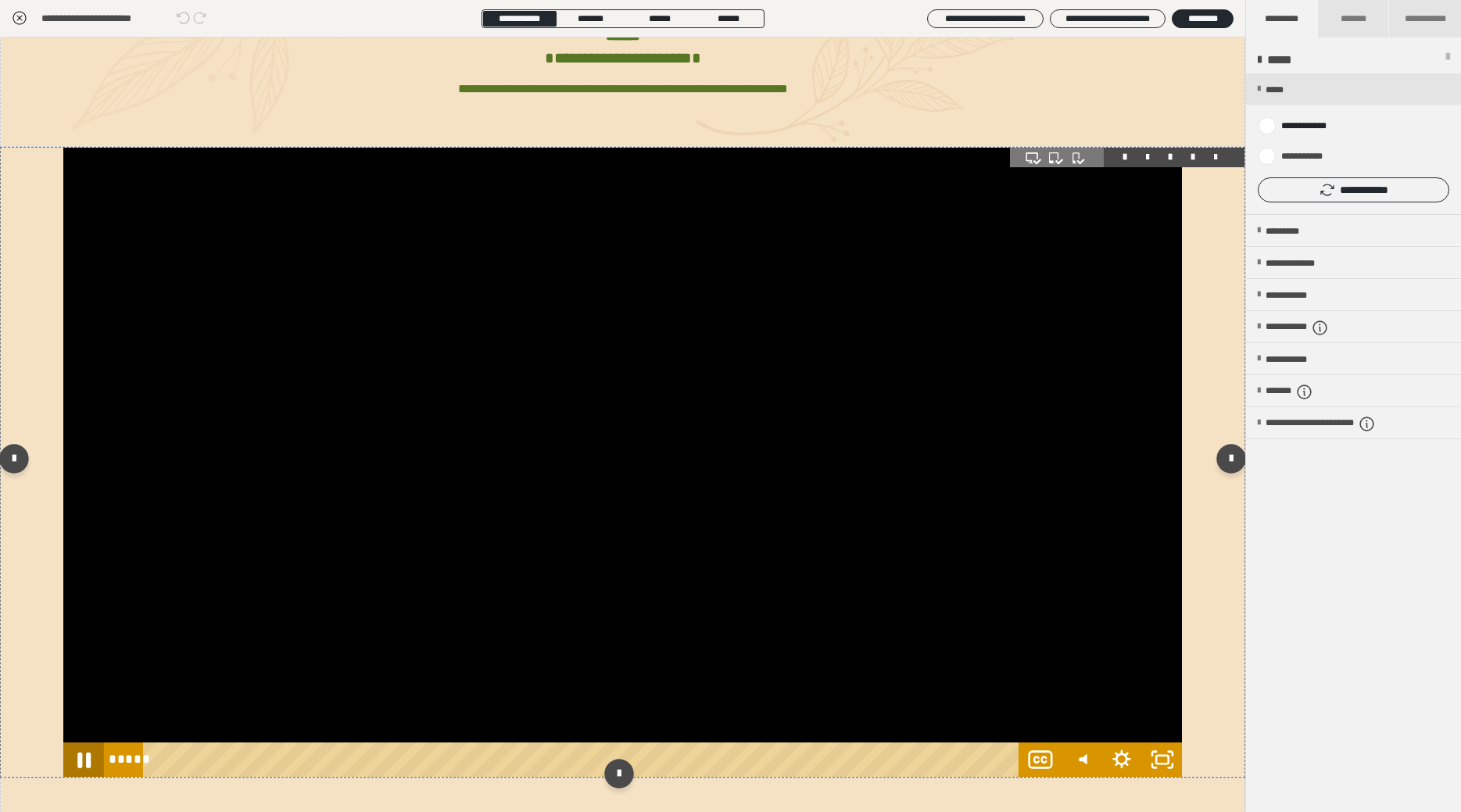 click 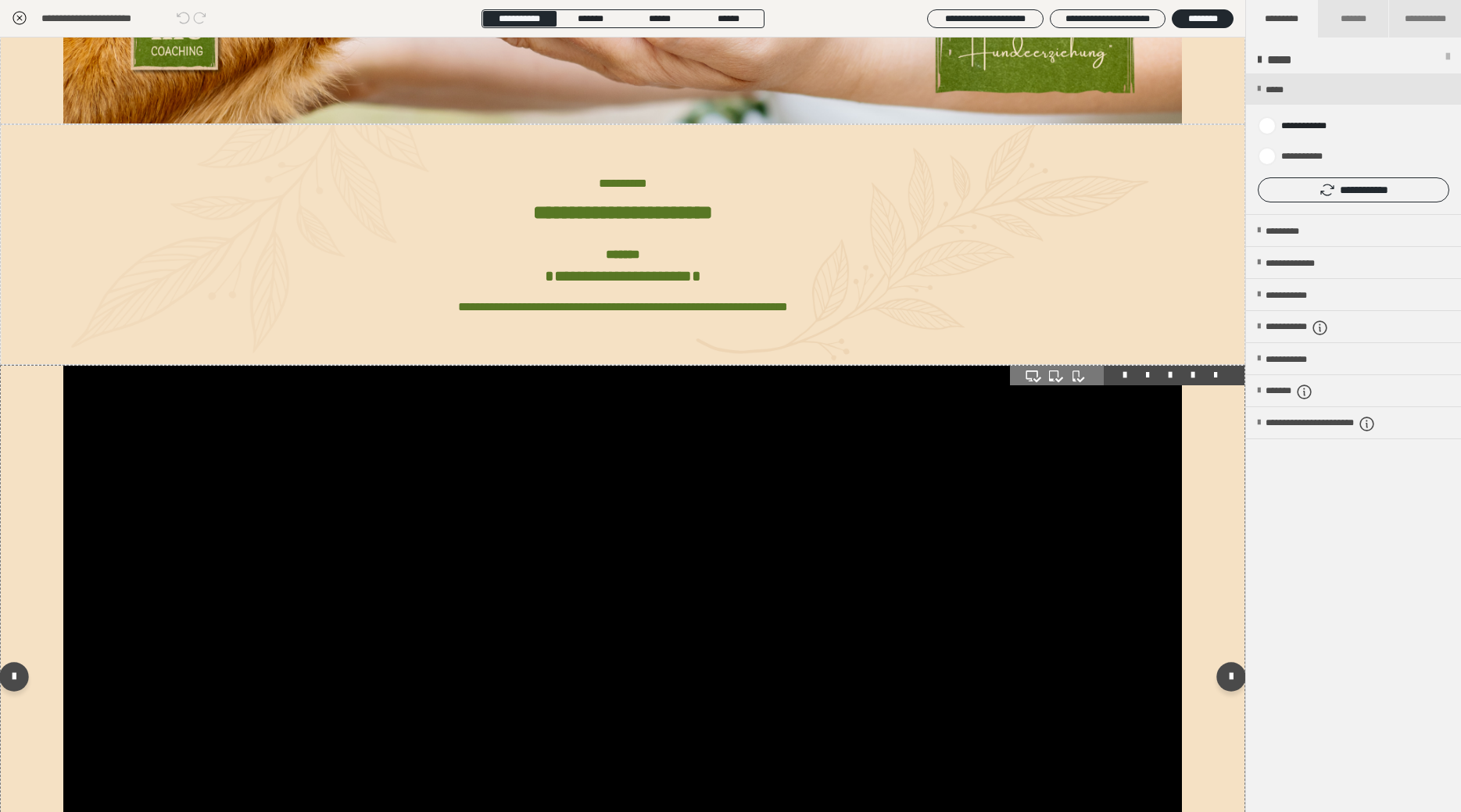 scroll, scrollTop: 61, scrollLeft: 0, axis: vertical 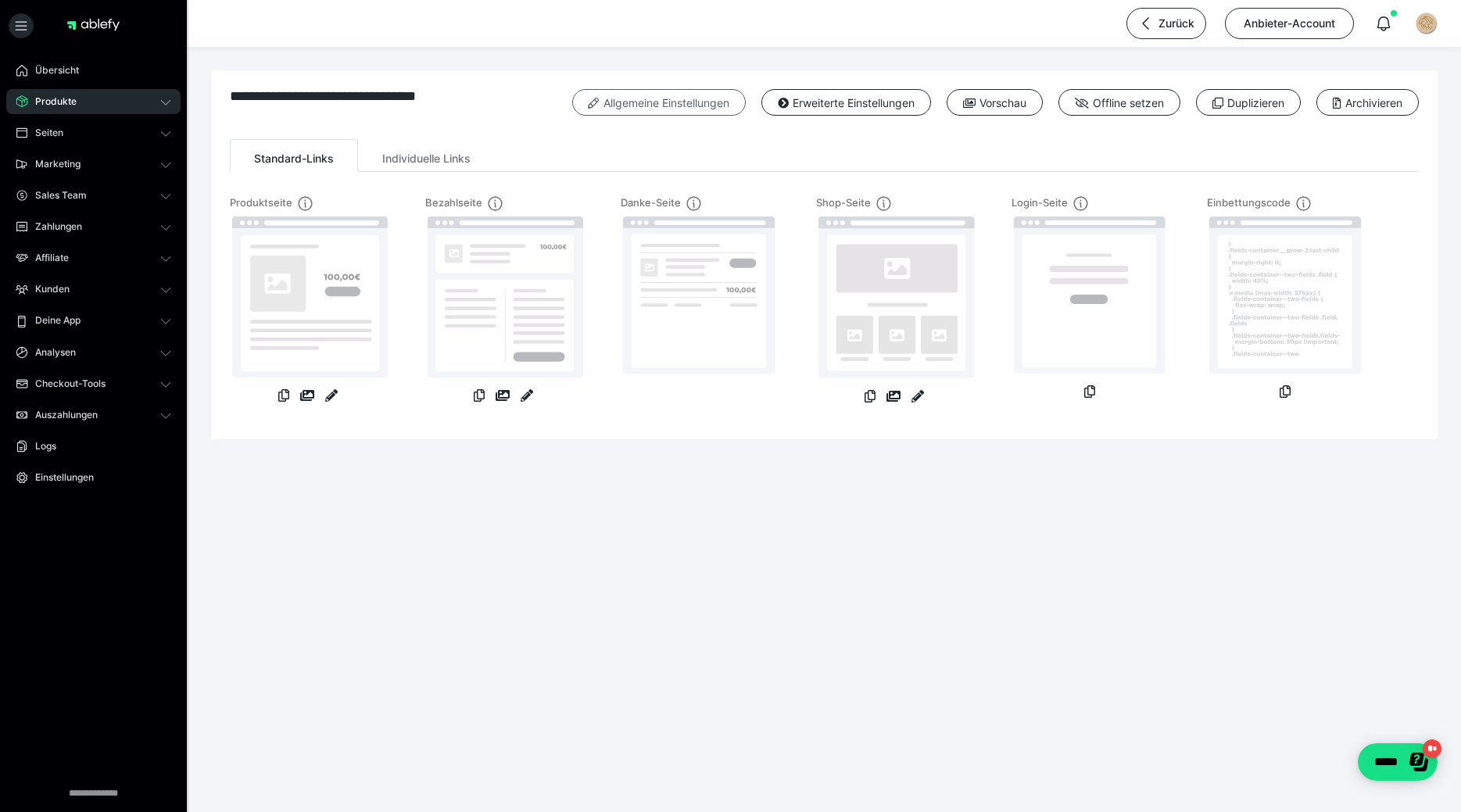 click on "Allgemeine Einstellungen" at bounding box center (659, 102) 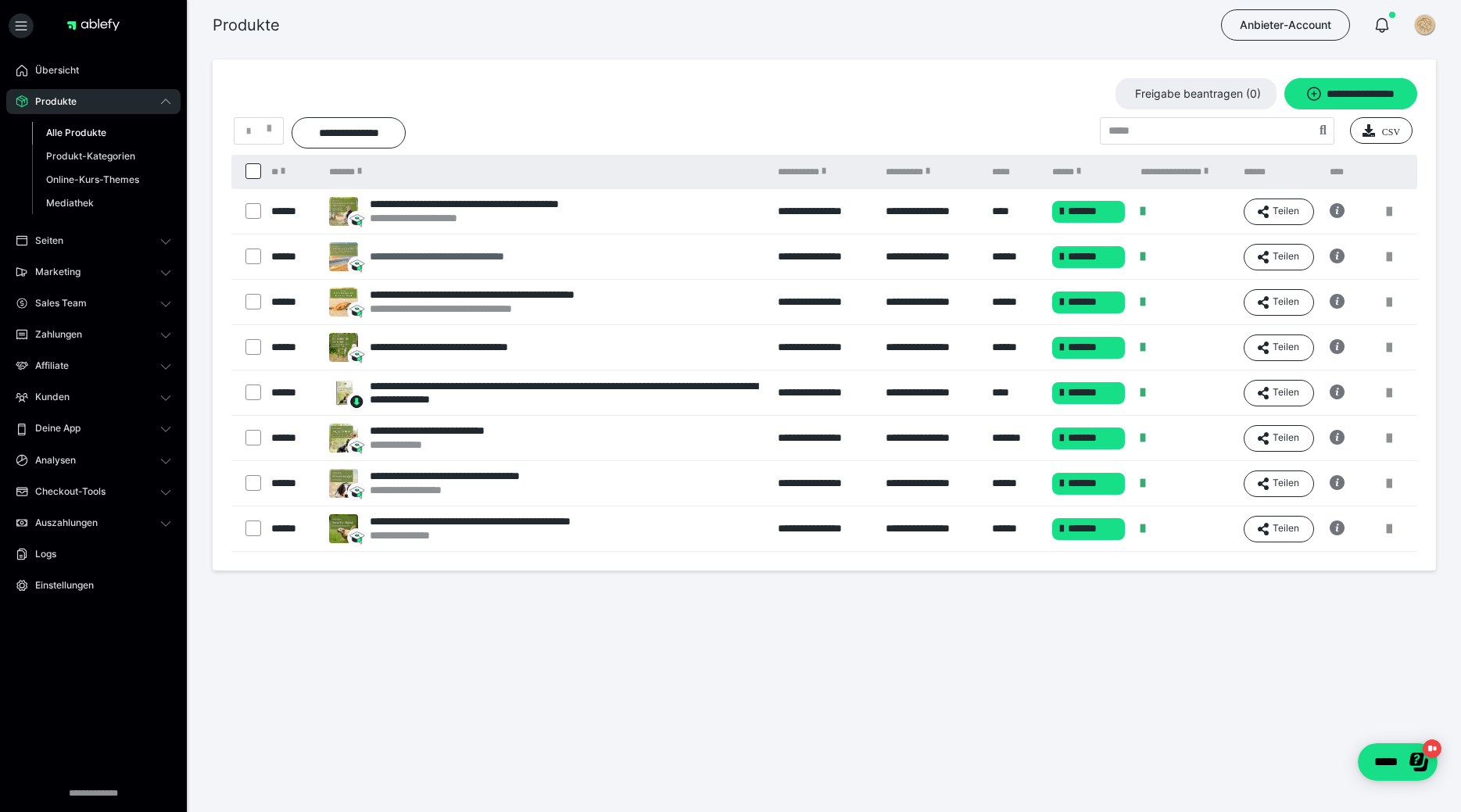 click on "**********" at bounding box center (461, 256) 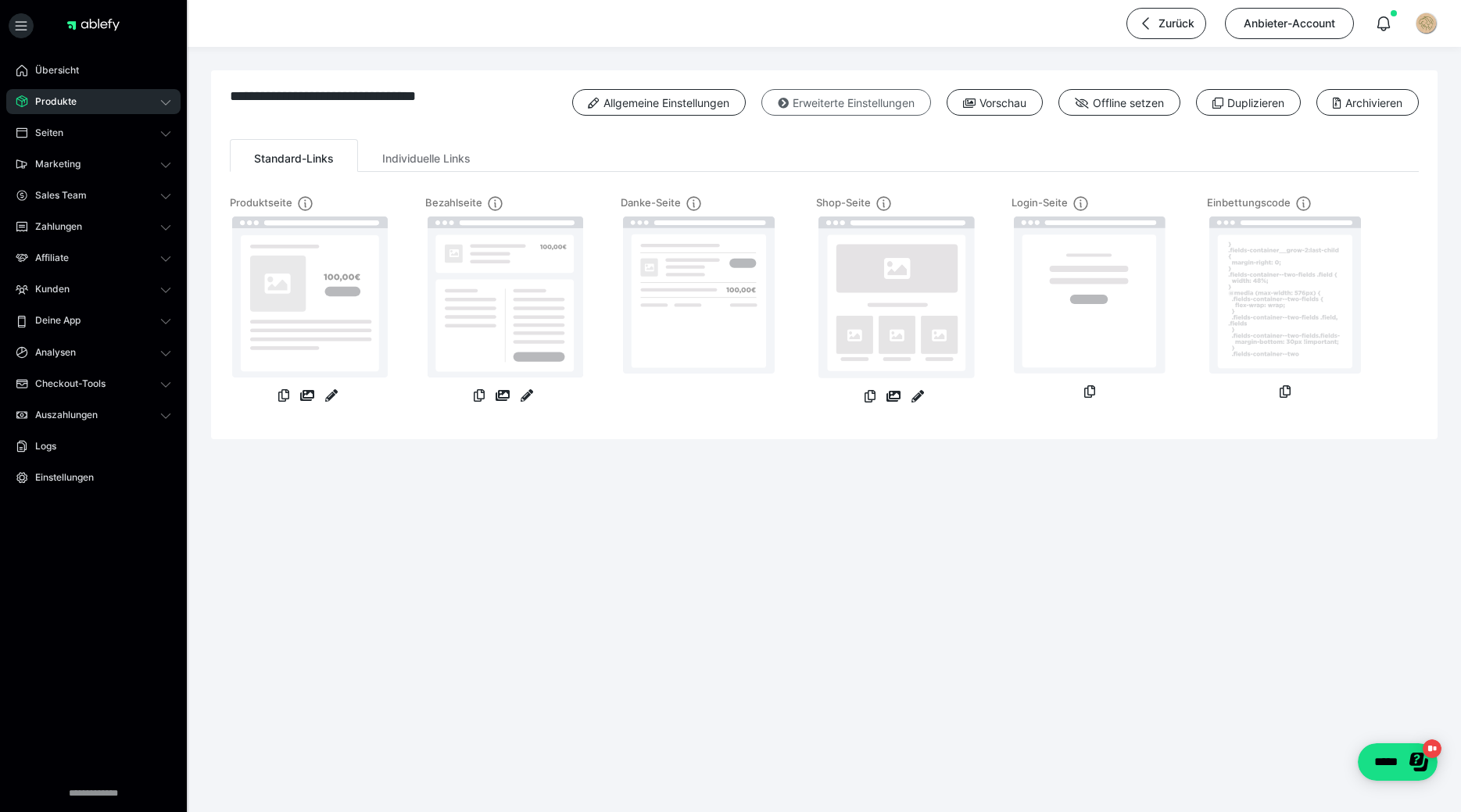 click on "Erweiterte Einstellungen" at bounding box center [846, 102] 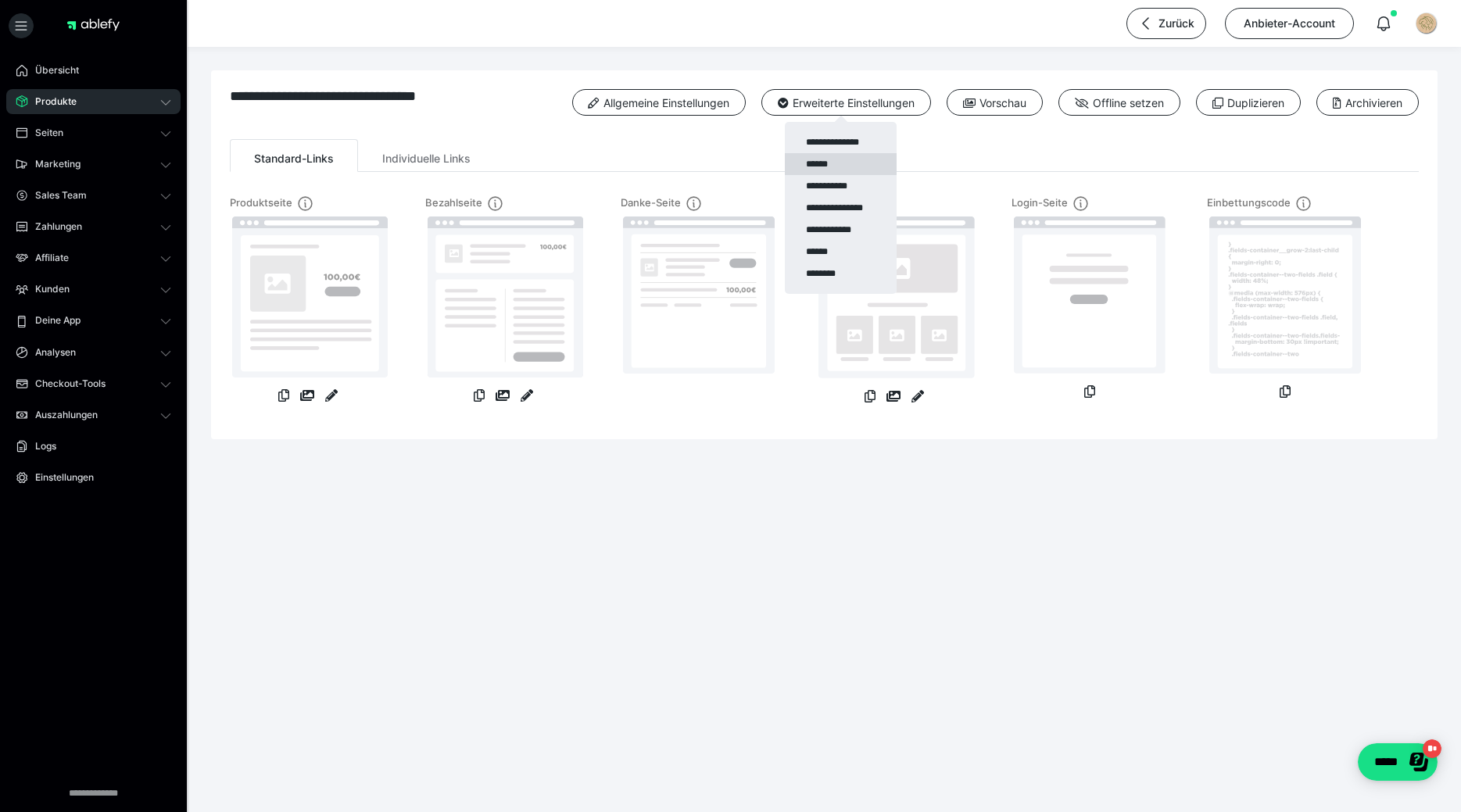 click on "******" at bounding box center [840, 164] 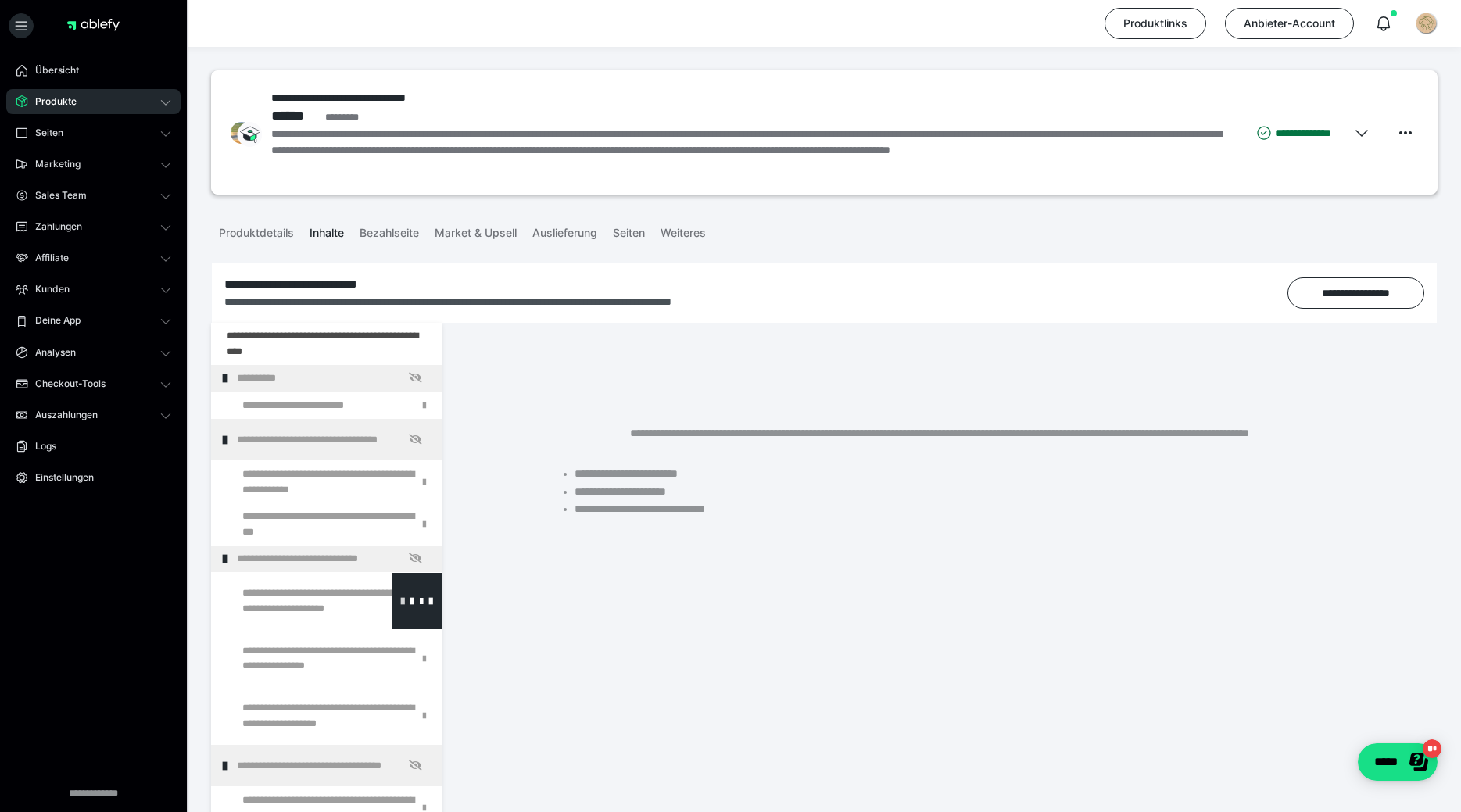 click at bounding box center (403, 600) 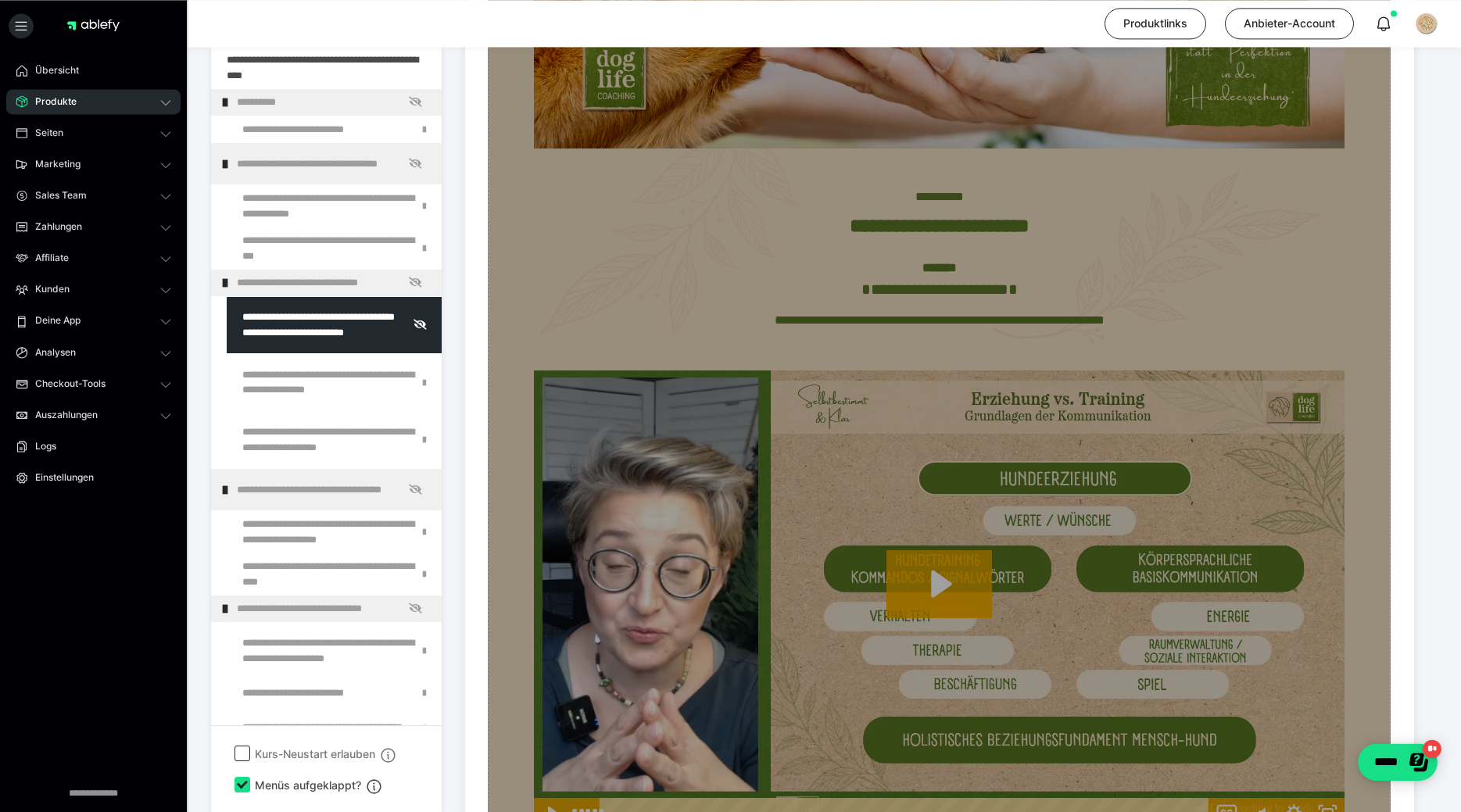 scroll, scrollTop: 638, scrollLeft: 0, axis: vertical 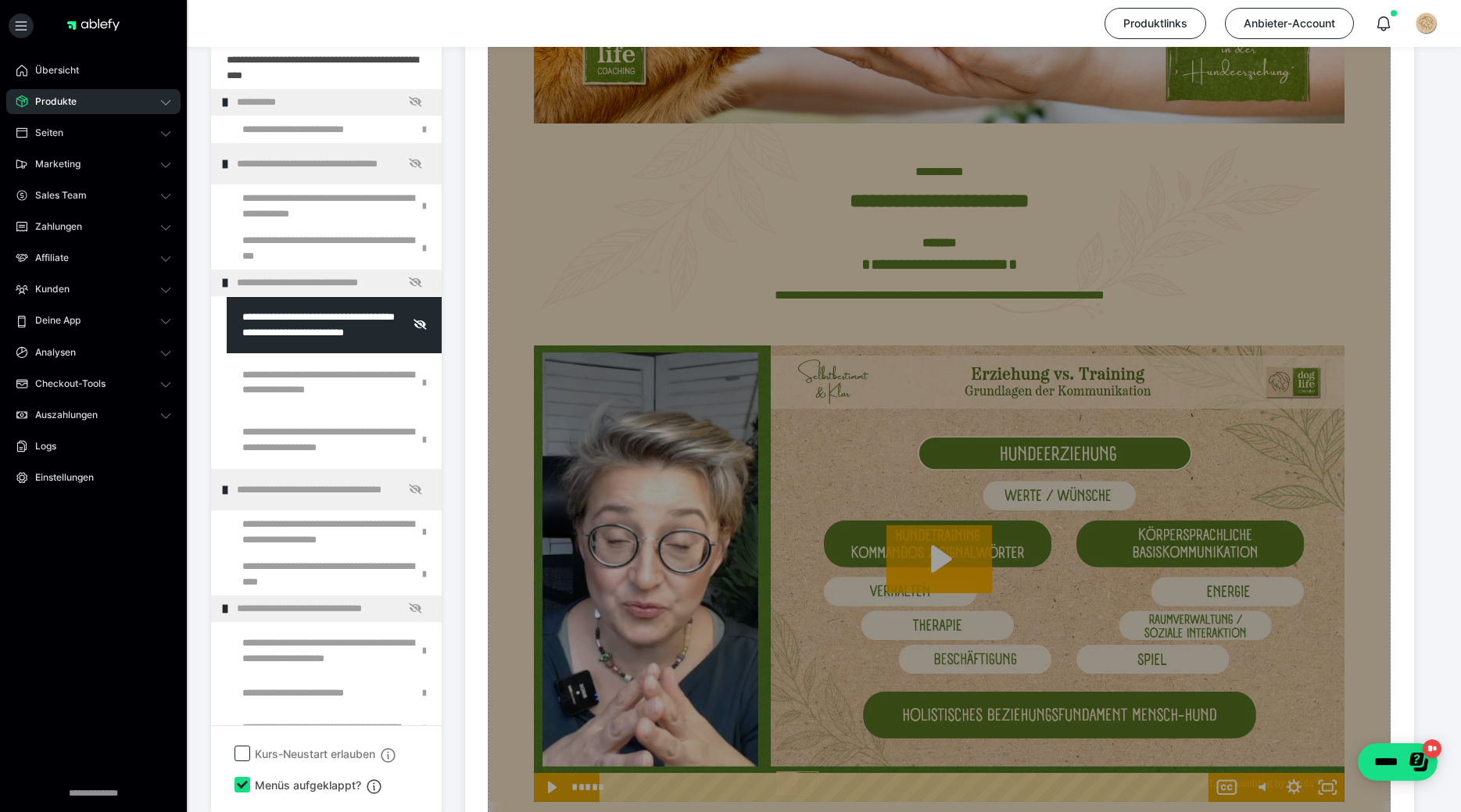 click on "Zum Pagebuilder" at bounding box center [939, 426] 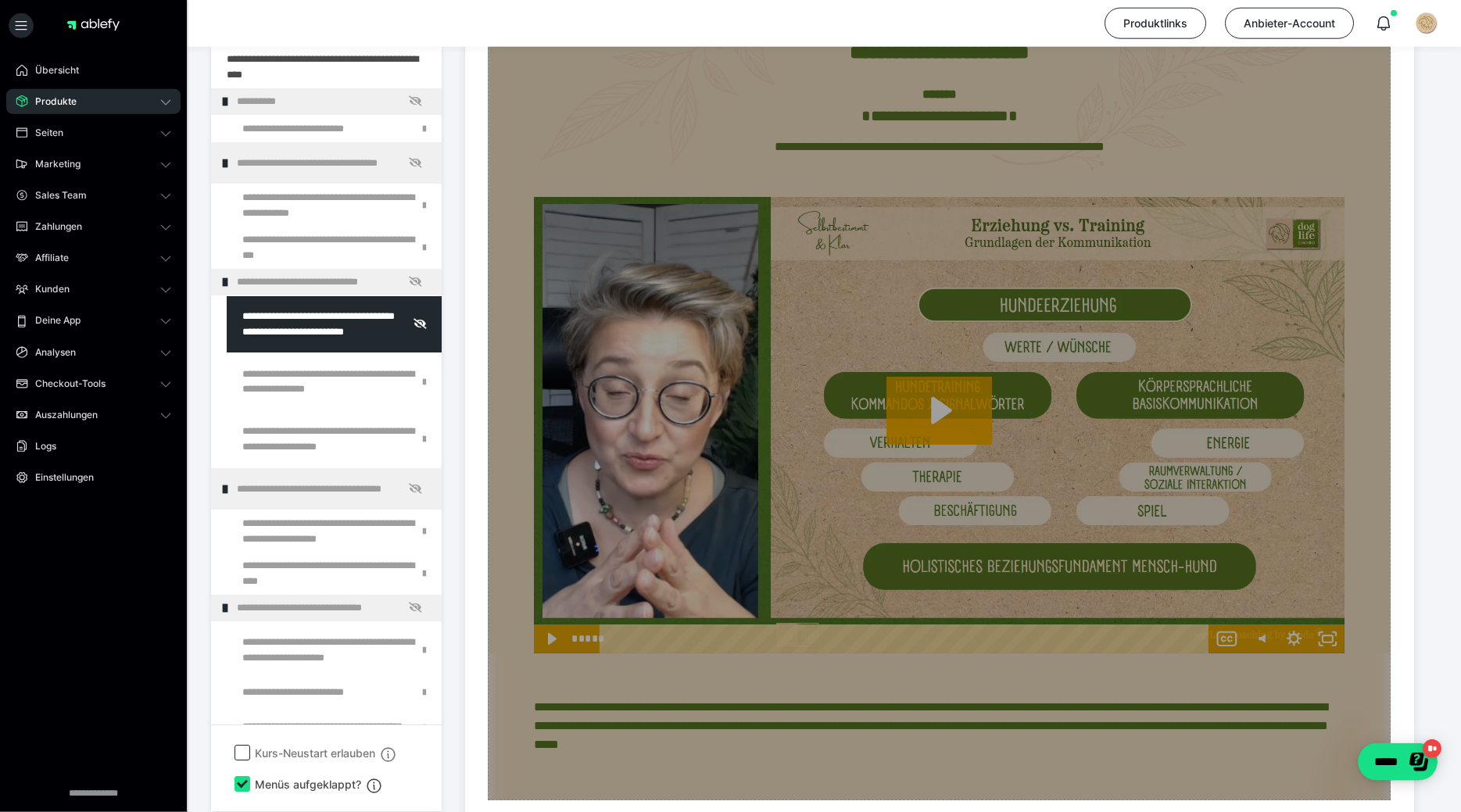 scroll, scrollTop: 877, scrollLeft: 0, axis: vertical 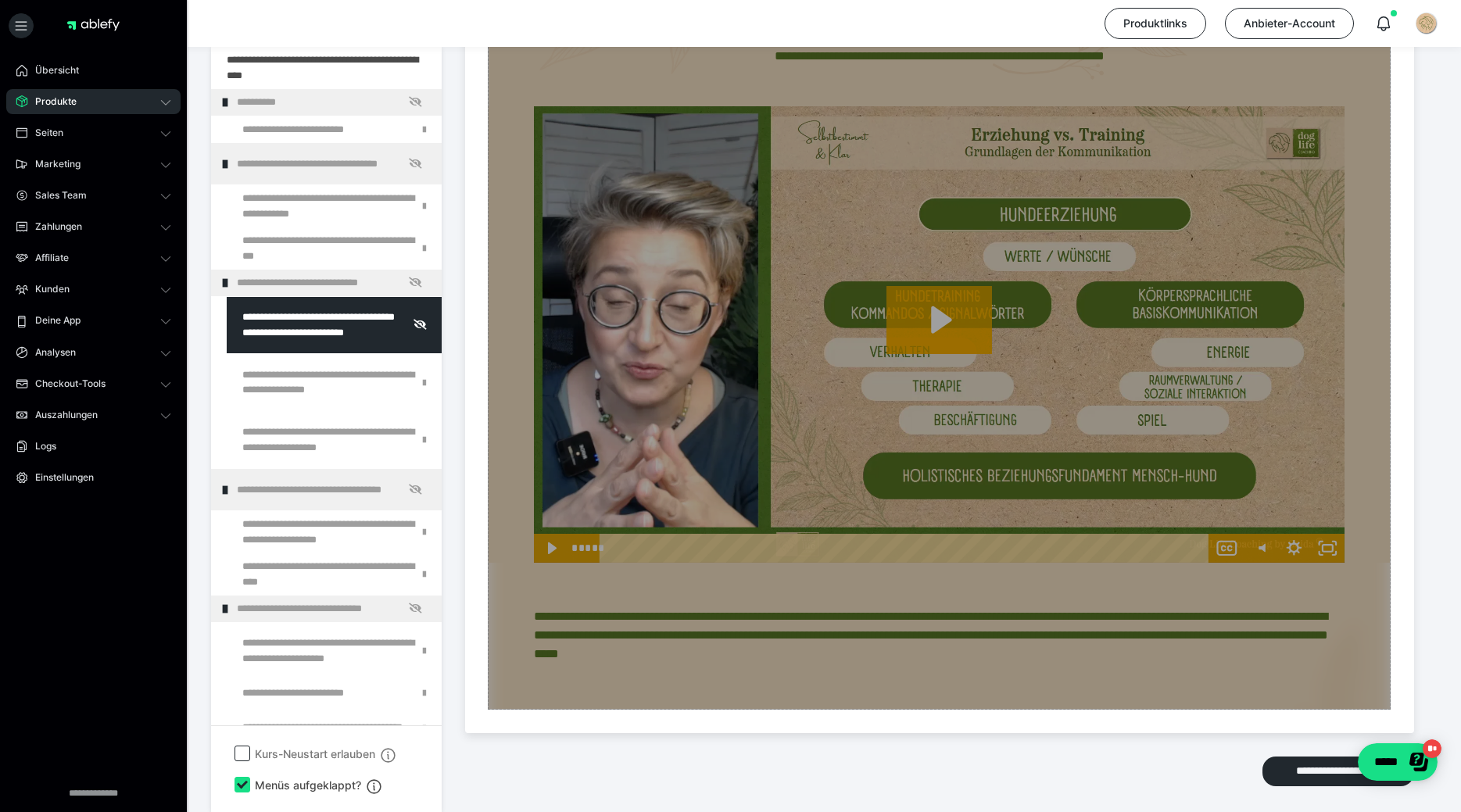 click on "Zum Pagebuilder" at bounding box center (939, 187) 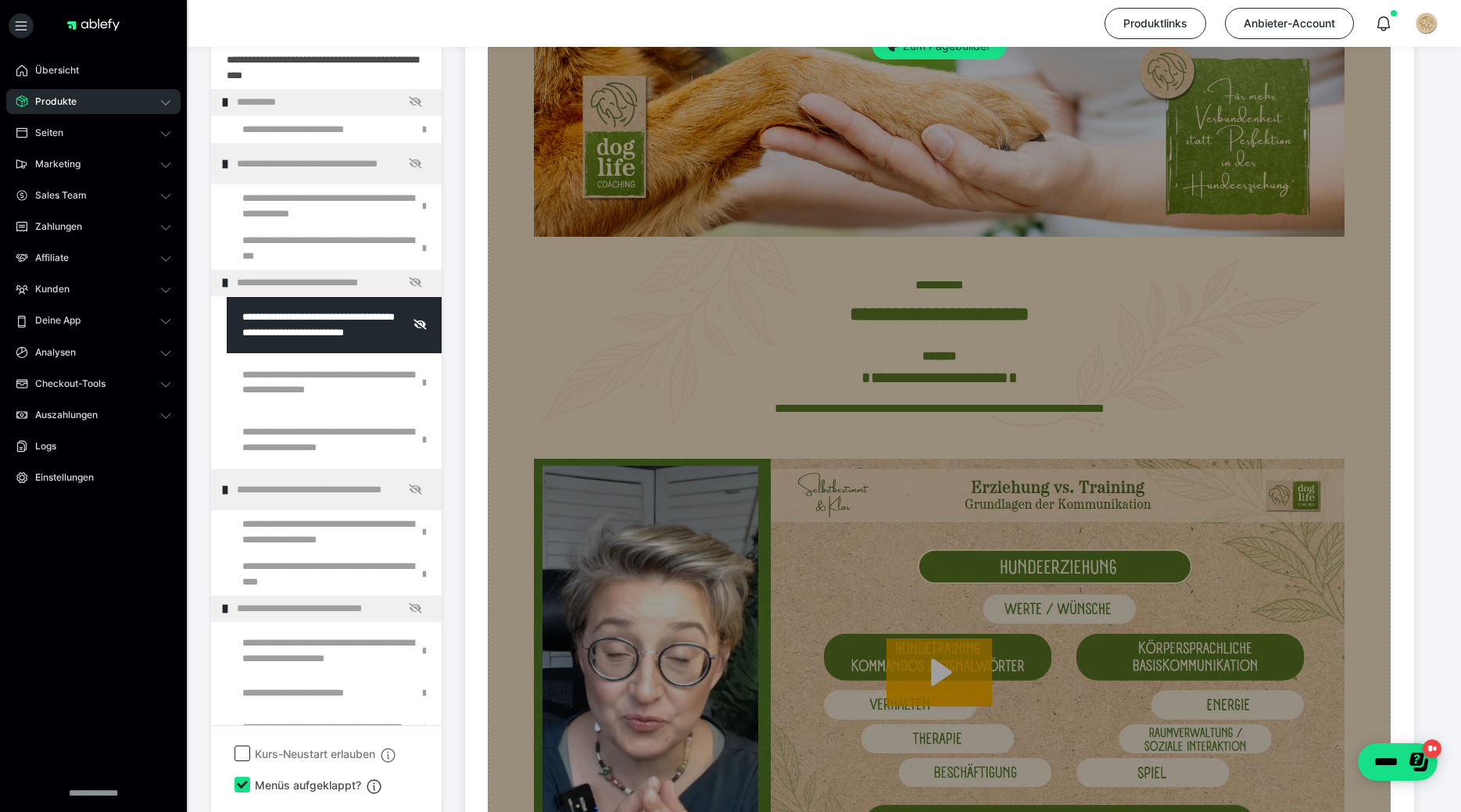 scroll, scrollTop: 478, scrollLeft: 0, axis: vertical 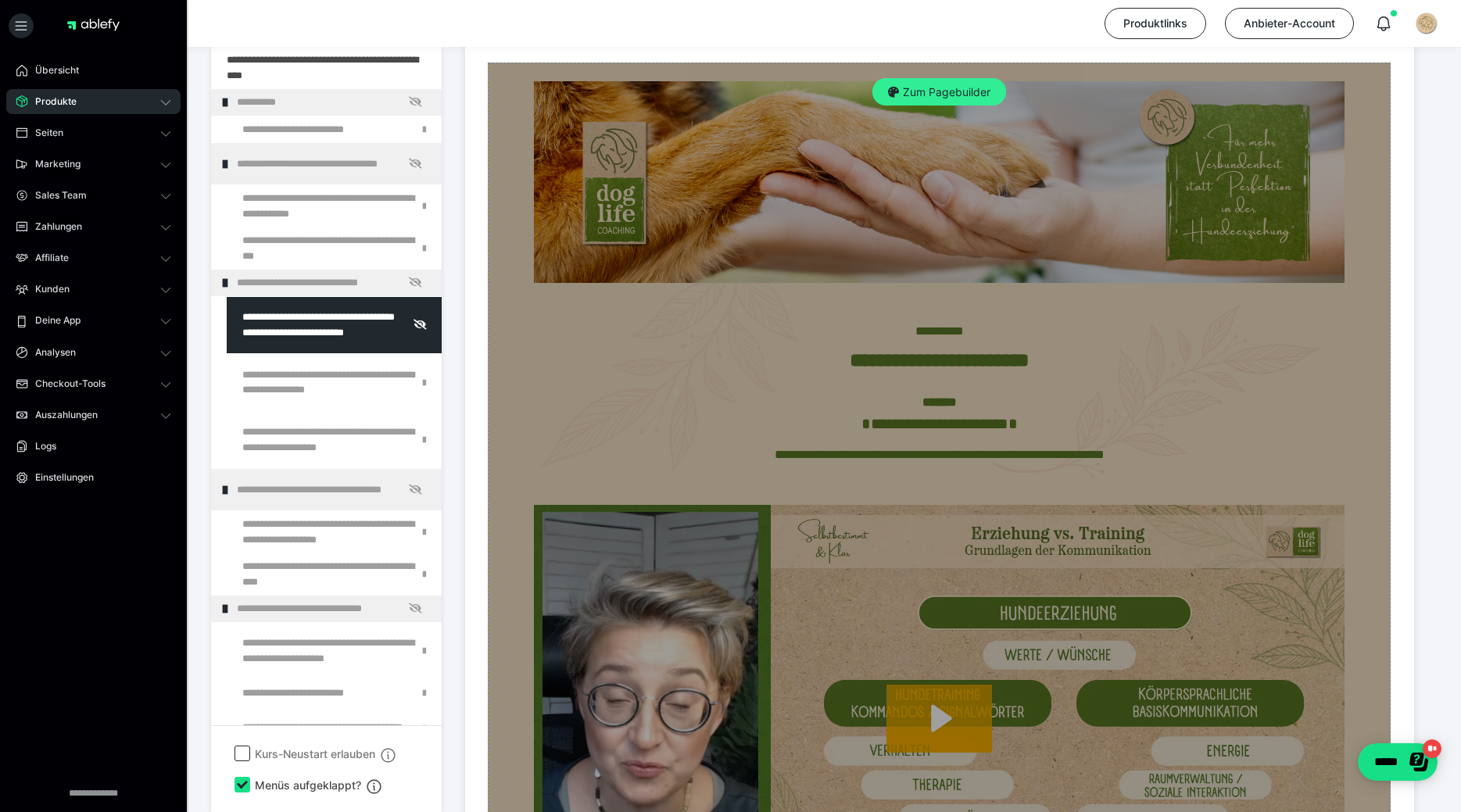 click on "Zum Pagebuilder" at bounding box center (939, 92) 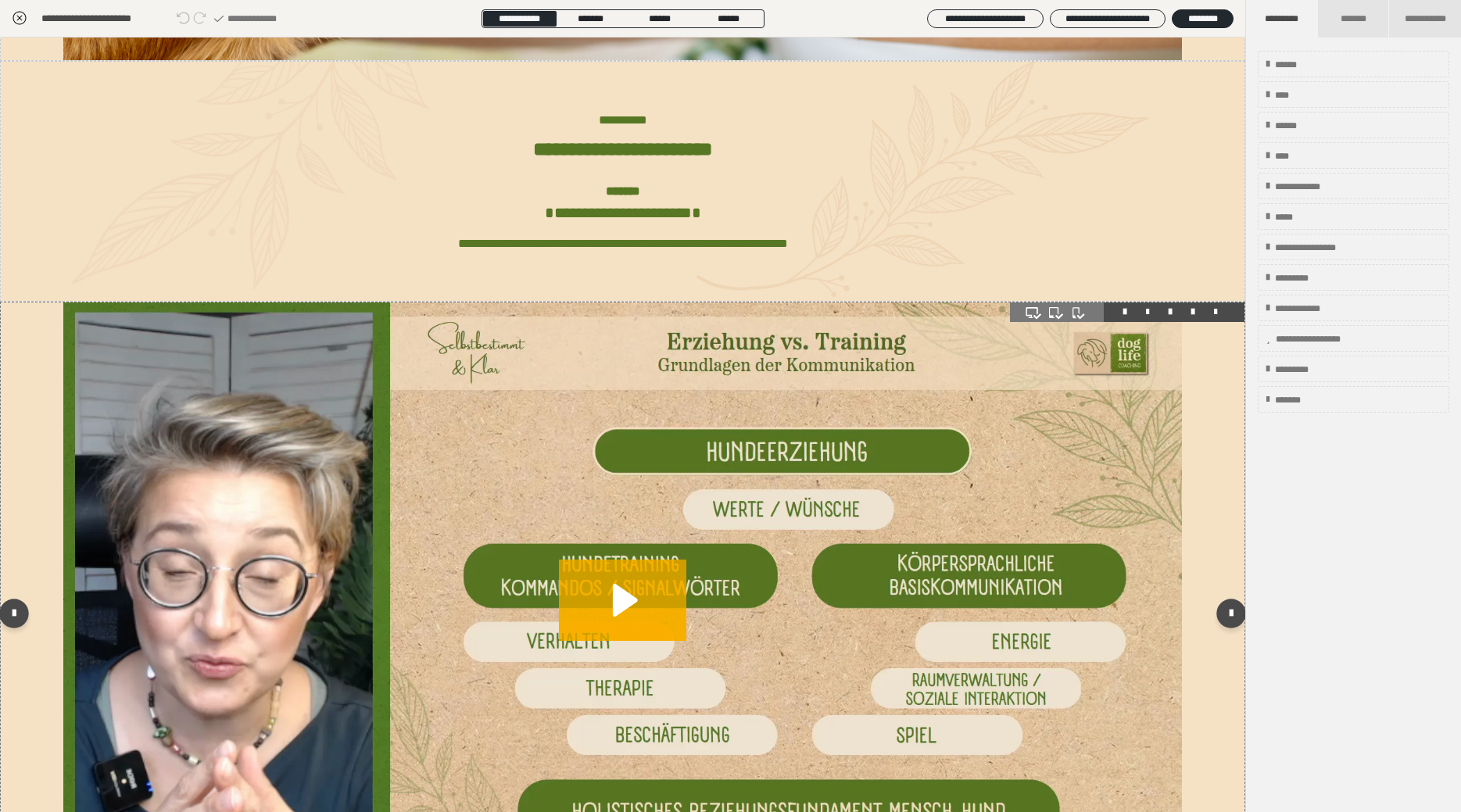 scroll, scrollTop: 624, scrollLeft: 0, axis: vertical 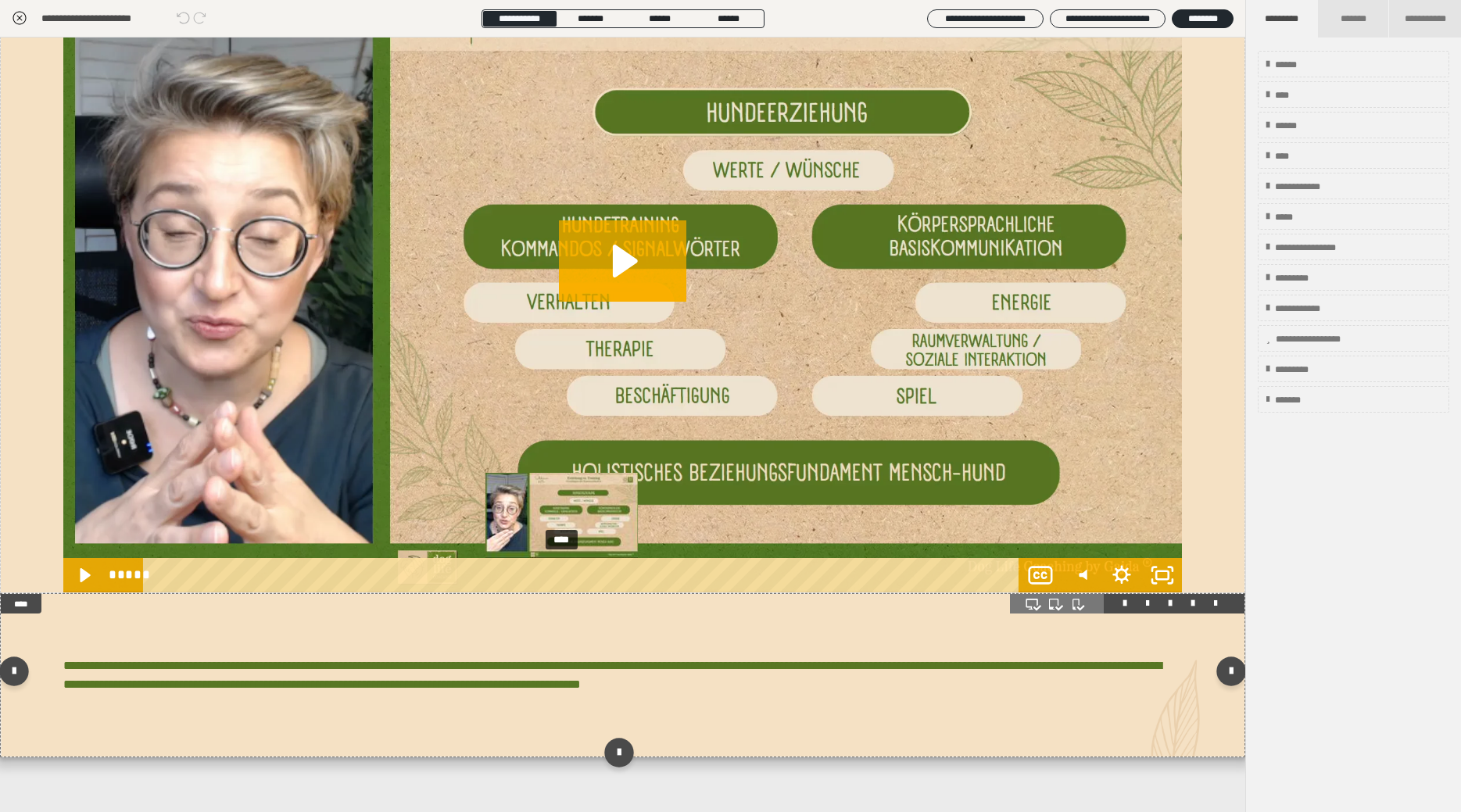 click on "****" at bounding box center [583, 575] 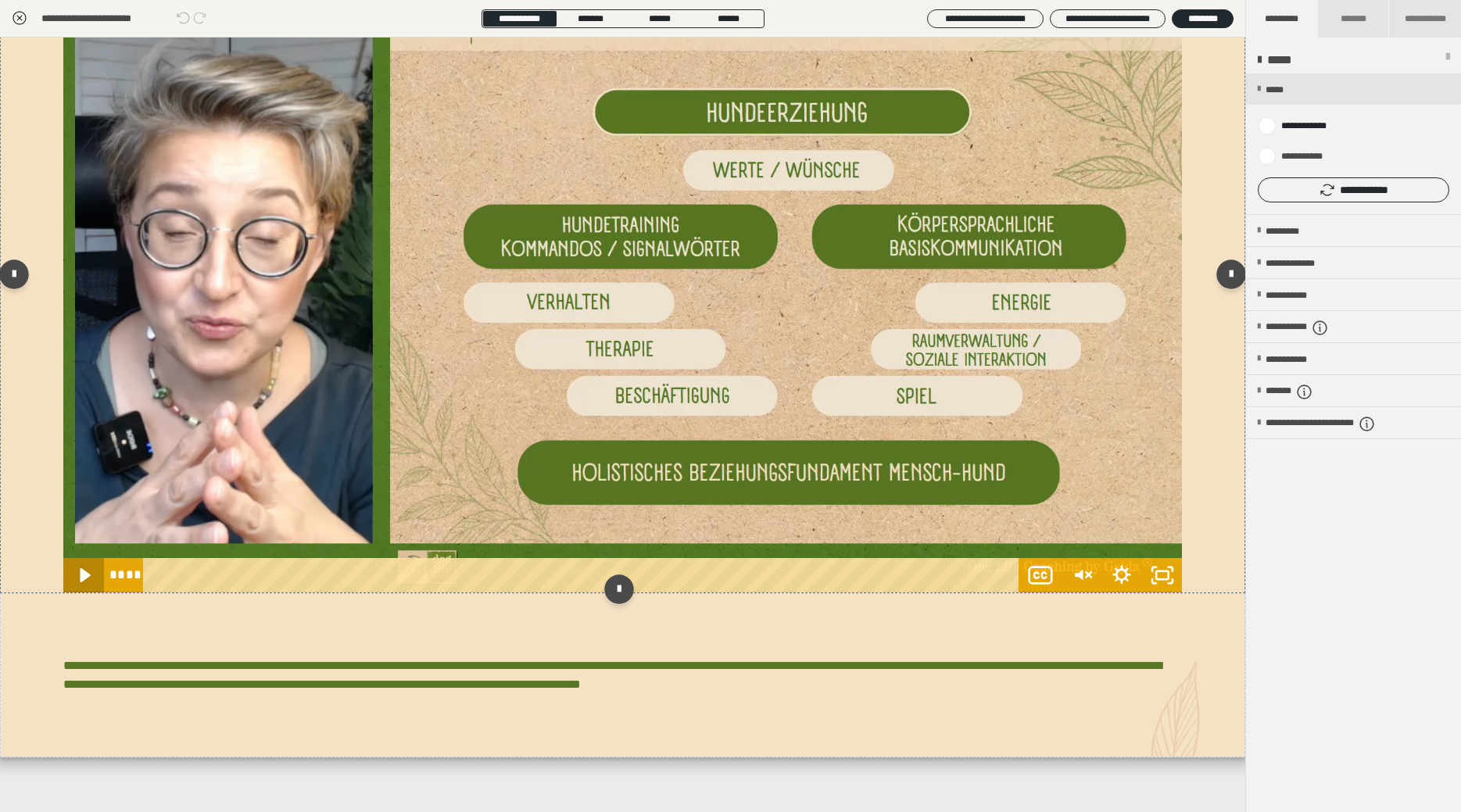 click 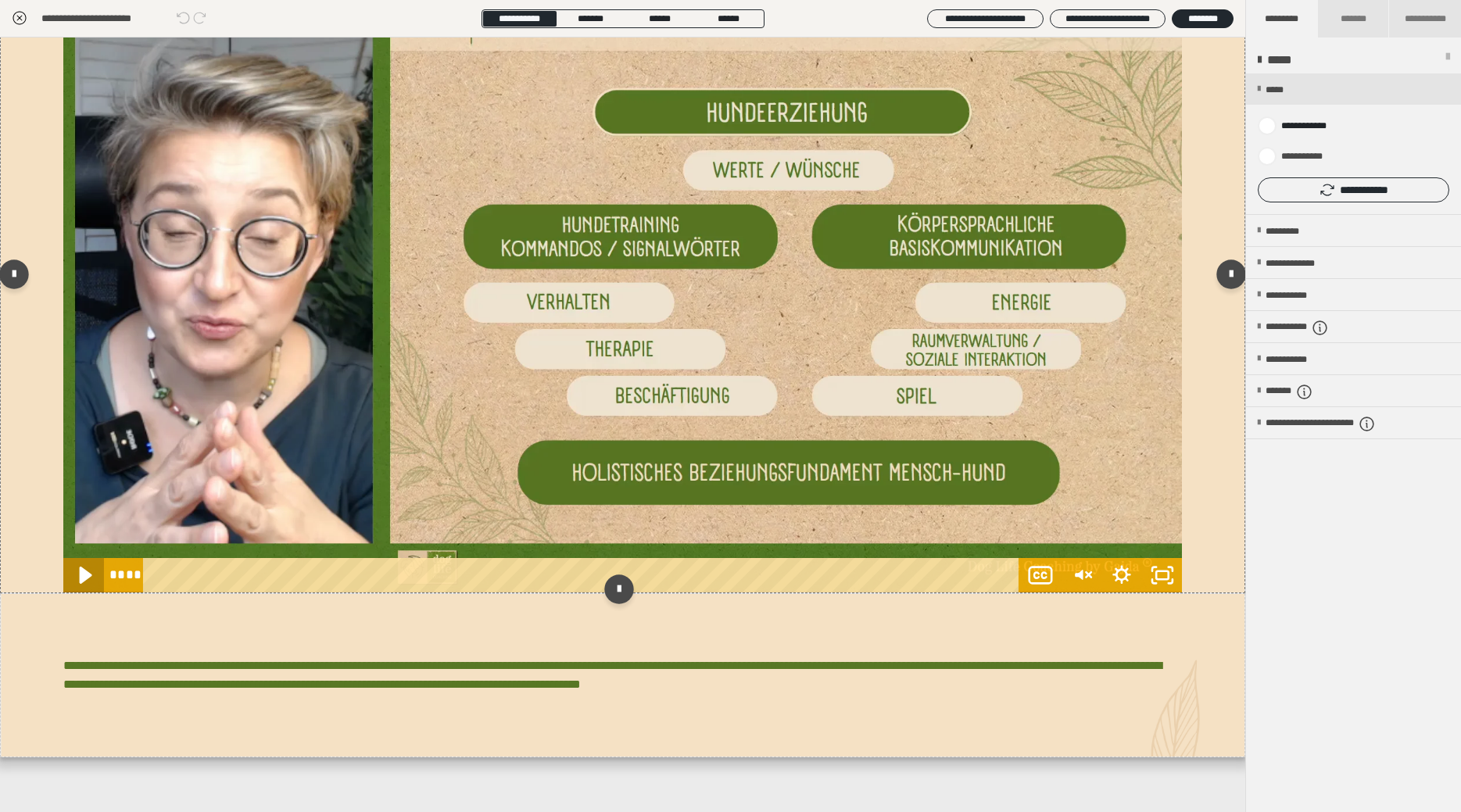 click 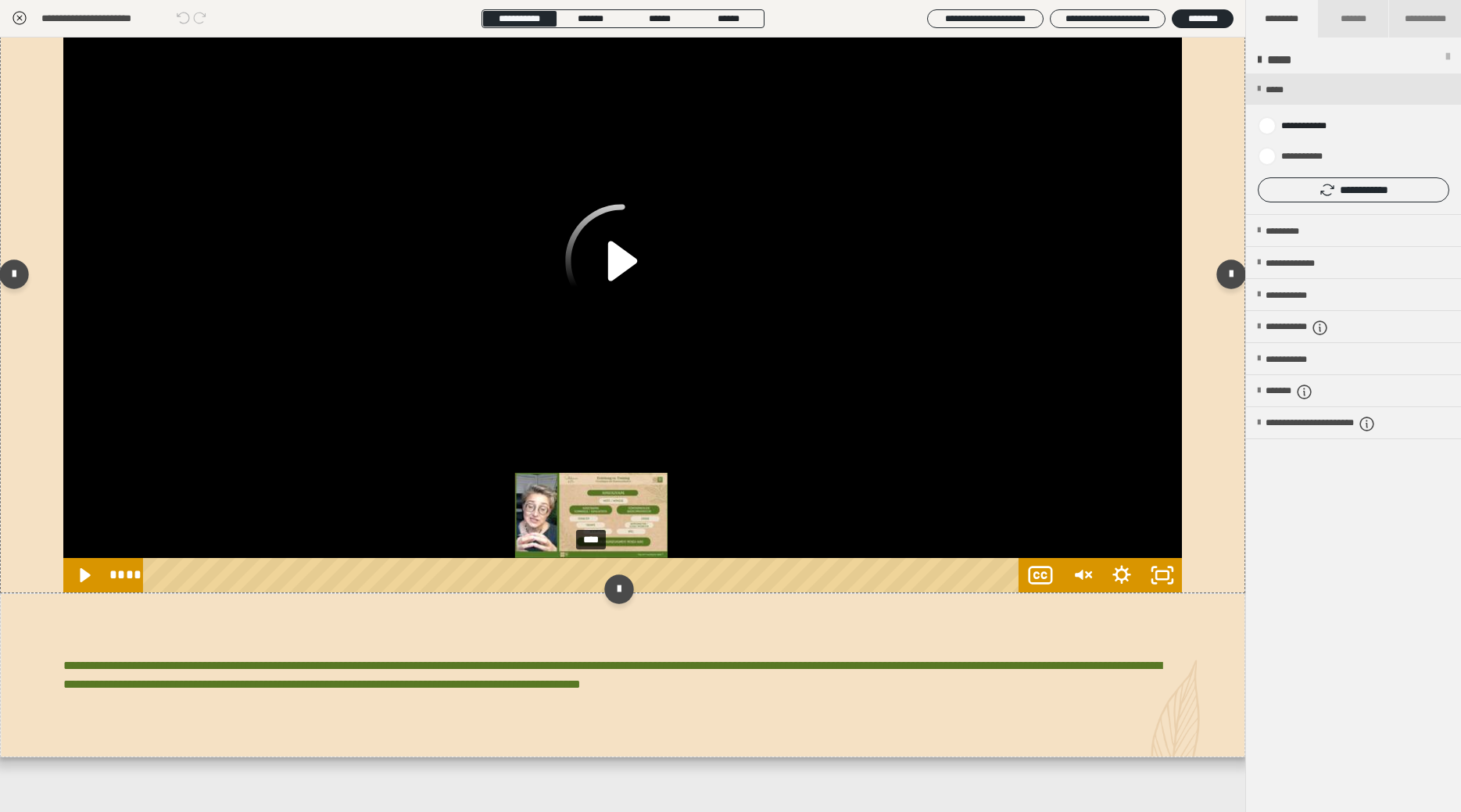 click on "****" at bounding box center [583, 575] 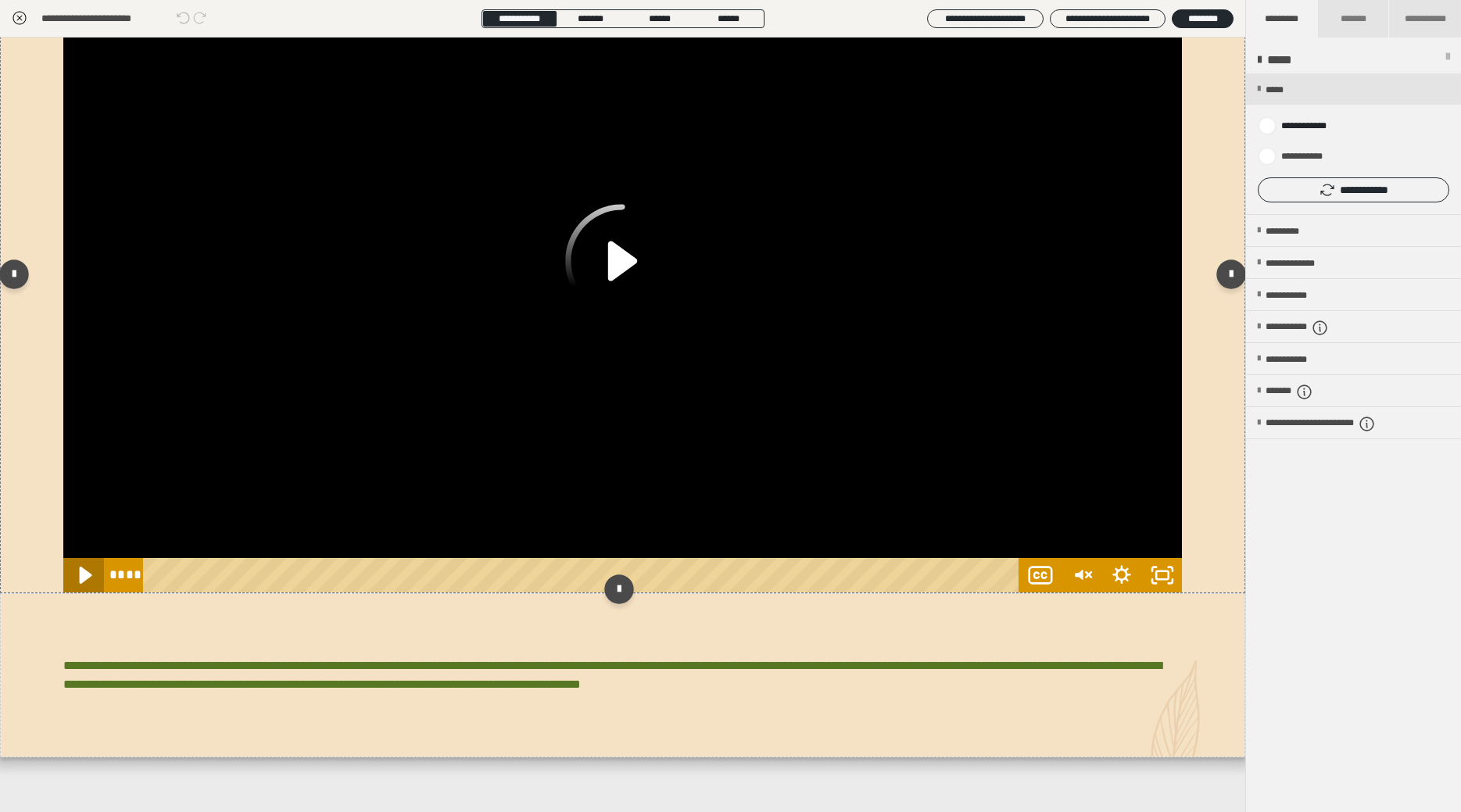 click 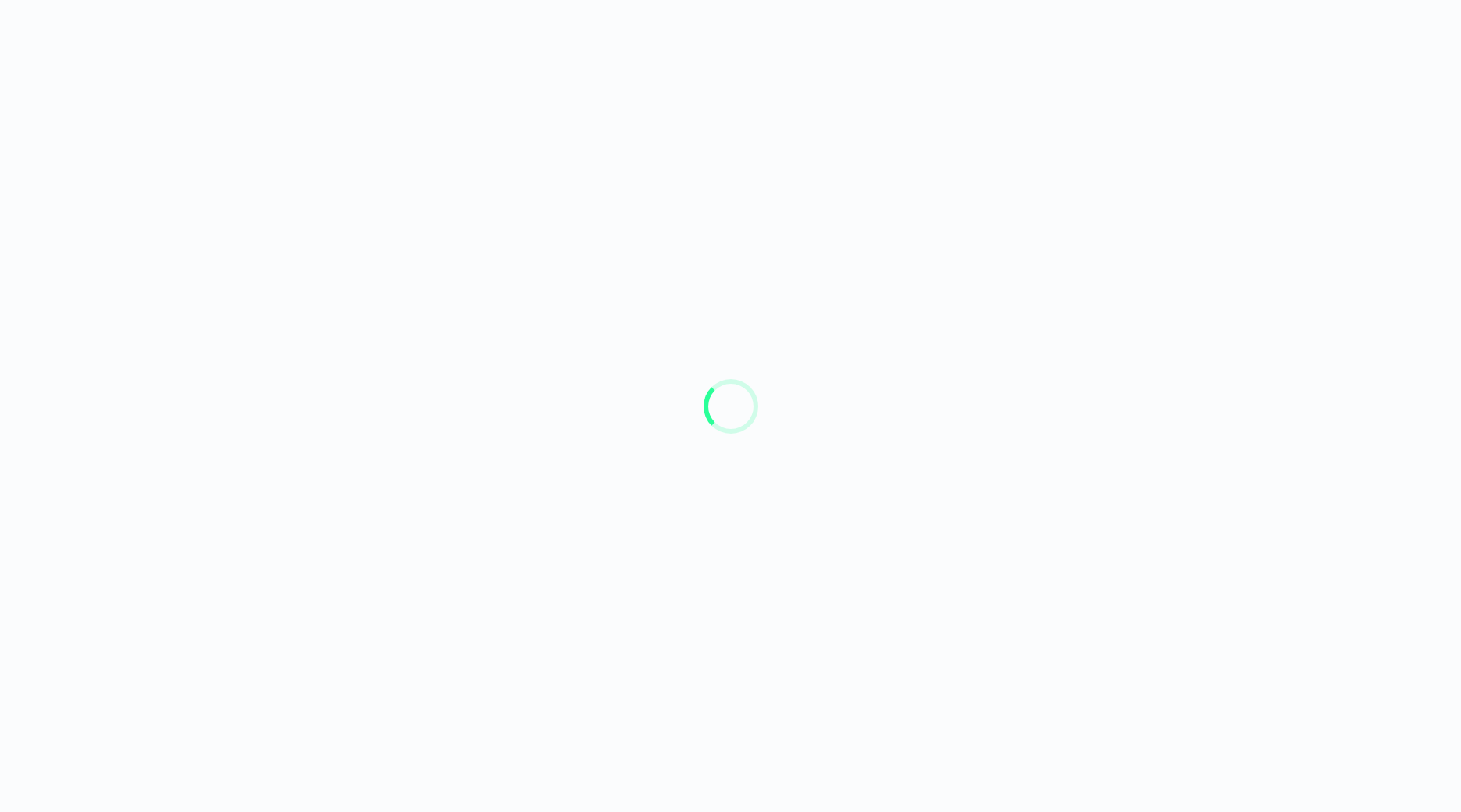 scroll, scrollTop: 0, scrollLeft: 0, axis: both 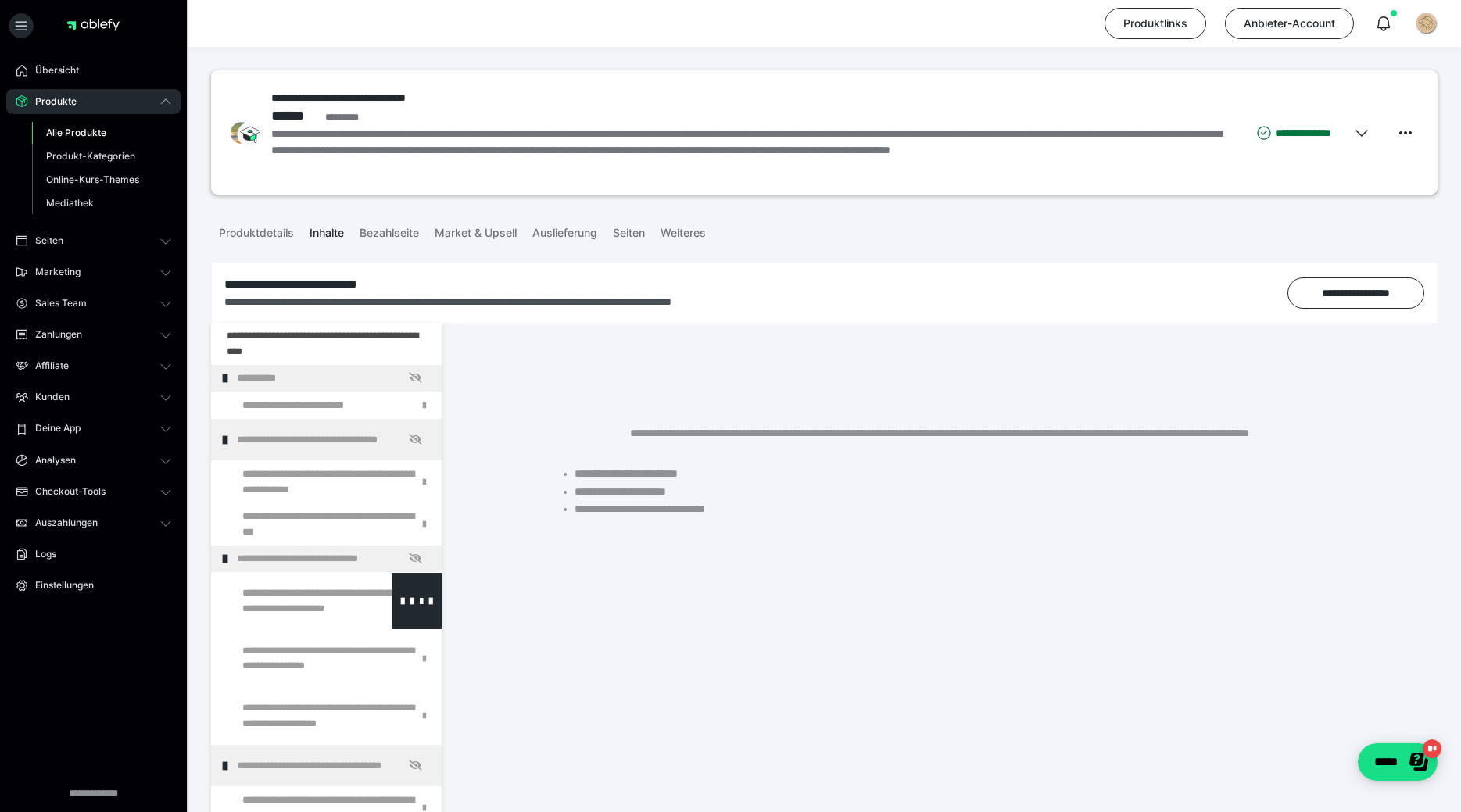 click at bounding box center (293, 601) 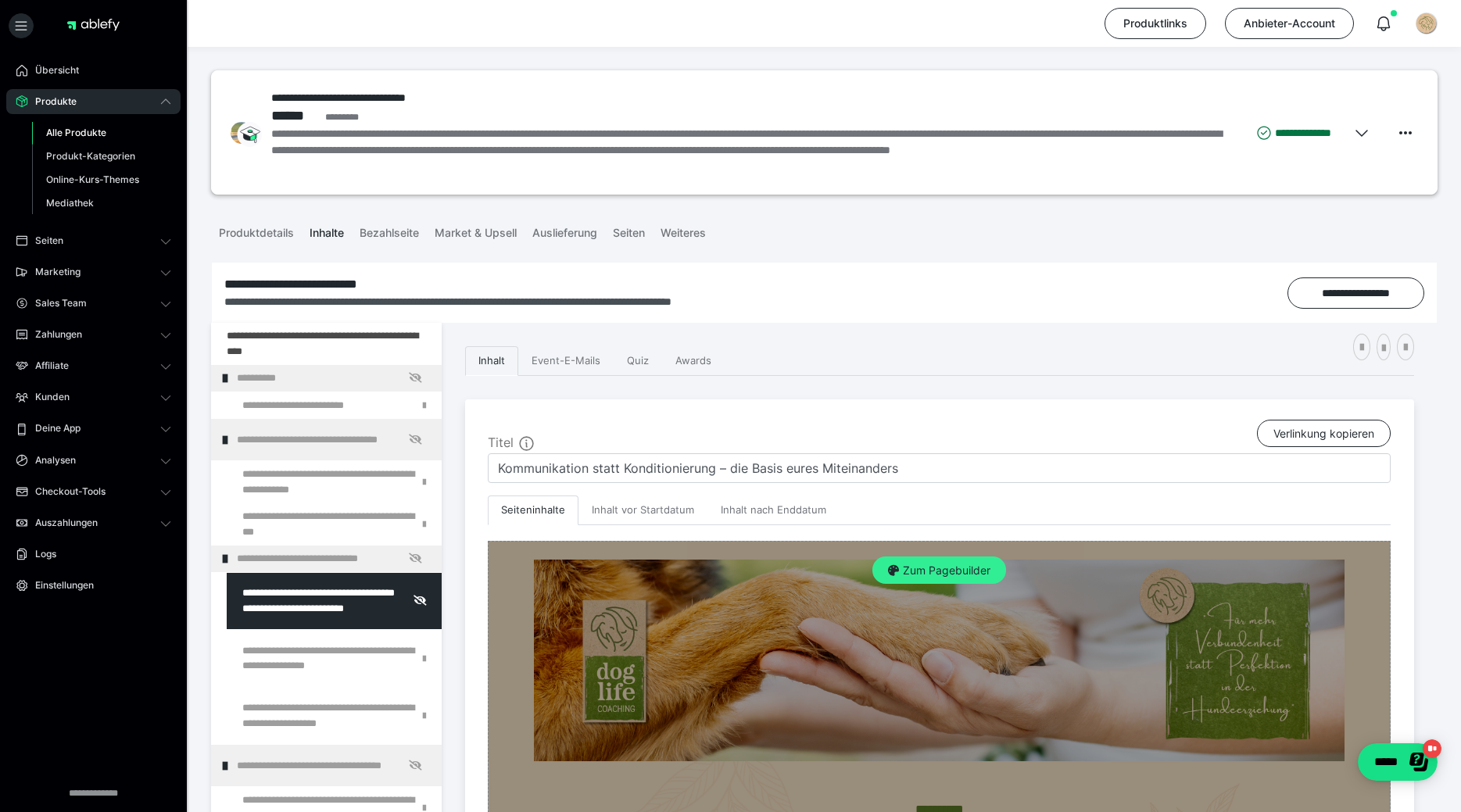 click on "Zum Pagebuilder" at bounding box center [939, 571] 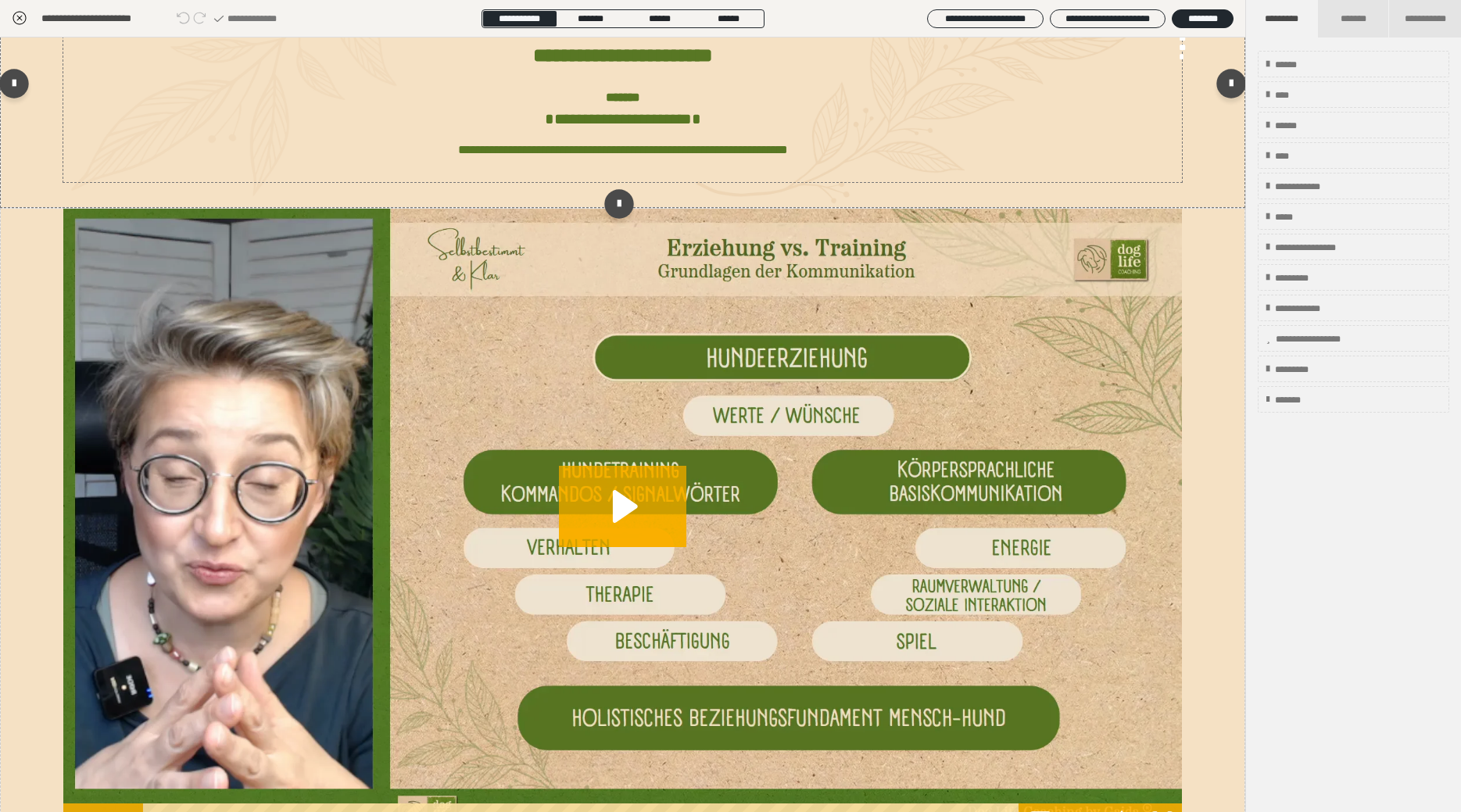 scroll, scrollTop: 624, scrollLeft: 0, axis: vertical 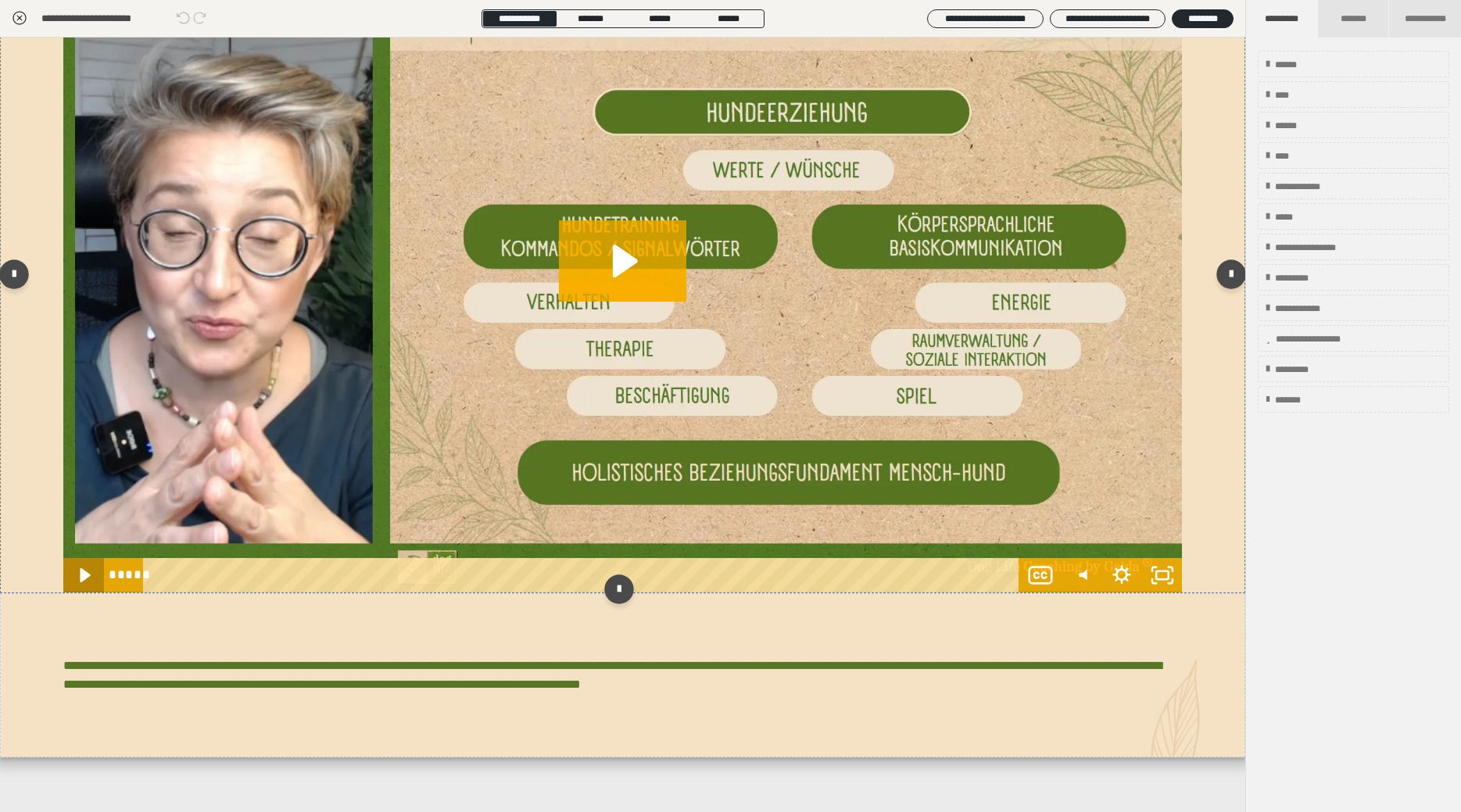 click 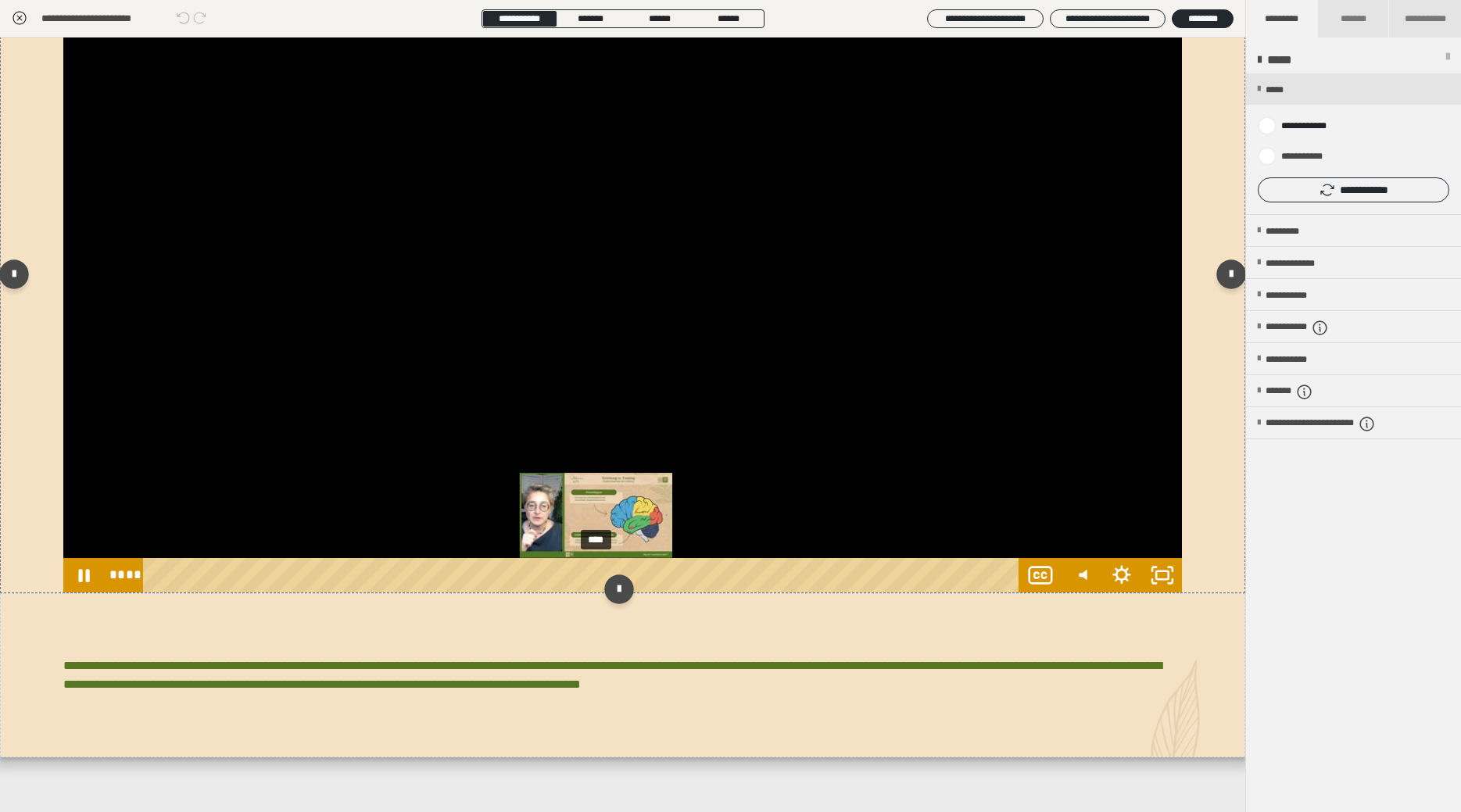 click on "****" at bounding box center (583, 575) 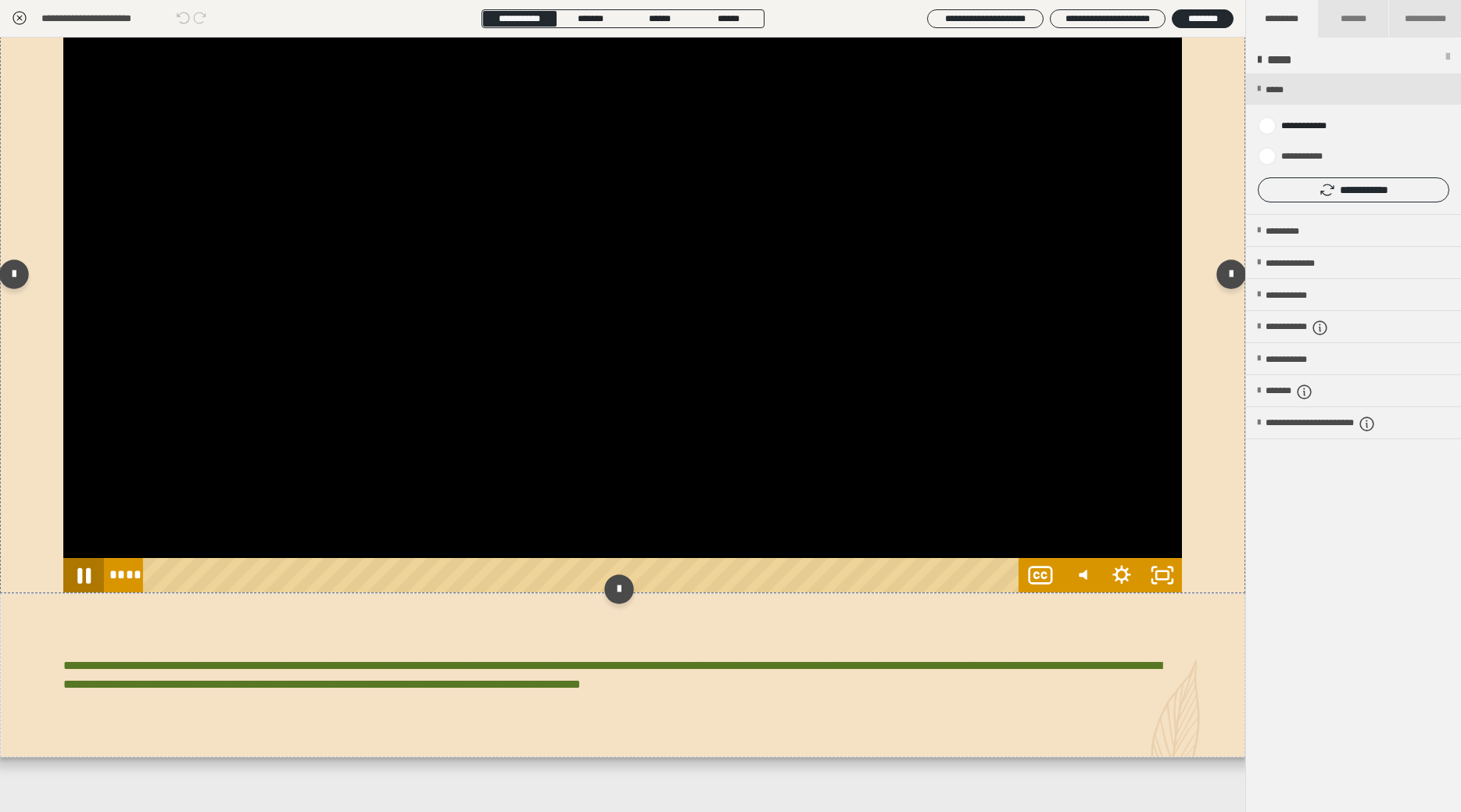 click 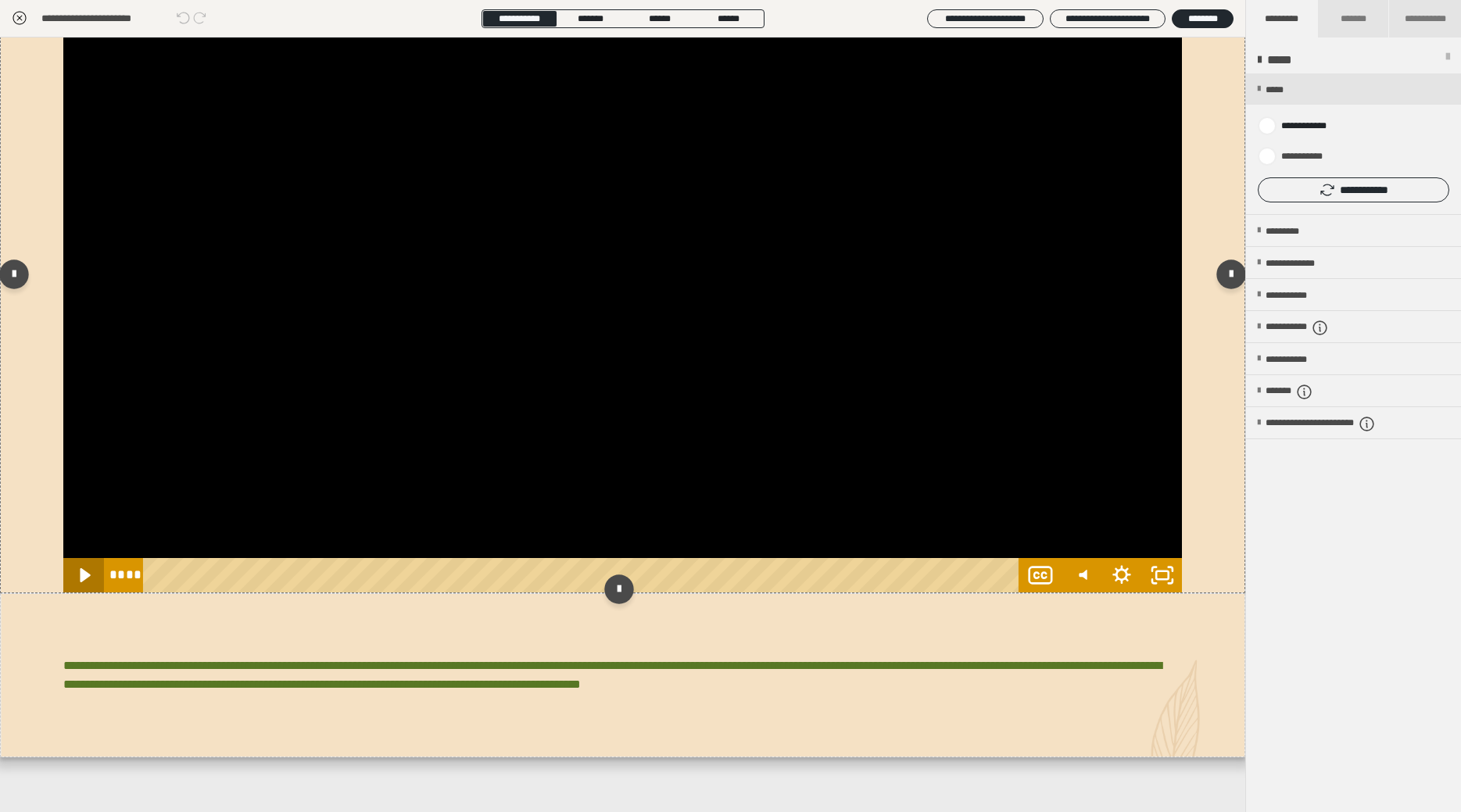 click 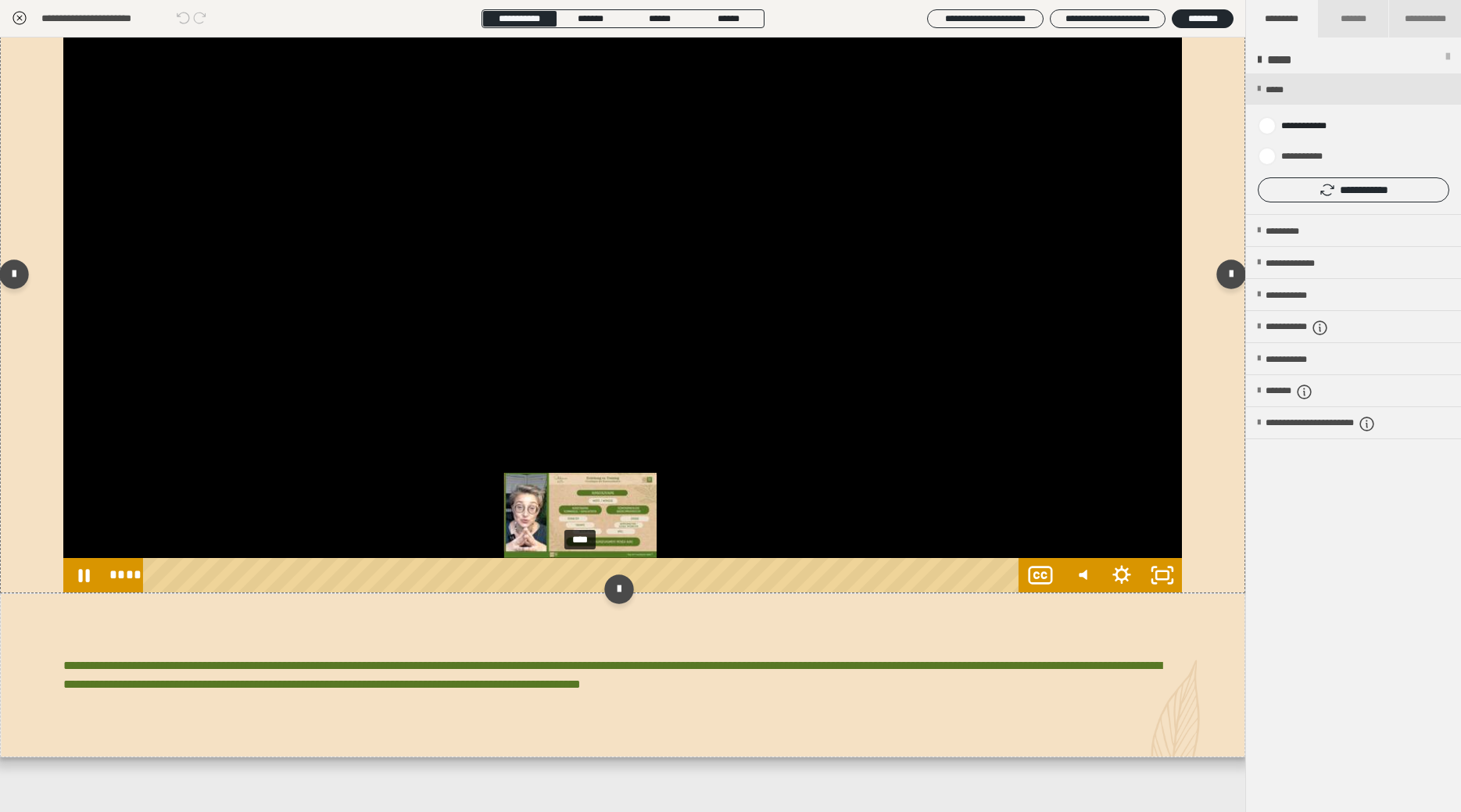 click on "****" at bounding box center [583, 575] 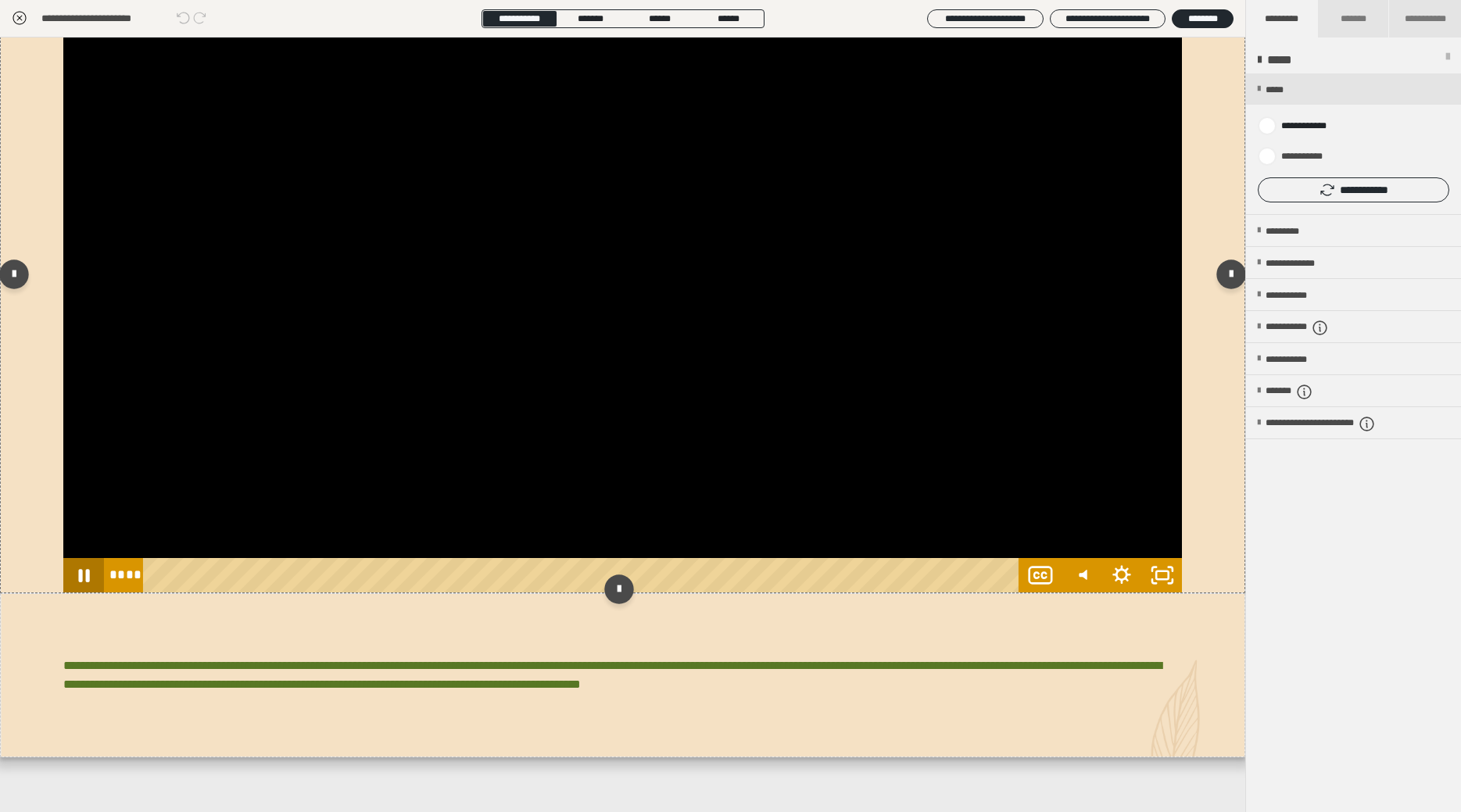 click 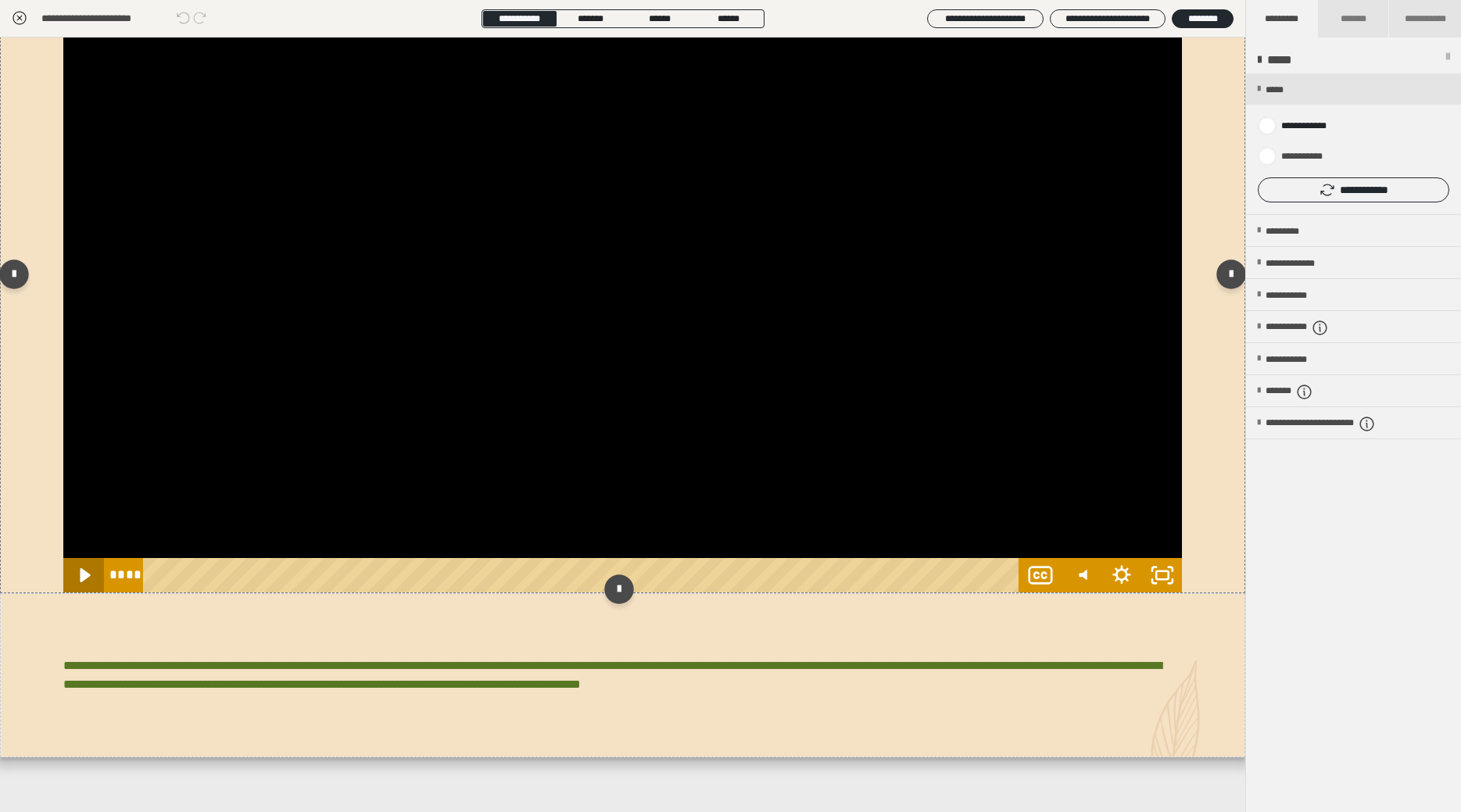 click 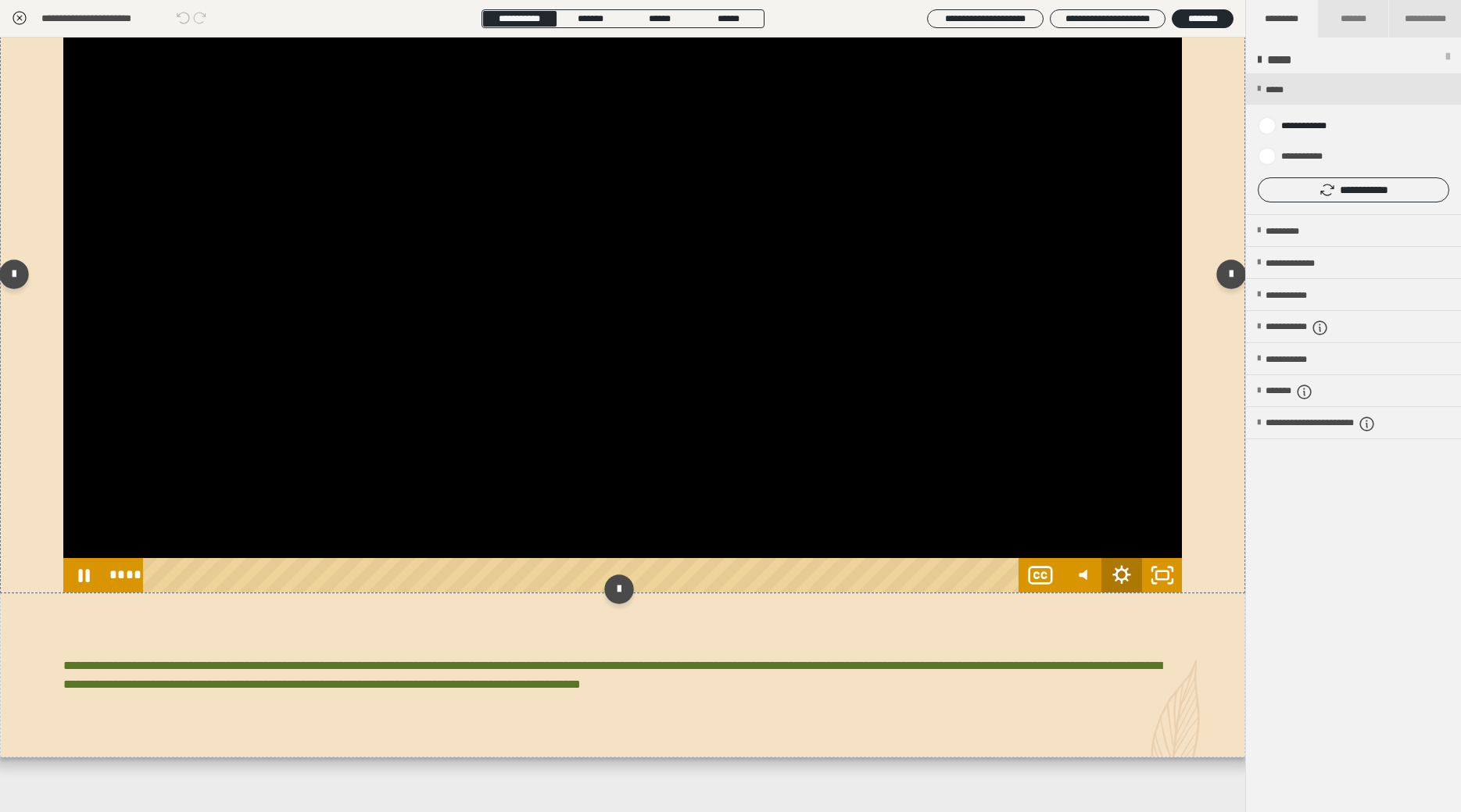 click 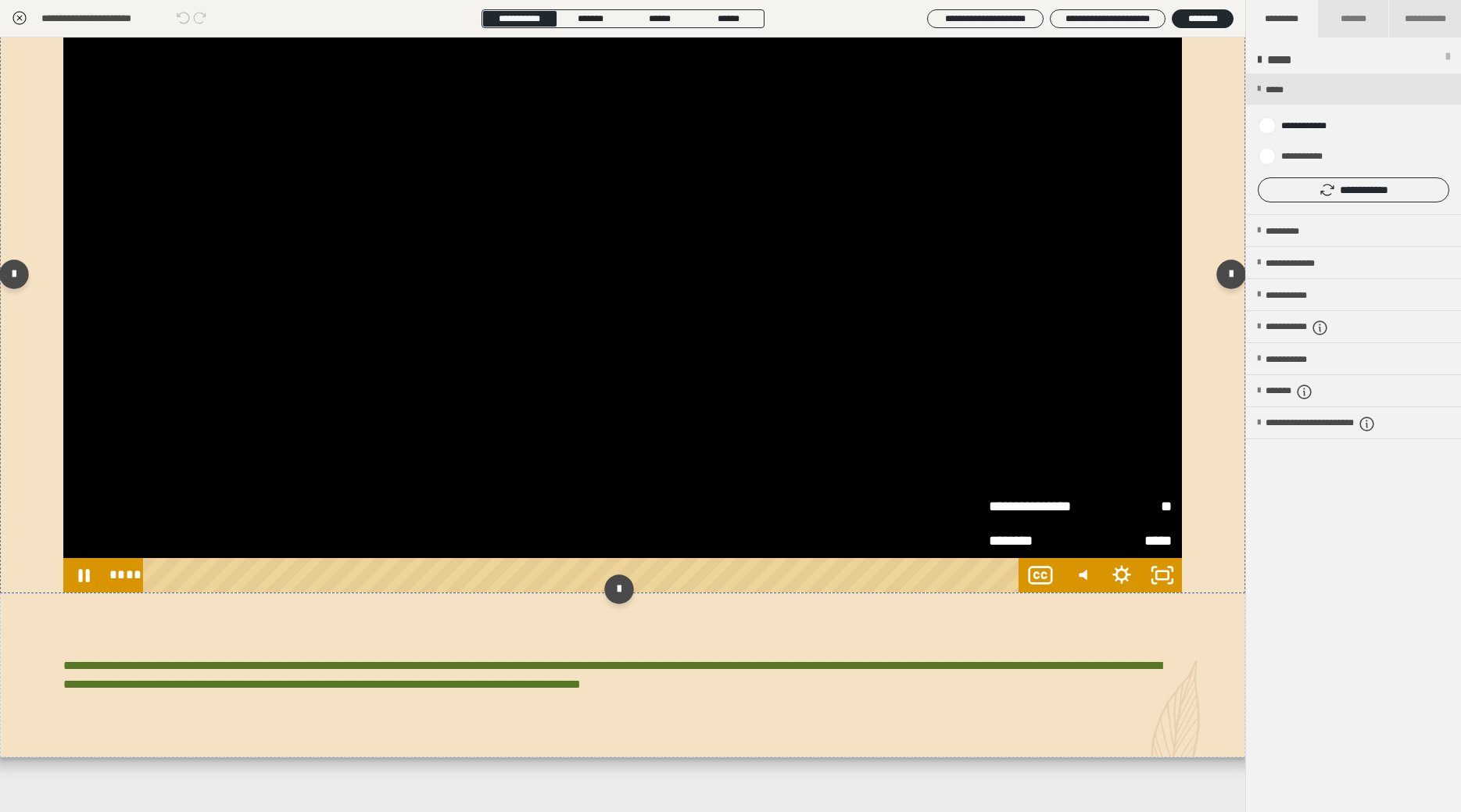 click on "**" at bounding box center [1126, 506] 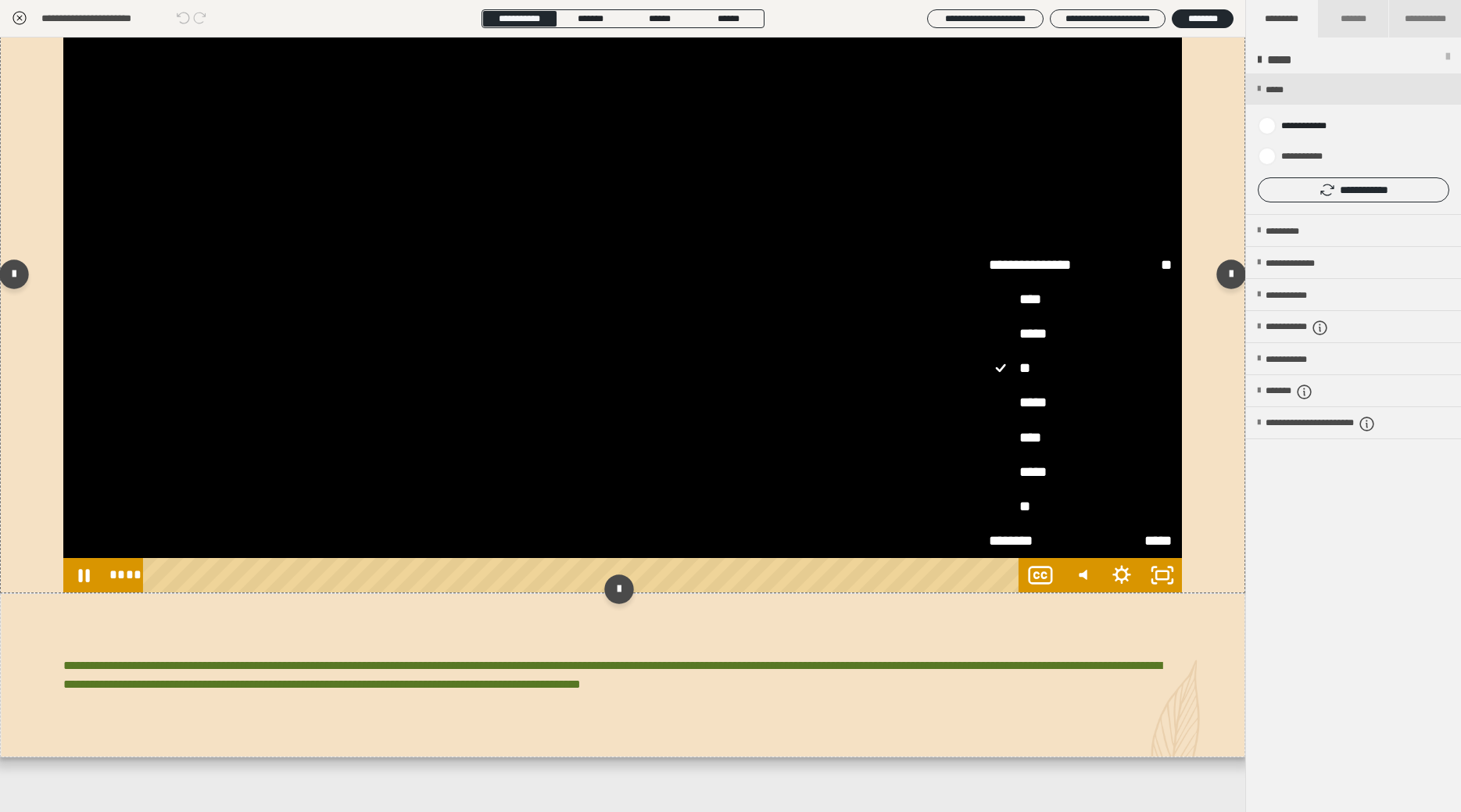 click on "**" at bounding box center (1080, 507) 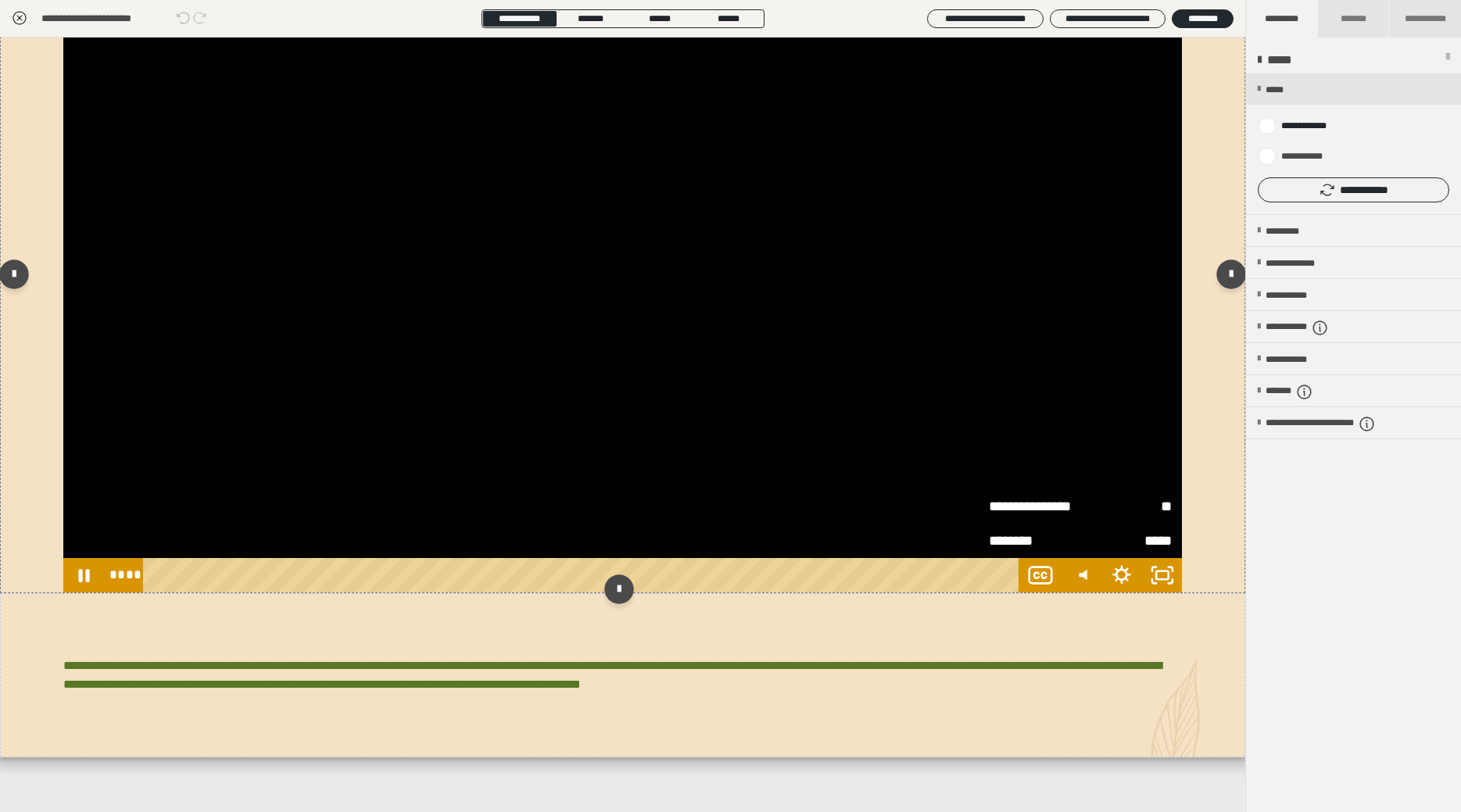 click on "**" at bounding box center [1126, 506] 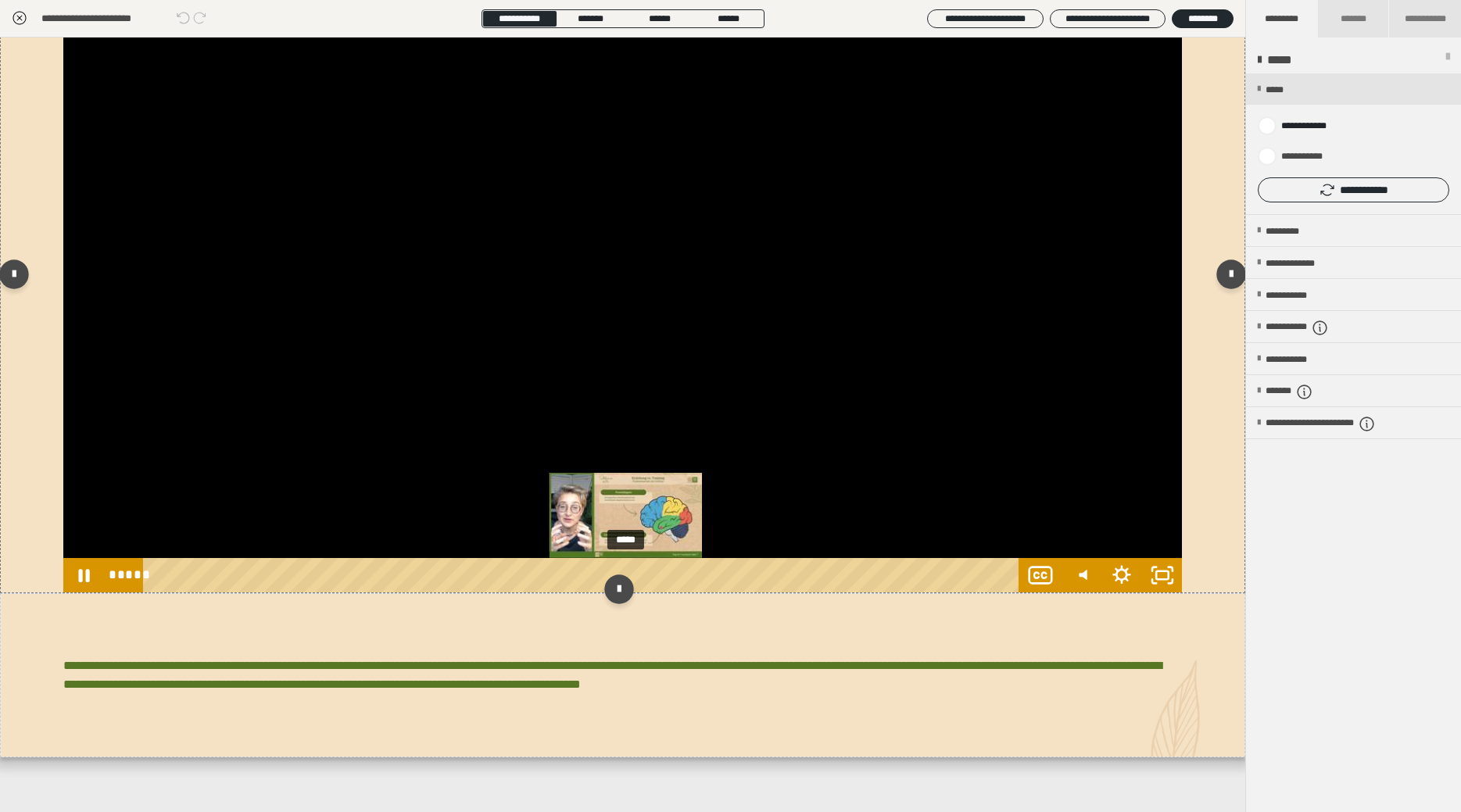 click on "*****" at bounding box center (583, 575) 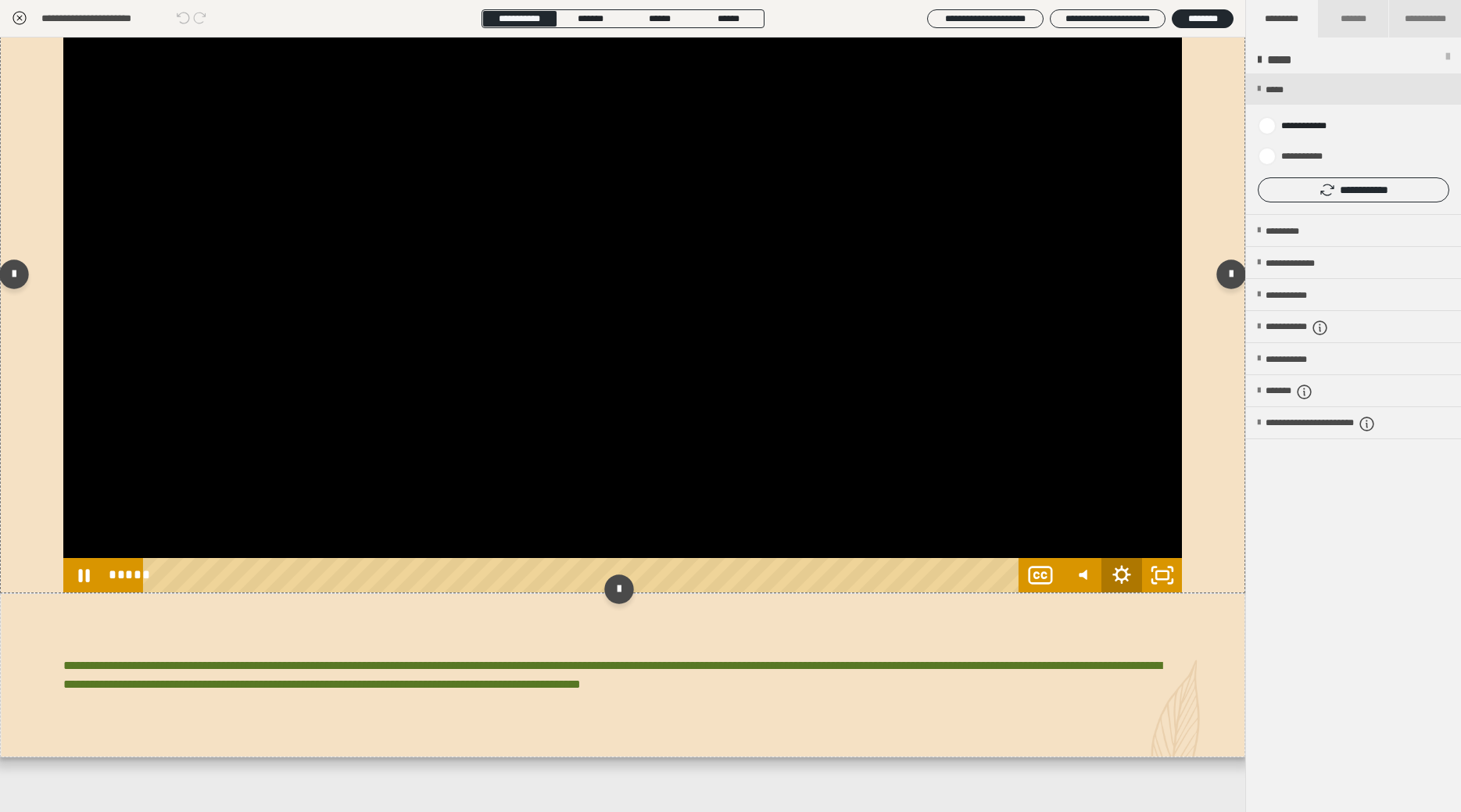 click 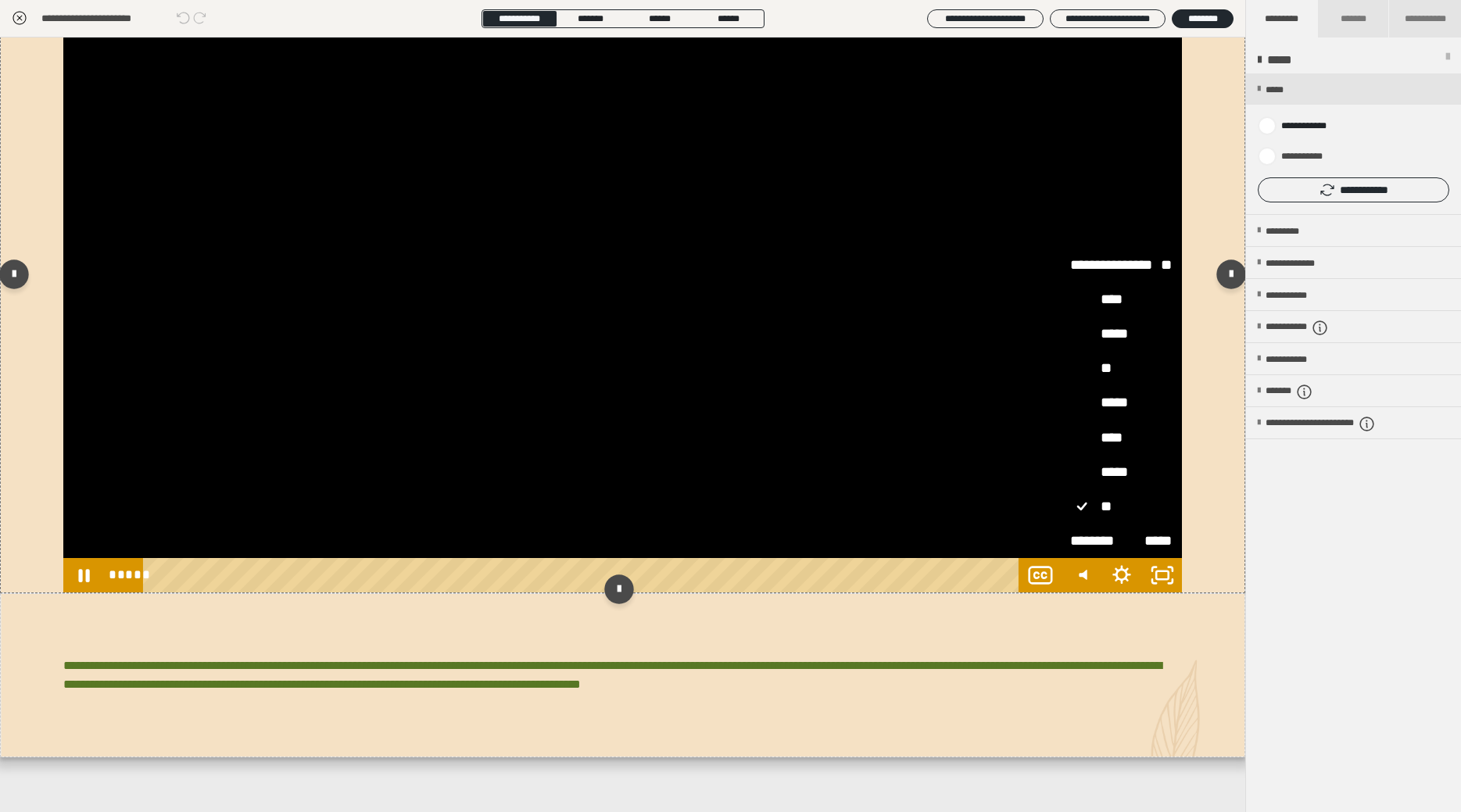 click on "**" at bounding box center (1121, 369) 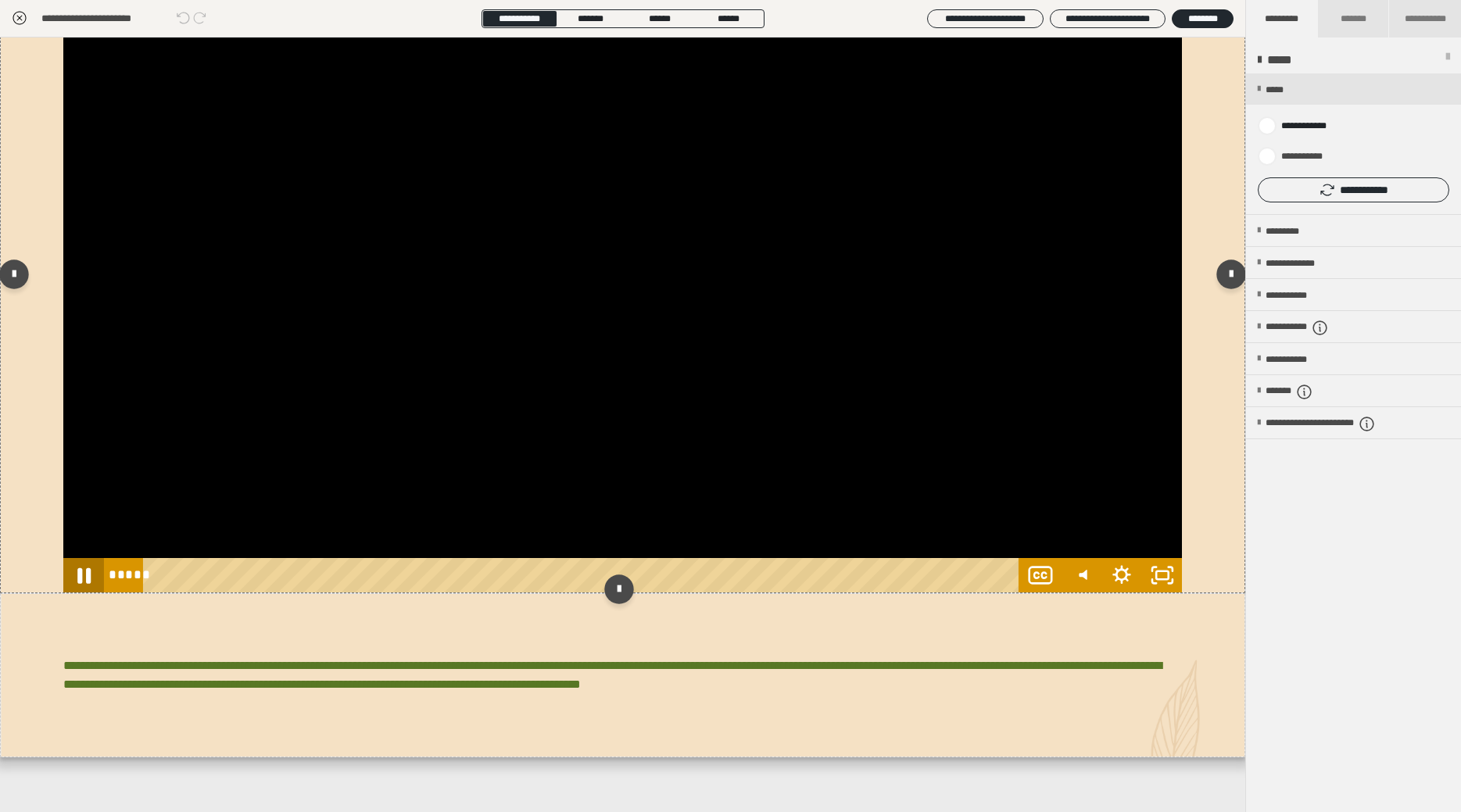 click 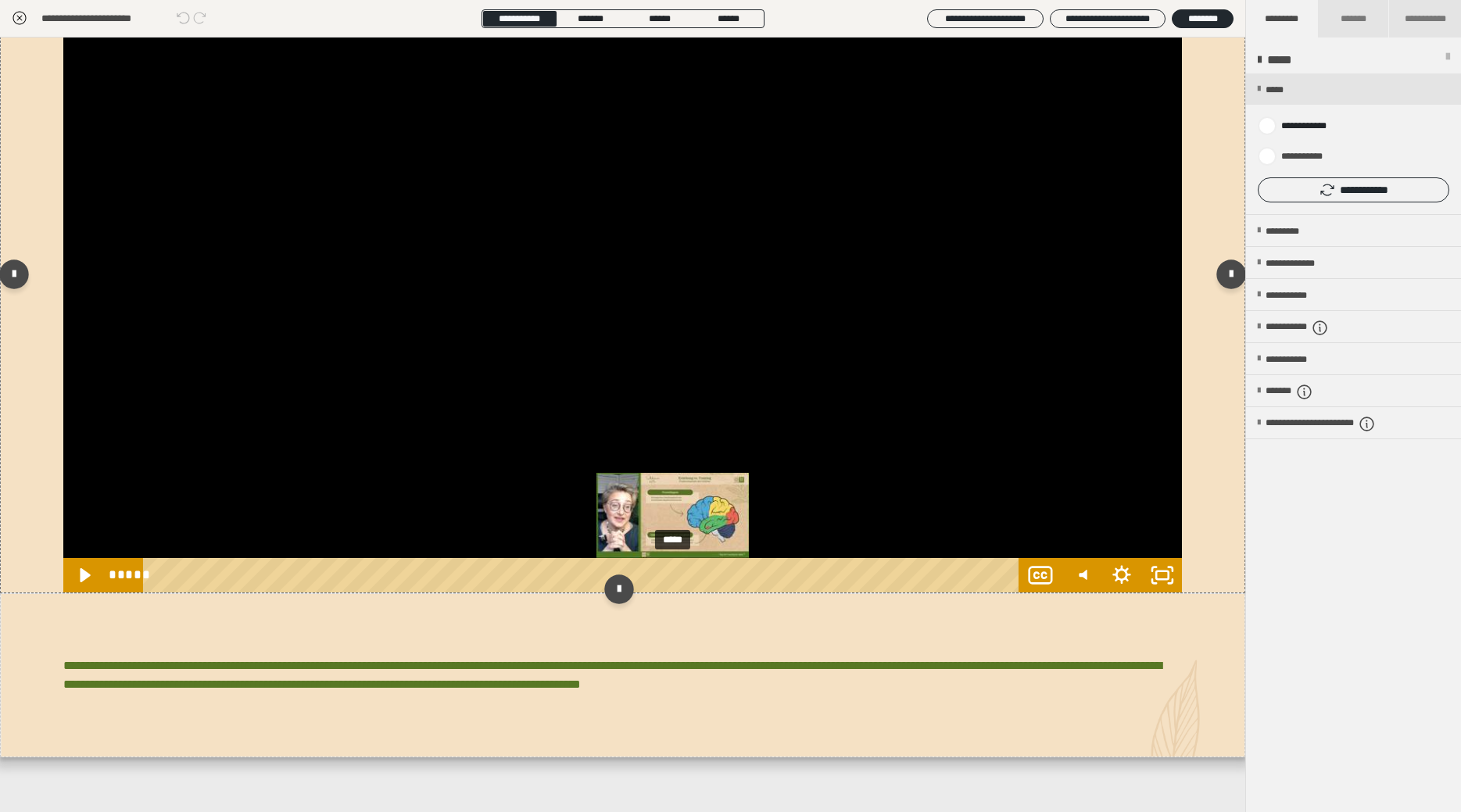 click at bounding box center (672, 575) 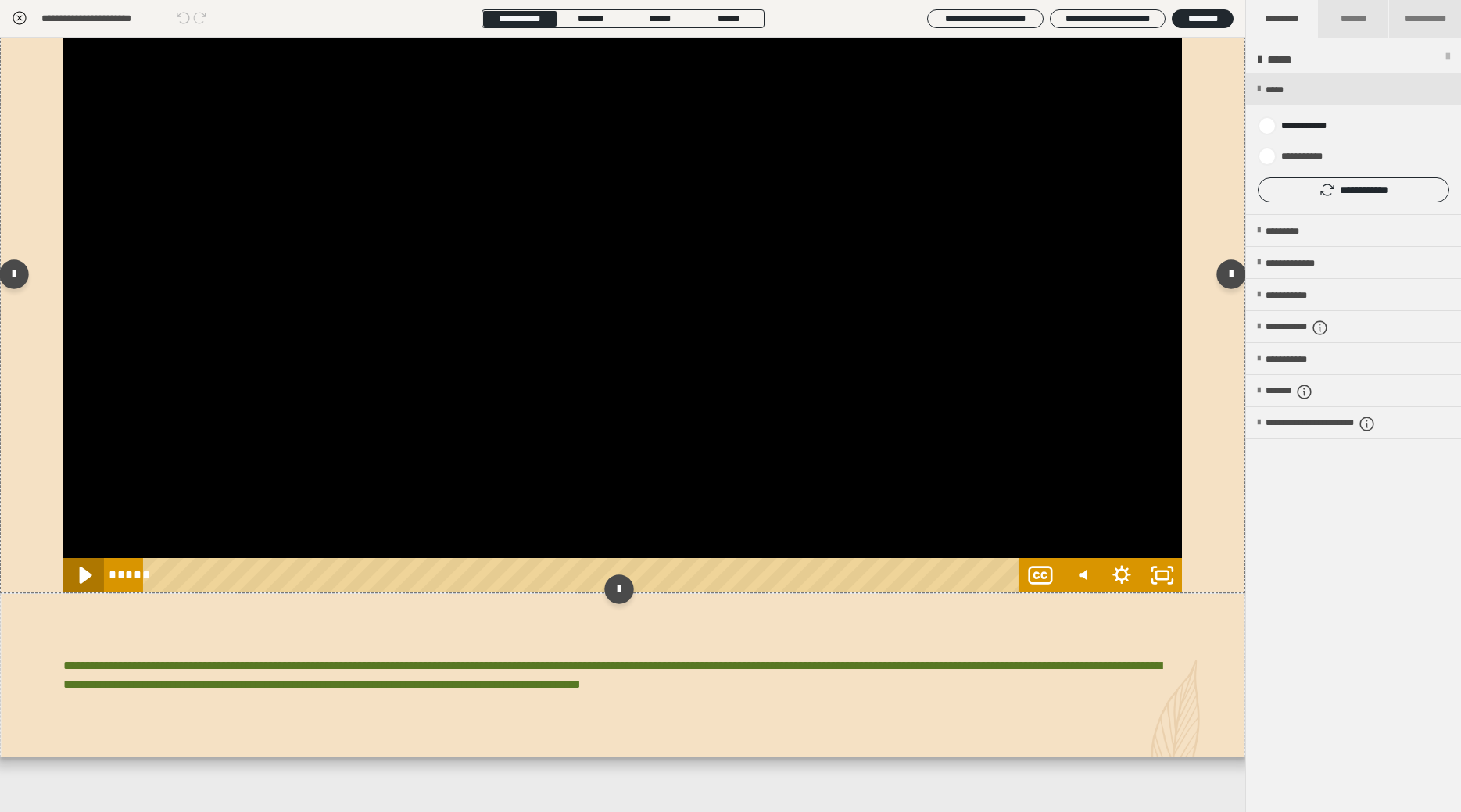 click 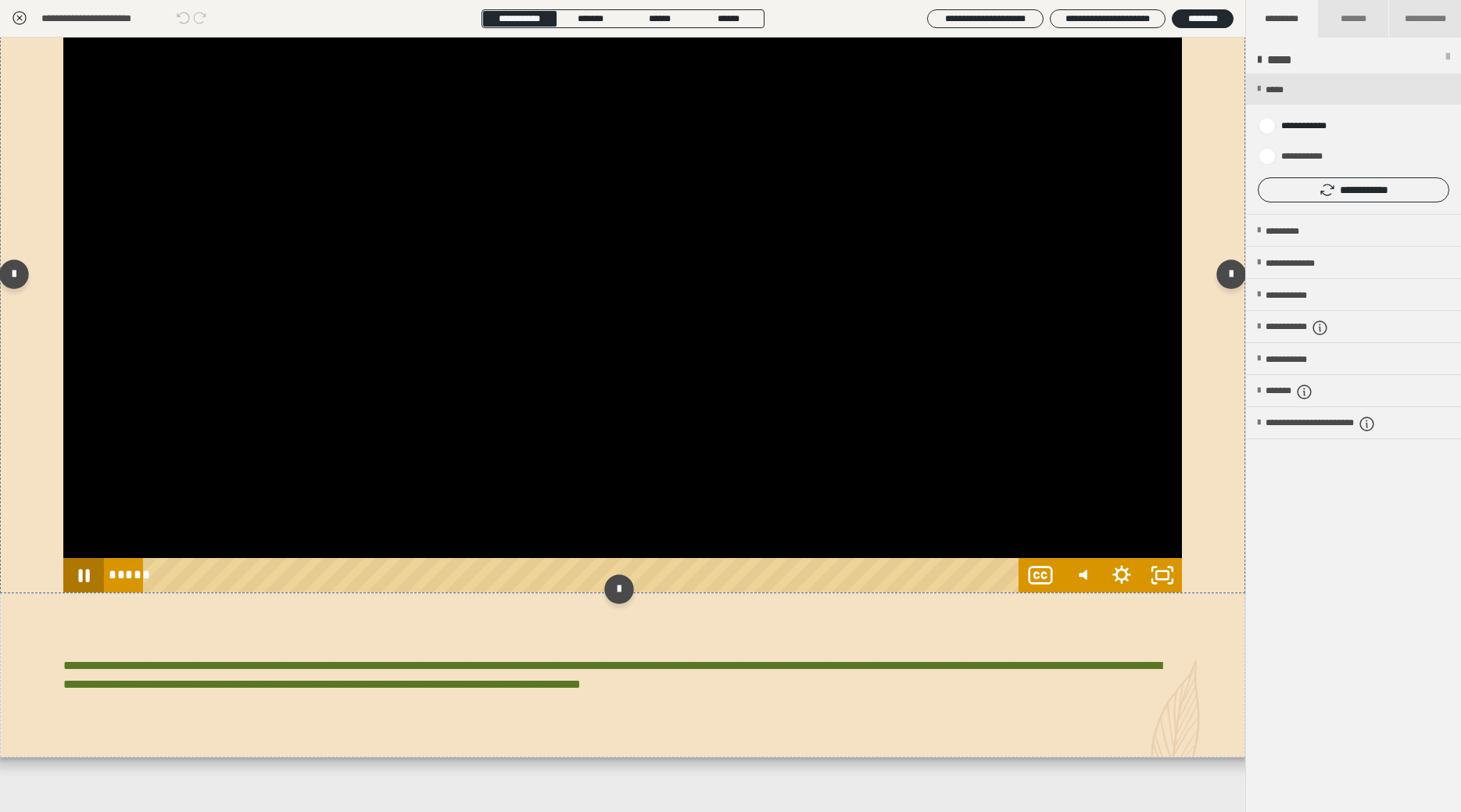 click 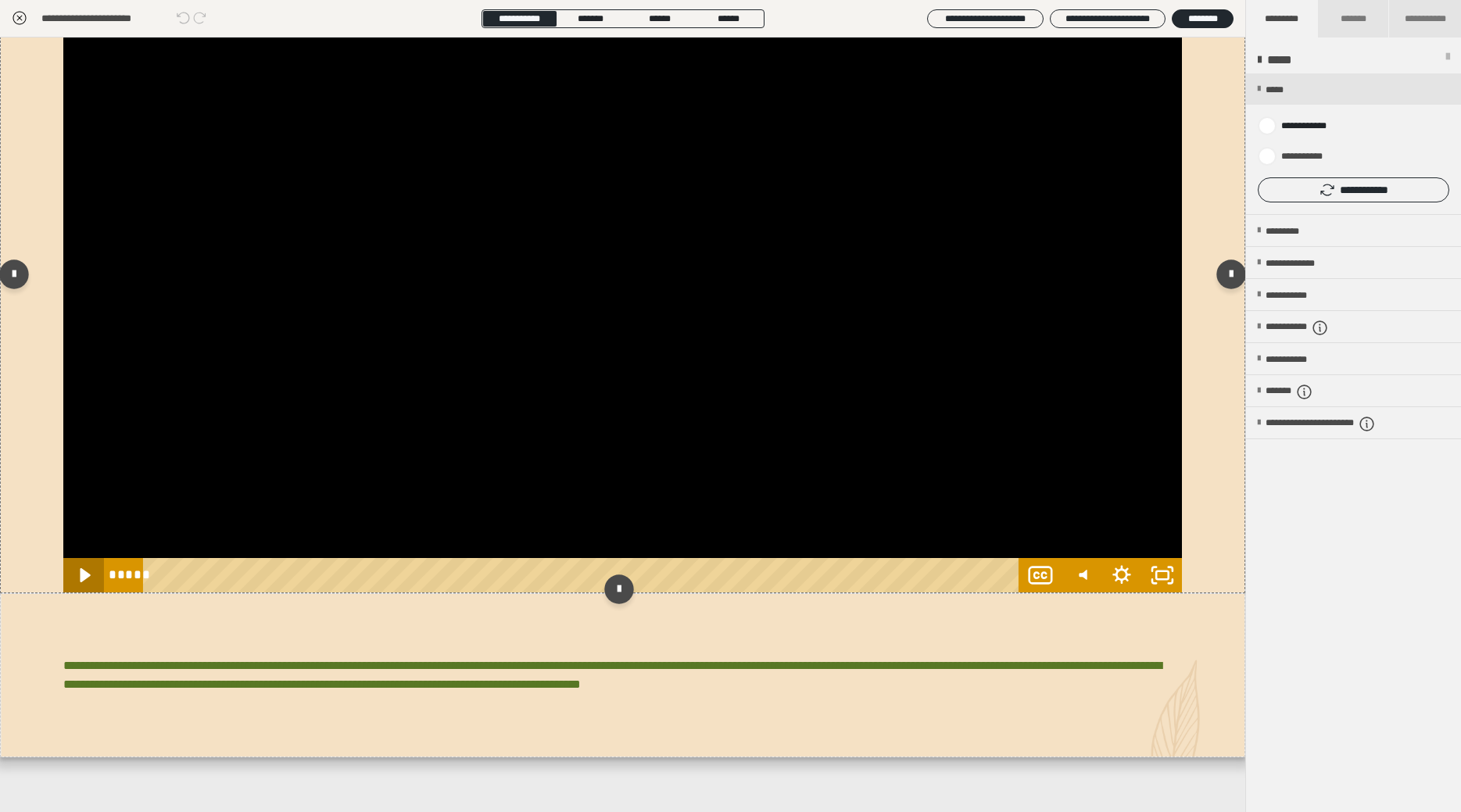 drag, startPoint x: 88, startPoint y: 566, endPoint x: 128, endPoint y: 571, distance: 40.31129 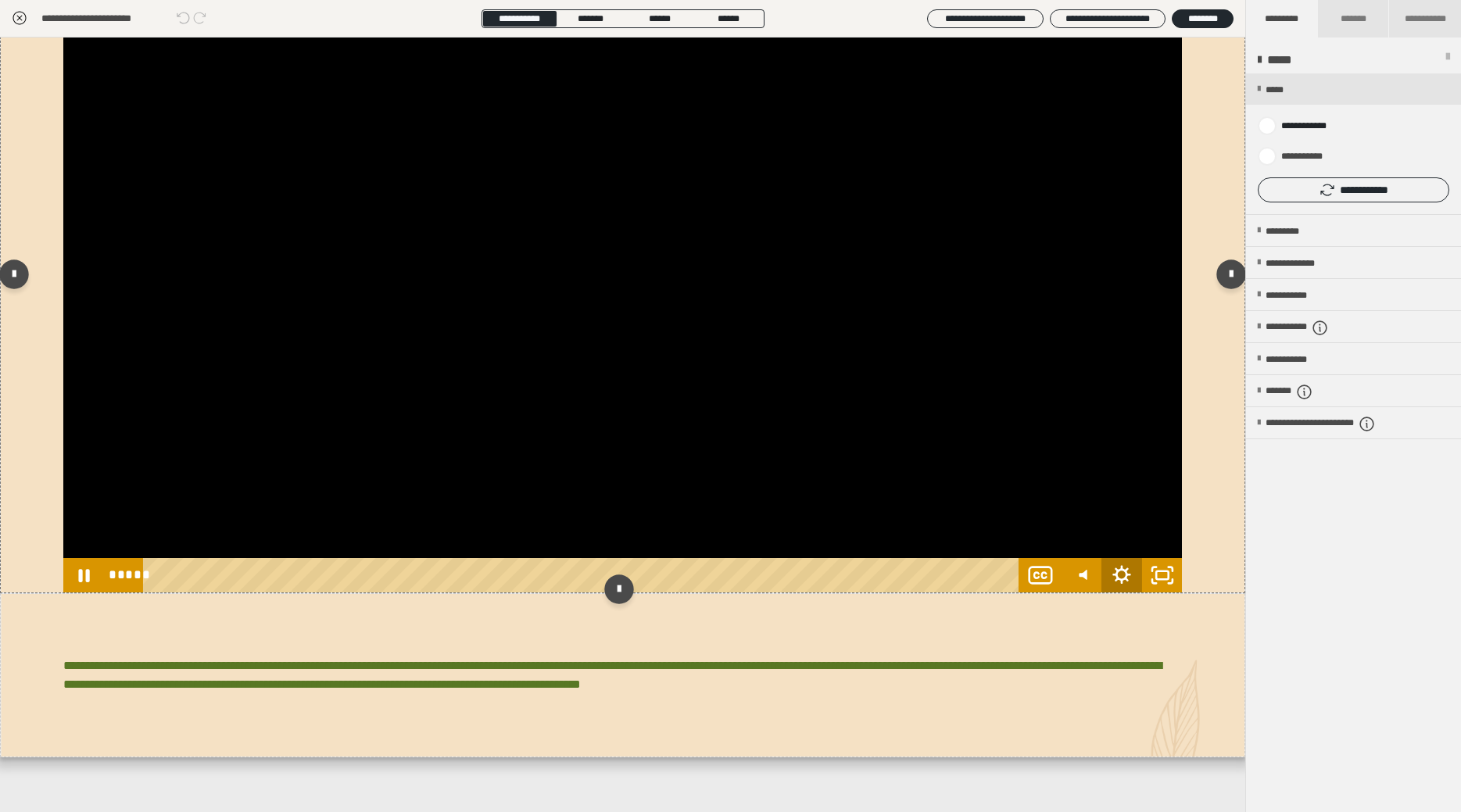 click 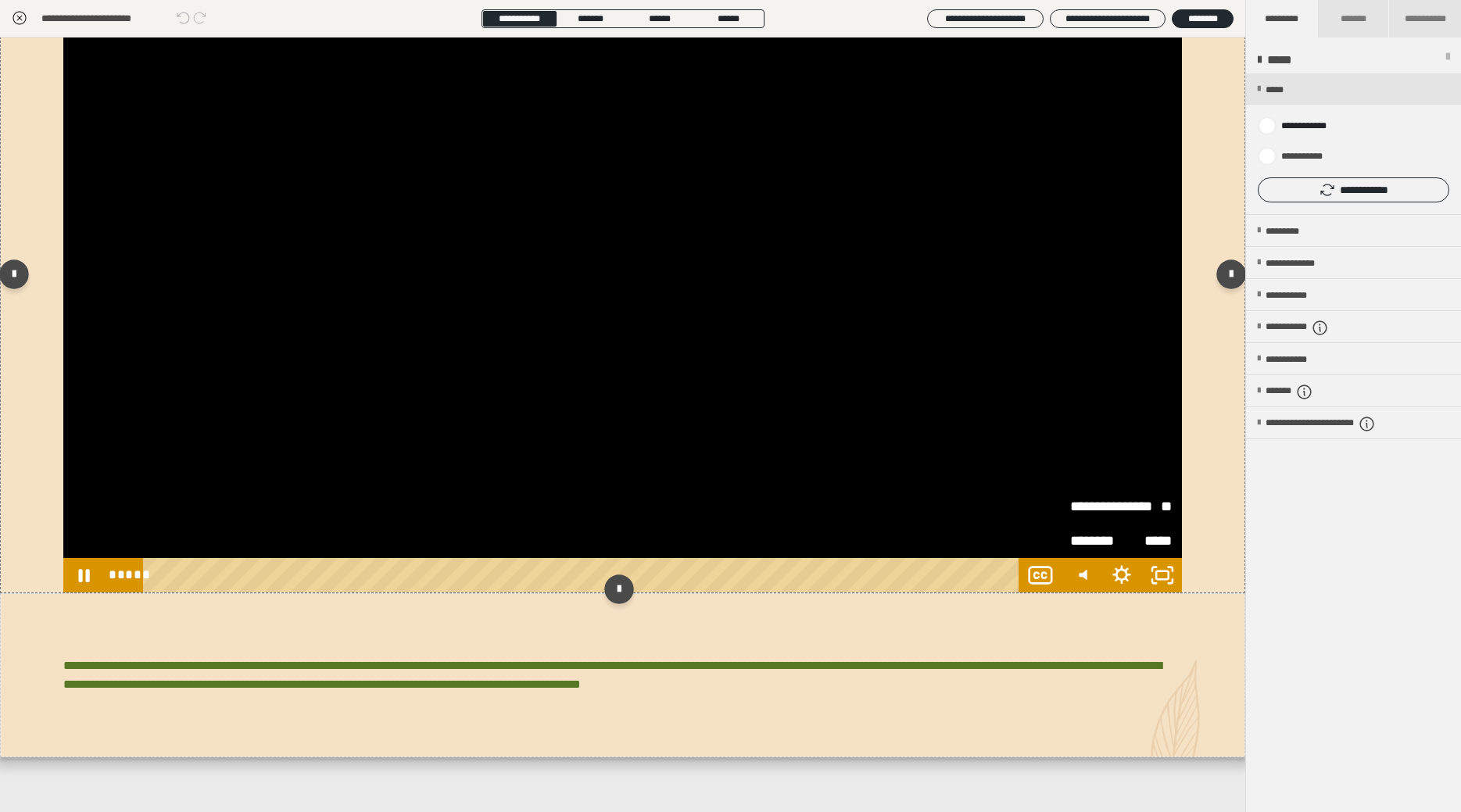 click on "**********" at bounding box center [1095, 506] 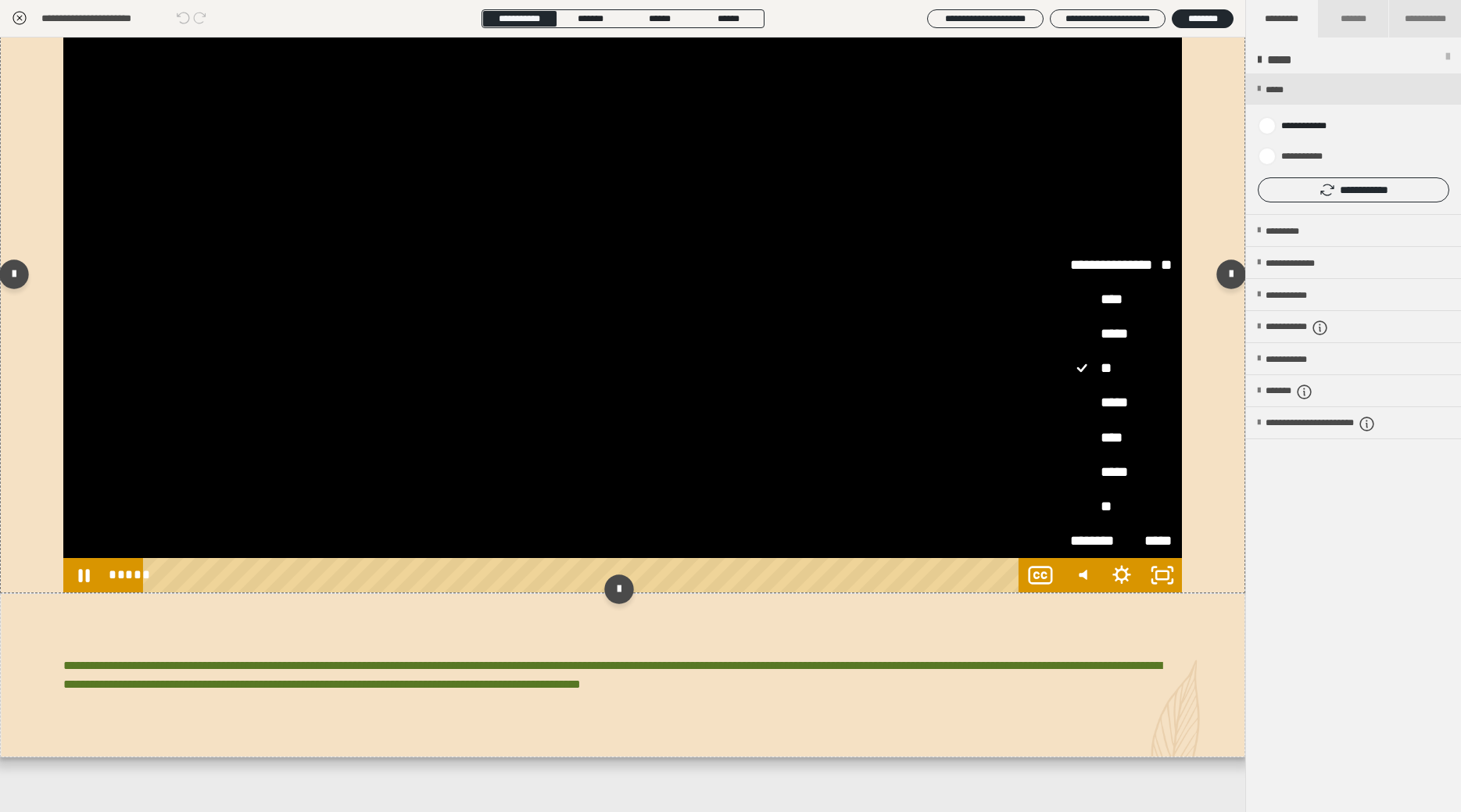 drag, startPoint x: 1115, startPoint y: 499, endPoint x: 1047, endPoint y: 533, distance: 76.02631 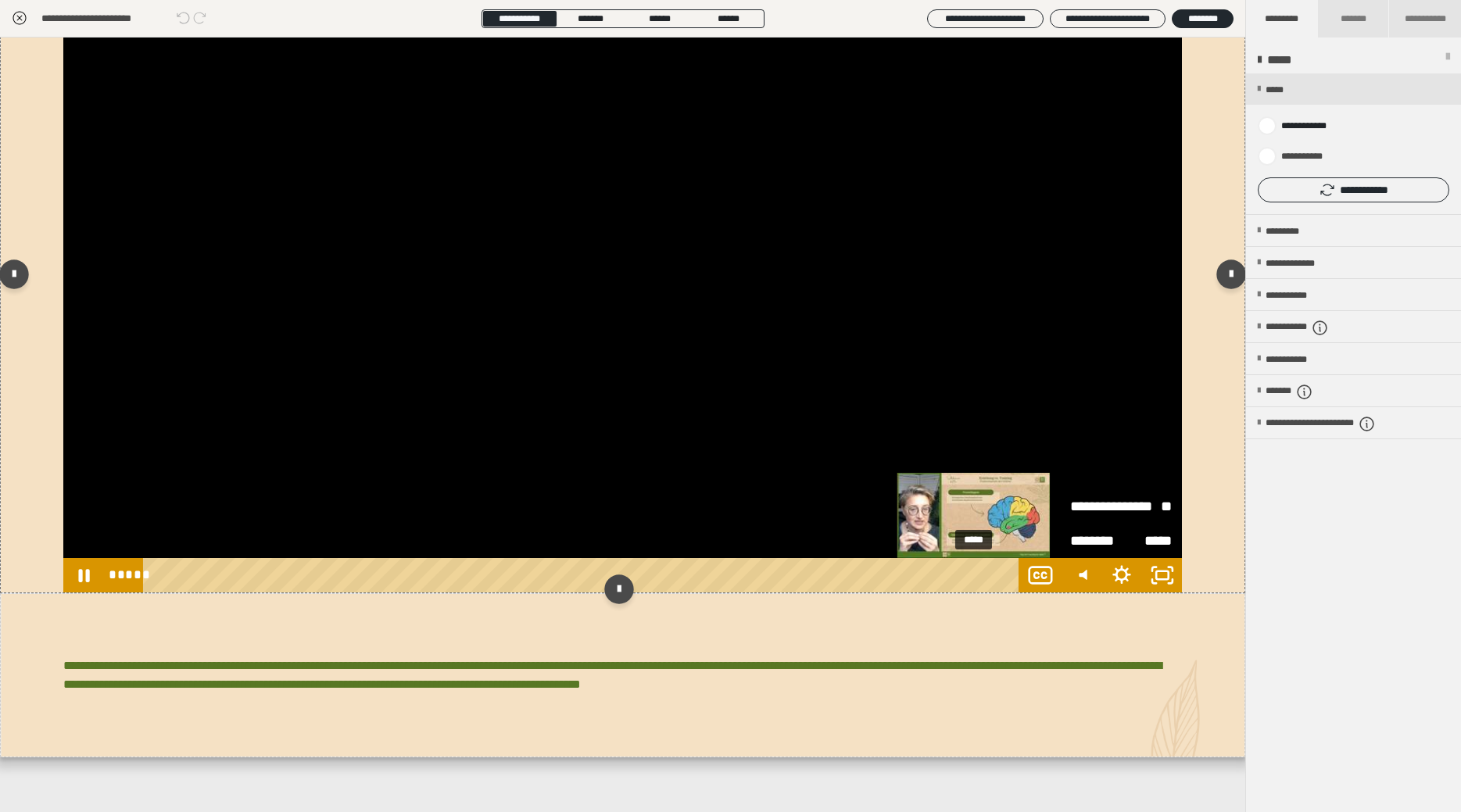 click on "*****" at bounding box center (583, 575) 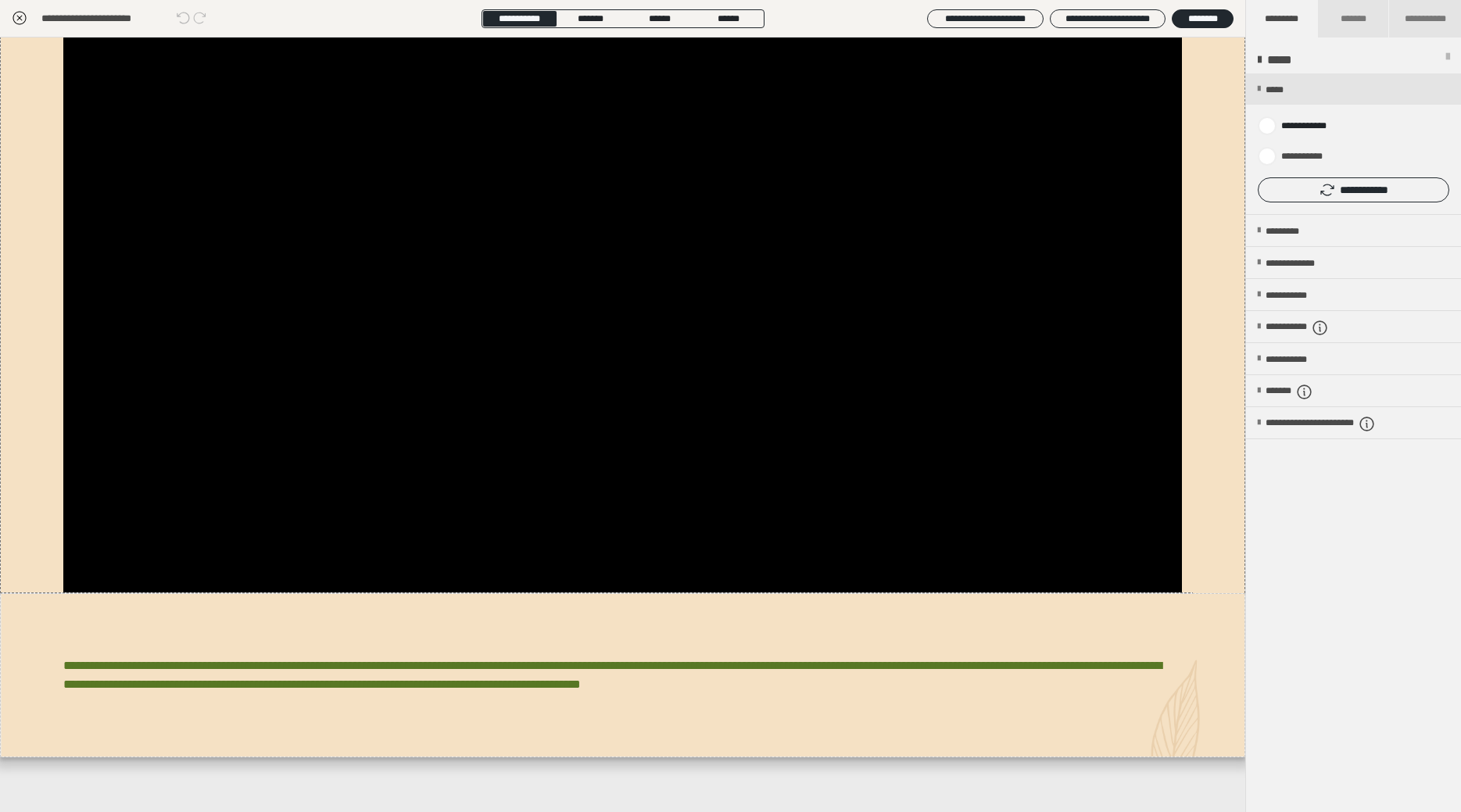 click 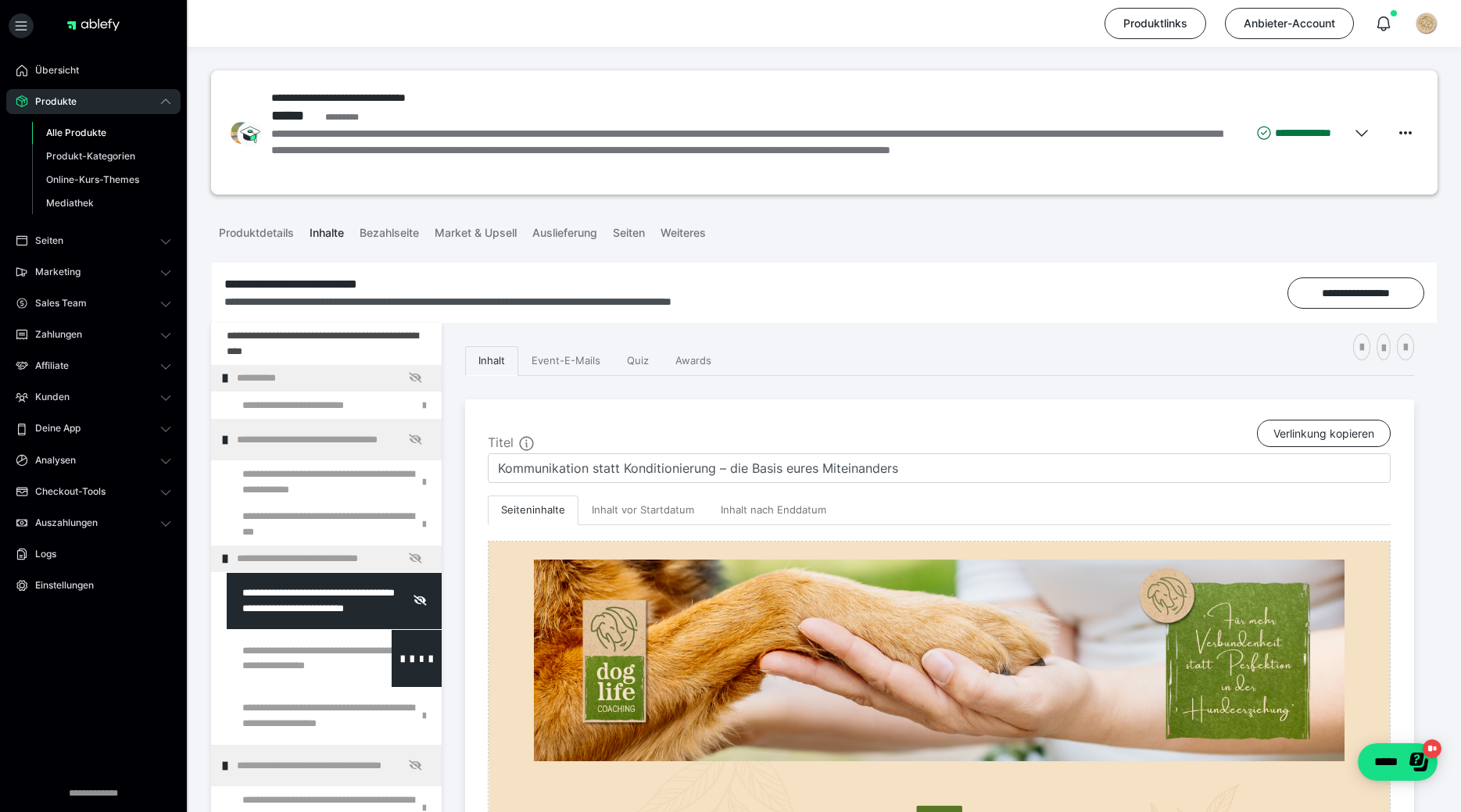 click at bounding box center (293, 658) 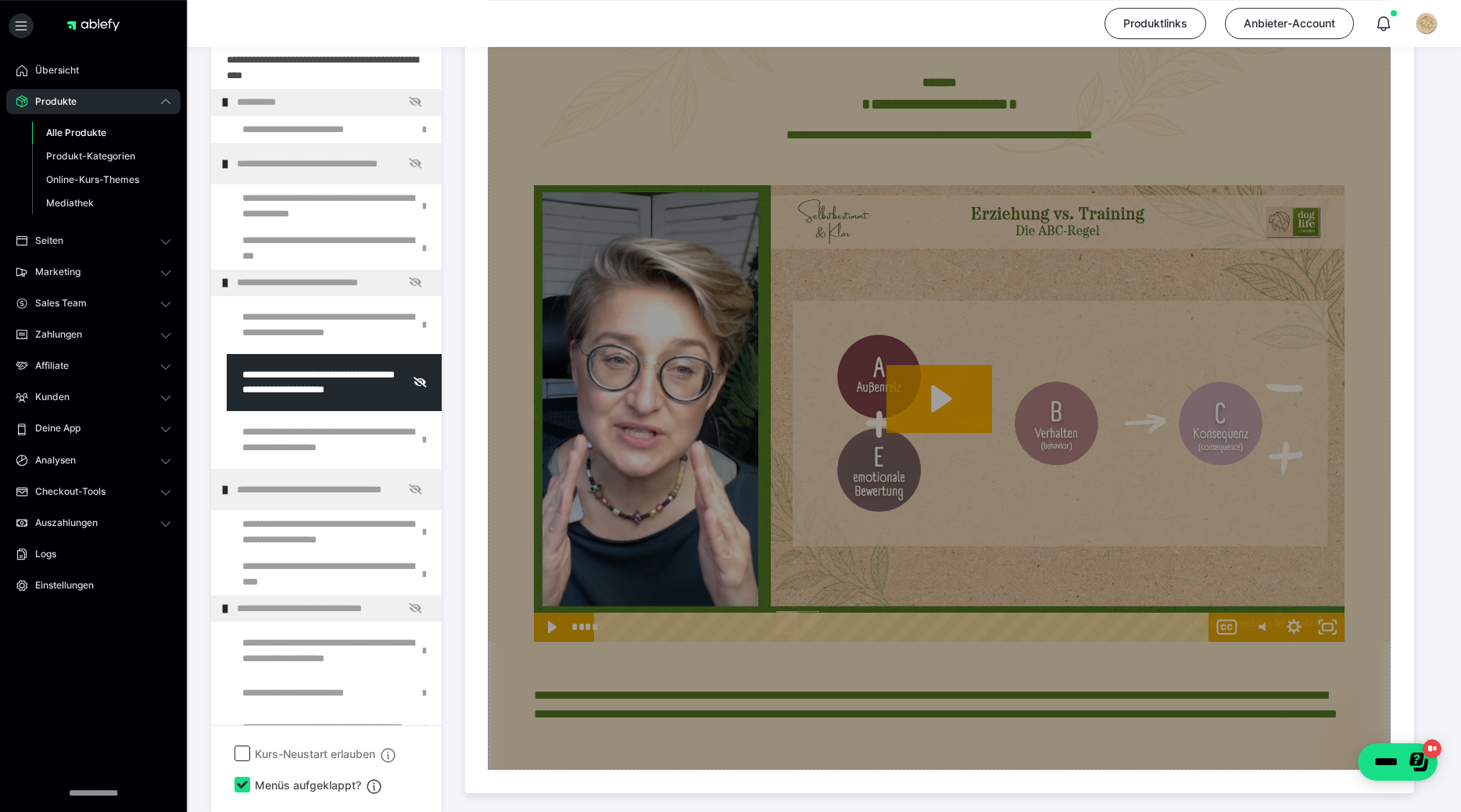 scroll, scrollTop: 877, scrollLeft: 0, axis: vertical 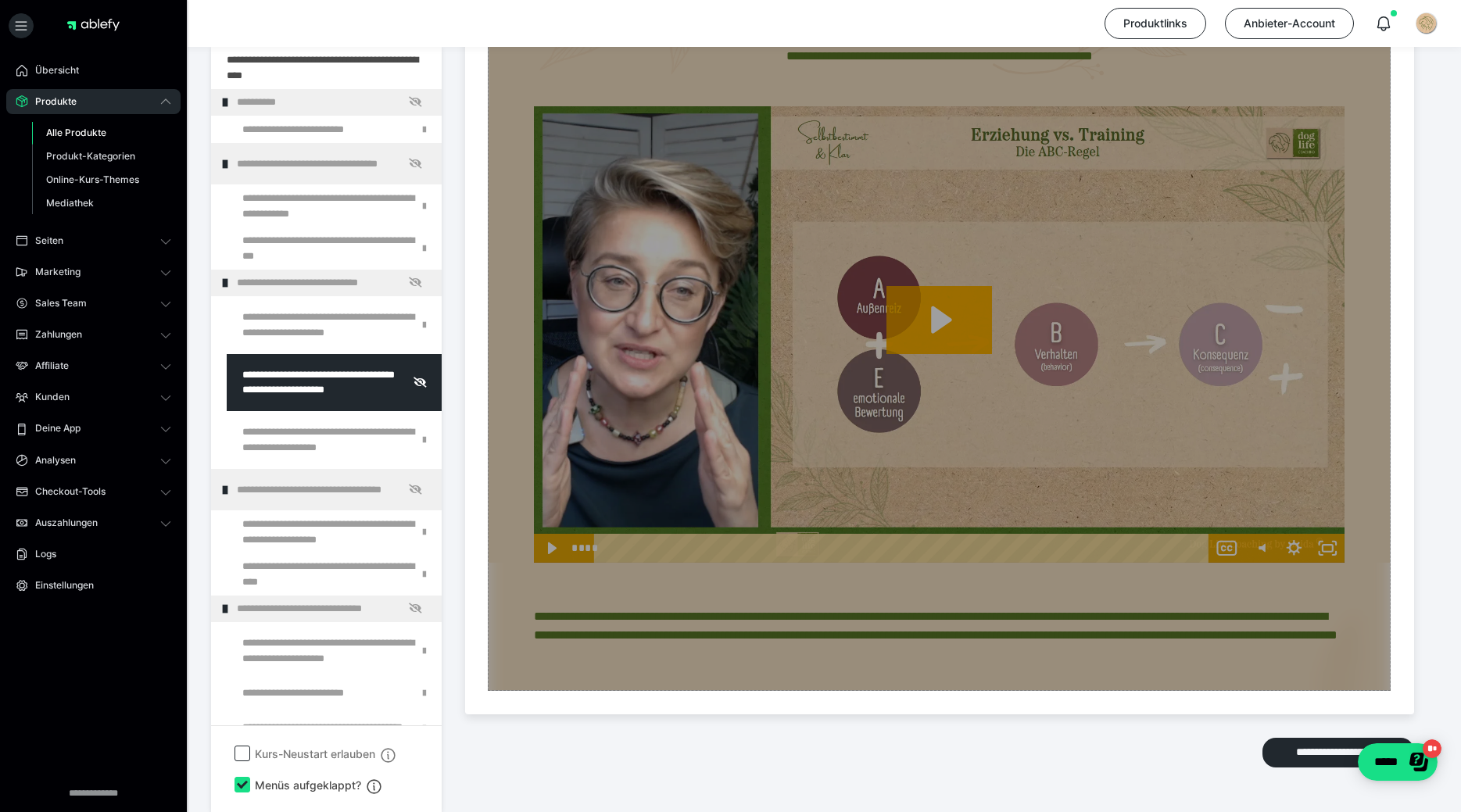 click on "Zum Pagebuilder" at bounding box center (939, 177) 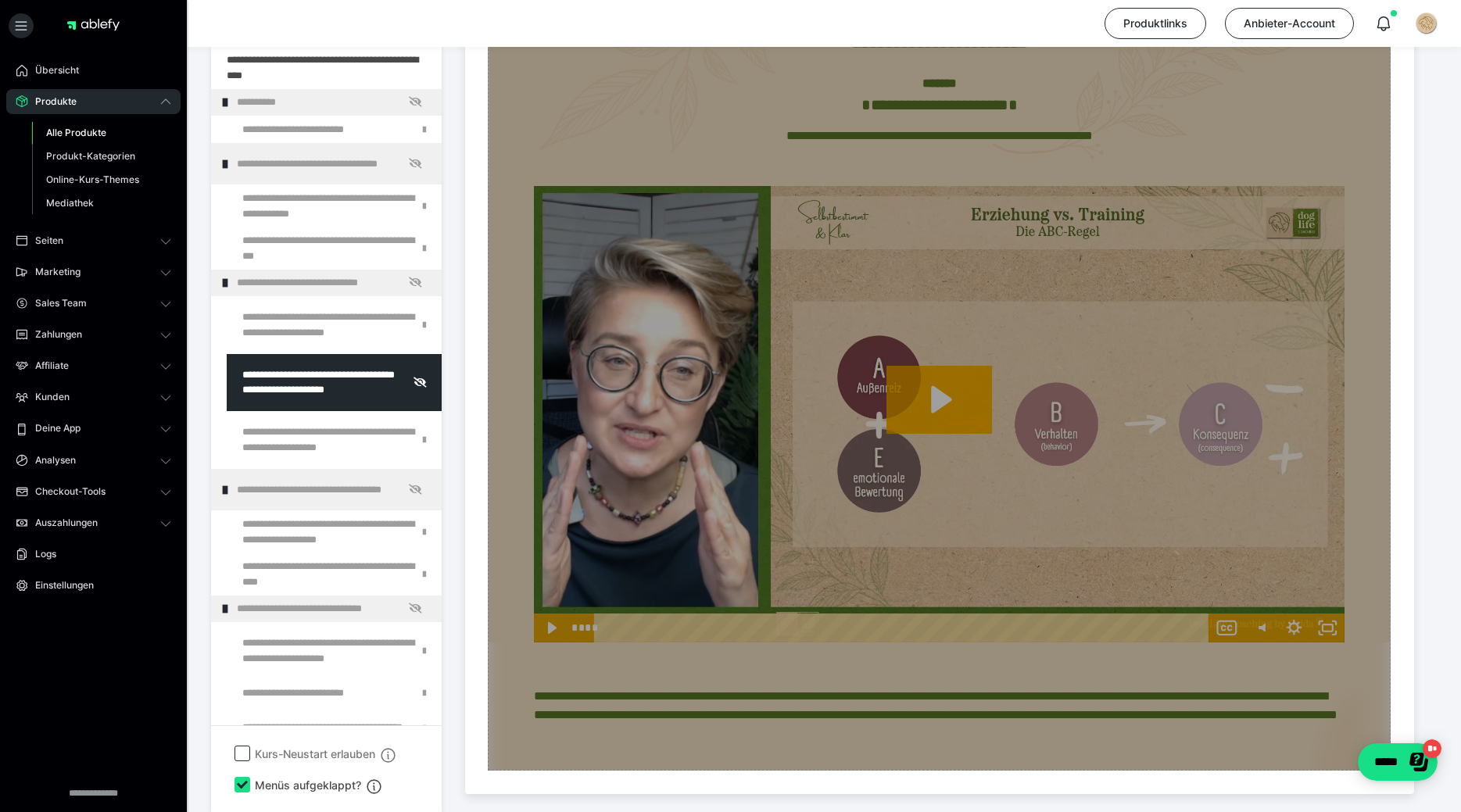 scroll, scrollTop: 478, scrollLeft: 0, axis: vertical 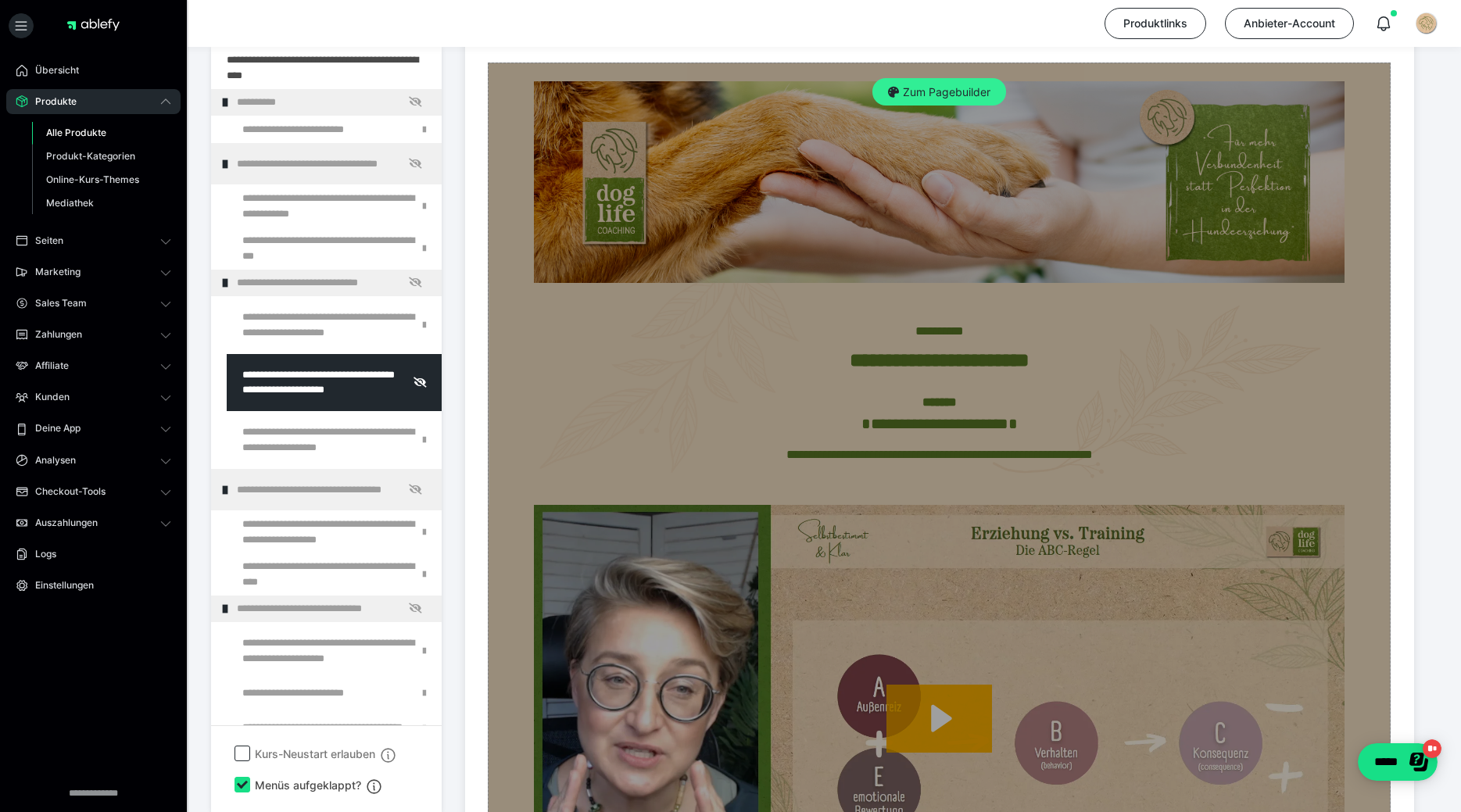 click on "Zum Pagebuilder" at bounding box center (939, 92) 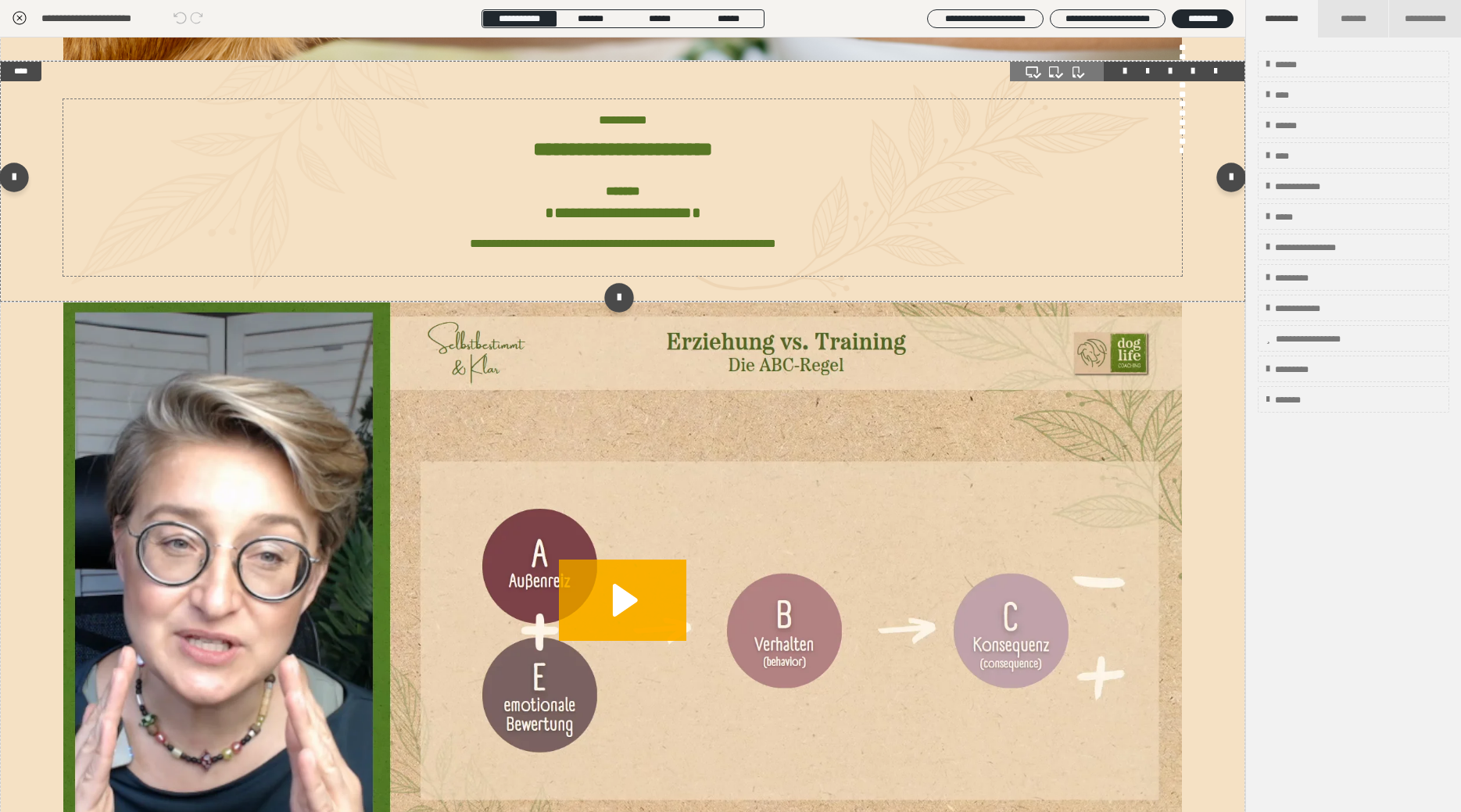 scroll, scrollTop: 624, scrollLeft: 0, axis: vertical 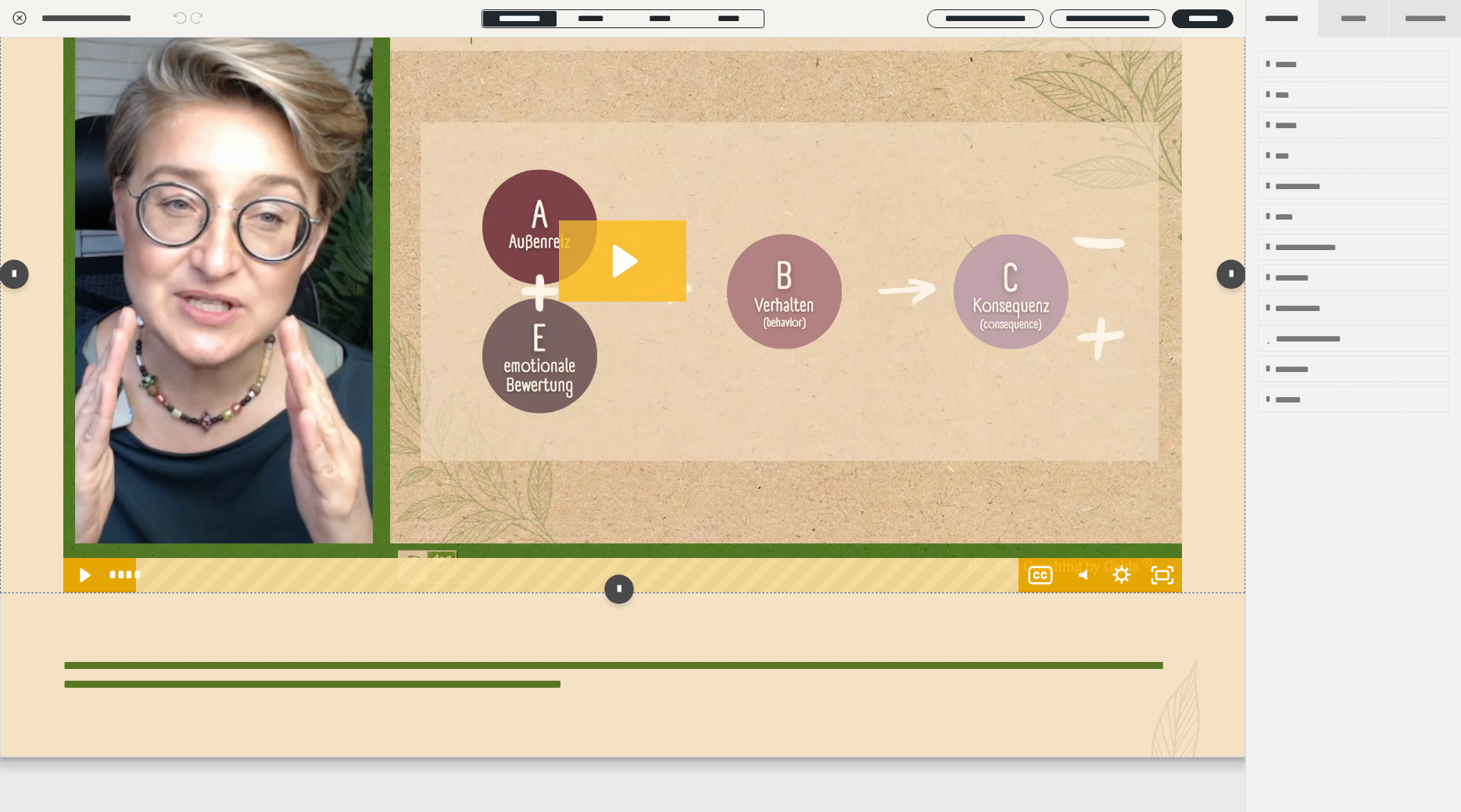 click 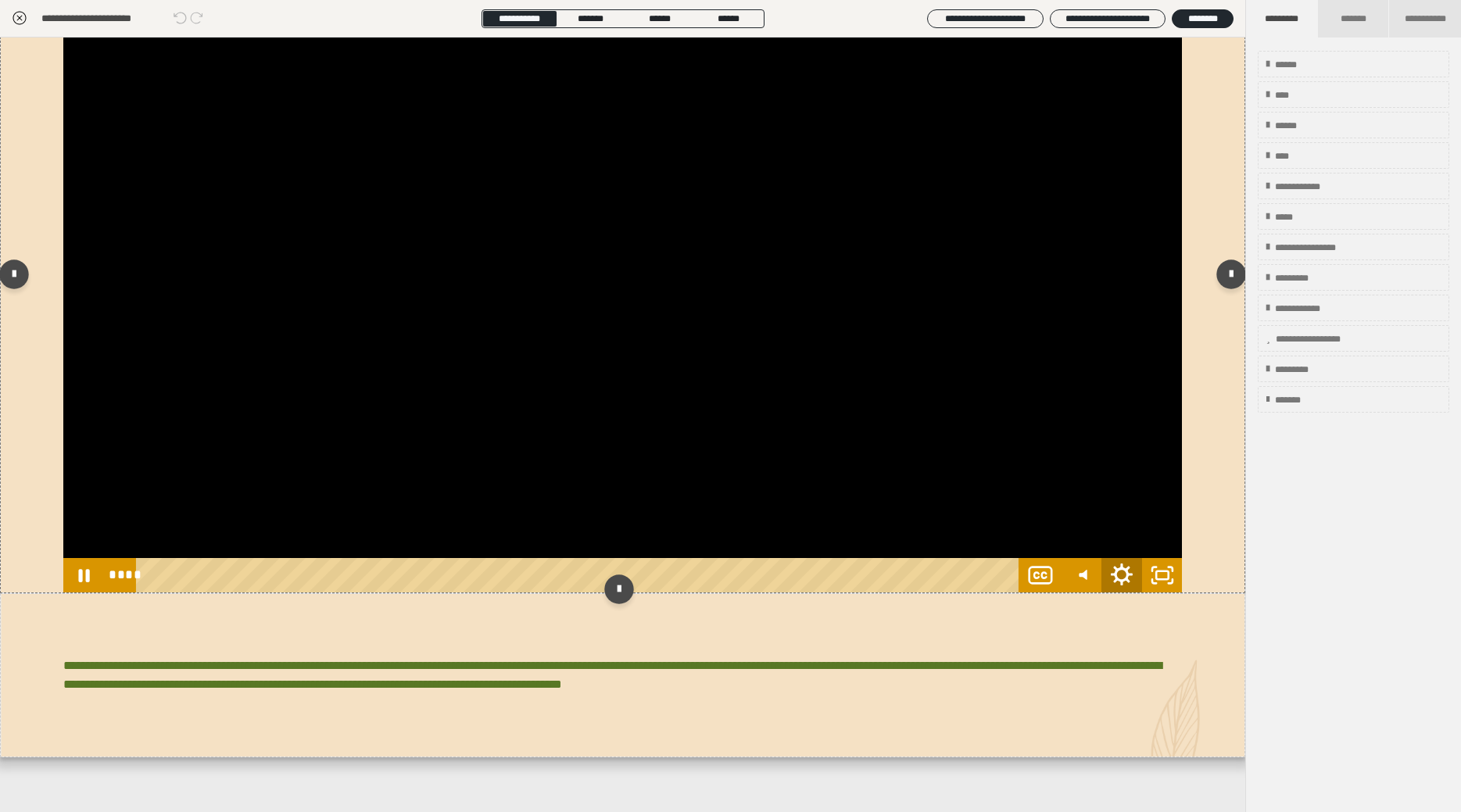 click 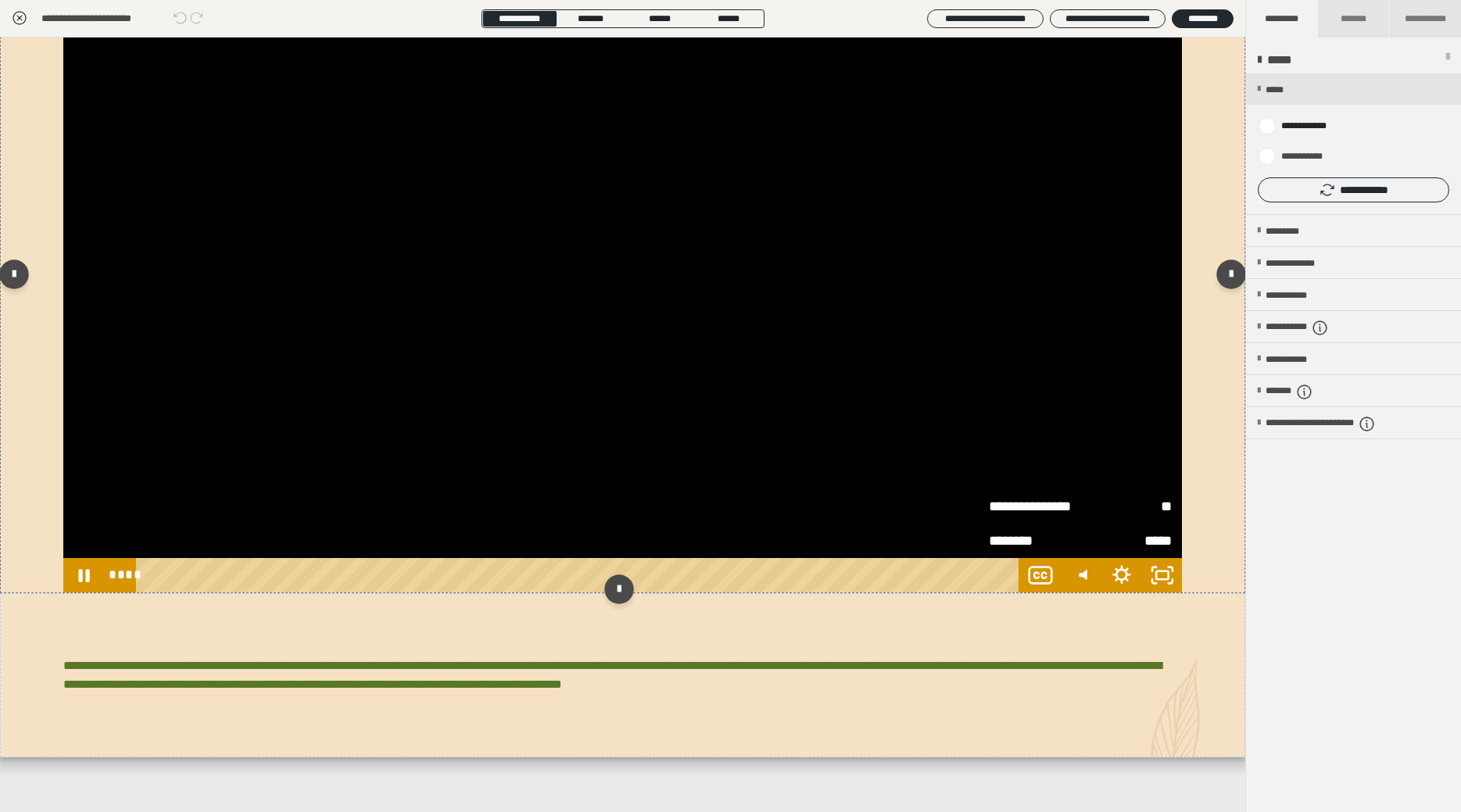 click on "**" at bounding box center [1126, 506] 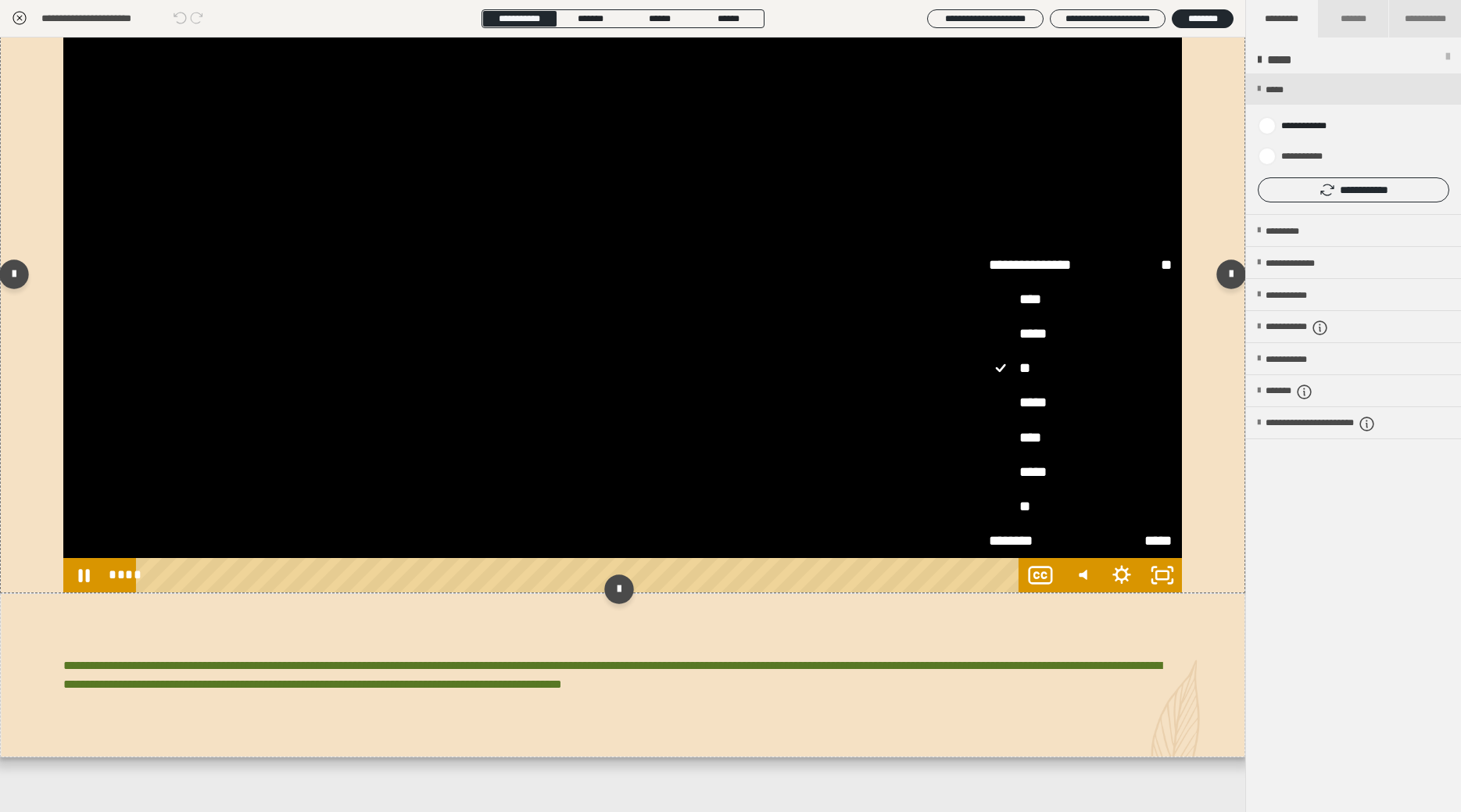 click on "**" at bounding box center (1080, 507) 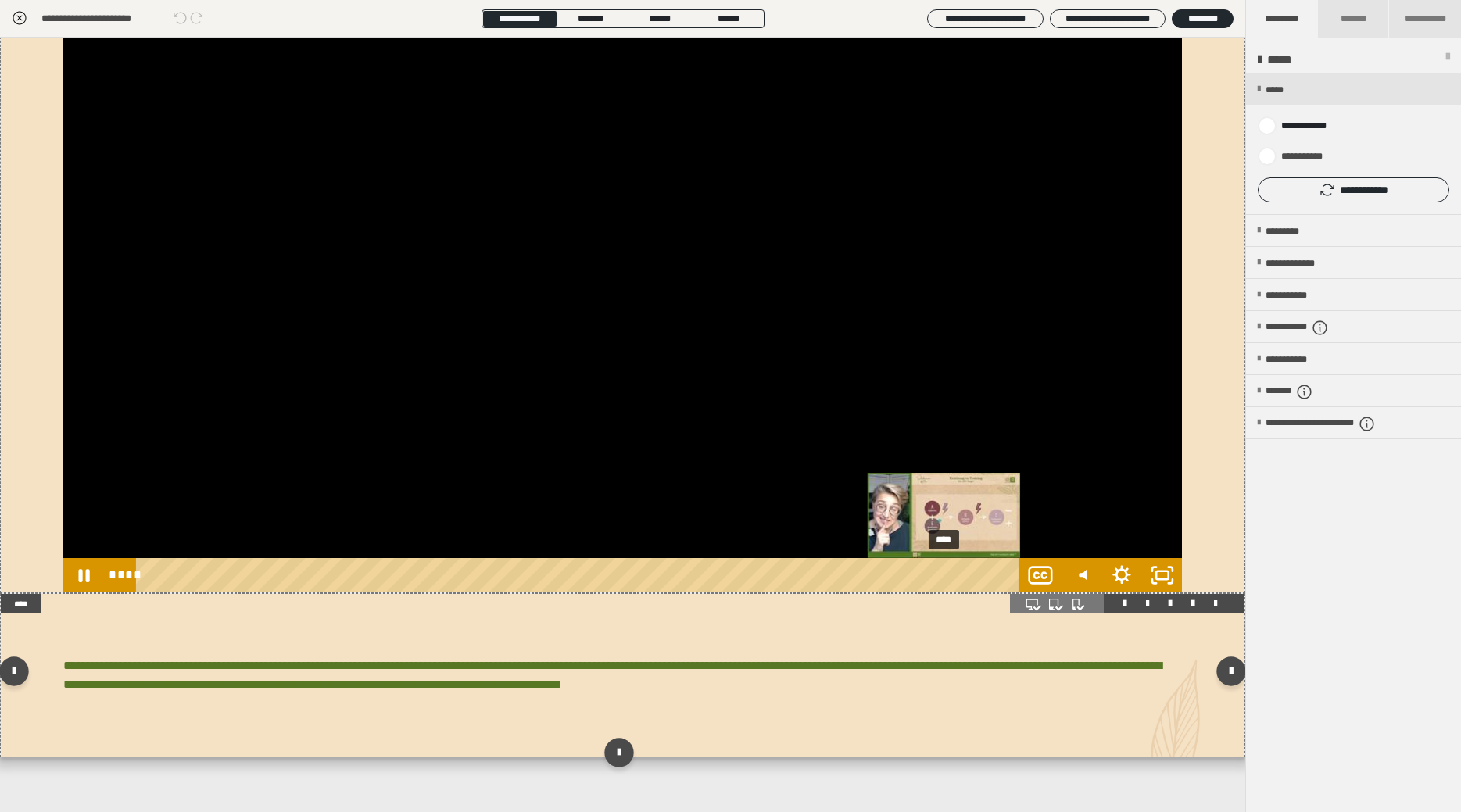 click on "****" at bounding box center [581, 575] 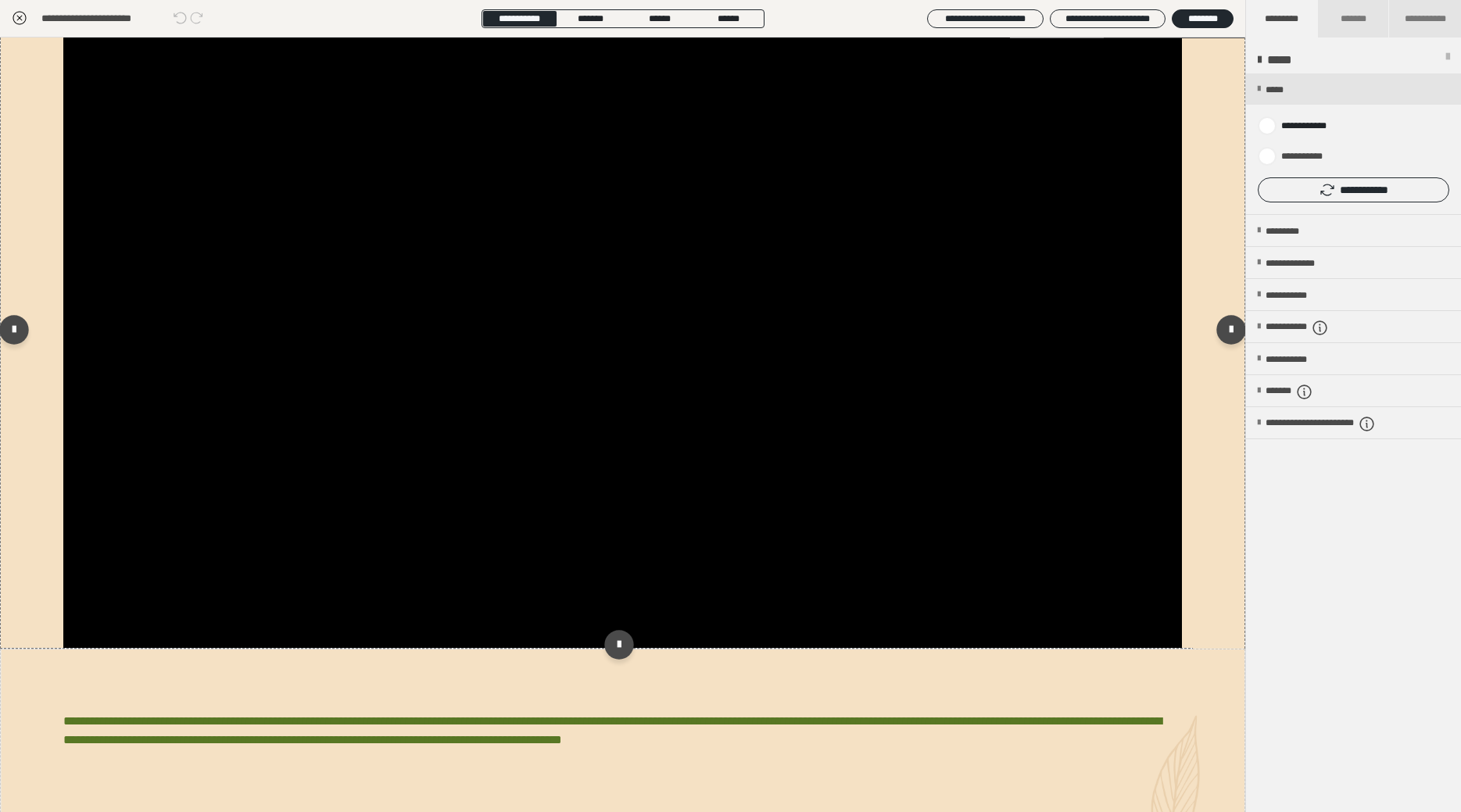 scroll, scrollTop: 436, scrollLeft: 0, axis: vertical 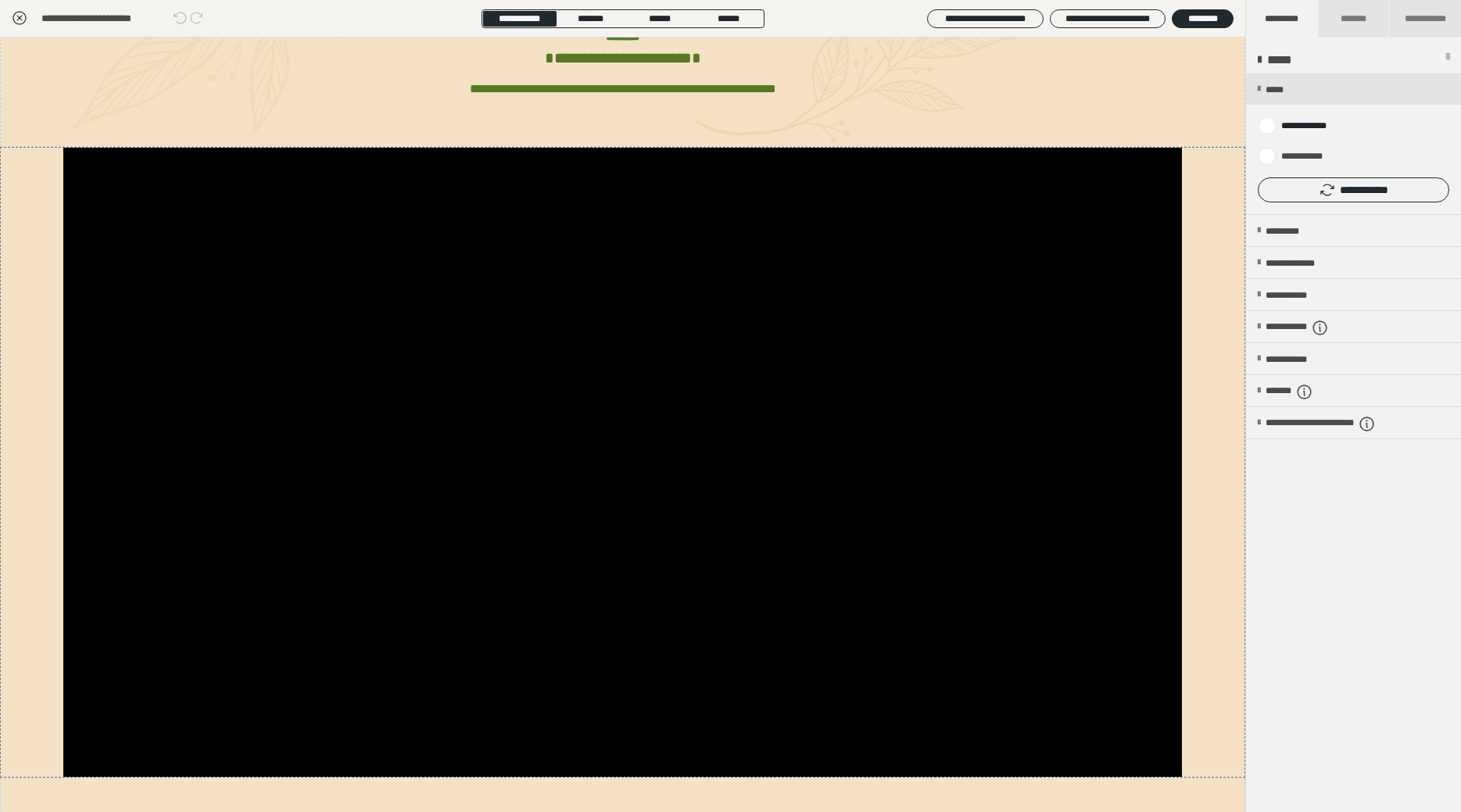 click 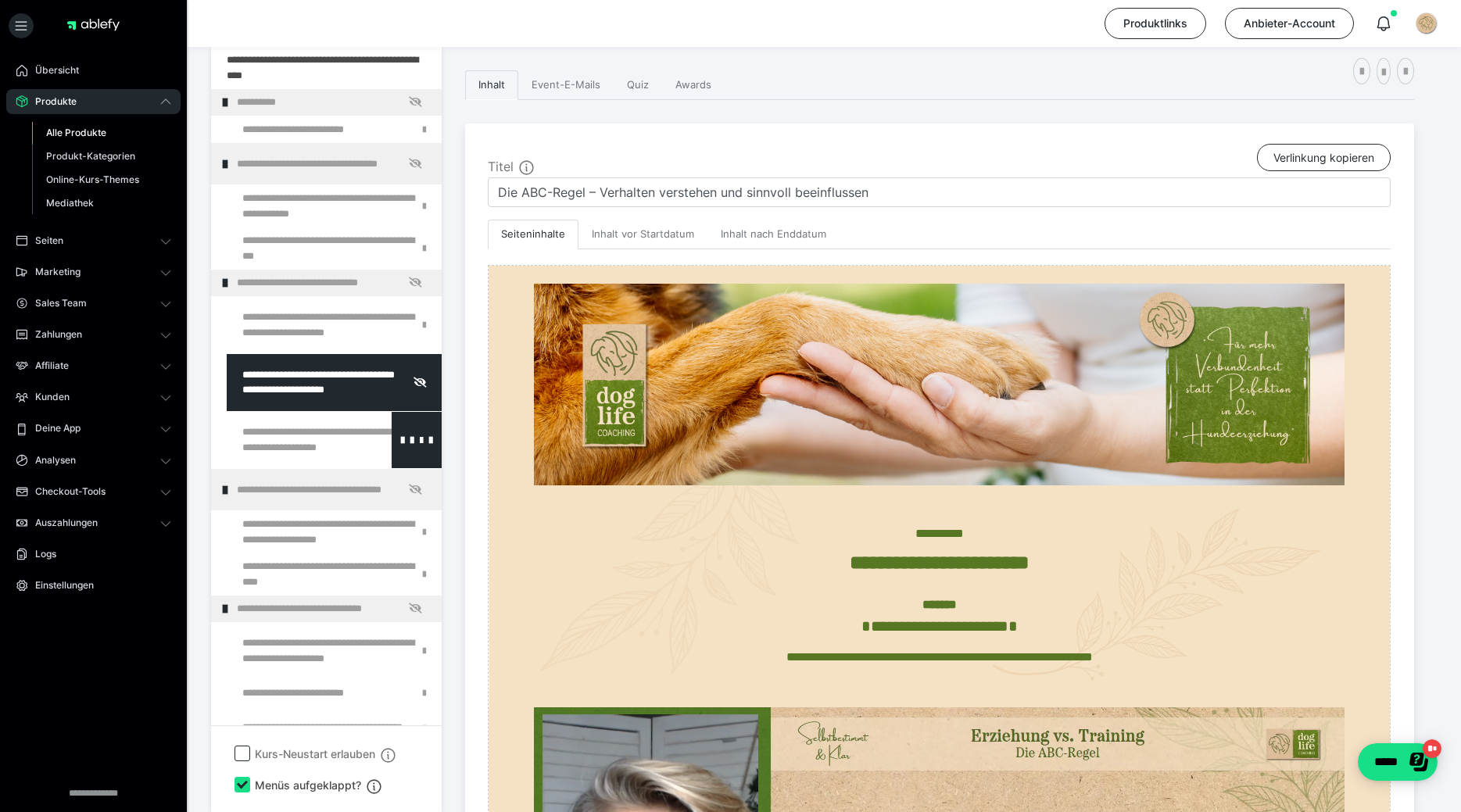 click at bounding box center (293, 440) 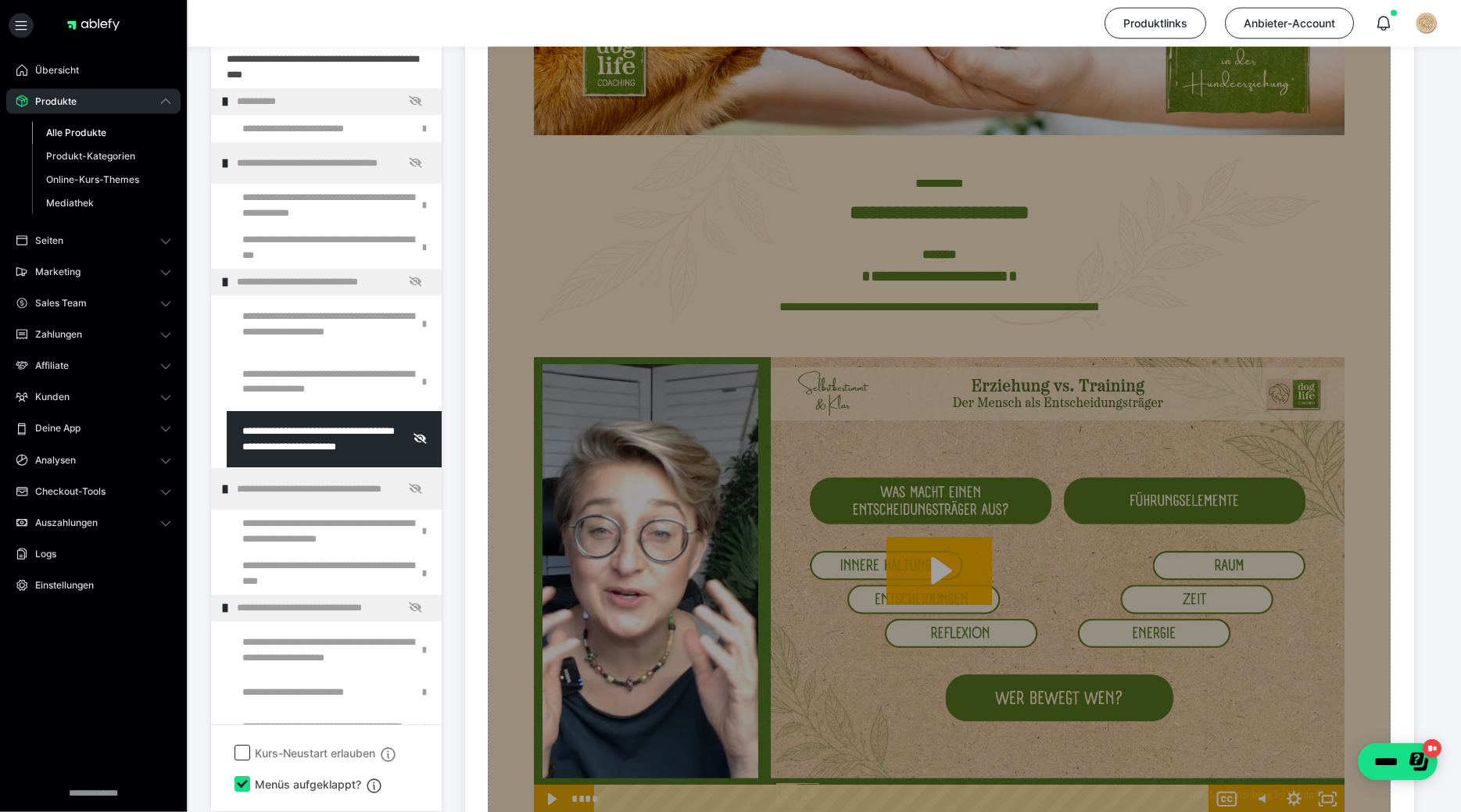 scroll, scrollTop: 515, scrollLeft: 0, axis: vertical 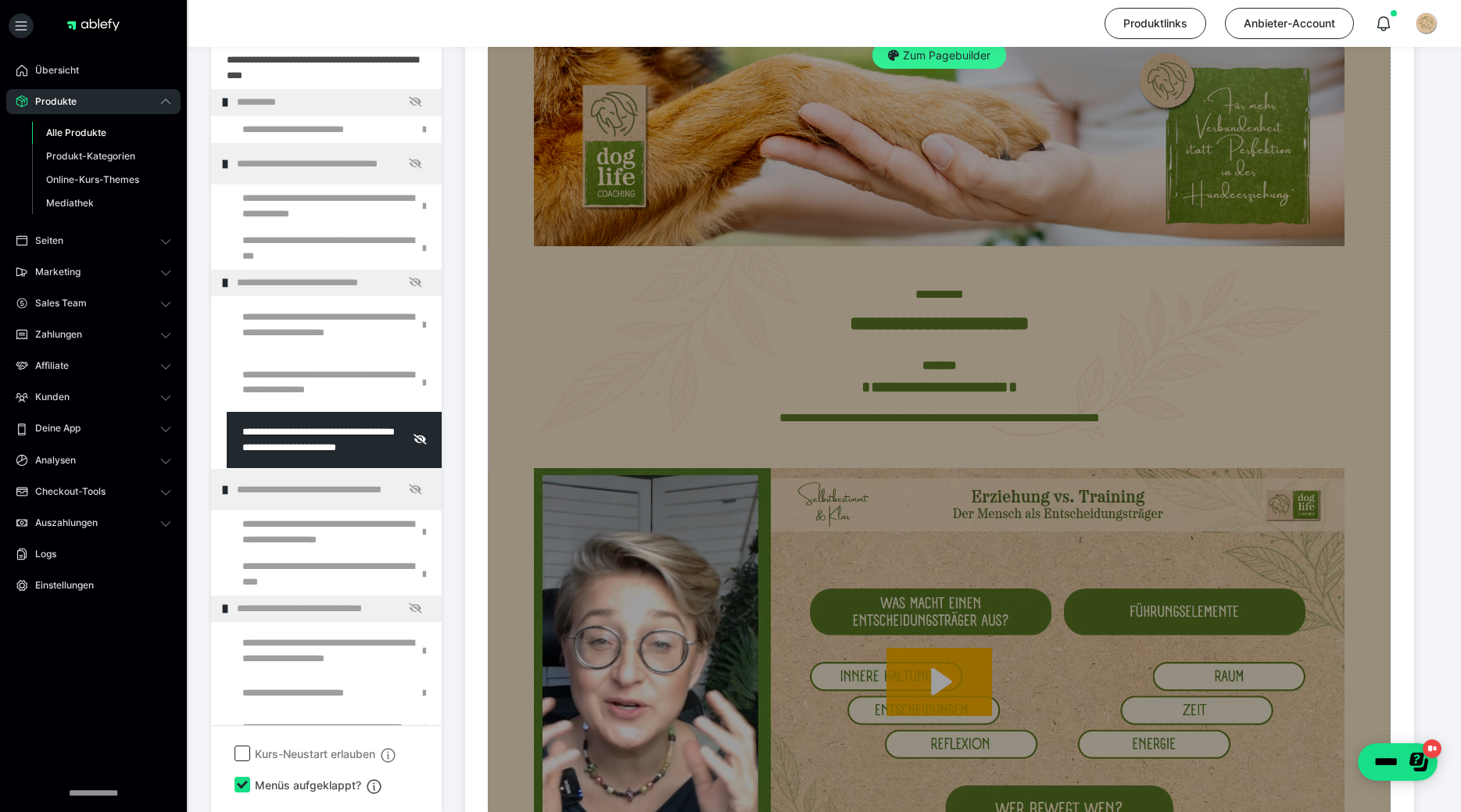 click on "Zum Pagebuilder" at bounding box center (939, 55) 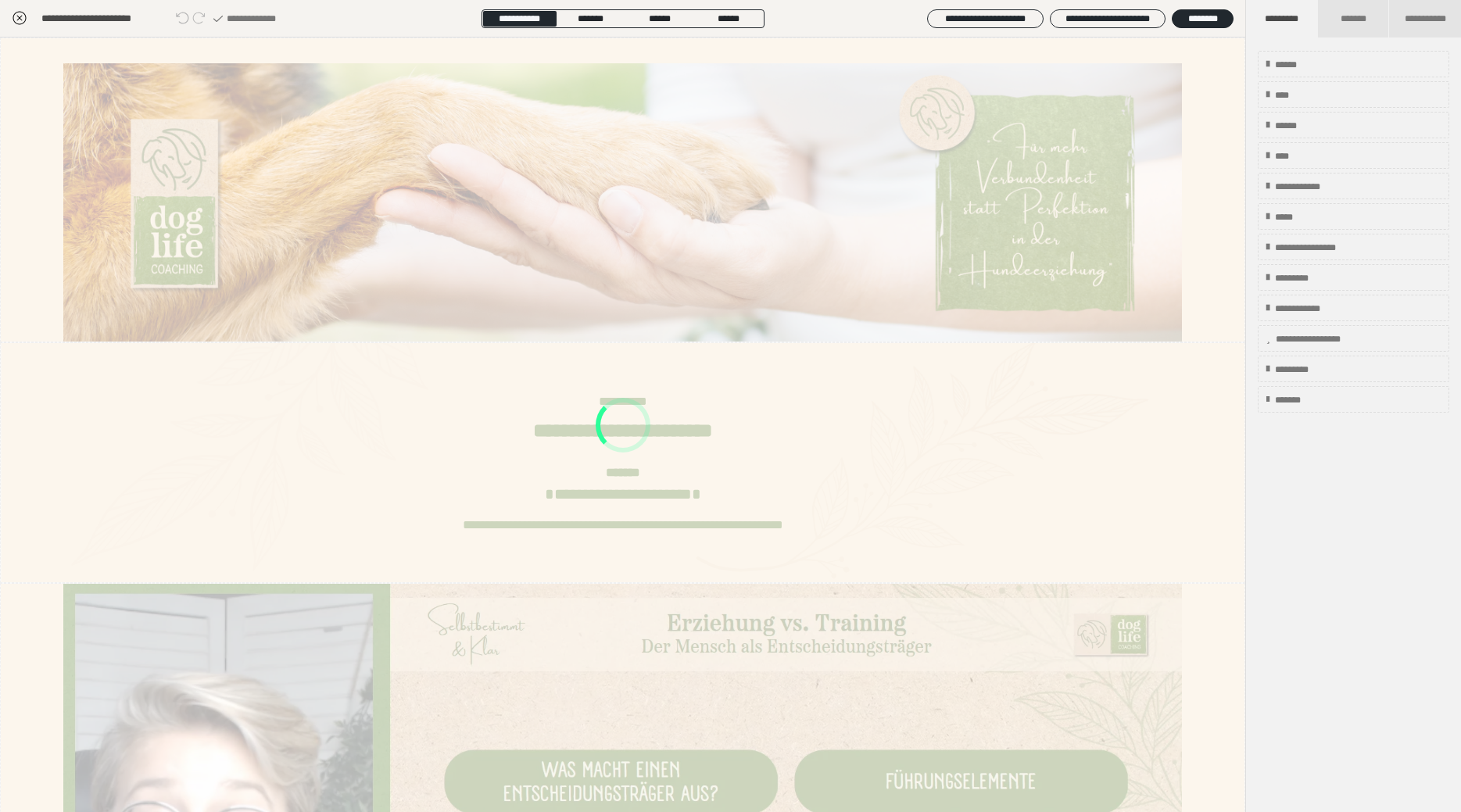 scroll, scrollTop: 276, scrollLeft: 0, axis: vertical 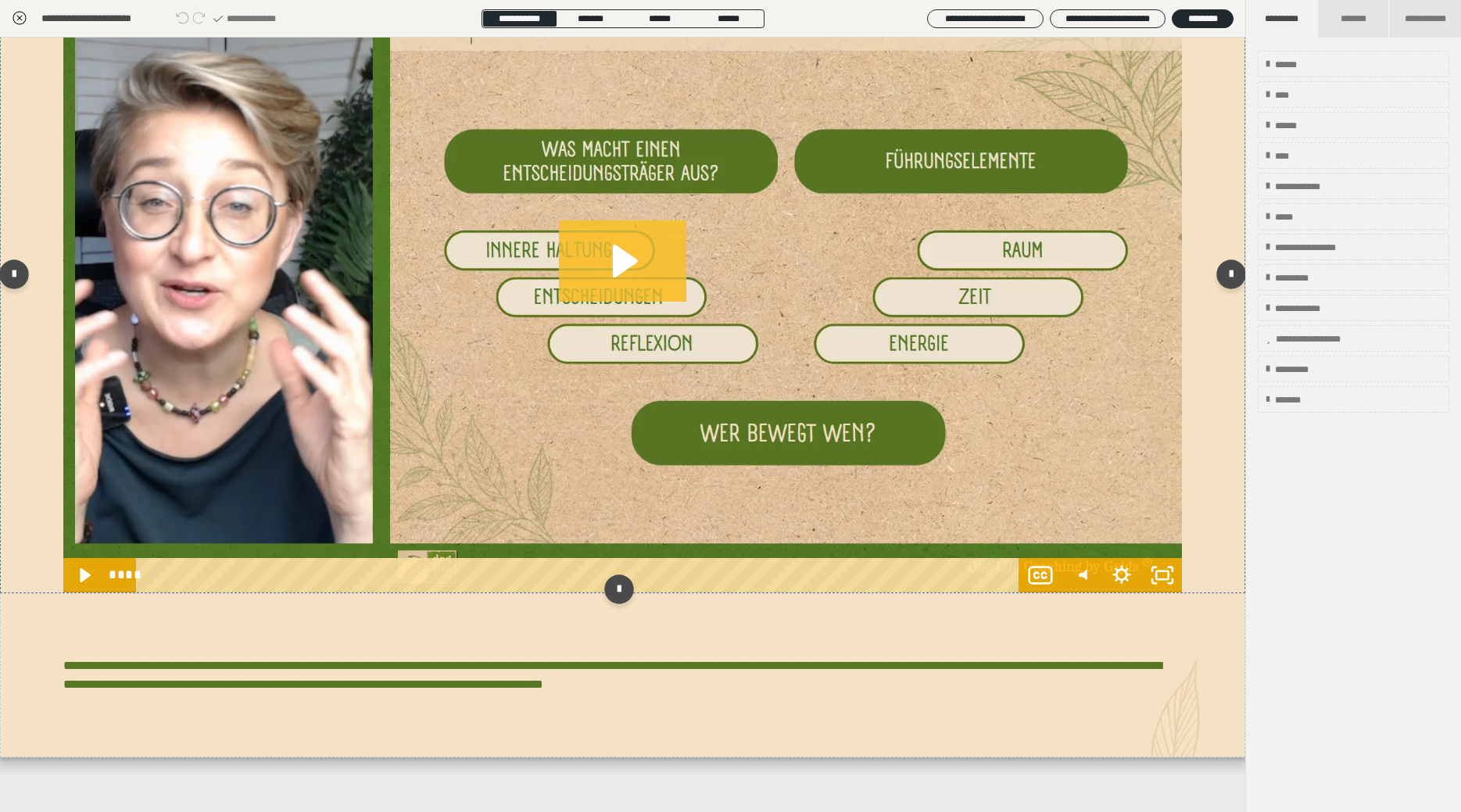 click 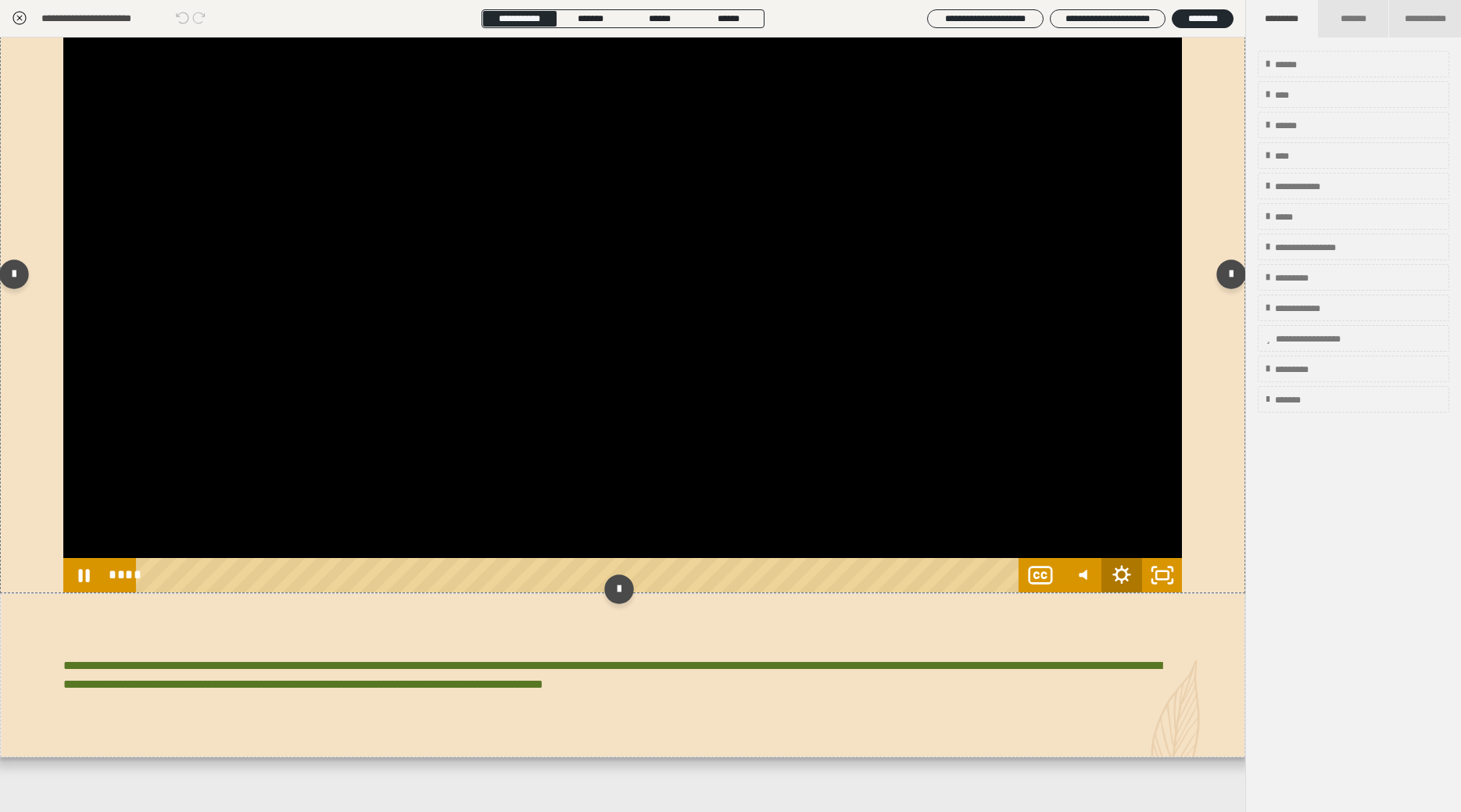 click 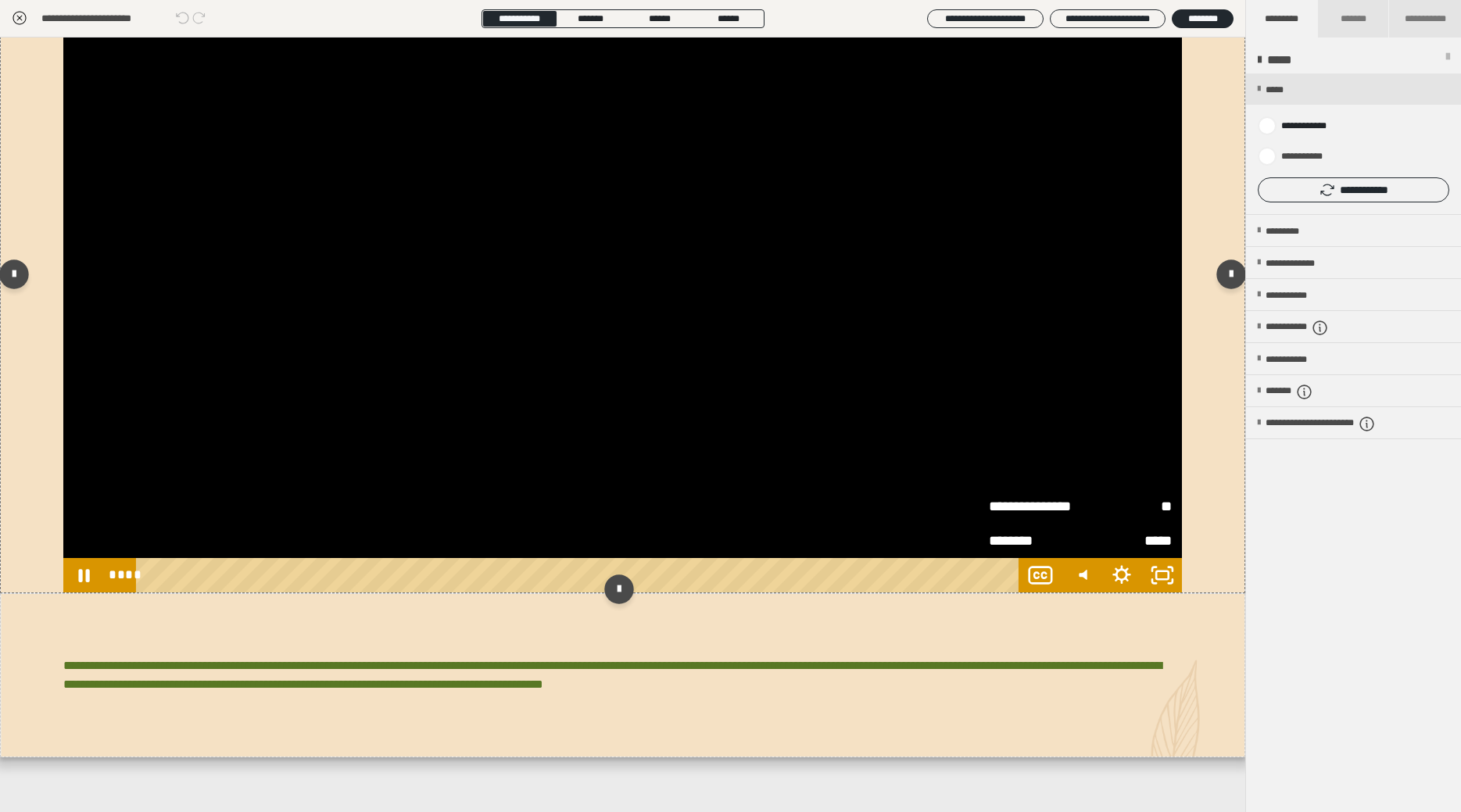 click on "**" at bounding box center [1126, 506] 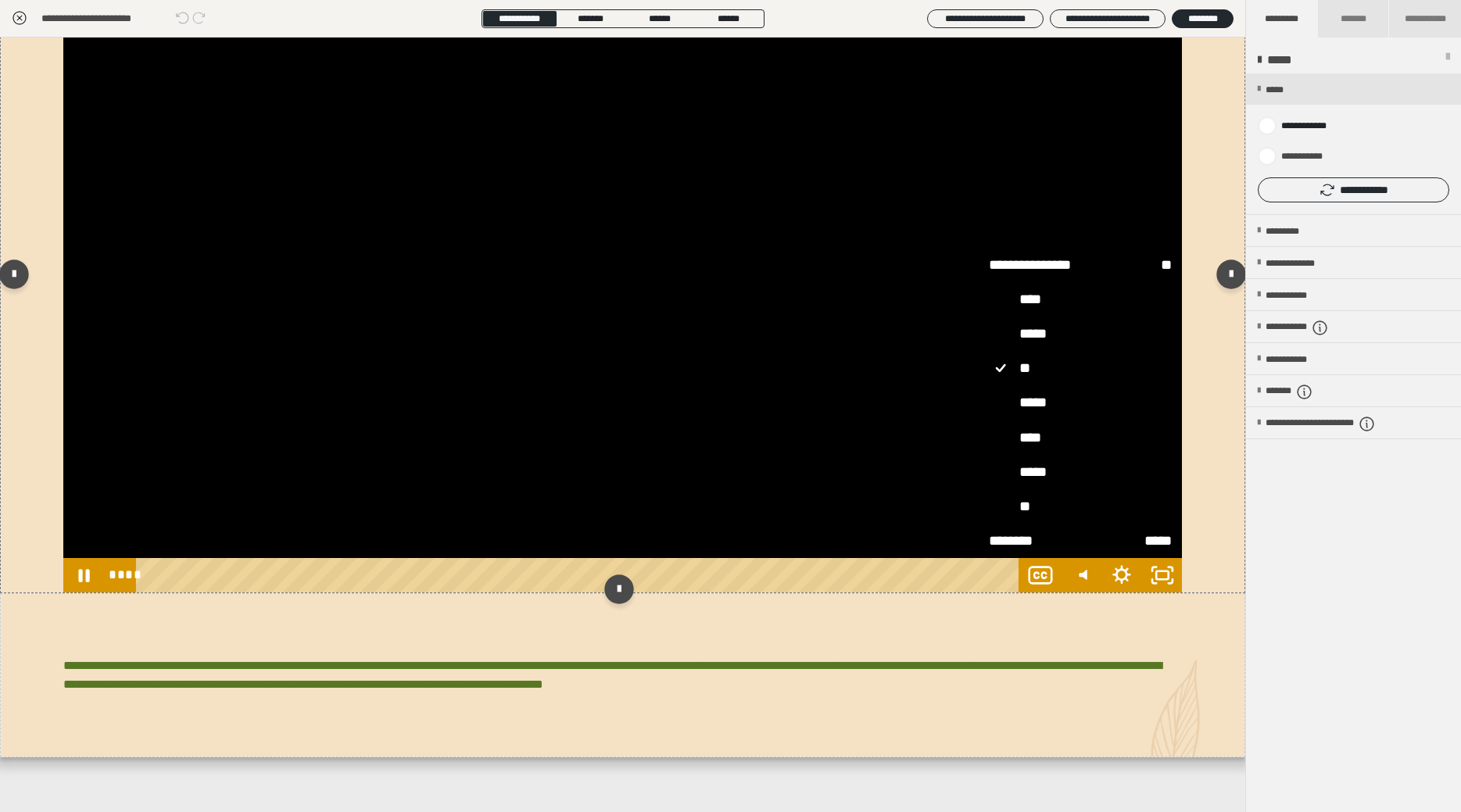 click on "*****" at bounding box center (1080, 473) 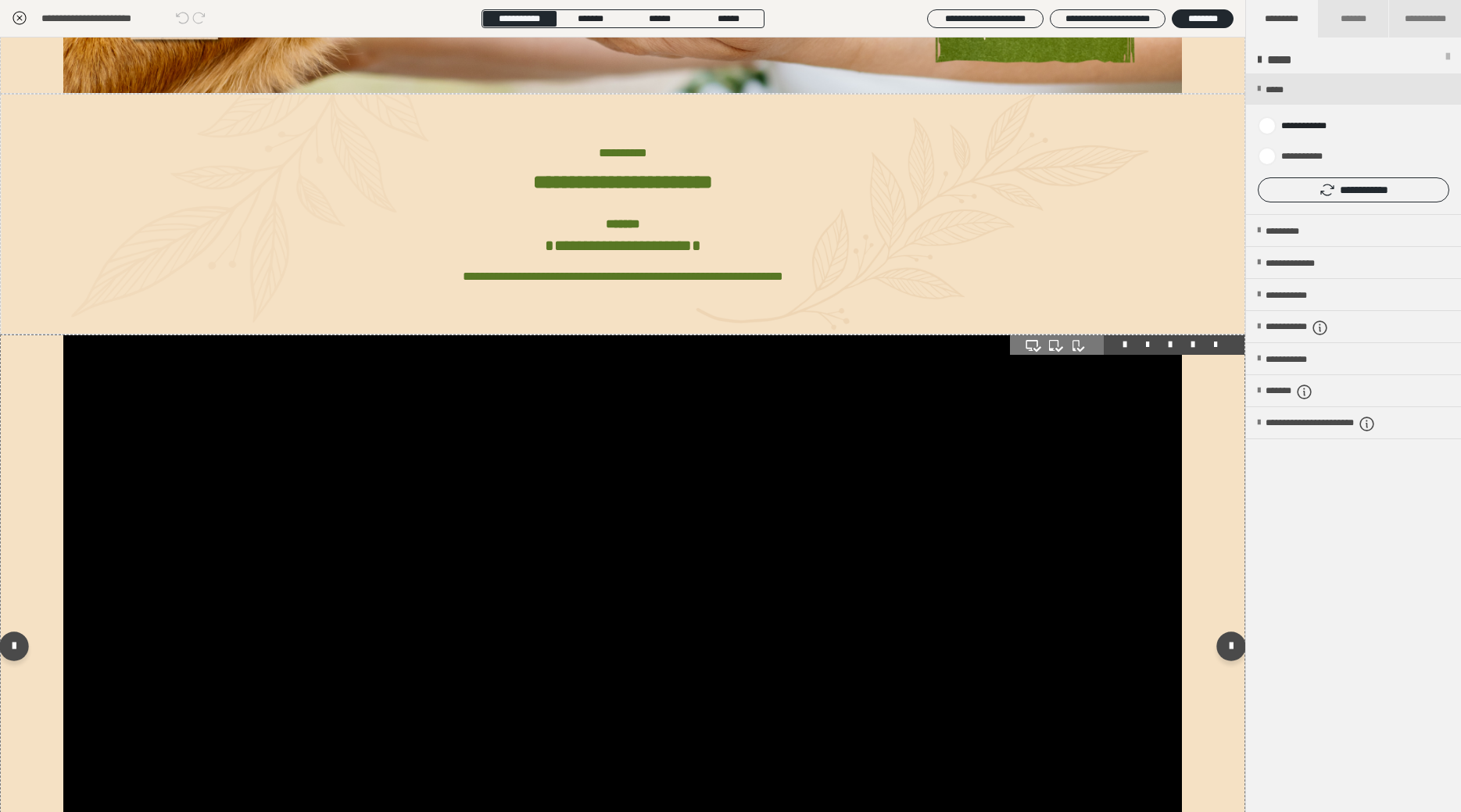 scroll, scrollTop: 624, scrollLeft: 0, axis: vertical 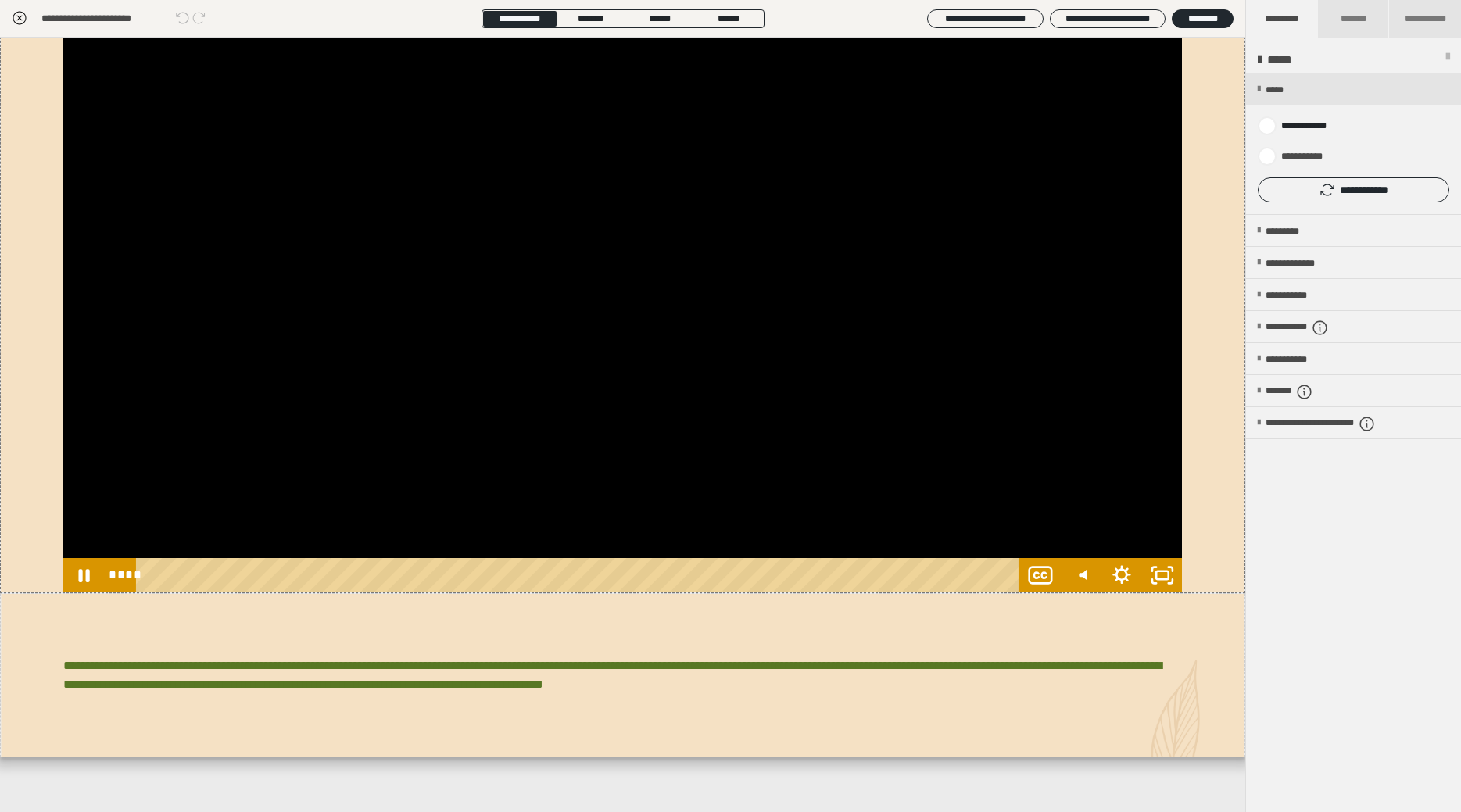 click 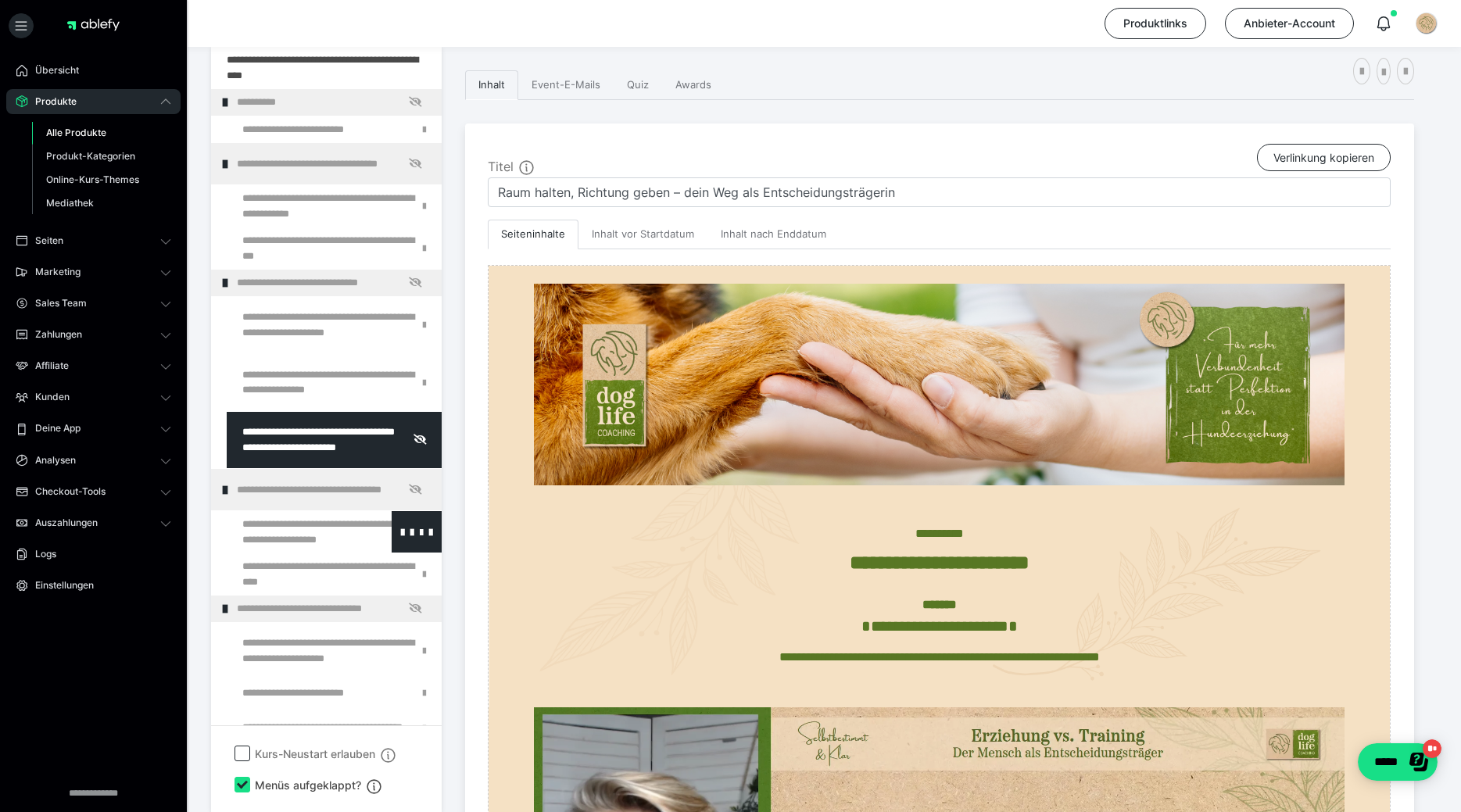 click at bounding box center (293, 531) 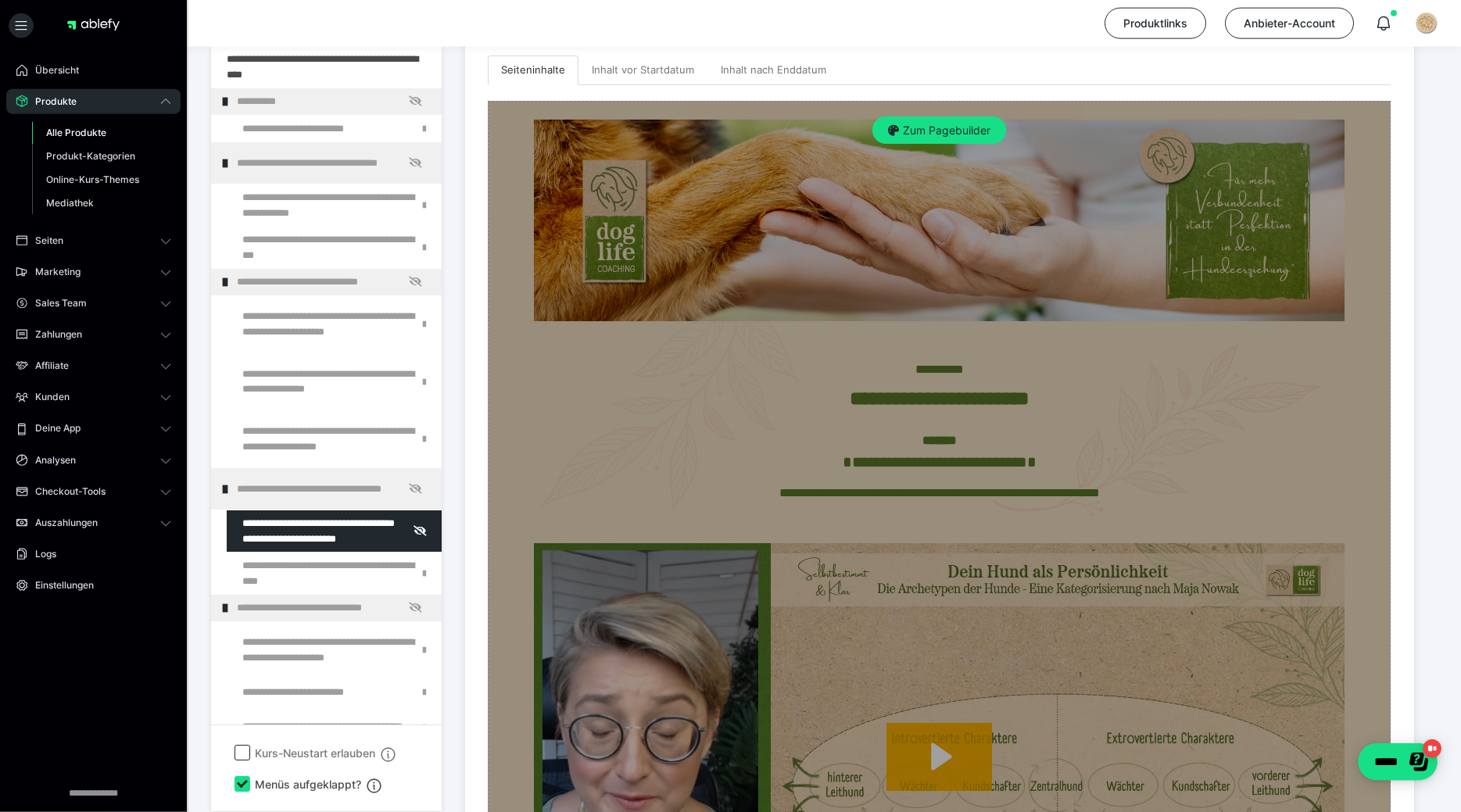 scroll, scrollTop: 356, scrollLeft: 0, axis: vertical 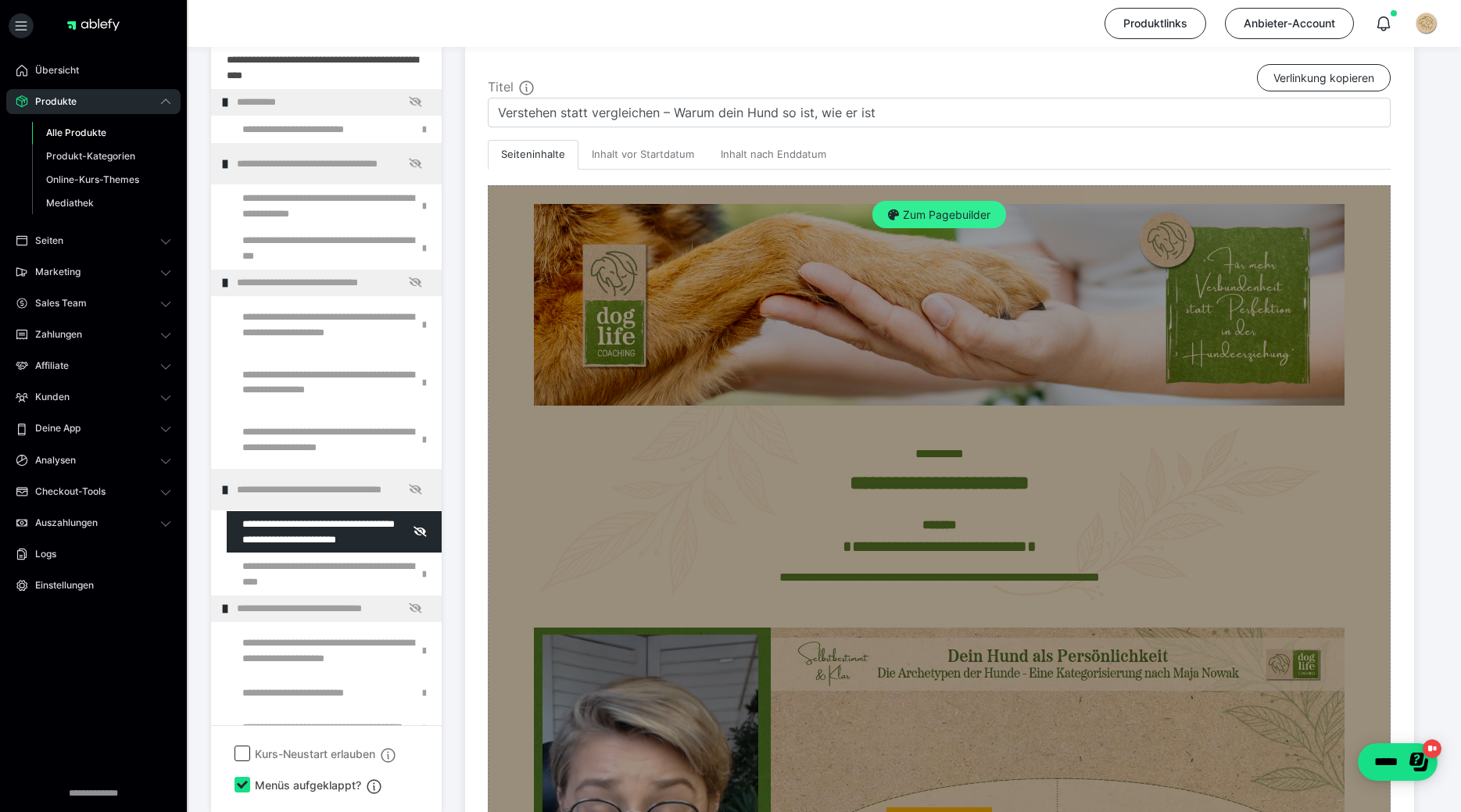 click on "Zum Pagebuilder" at bounding box center [939, 215] 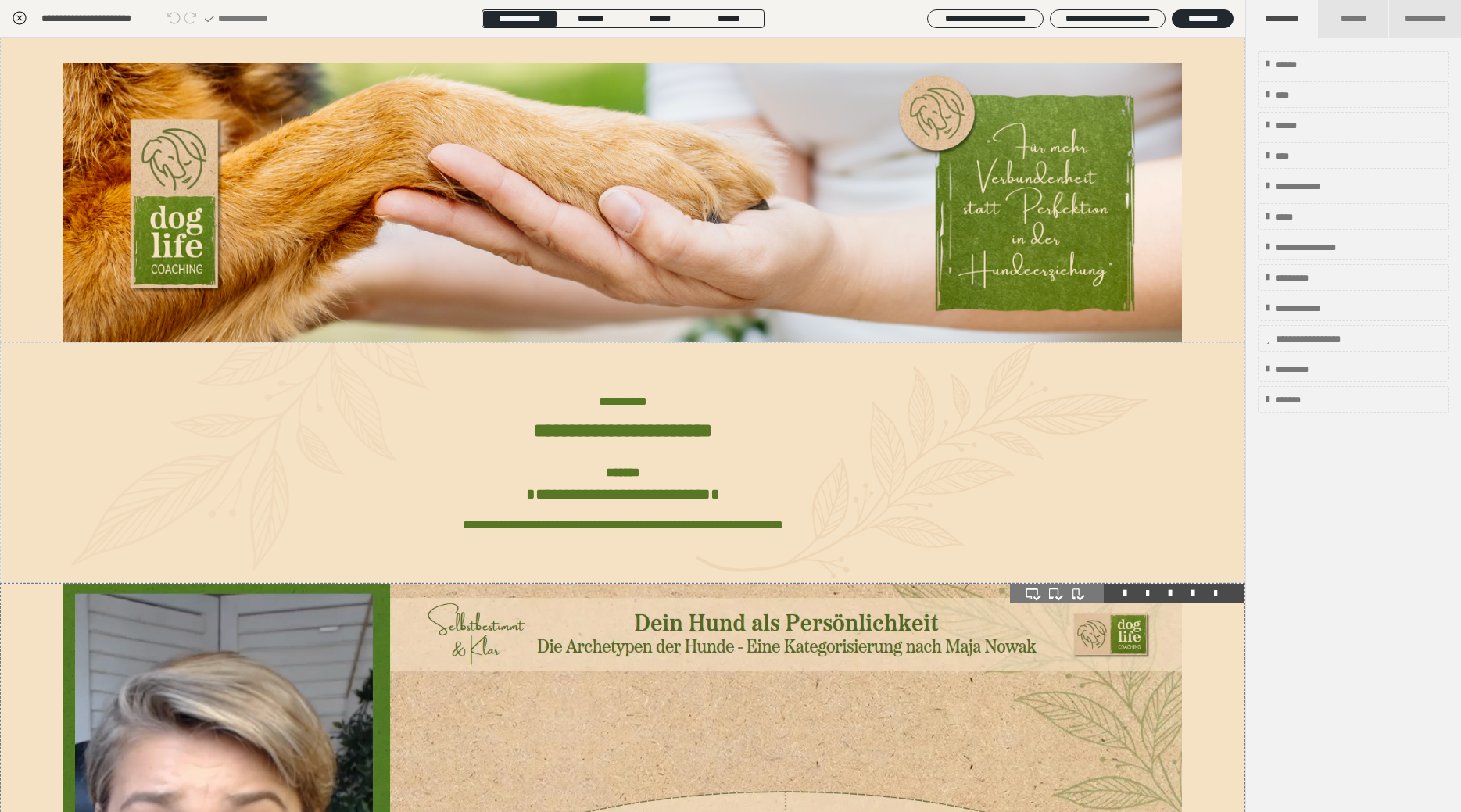 scroll, scrollTop: 276, scrollLeft: 0, axis: vertical 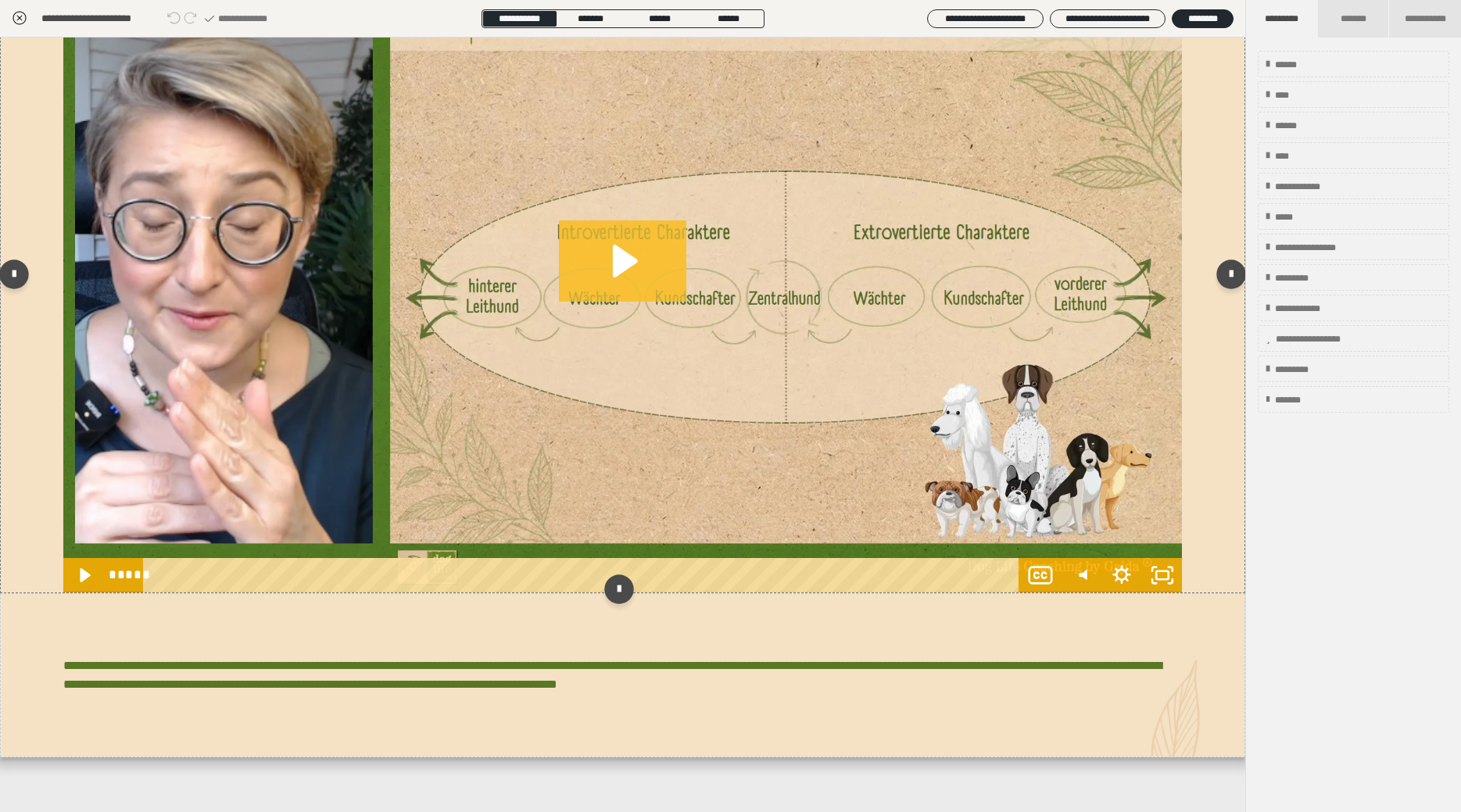 click 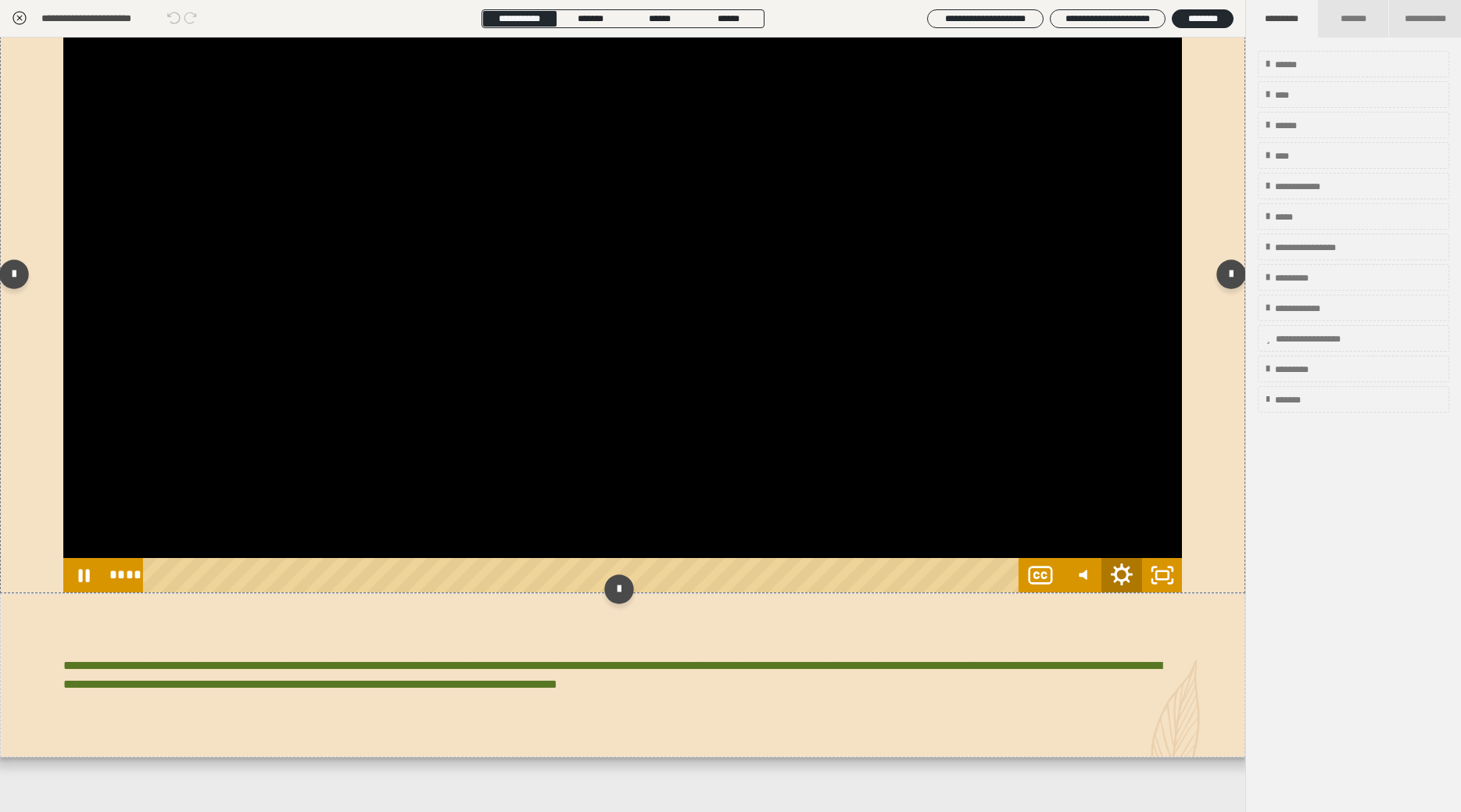 click 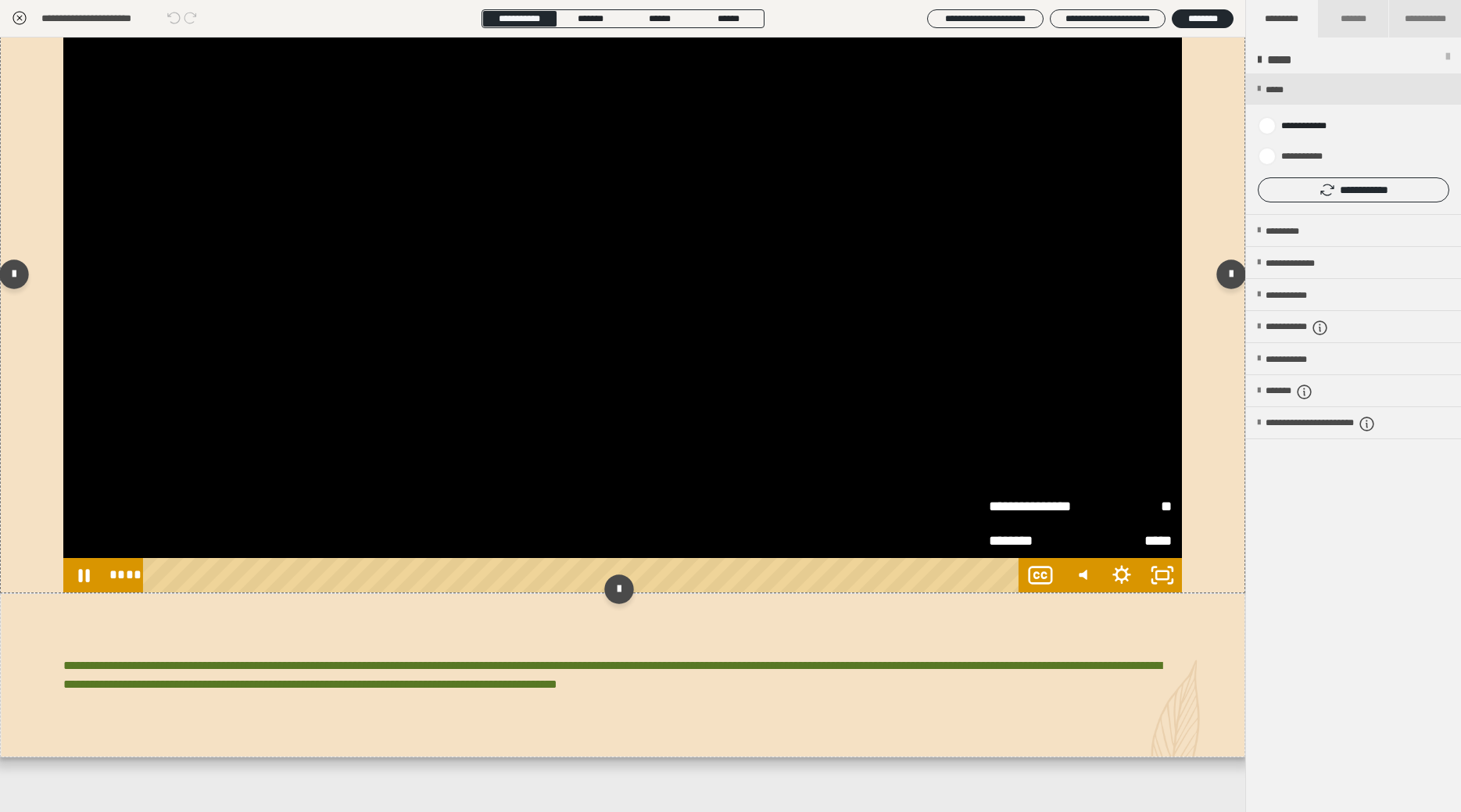 click on "**********" at bounding box center (1034, 506) 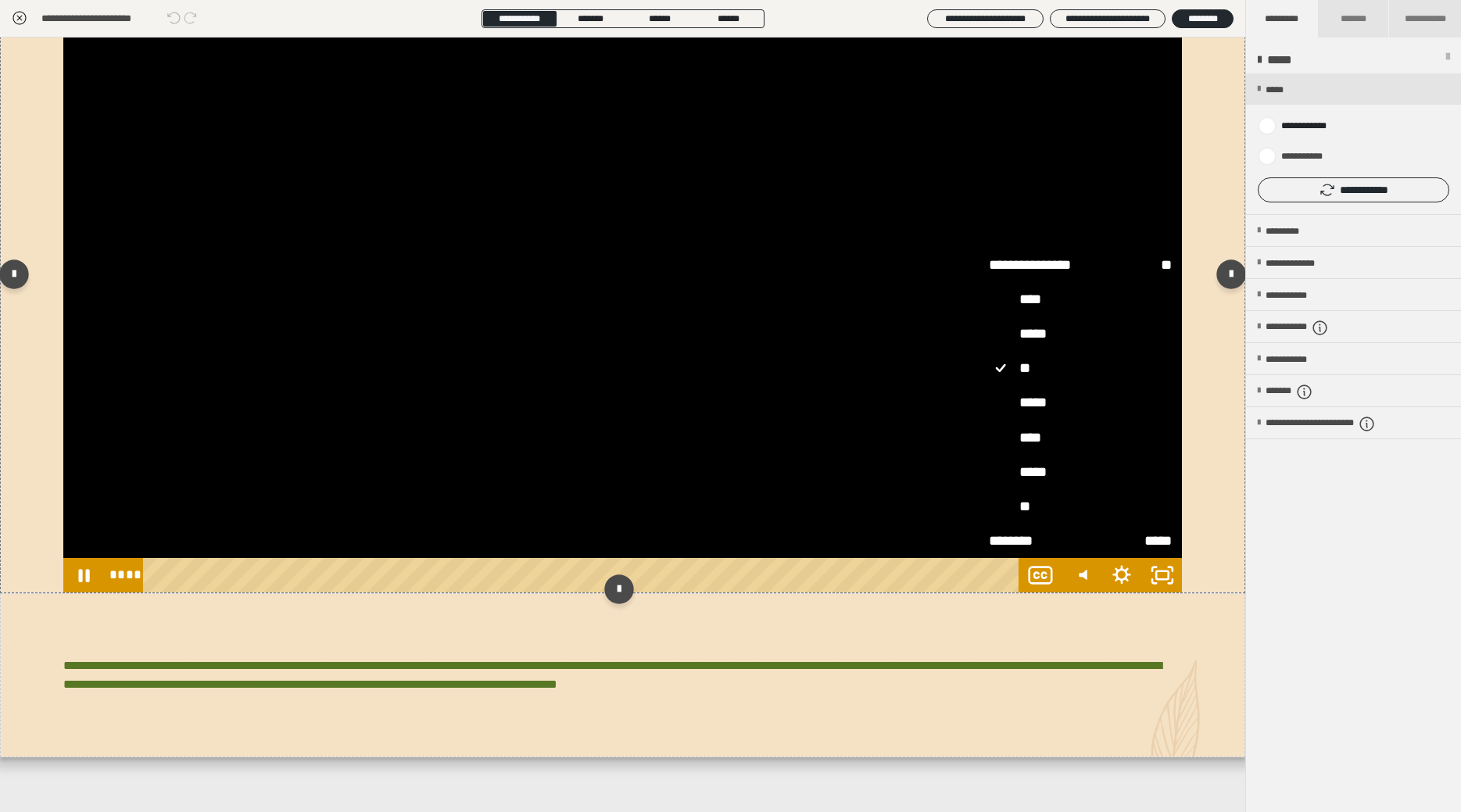 click on "*****" at bounding box center (1080, 473) 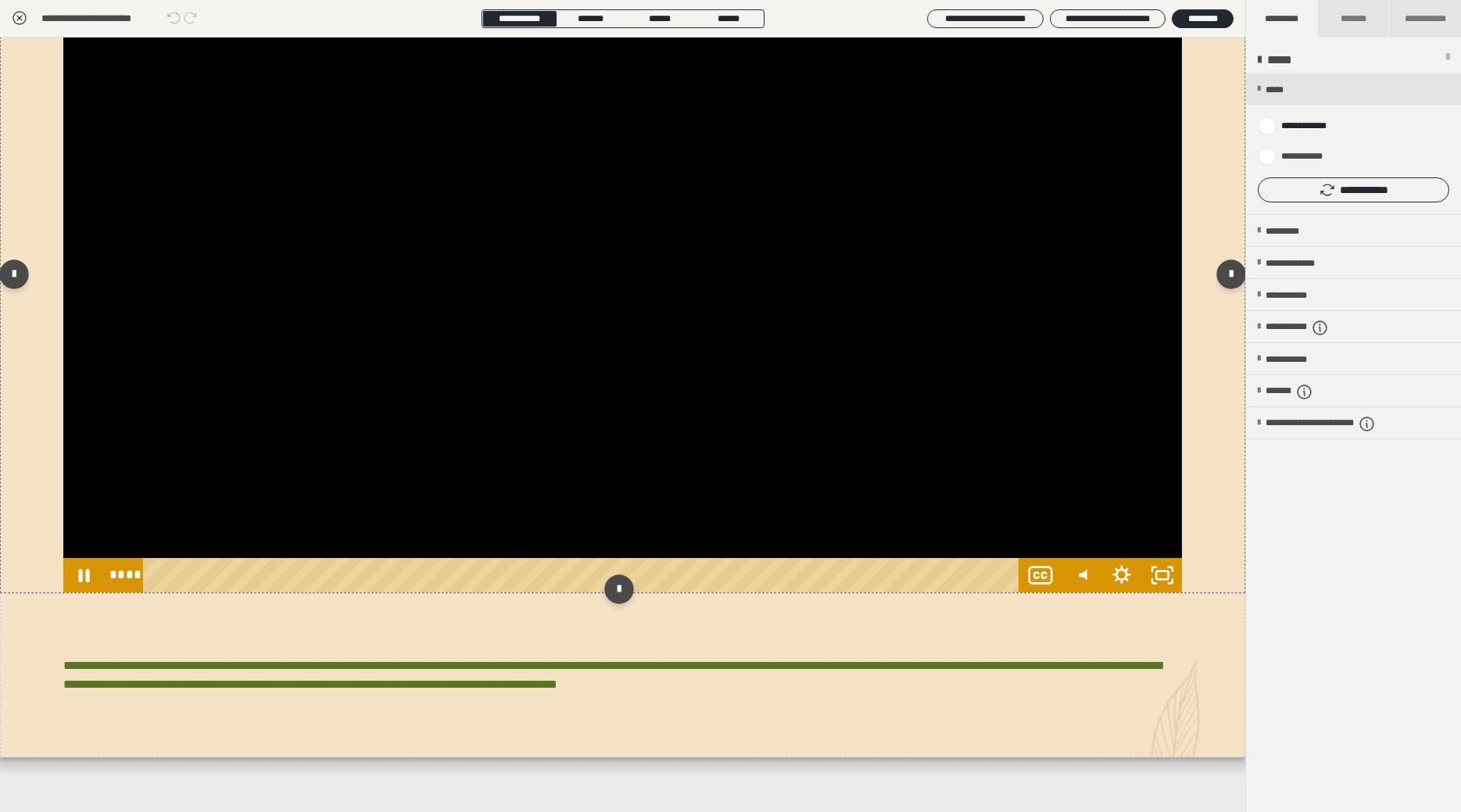scroll, scrollTop: 436, scrollLeft: 0, axis: vertical 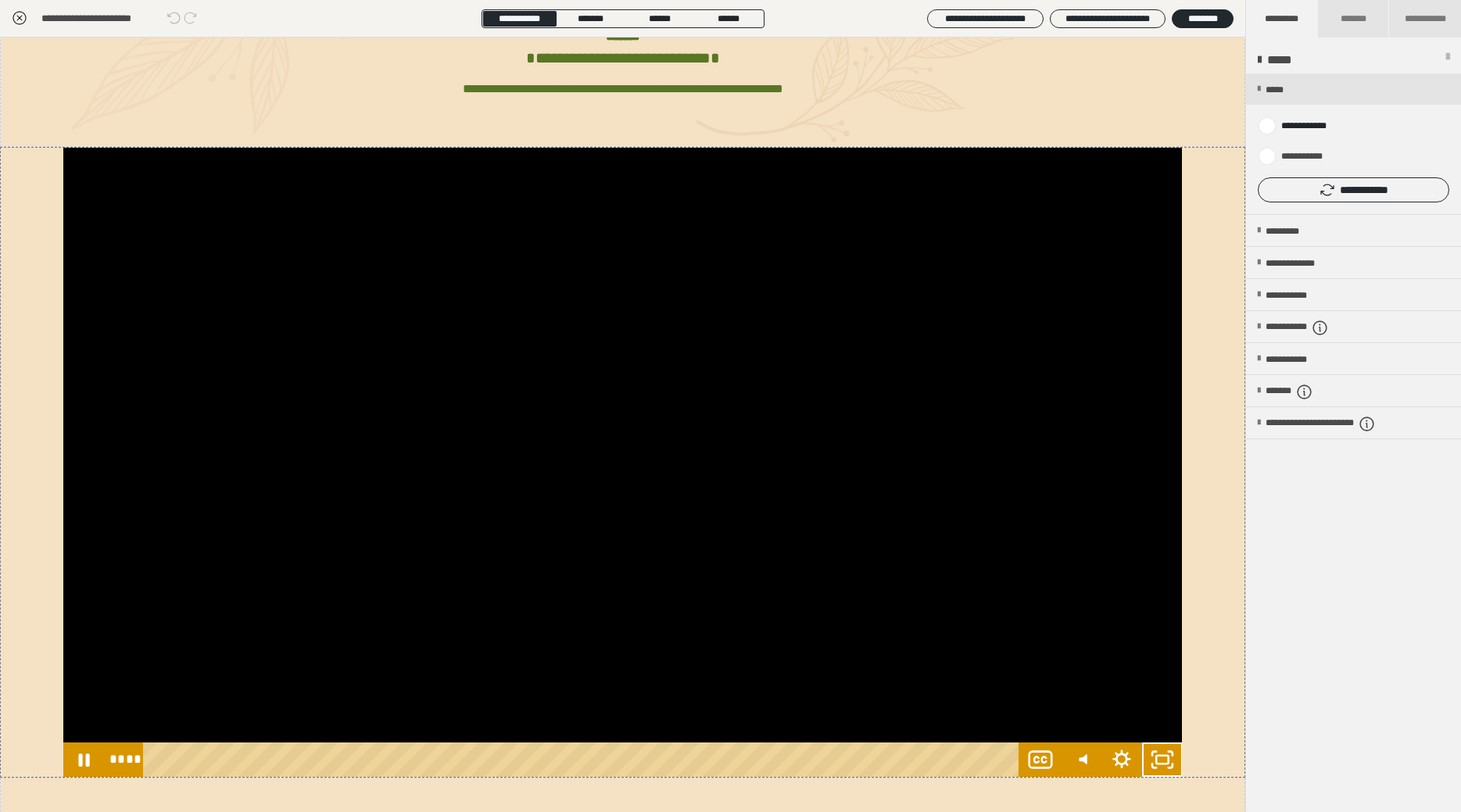 click 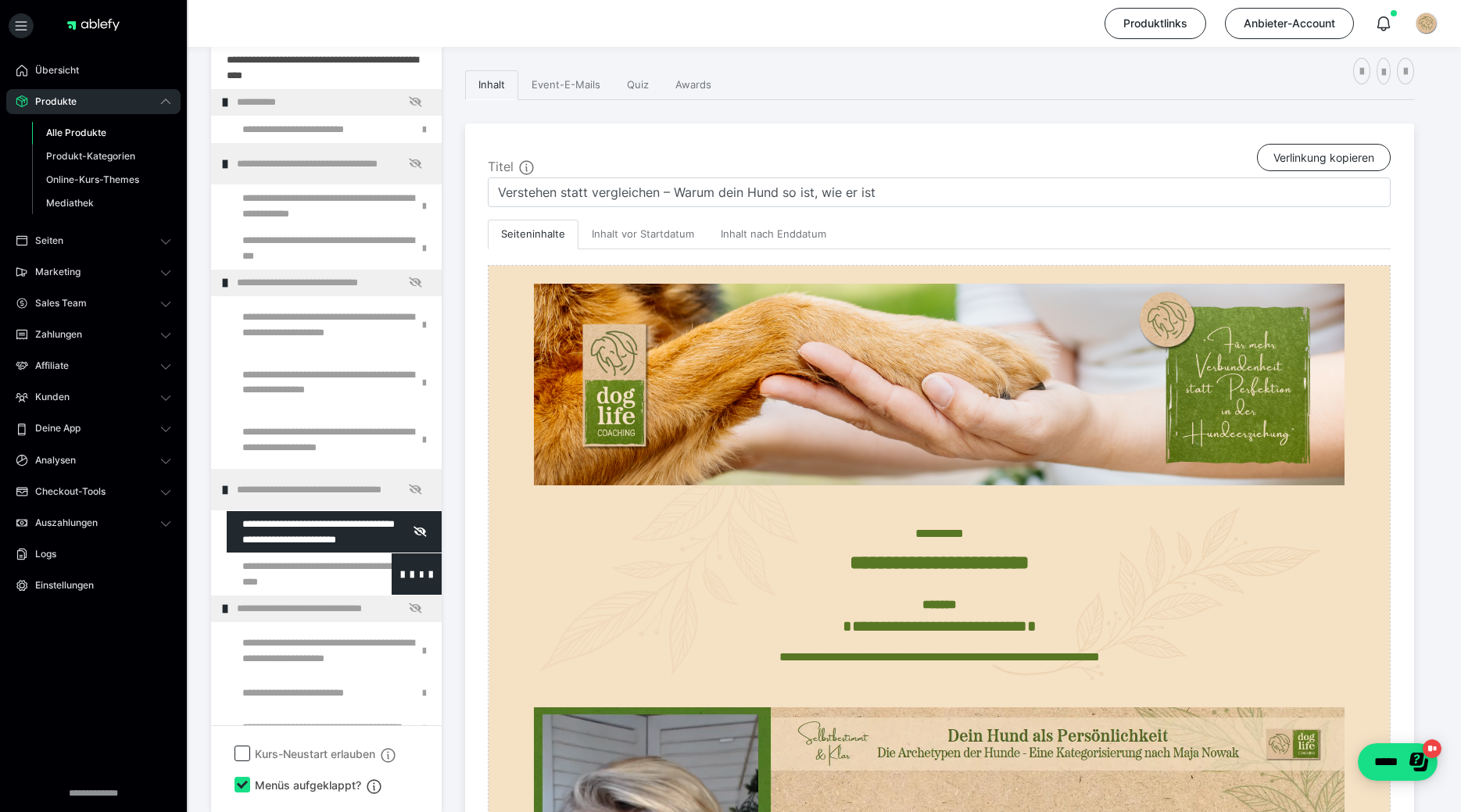 click at bounding box center [293, 574] 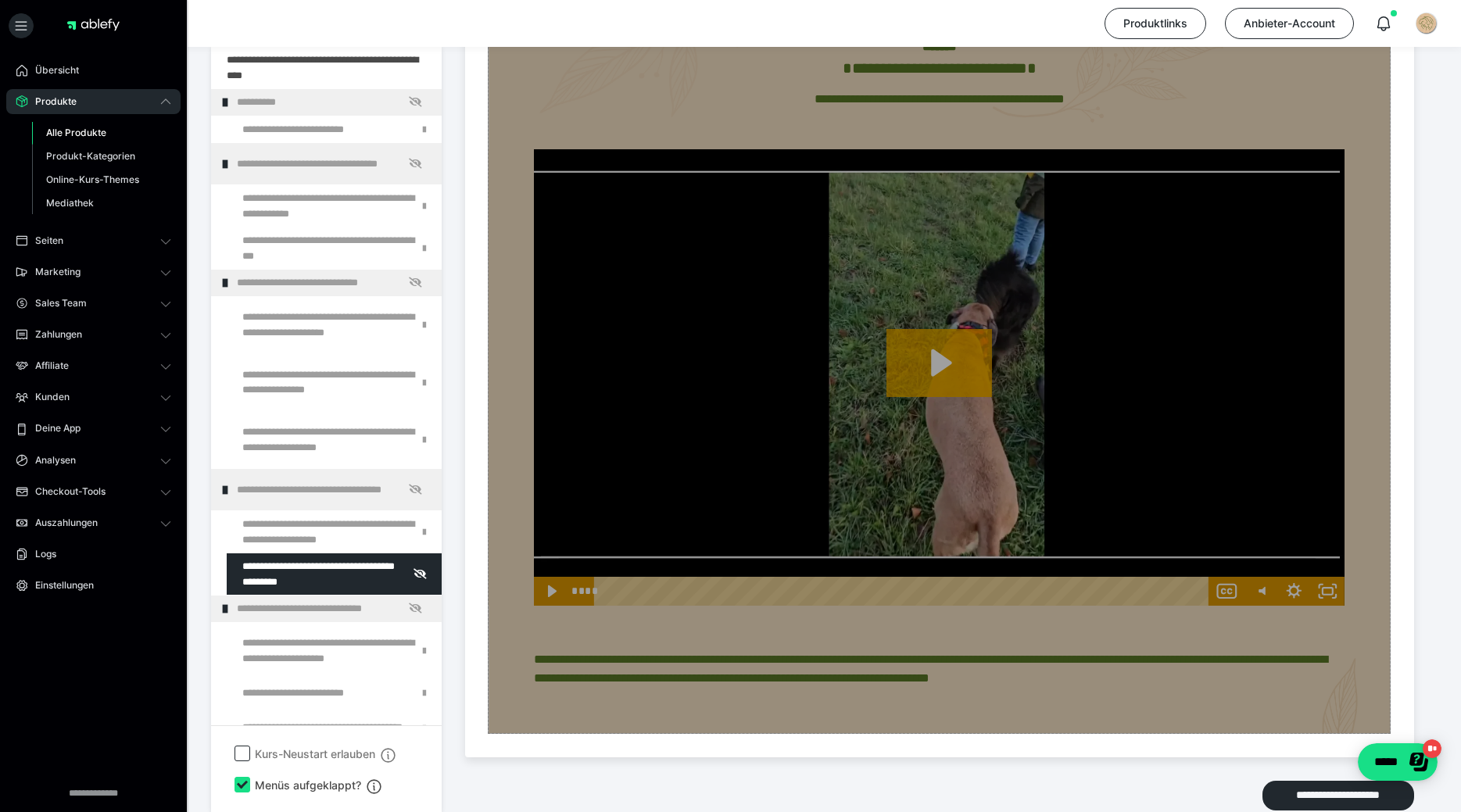 scroll, scrollTop: 515, scrollLeft: 0, axis: vertical 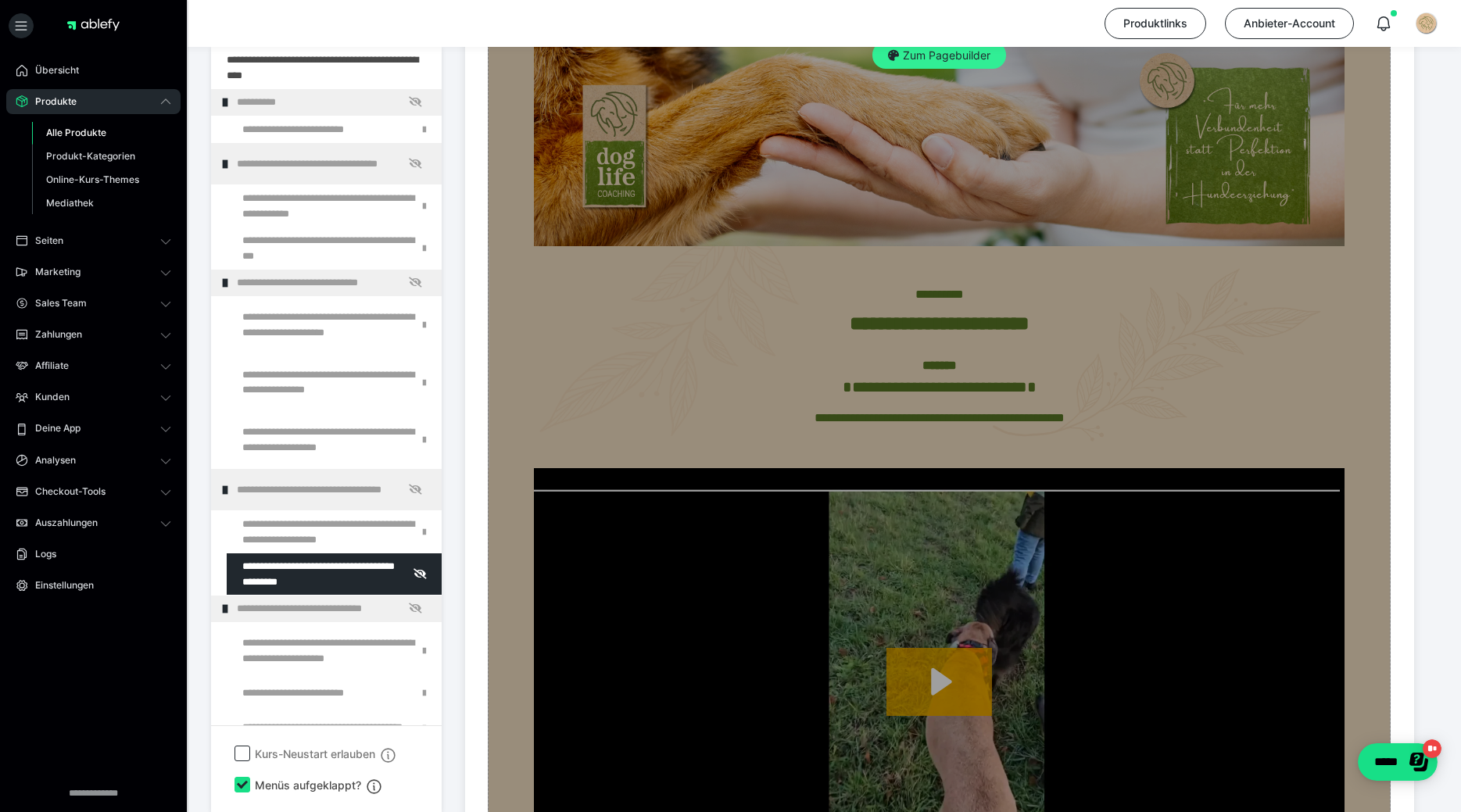 click on "Zum Pagebuilder" at bounding box center [939, 55] 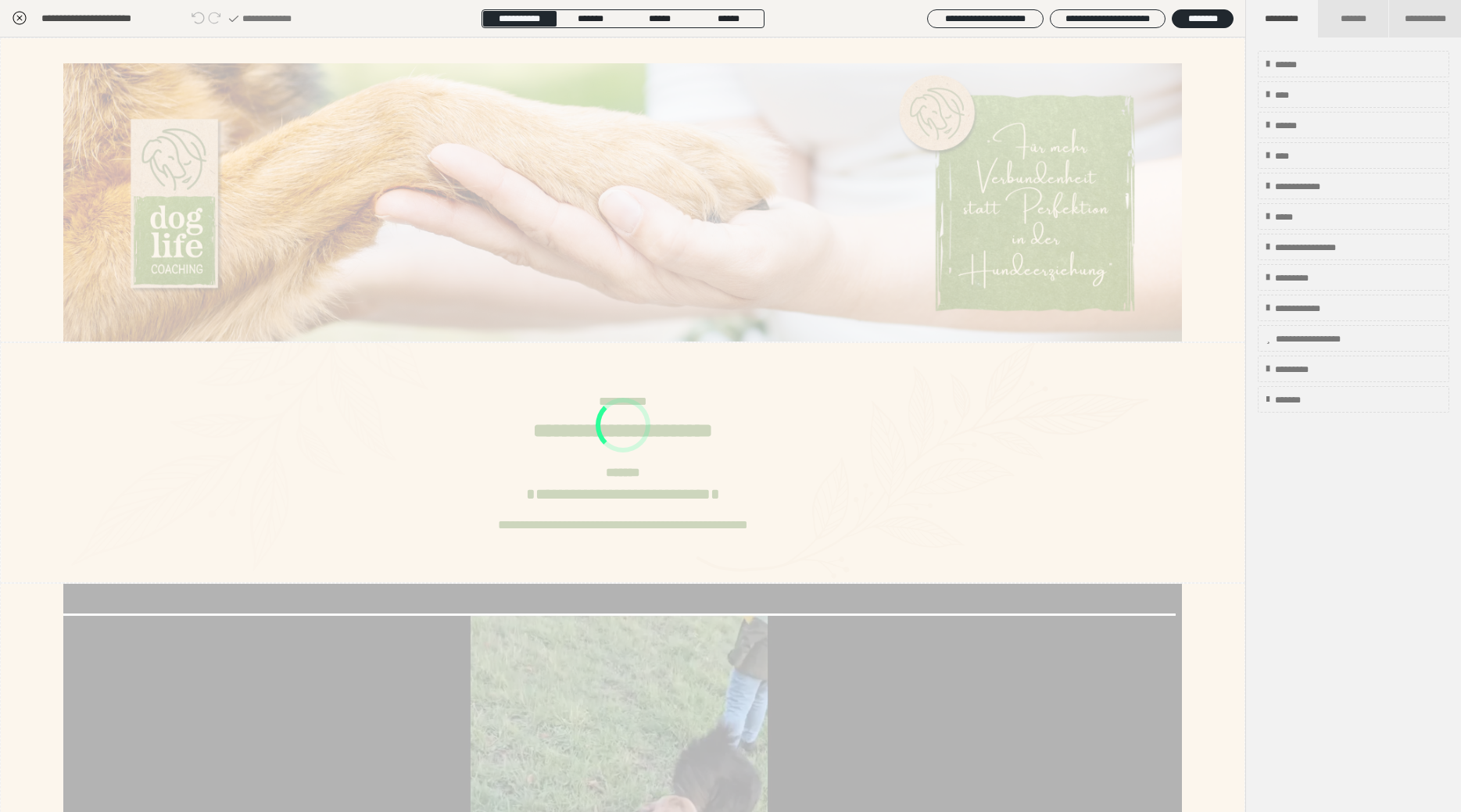 scroll, scrollTop: 276, scrollLeft: 0, axis: vertical 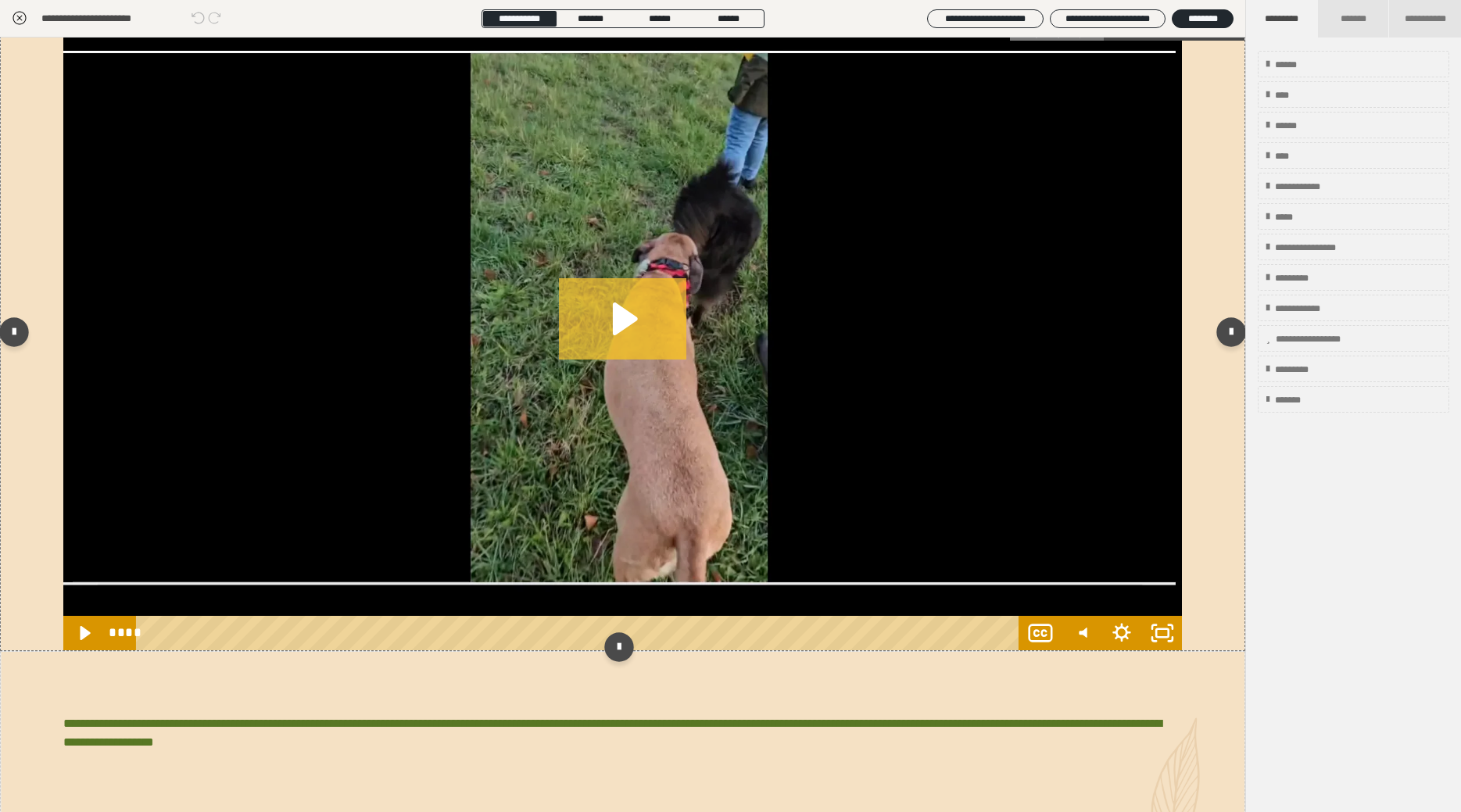 click 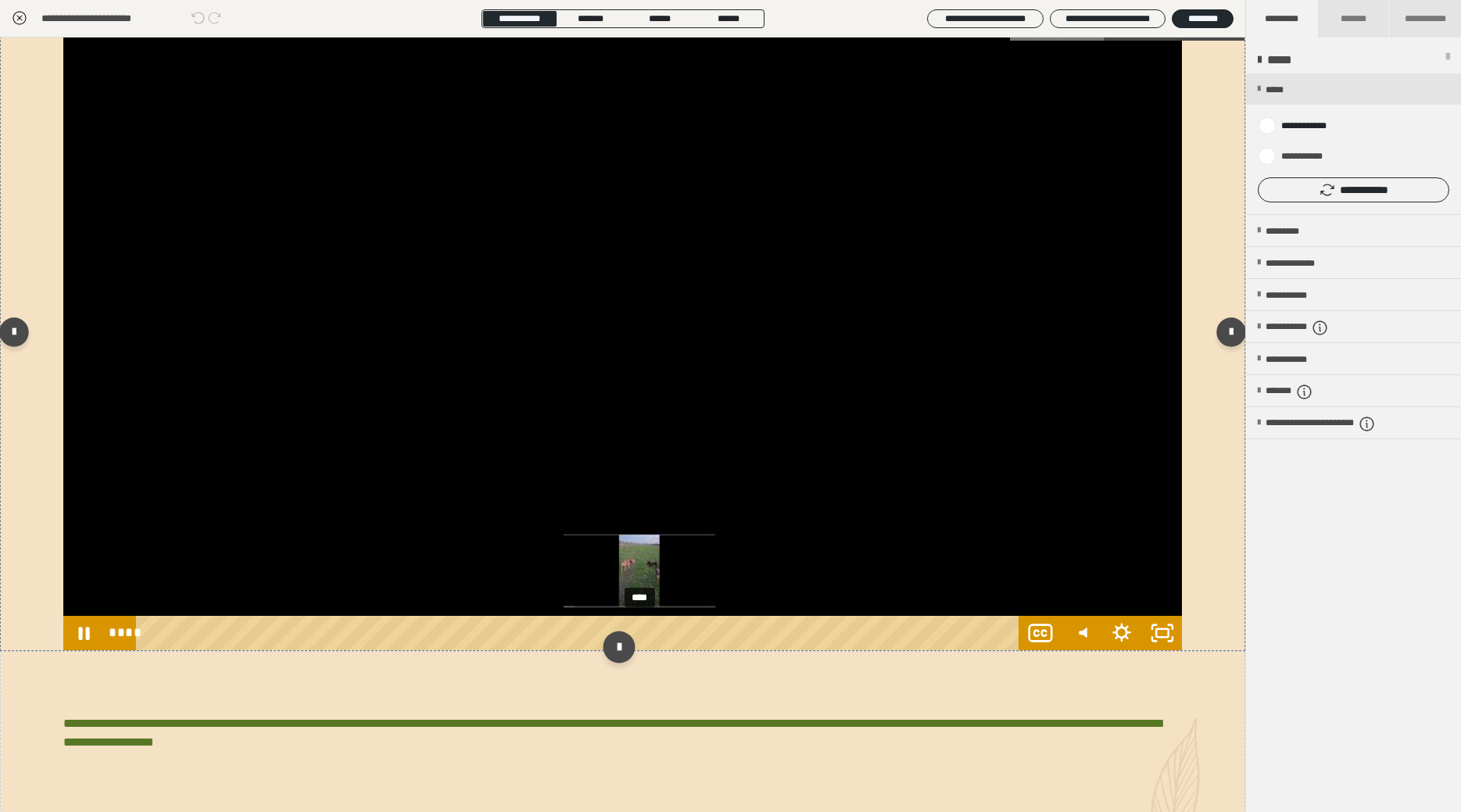 click on "****" at bounding box center [581, 633] 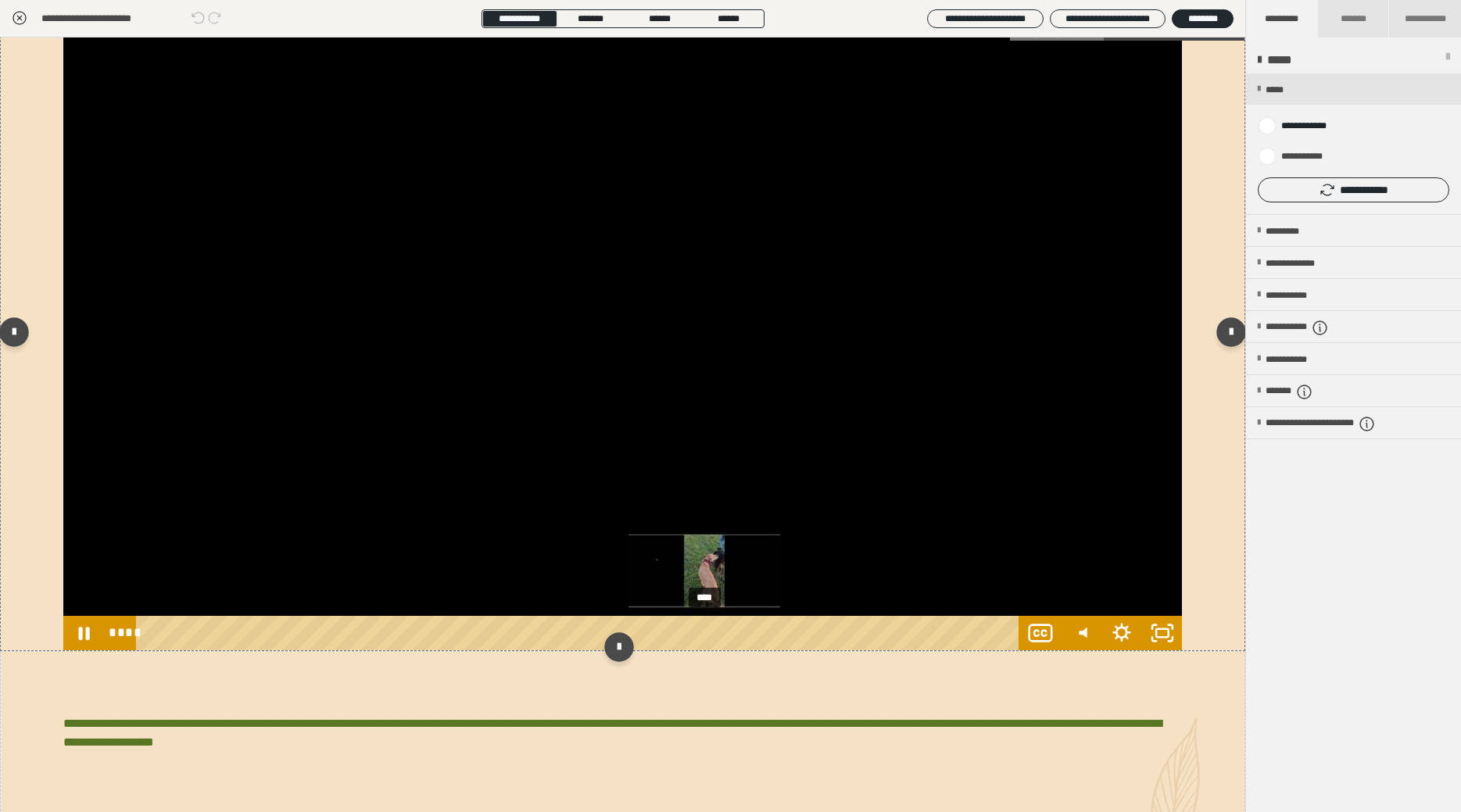 click on "****" at bounding box center (581, 633) 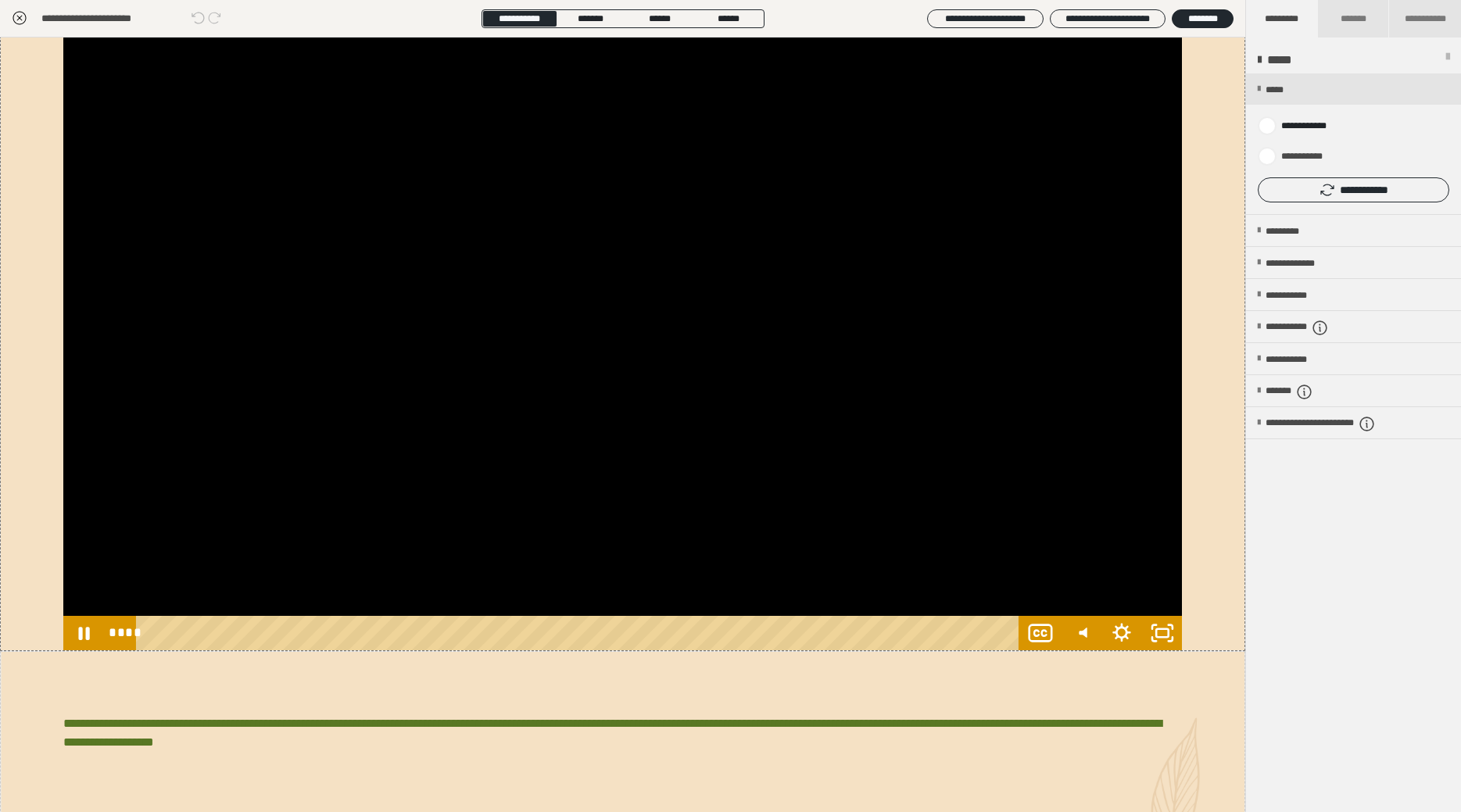 click 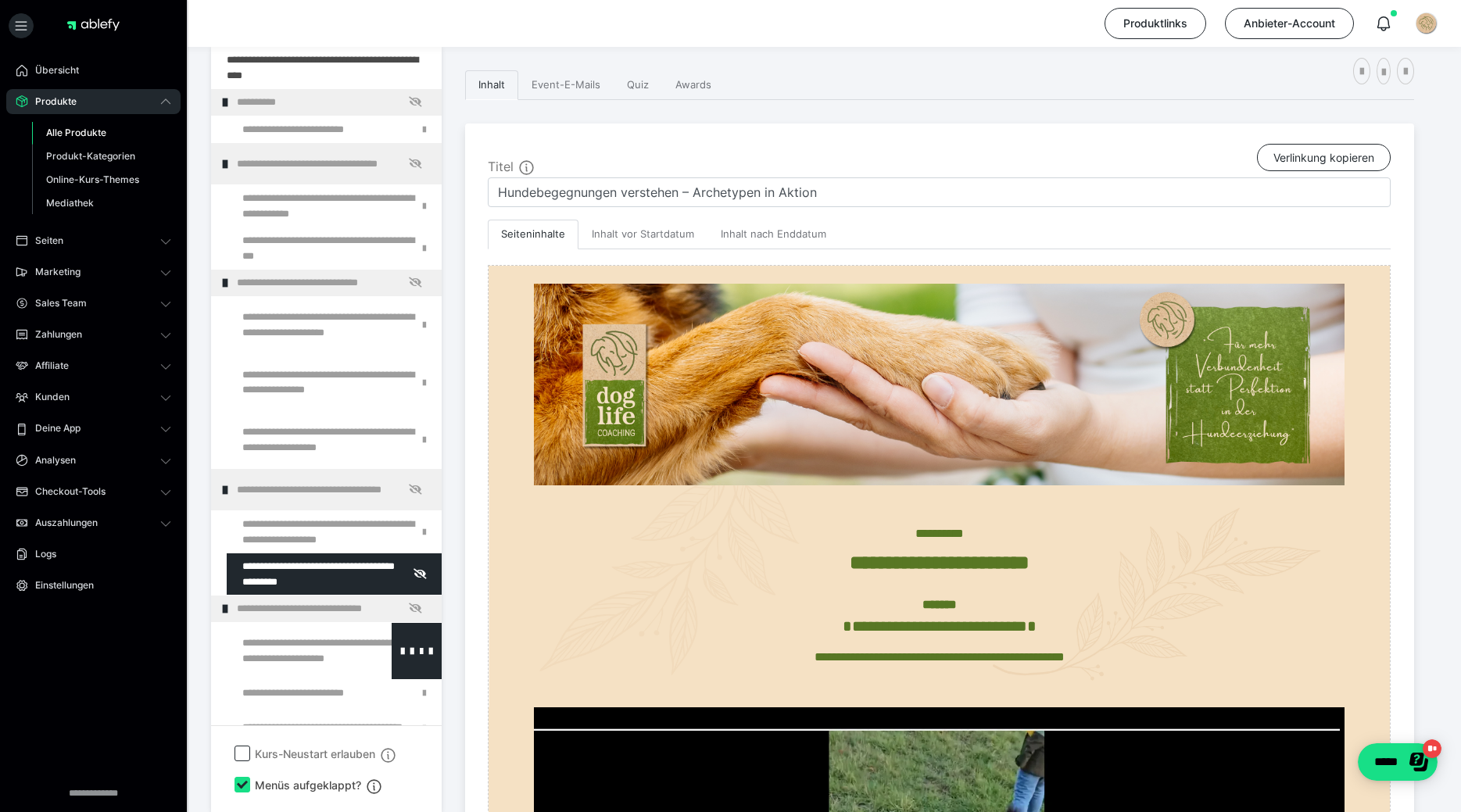 click at bounding box center (293, 651) 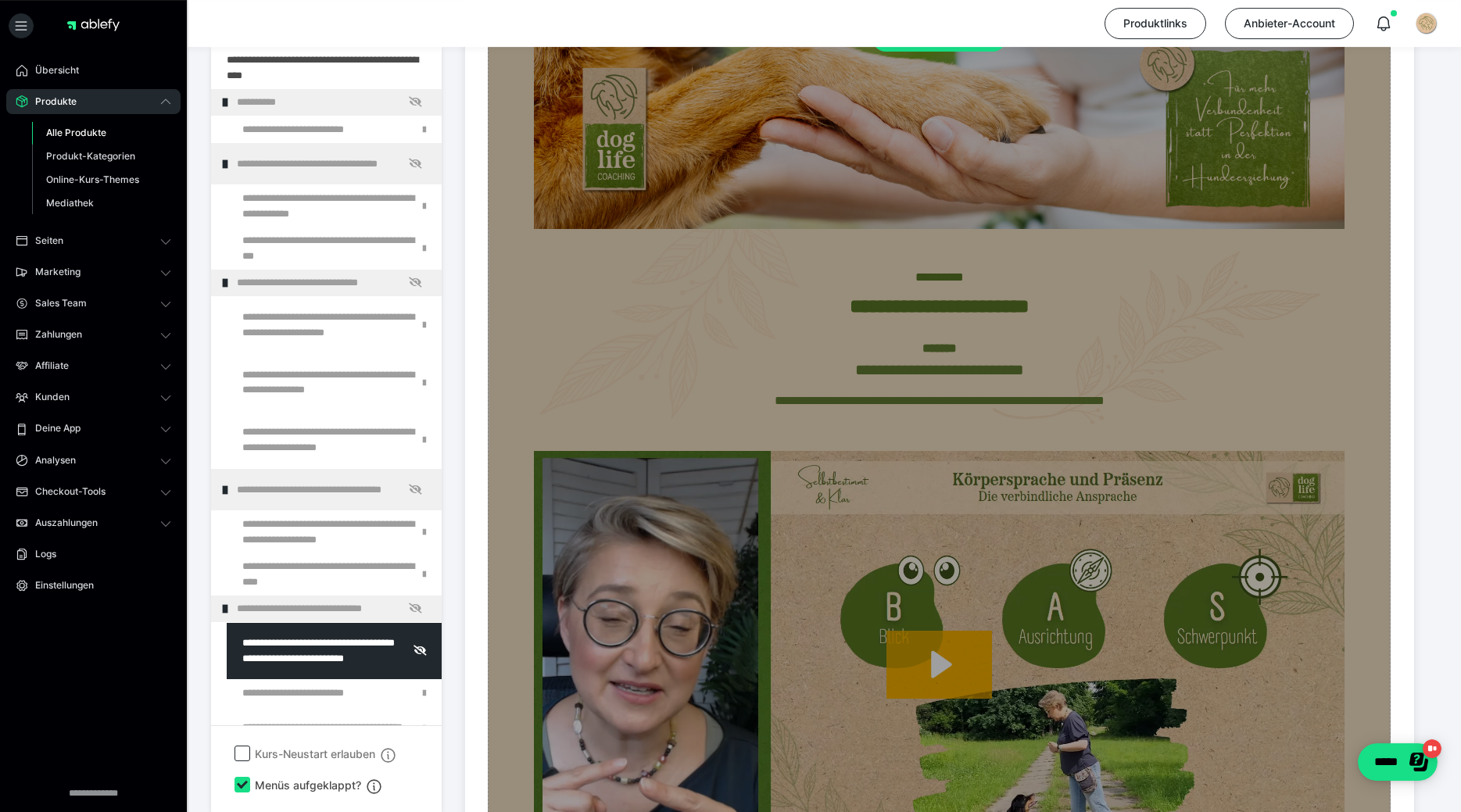 scroll, scrollTop: 435, scrollLeft: 0, axis: vertical 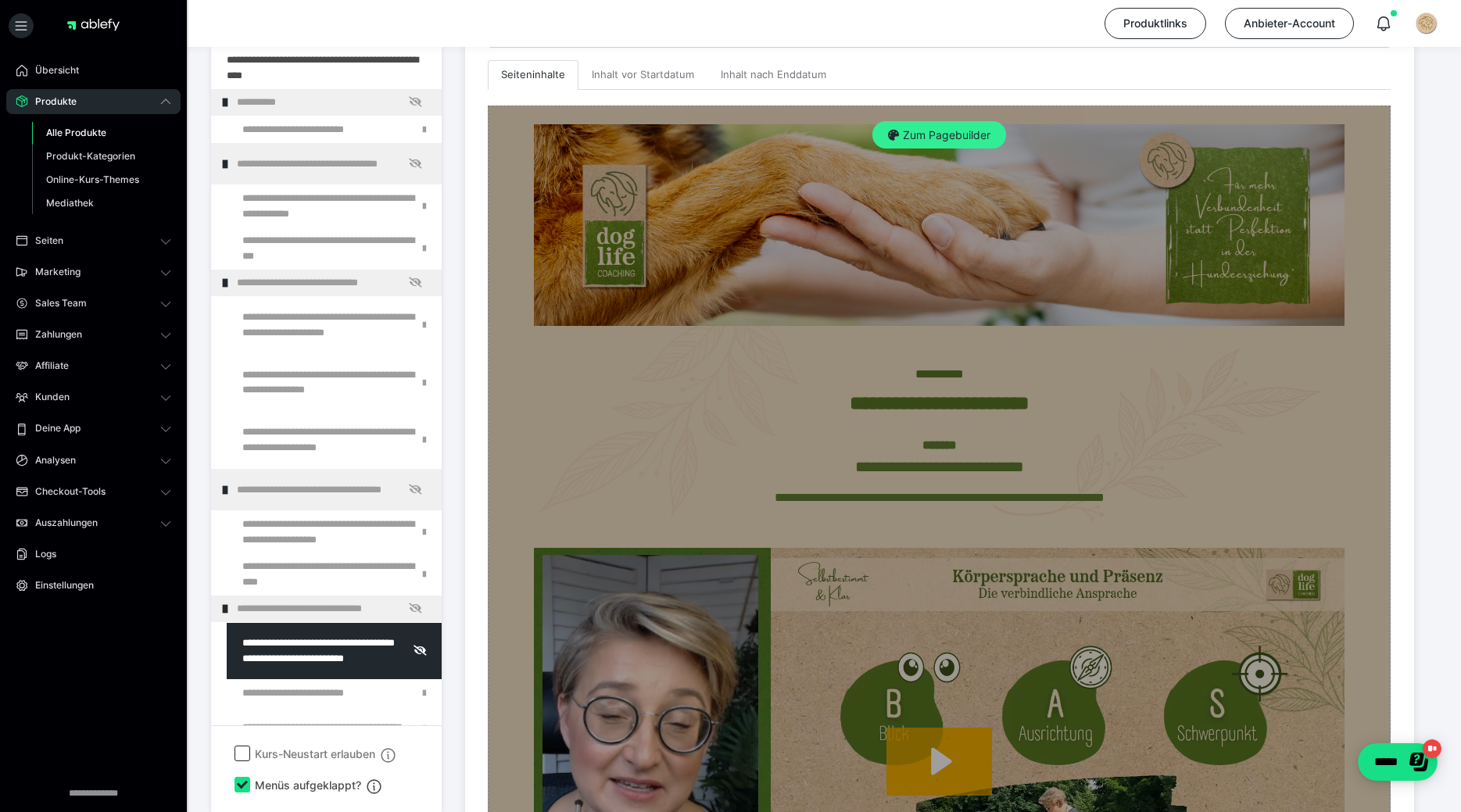 click on "Zum Pagebuilder" at bounding box center [939, 135] 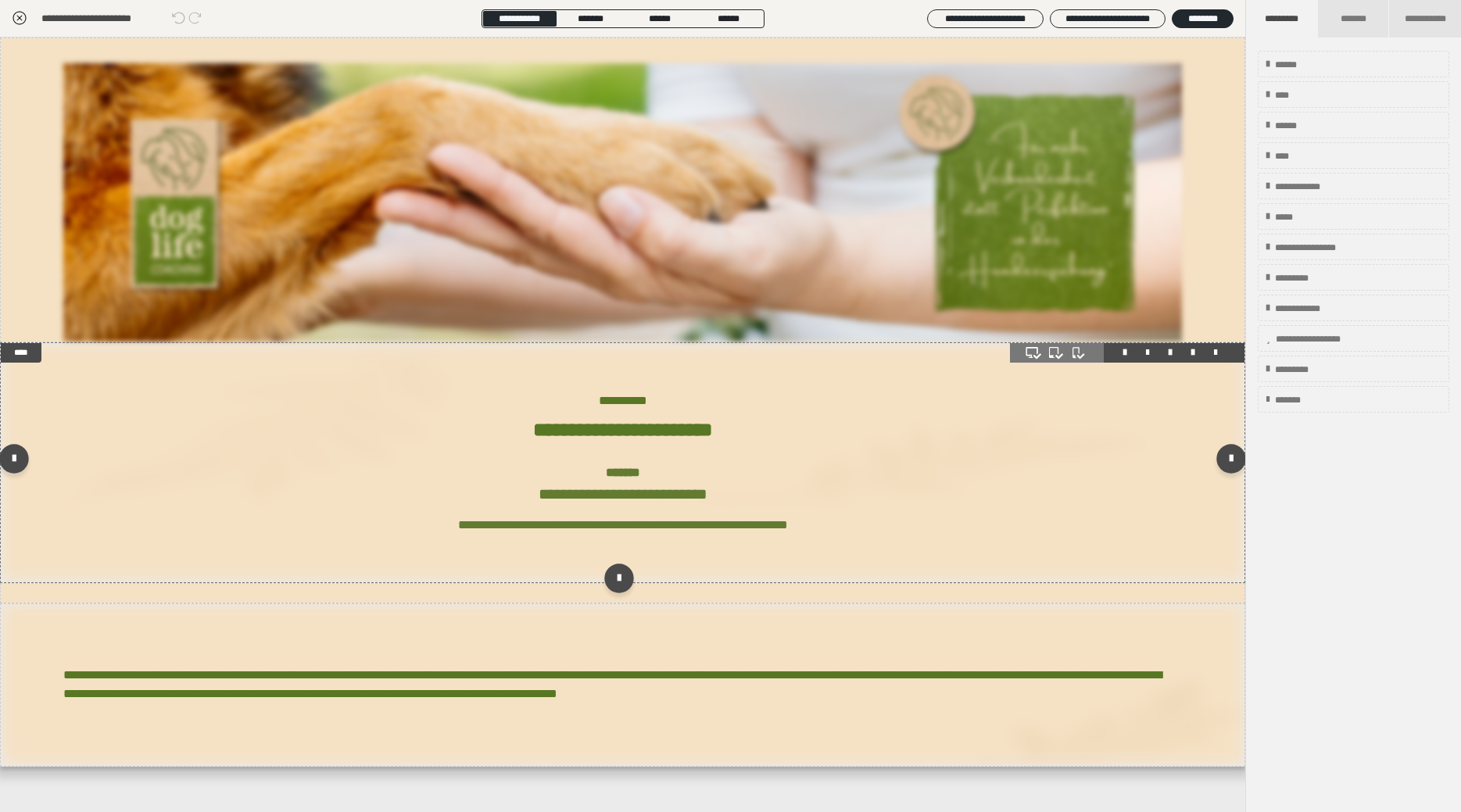 scroll, scrollTop: 276, scrollLeft: 0, axis: vertical 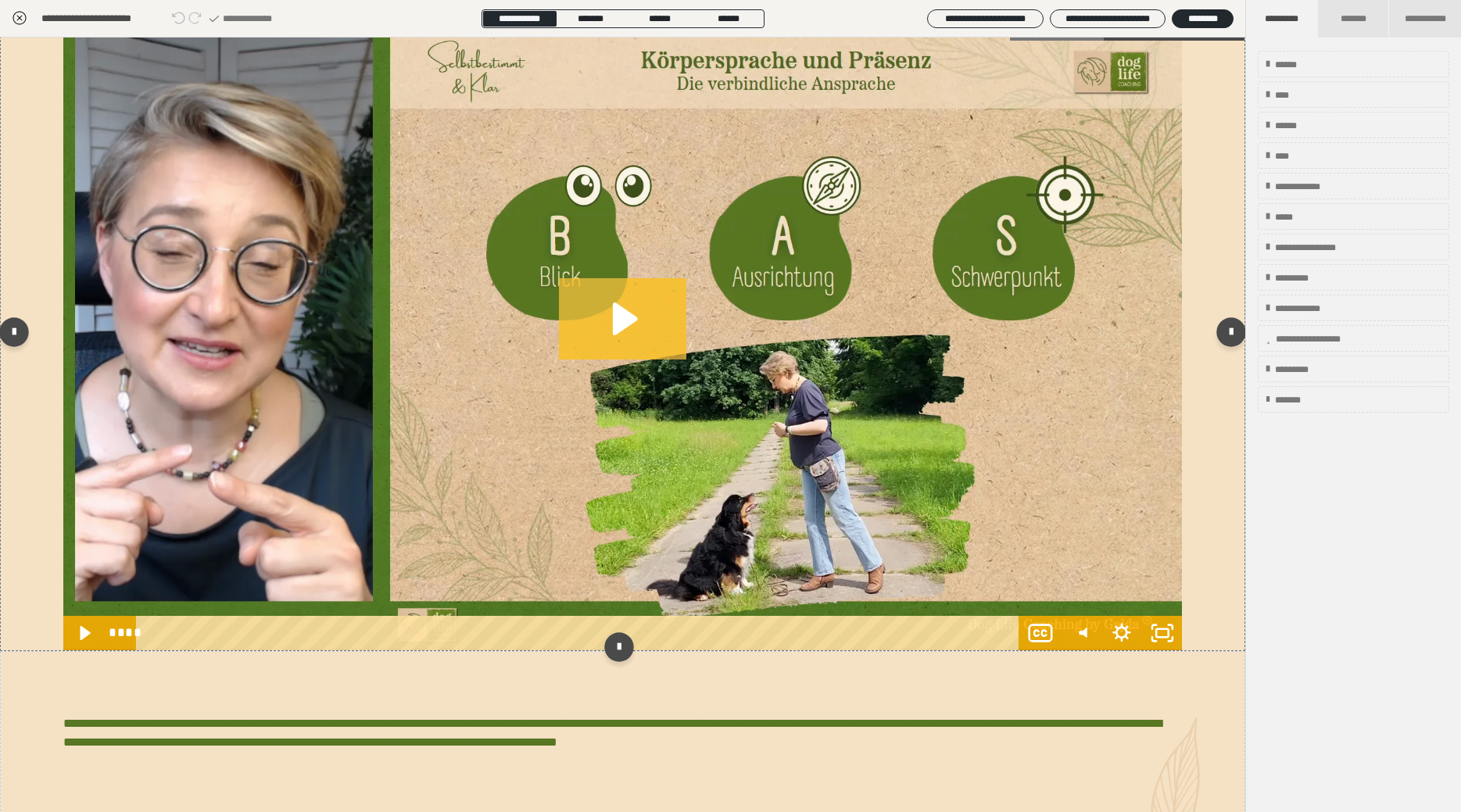click 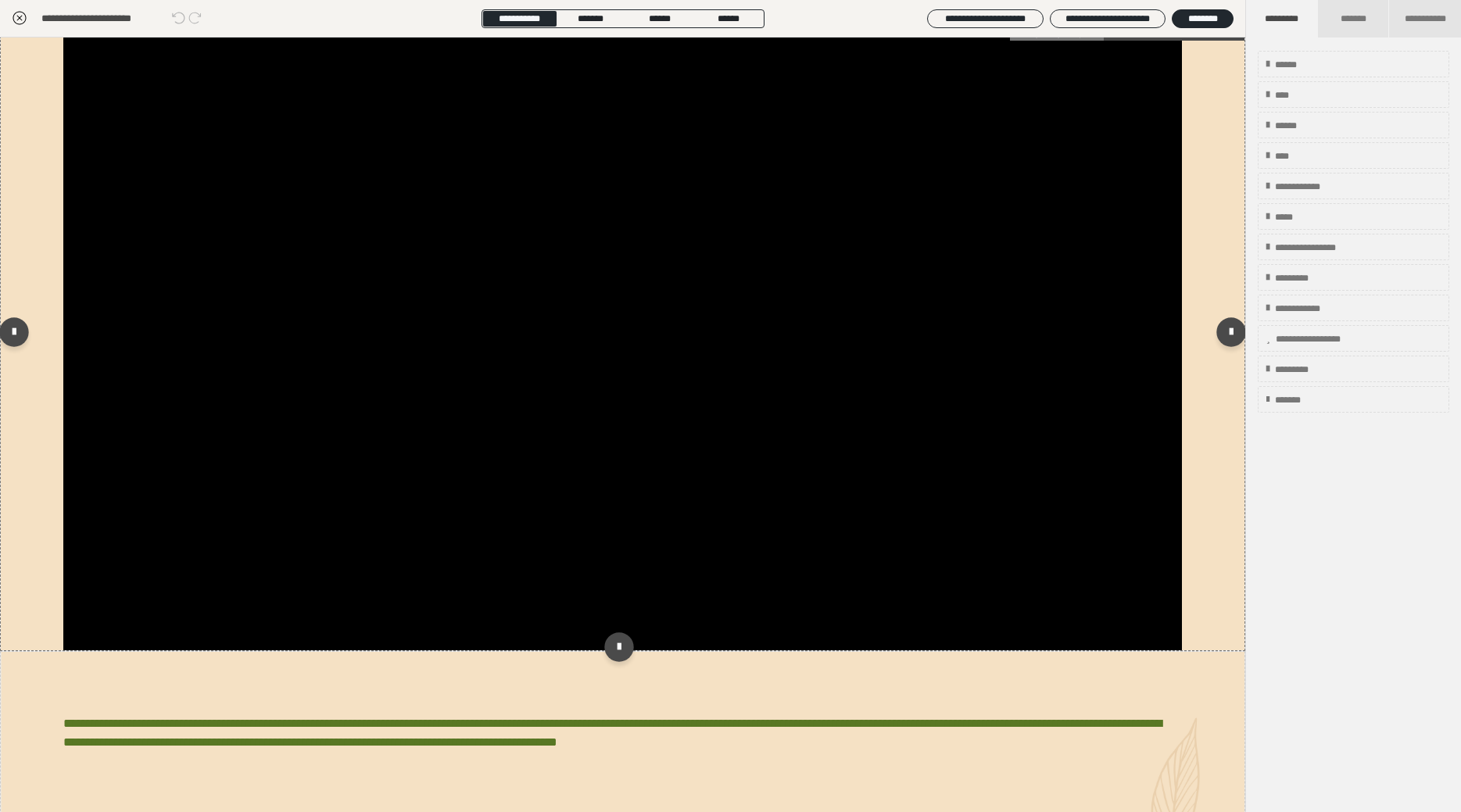 click 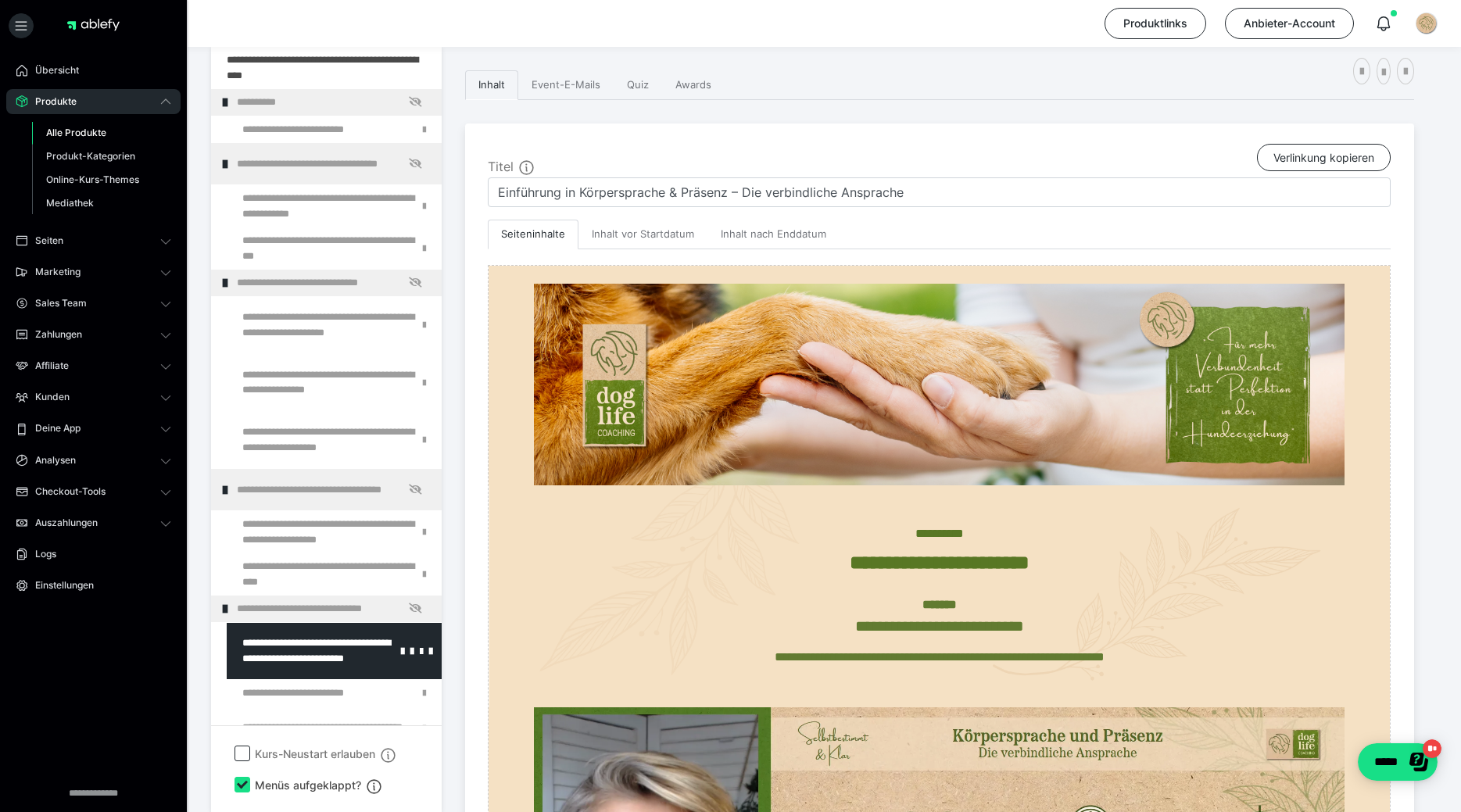 scroll, scrollTop: 375, scrollLeft: 0, axis: vertical 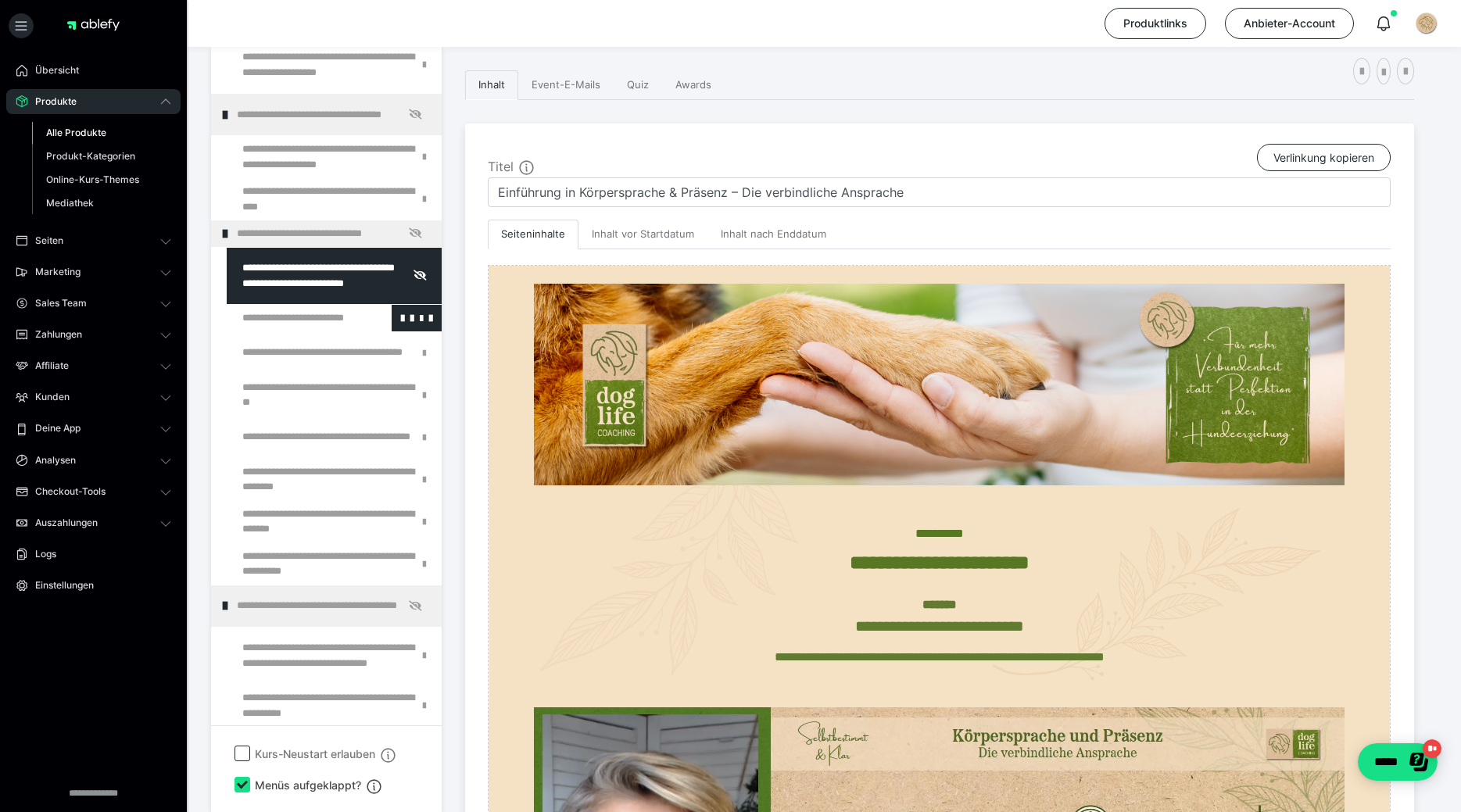 click at bounding box center (293, 318) 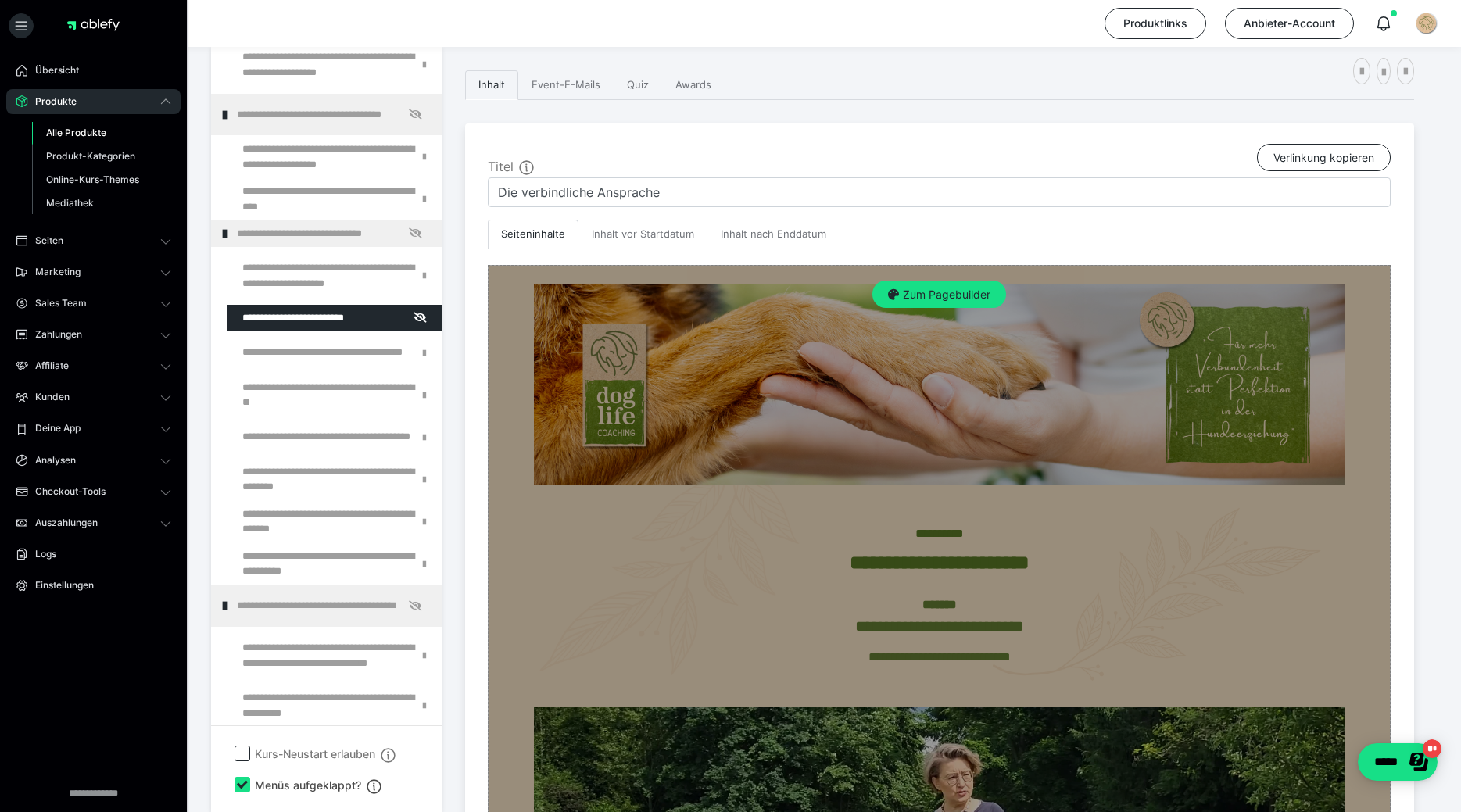 click on "Zum Pagebuilder" at bounding box center [939, 753] 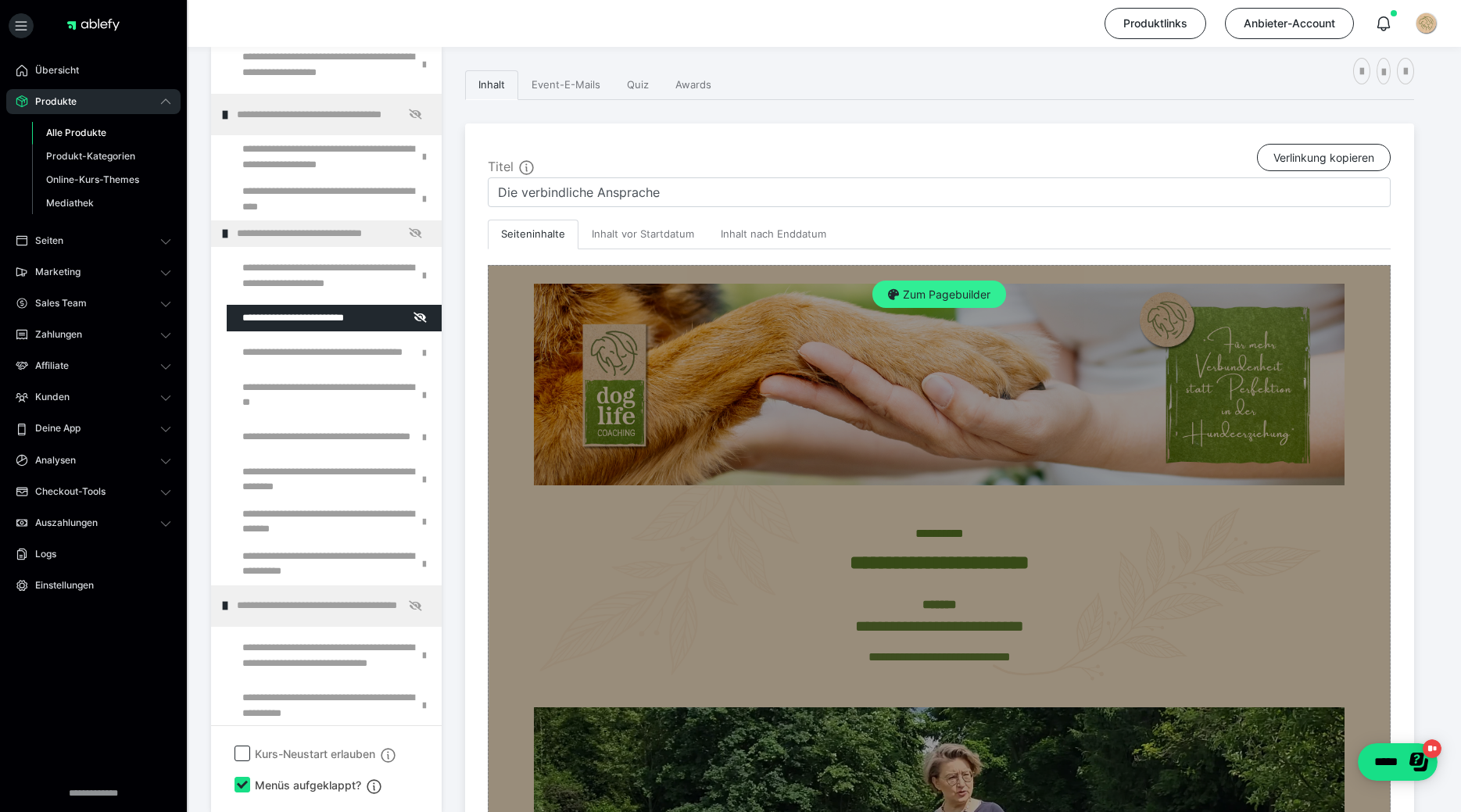 click on "Zum Pagebuilder" at bounding box center [939, 295] 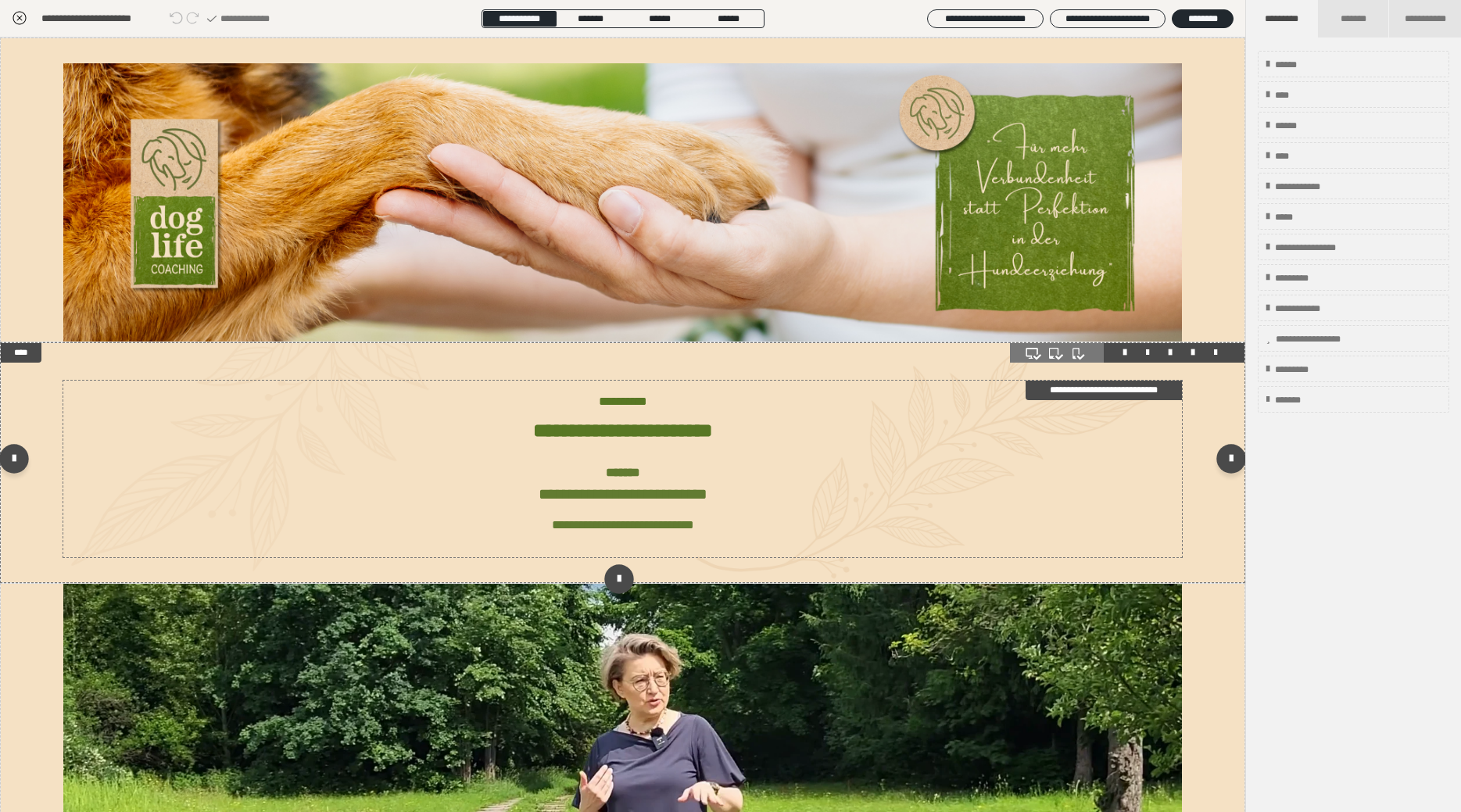 scroll, scrollTop: 469, scrollLeft: 0, axis: vertical 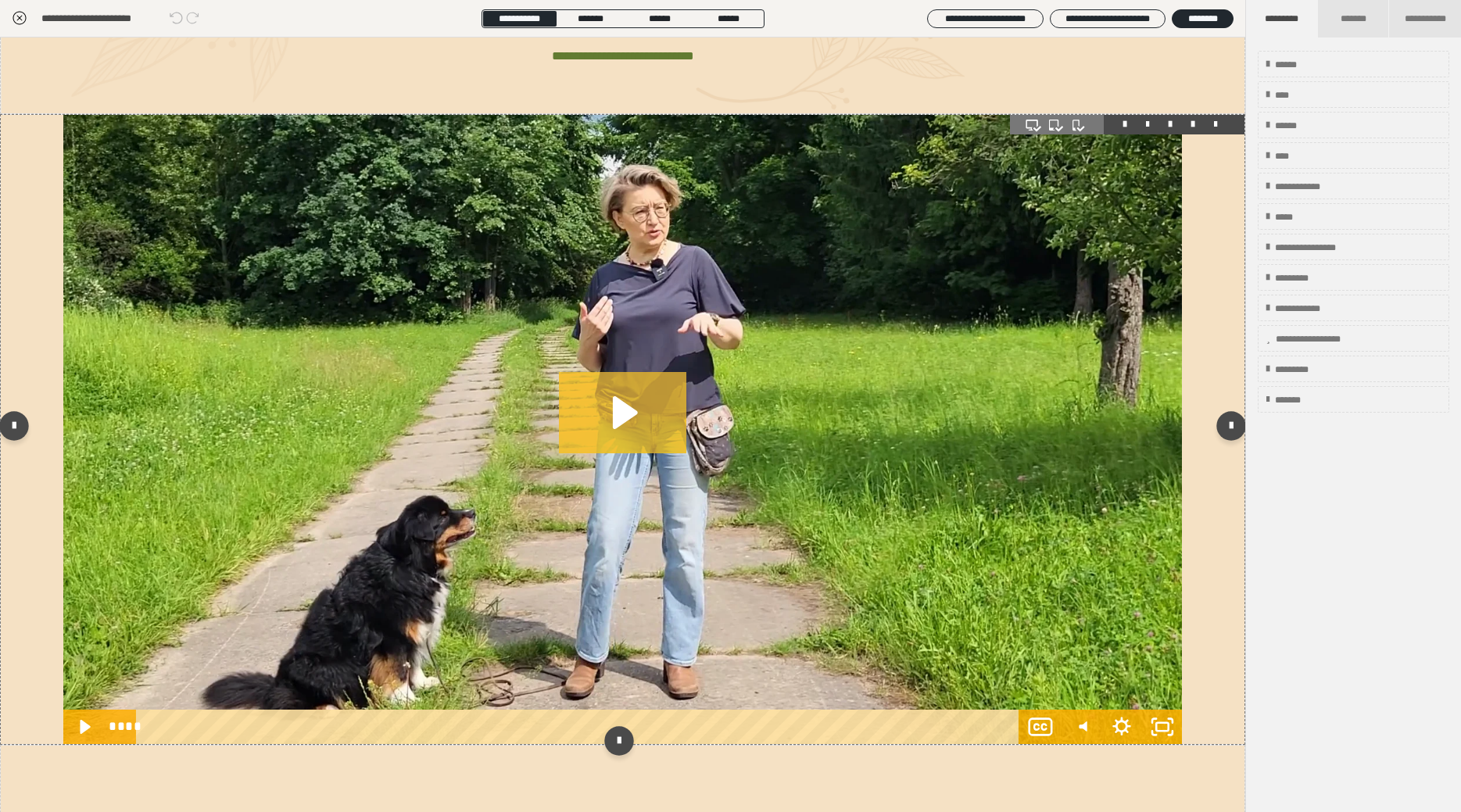 click 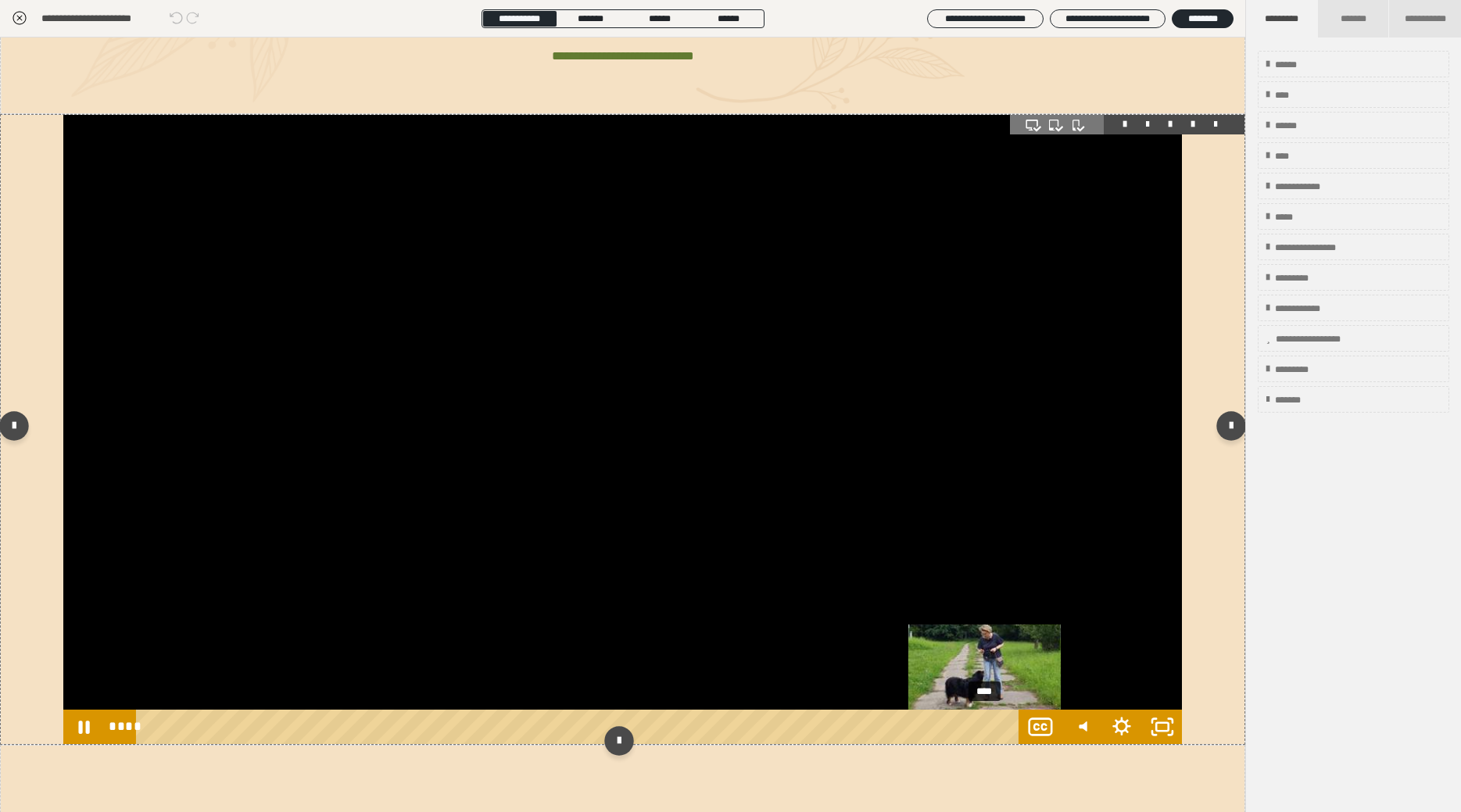 click on "****" at bounding box center [581, 727] 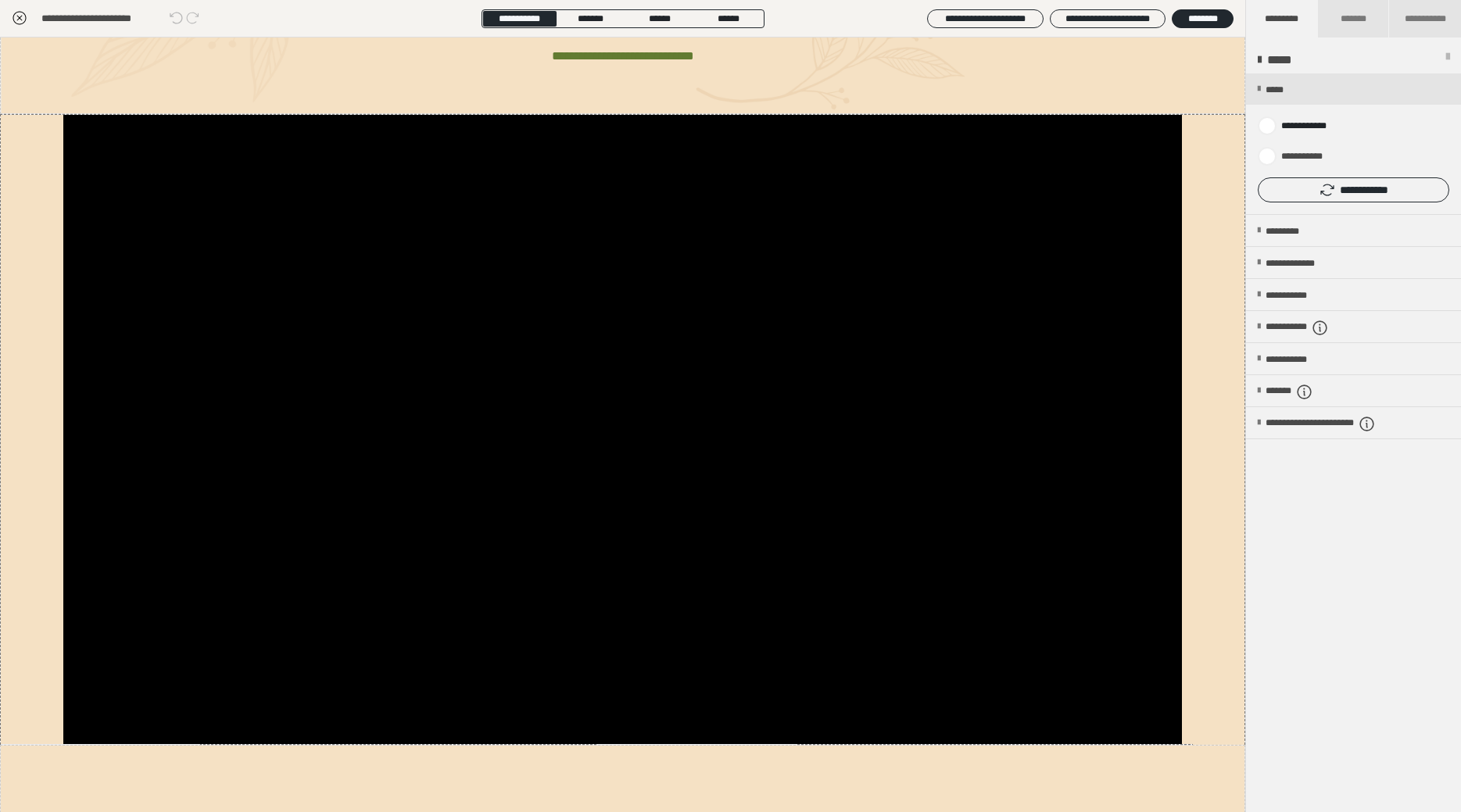 click 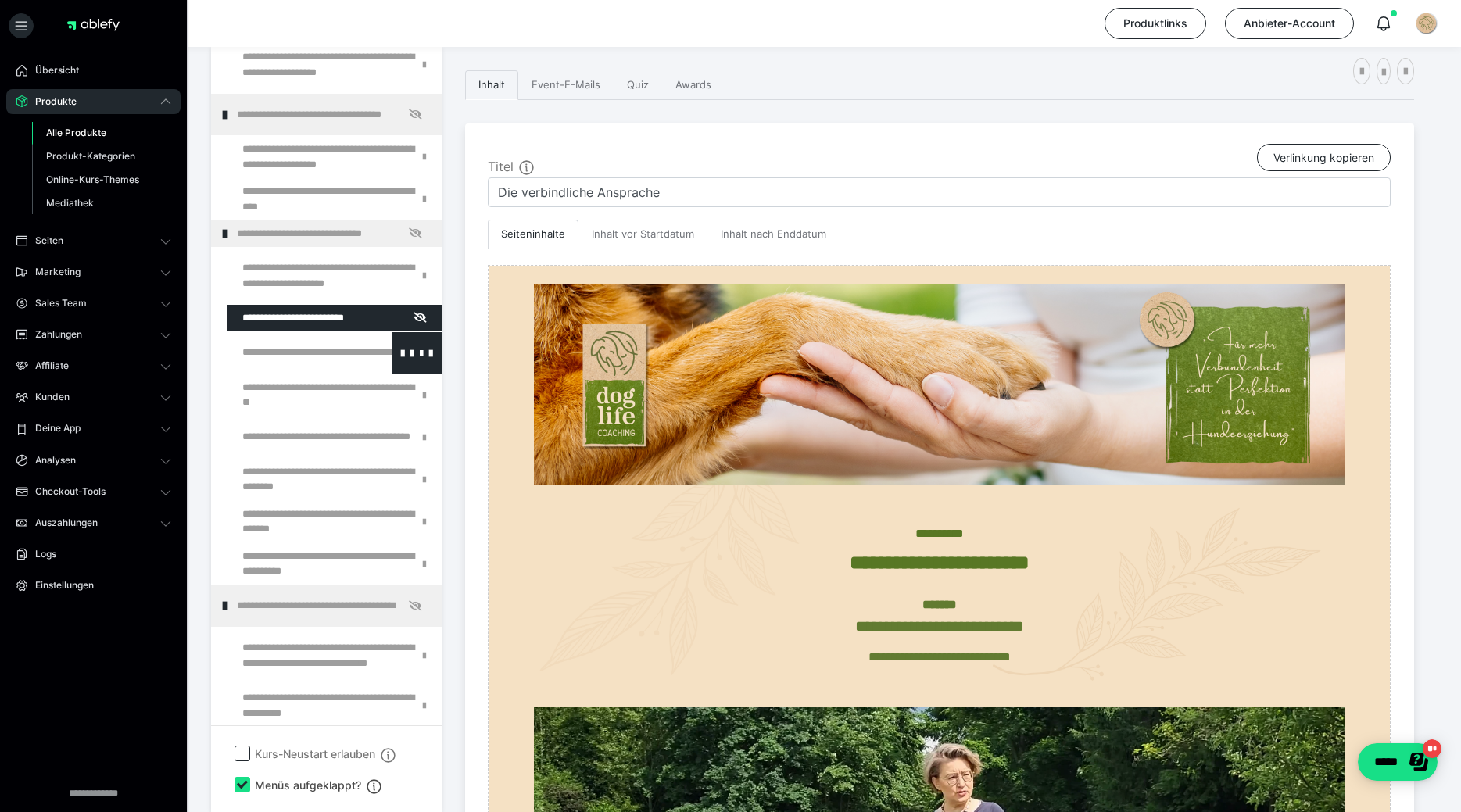 click at bounding box center [293, 352] 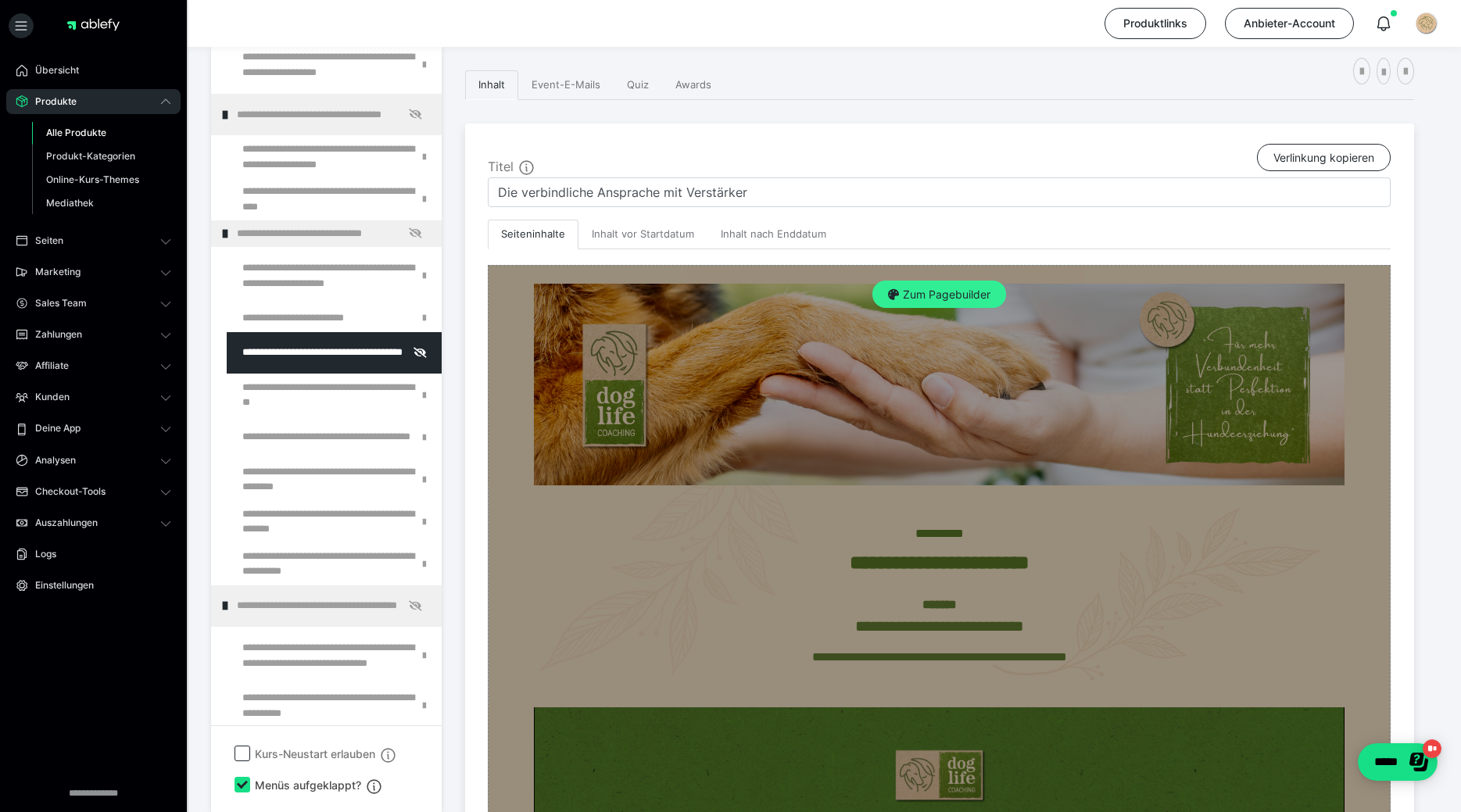 click on "Zum Pagebuilder" at bounding box center [939, 295] 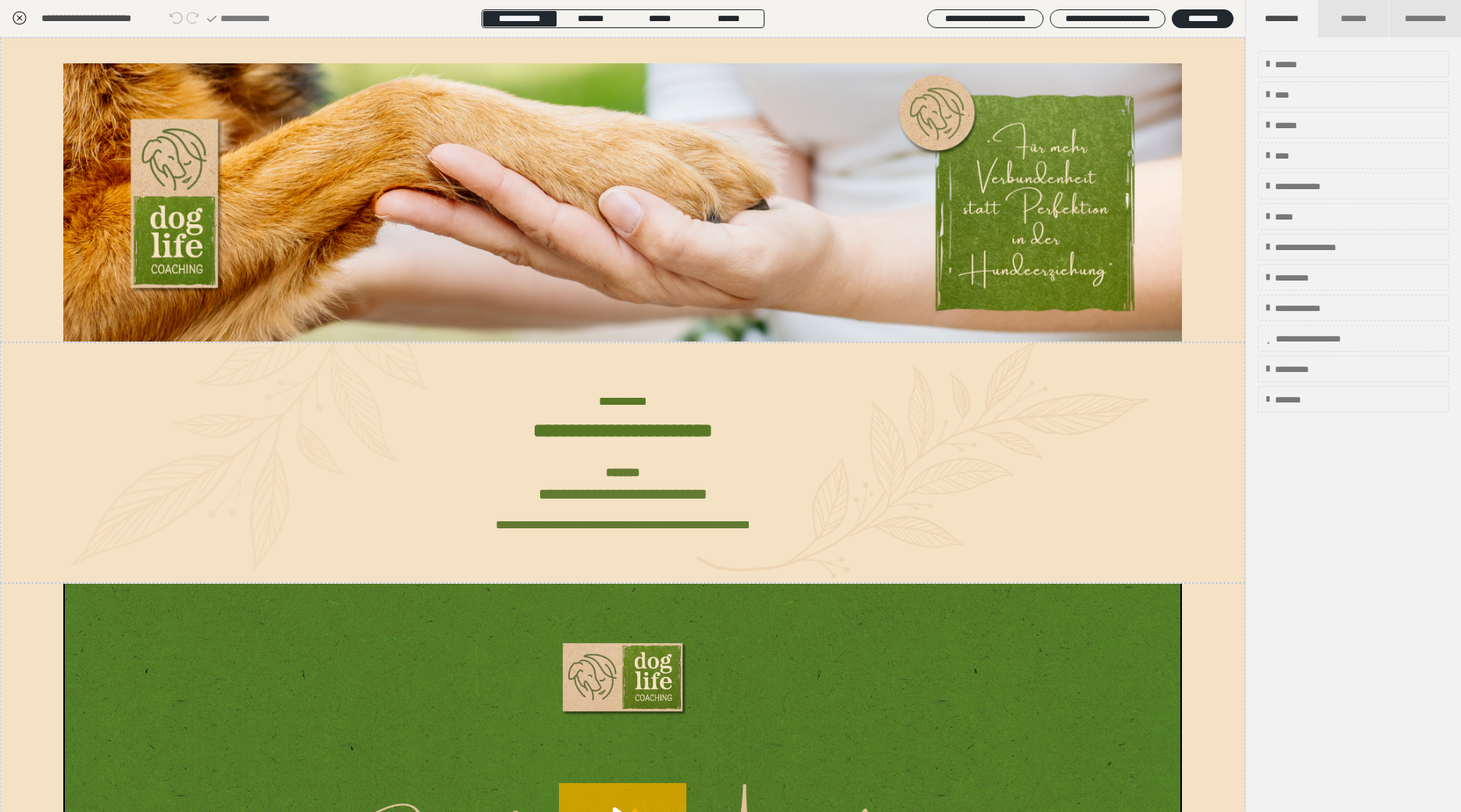 scroll, scrollTop: 375, scrollLeft: 0, axis: vertical 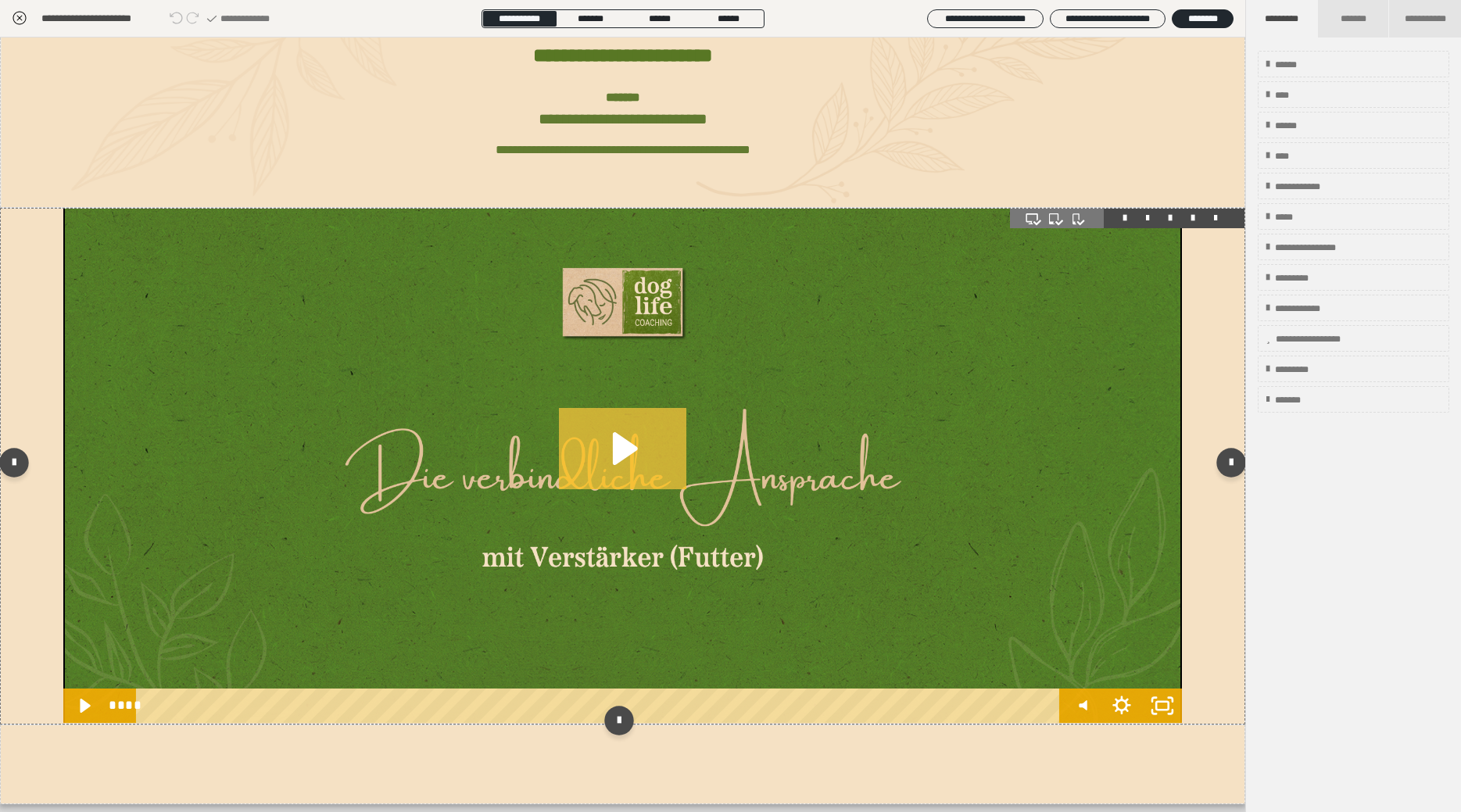 click 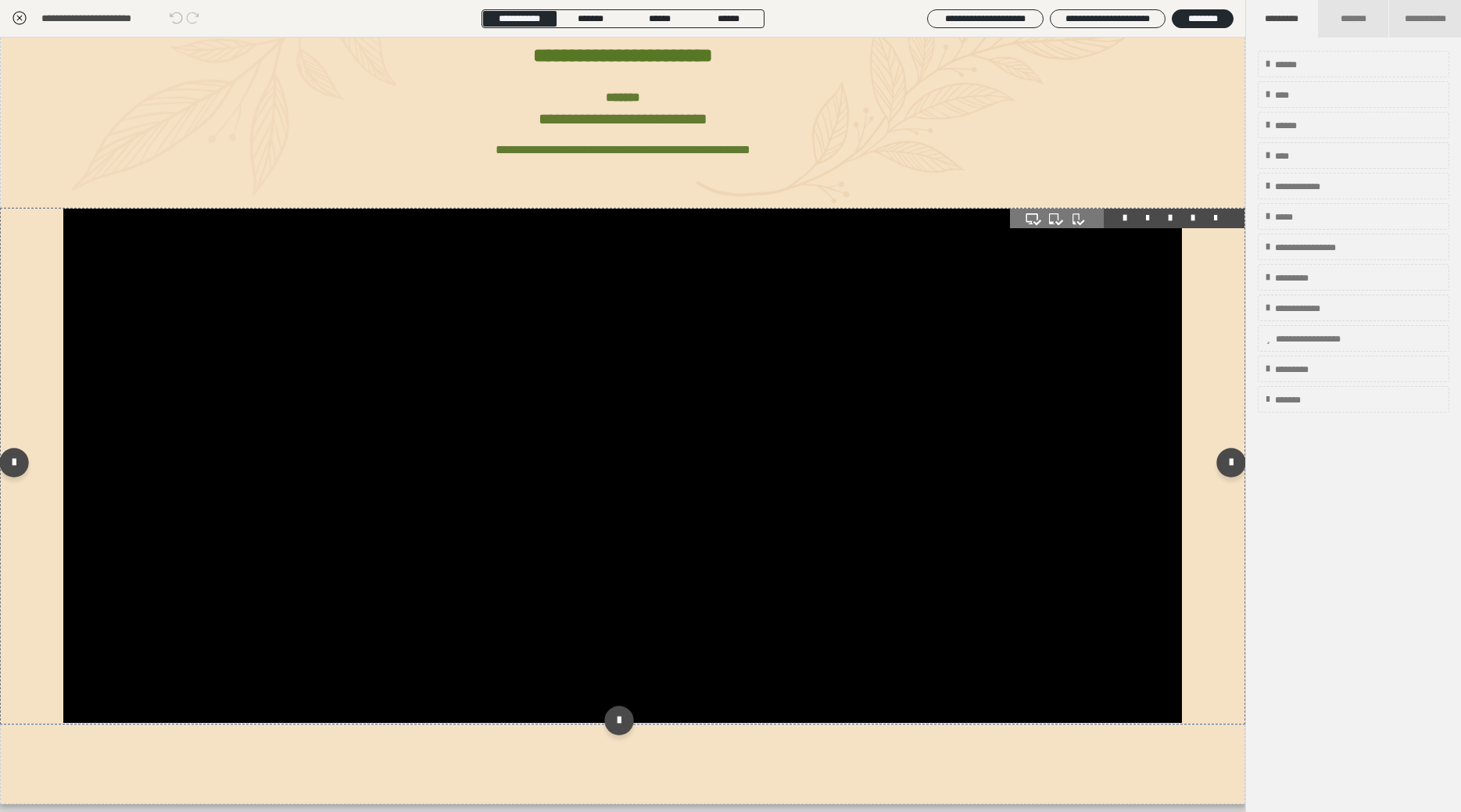 click 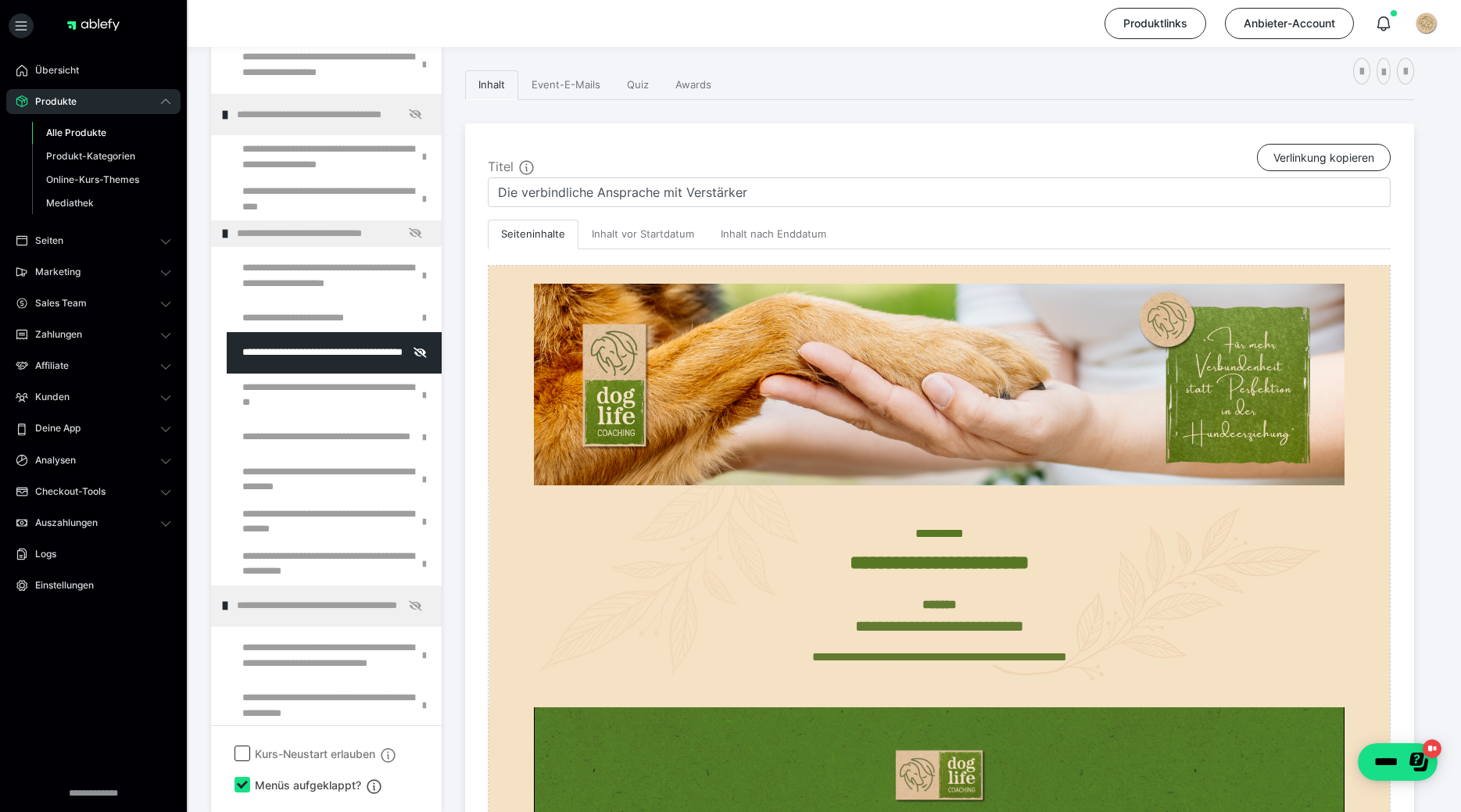 scroll, scrollTop: 674, scrollLeft: 0, axis: vertical 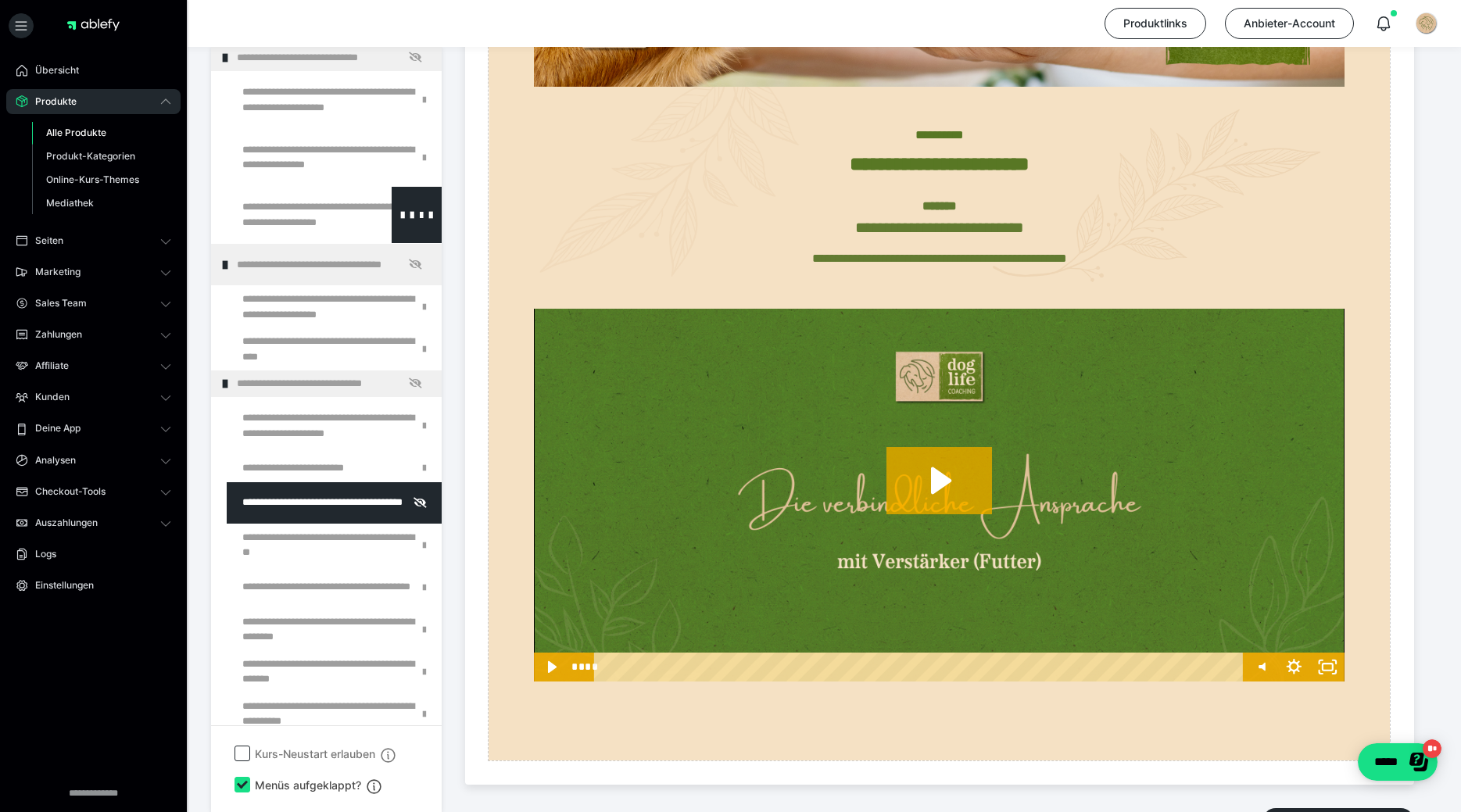 click at bounding box center (293, 215) 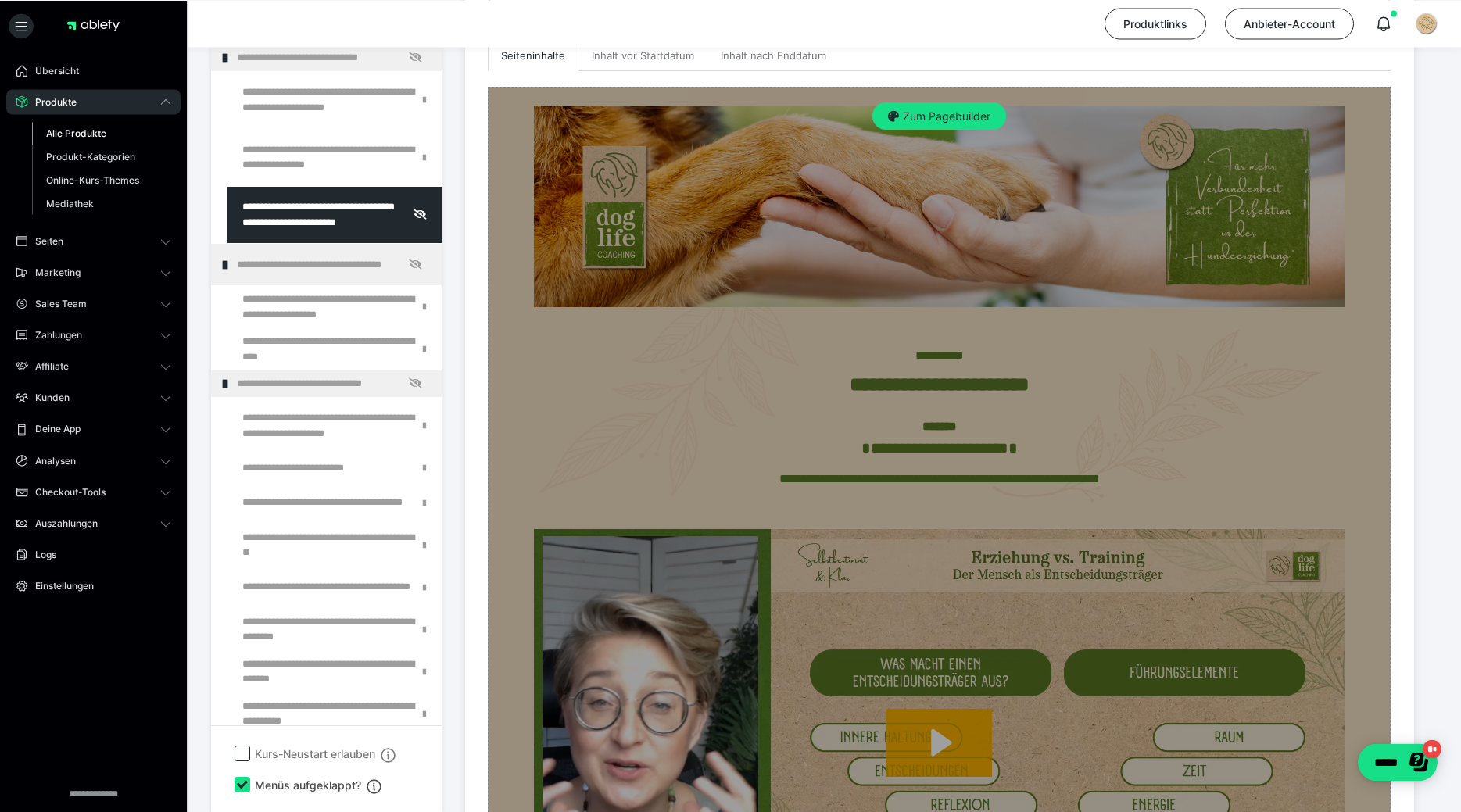 scroll, scrollTop: 595, scrollLeft: 0, axis: vertical 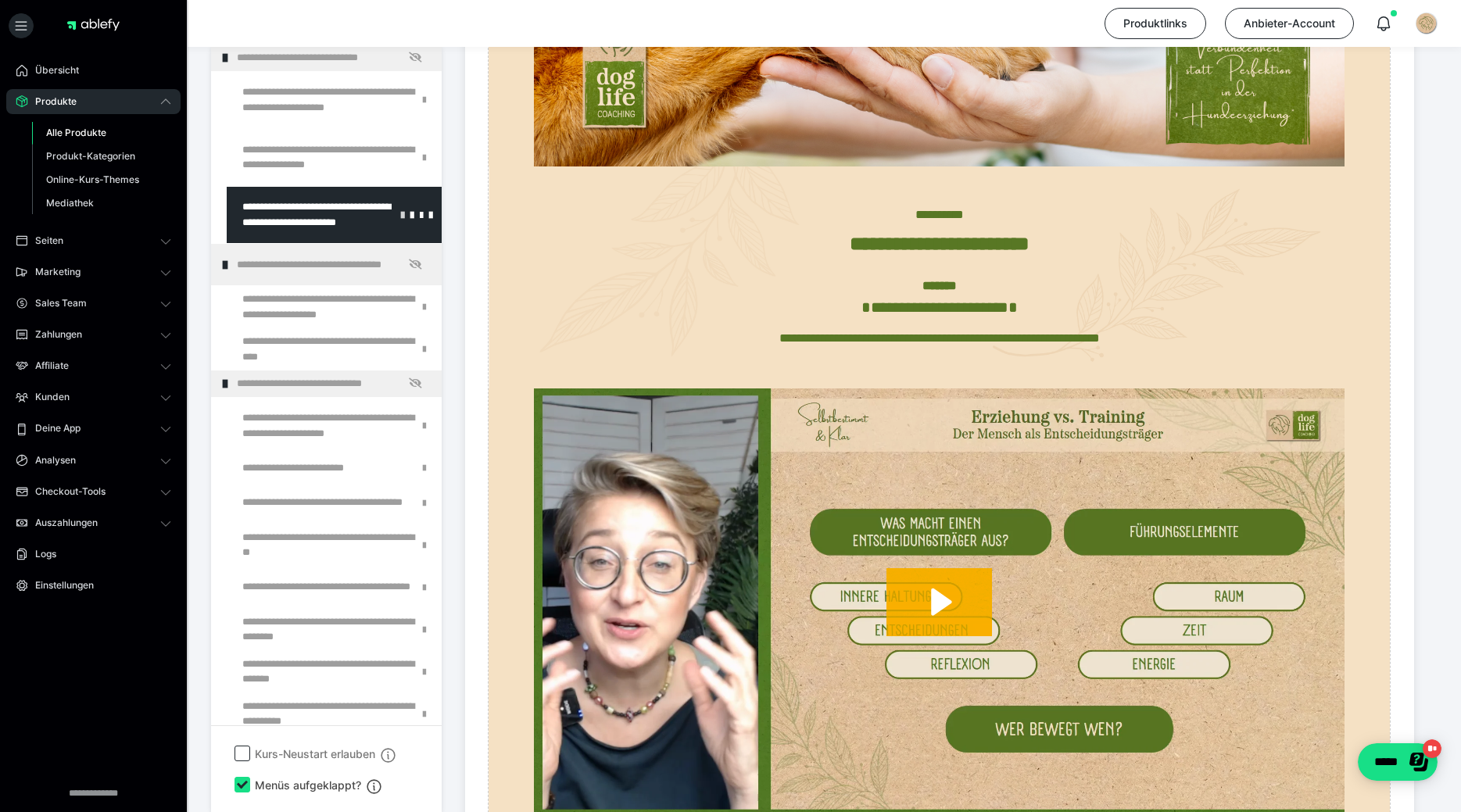 click at bounding box center (403, 214) 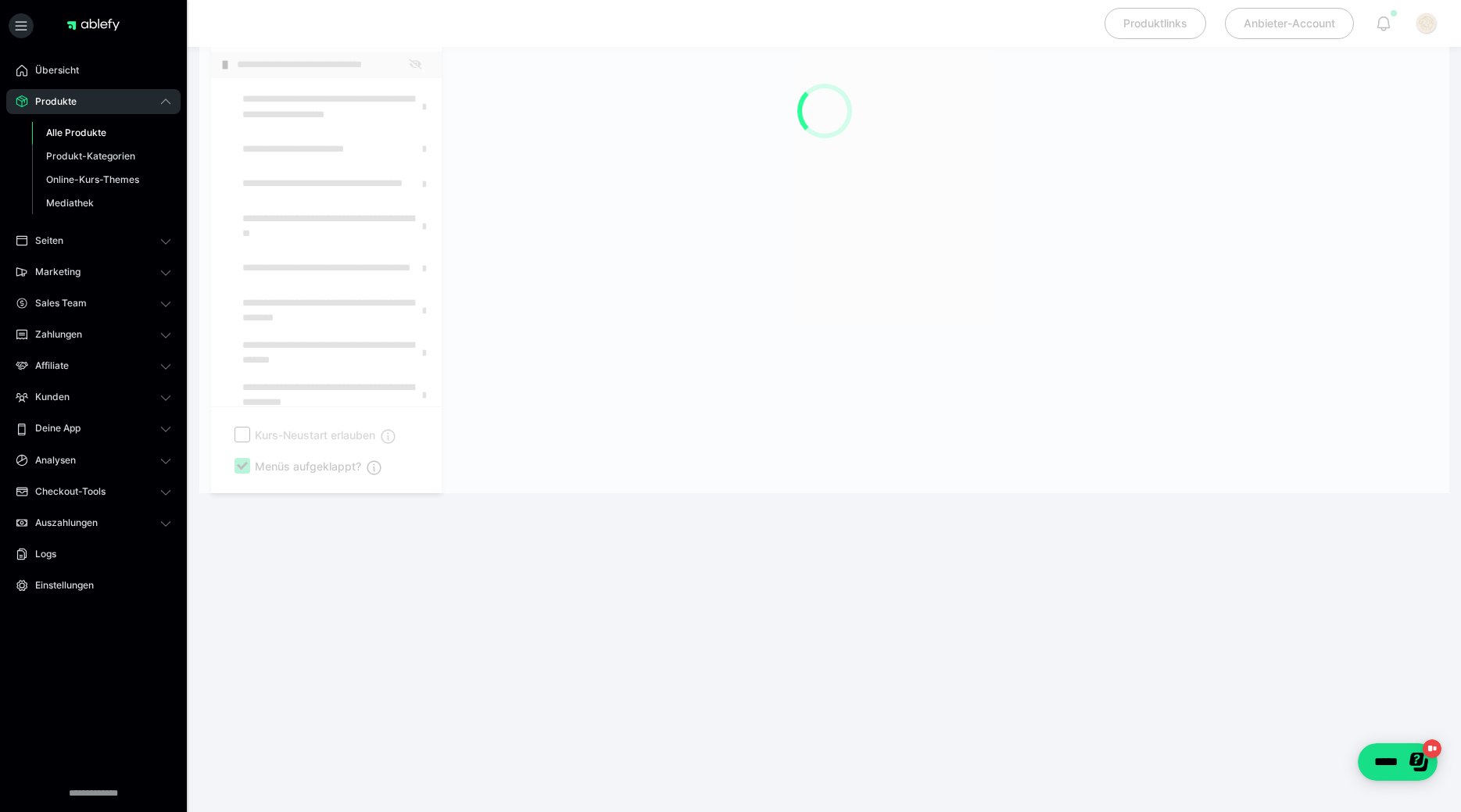 scroll, scrollTop: 276, scrollLeft: 0, axis: vertical 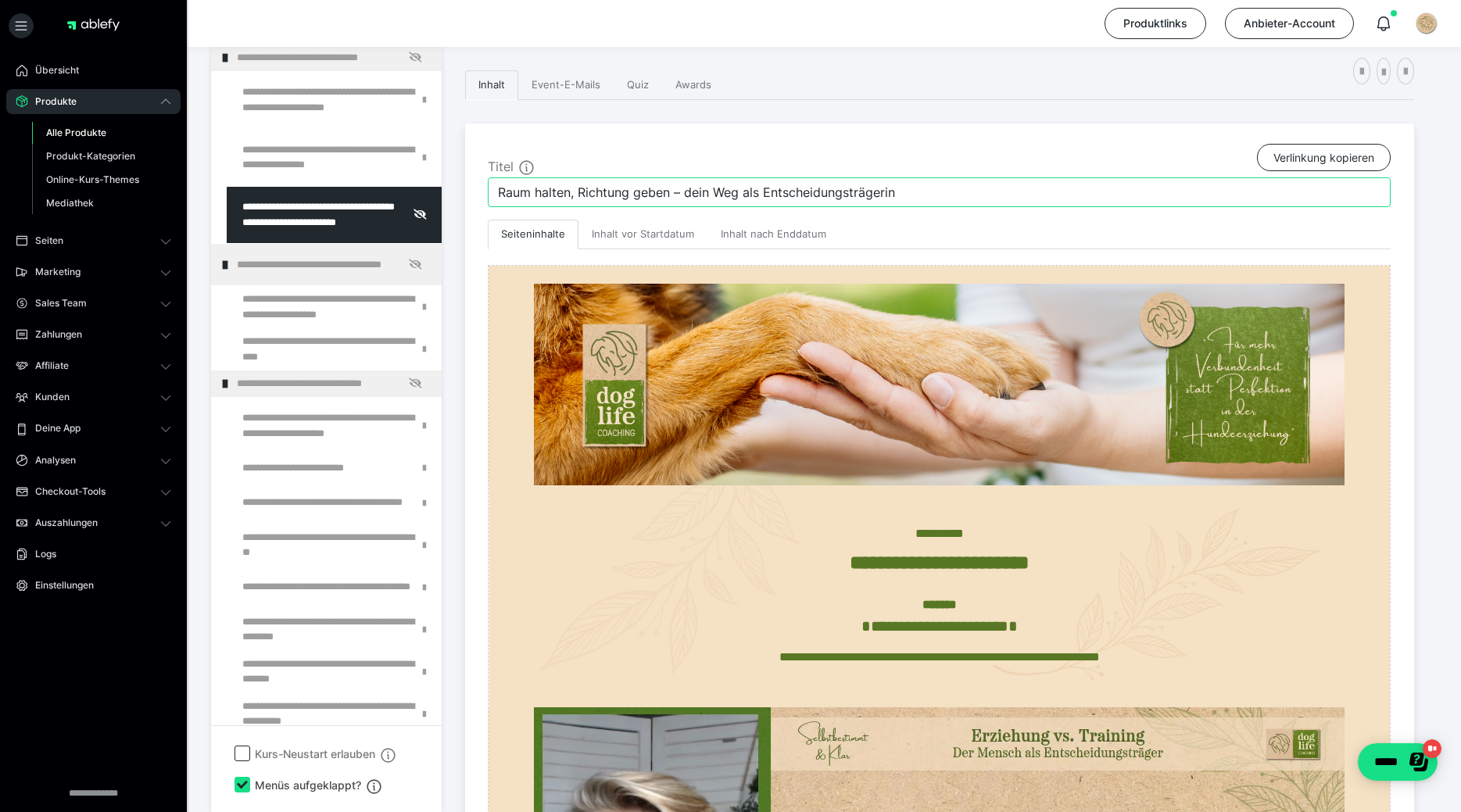 drag, startPoint x: 905, startPoint y: 195, endPoint x: 315, endPoint y: 149, distance: 591.7905 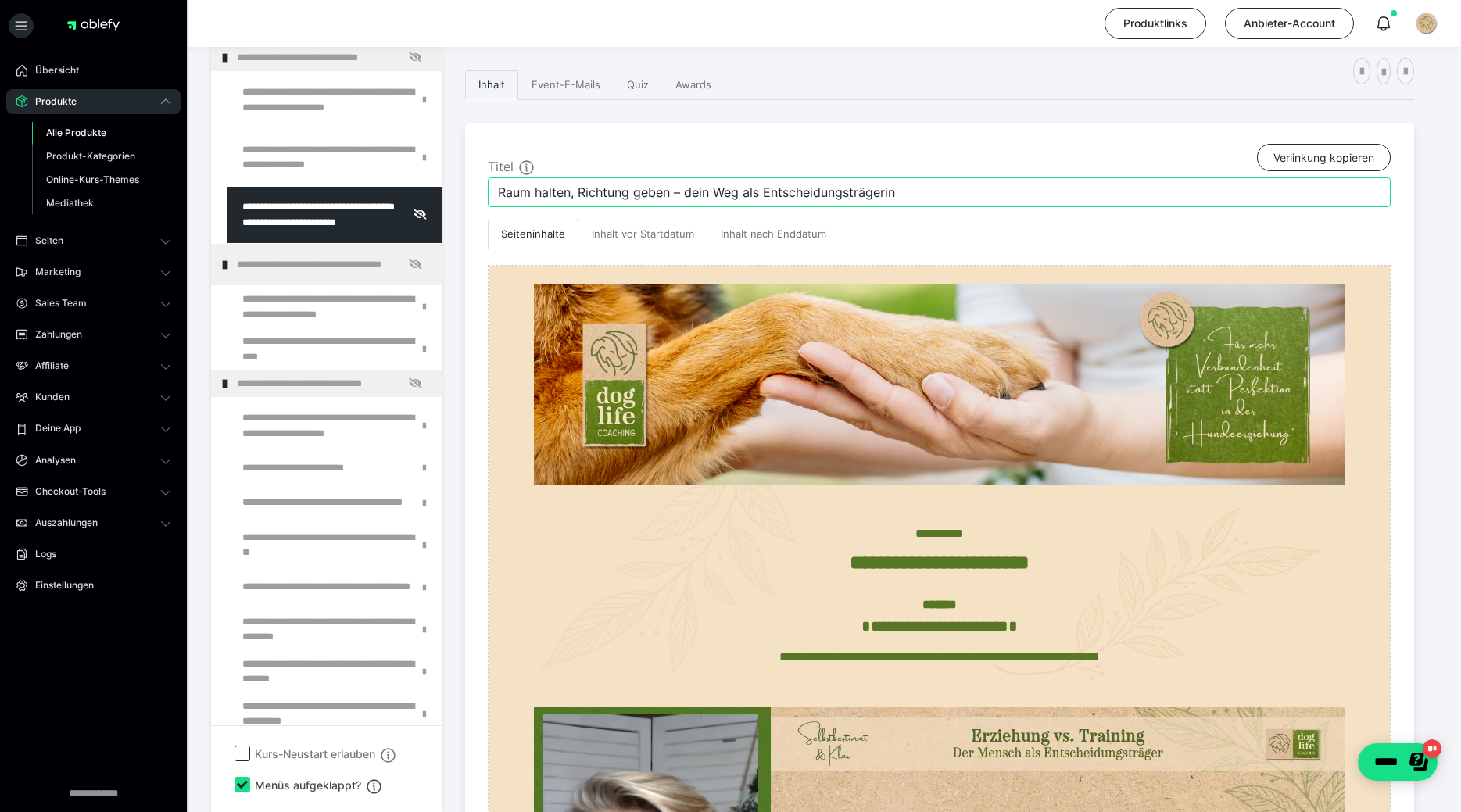 click on "Raum halten, Richtung geben – dein Weg als Entscheidungsträgerin" at bounding box center [939, 192] 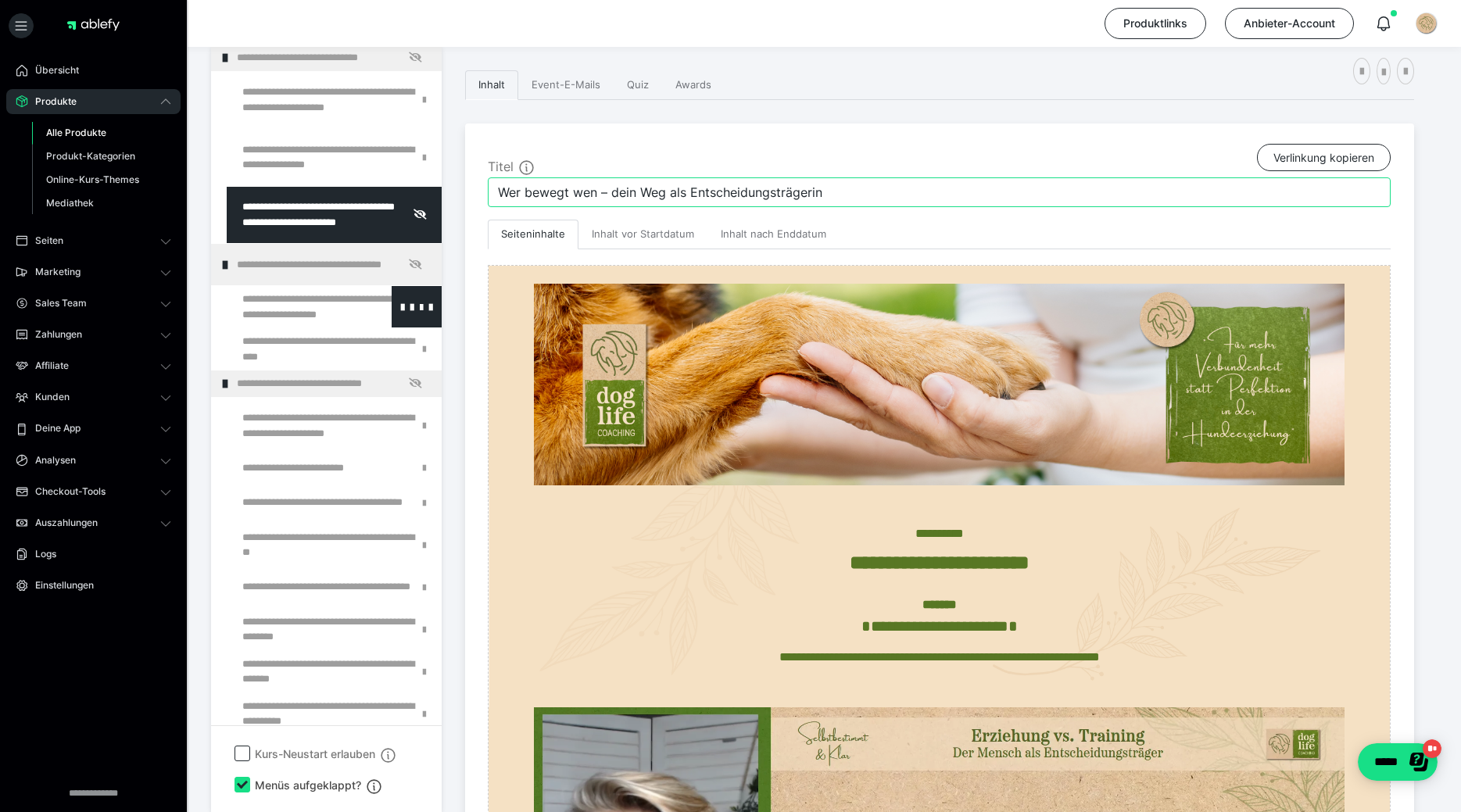type on "Wer bewegt wen – dein Weg als Entscheidungsträgerin" 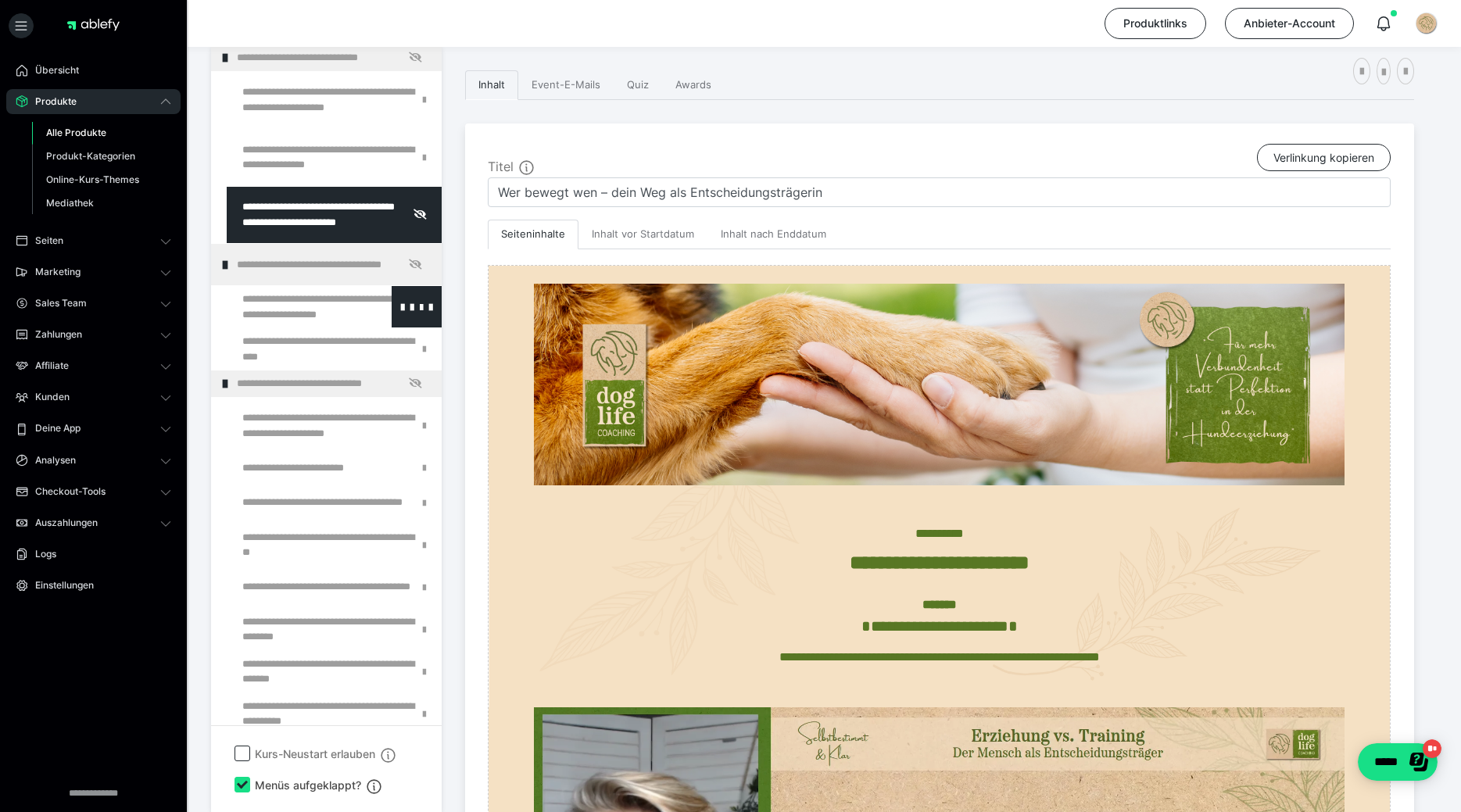 click at bounding box center [293, 306] 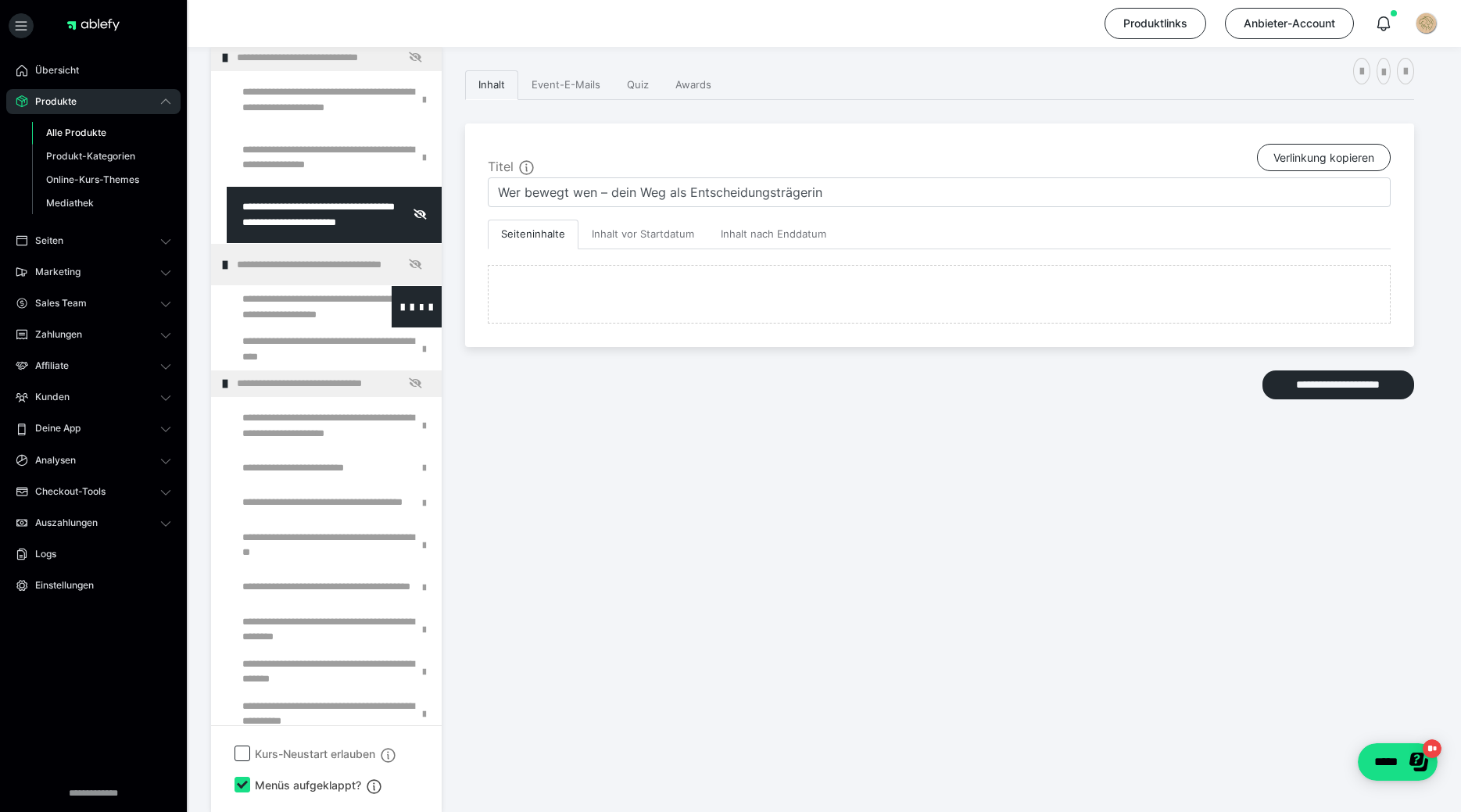 type on "Verstehen statt vergleichen – Warum dein Hund so ist, wie er ist" 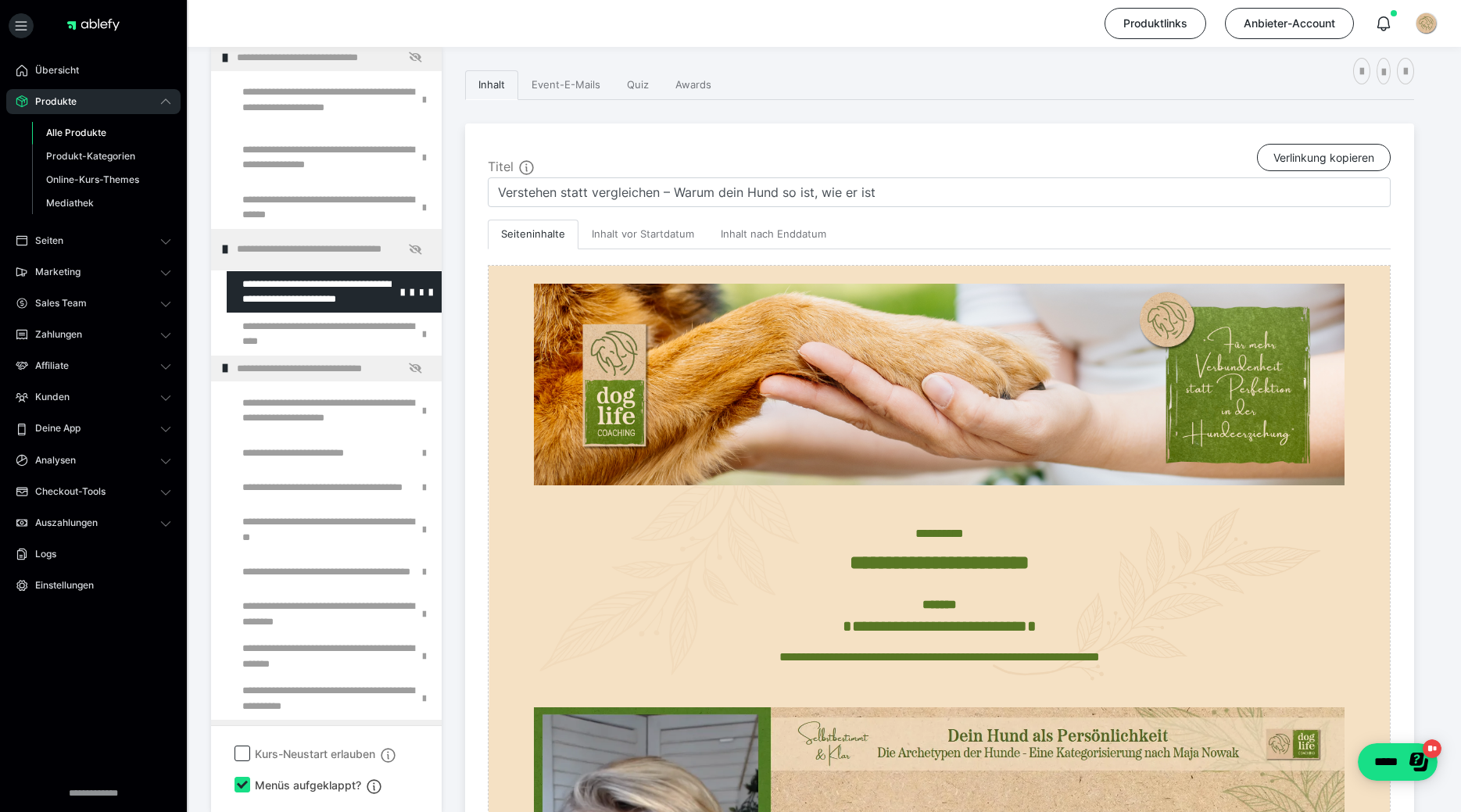 click at bounding box center [293, 292] 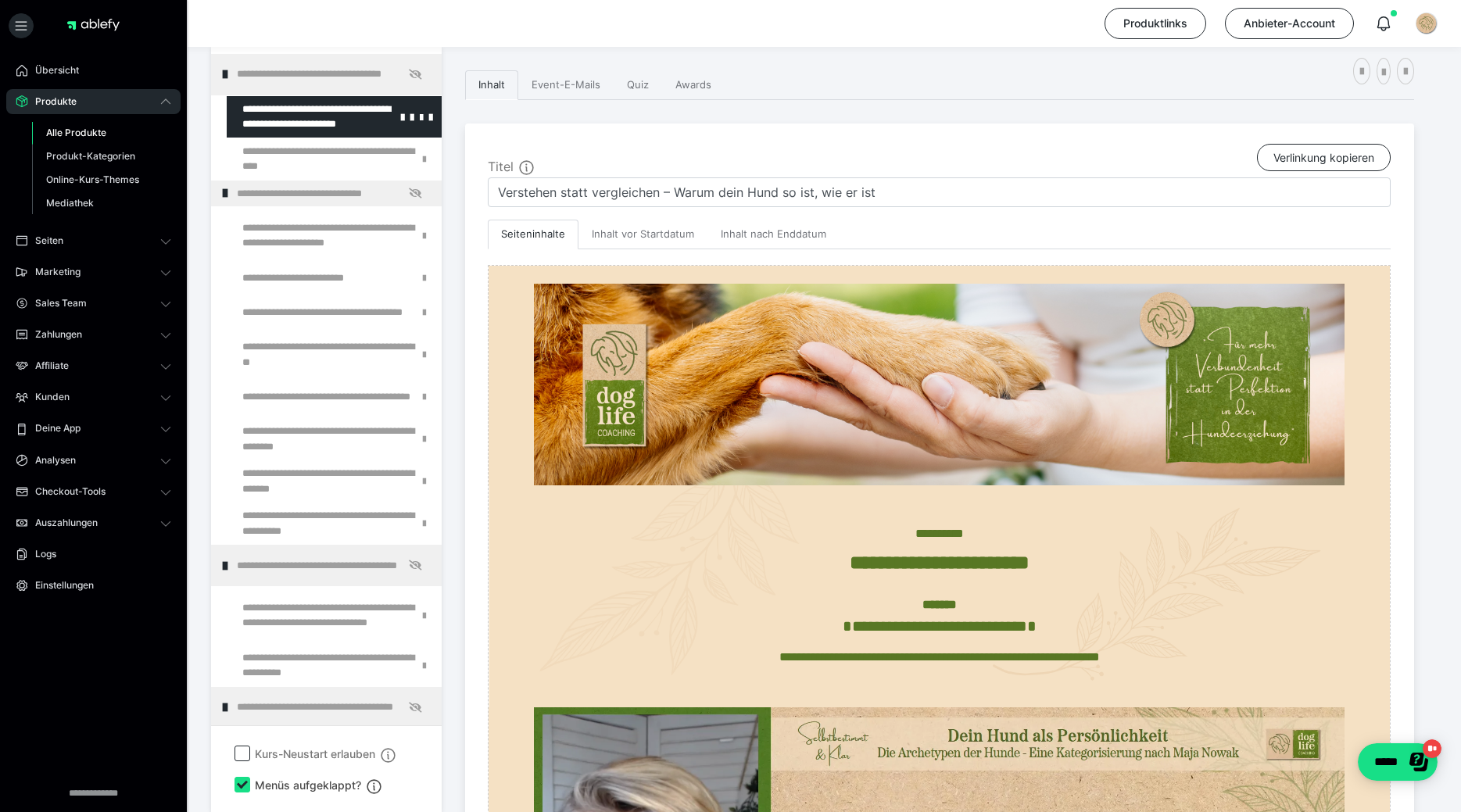 scroll, scrollTop: 413, scrollLeft: 0, axis: vertical 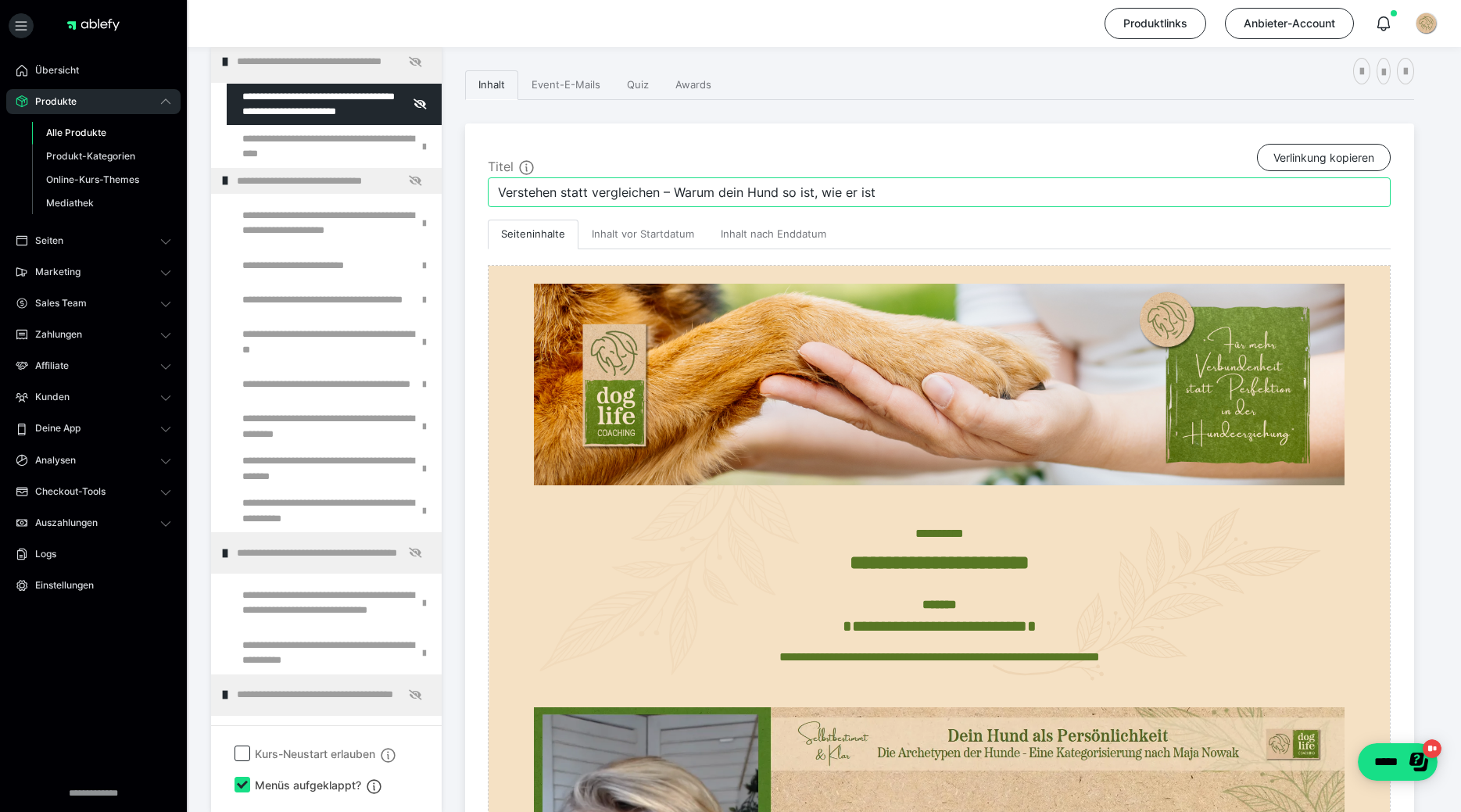 drag, startPoint x: 661, startPoint y: 197, endPoint x: 487, endPoint y: 190, distance: 174.14075 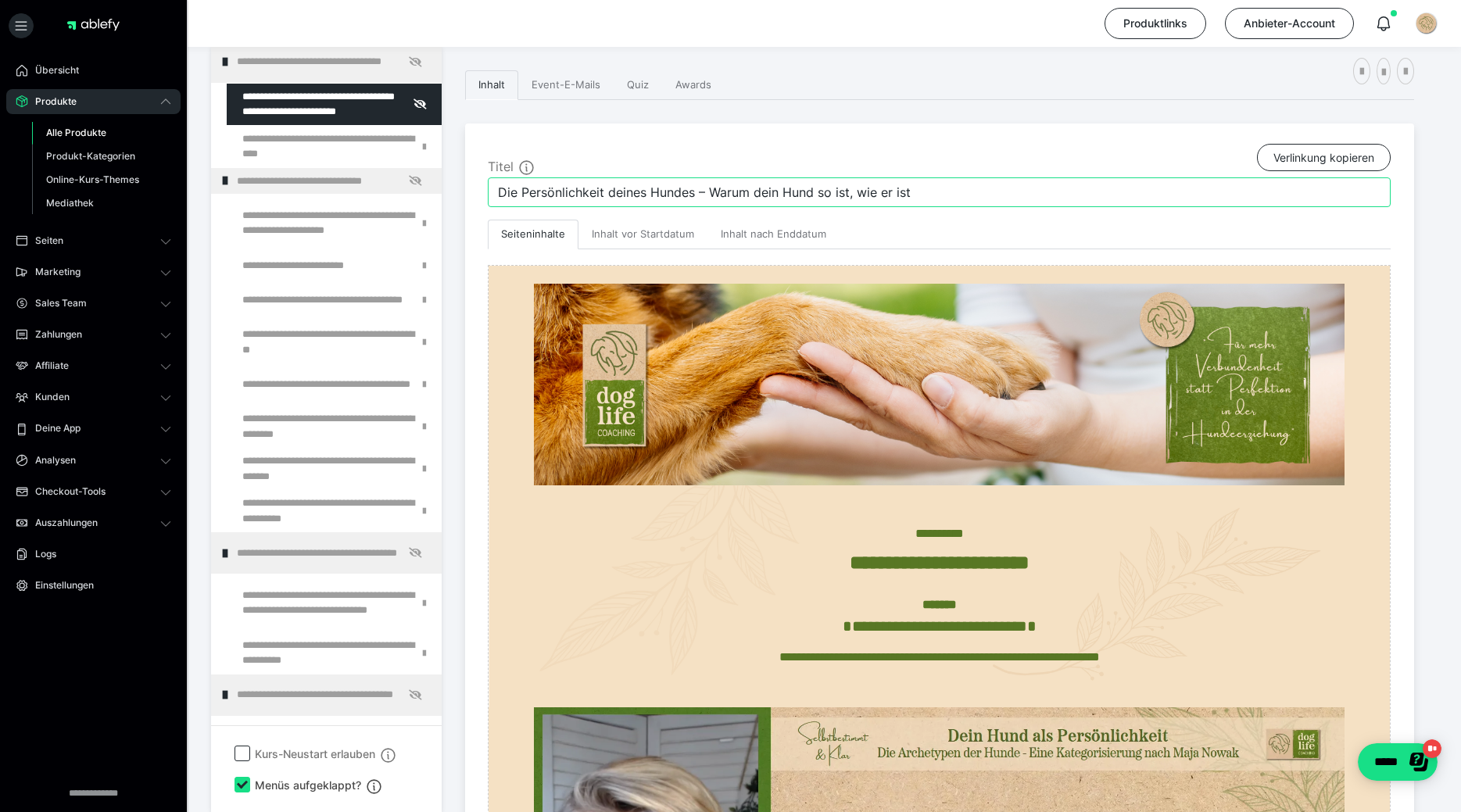 type on "Die Persönlichkeit deines Hundes – Warum dein Hund so ist, wie er ist" 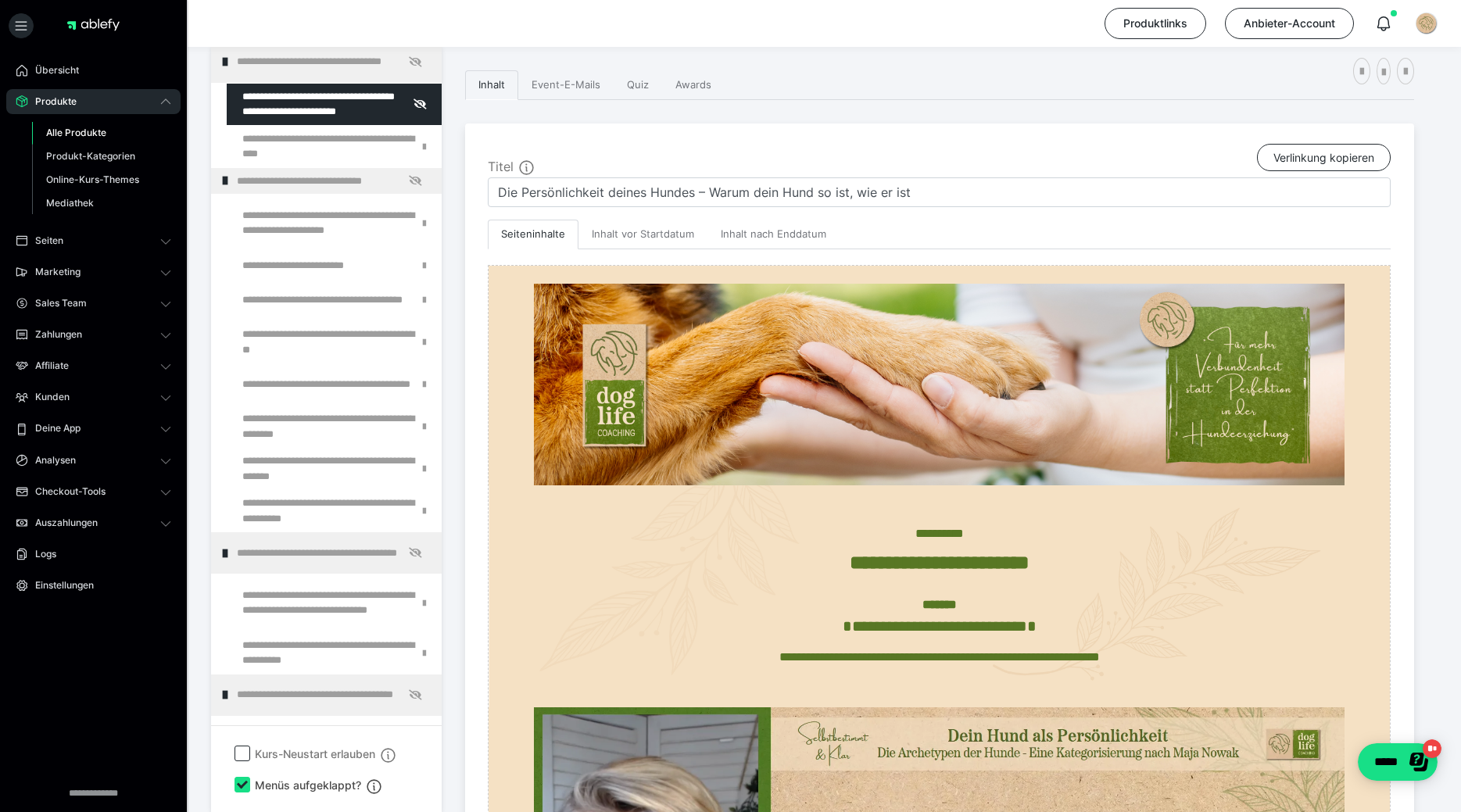 click on "Inhalt Event-E-Mails Quiz Awards" at bounding box center (940, 85) 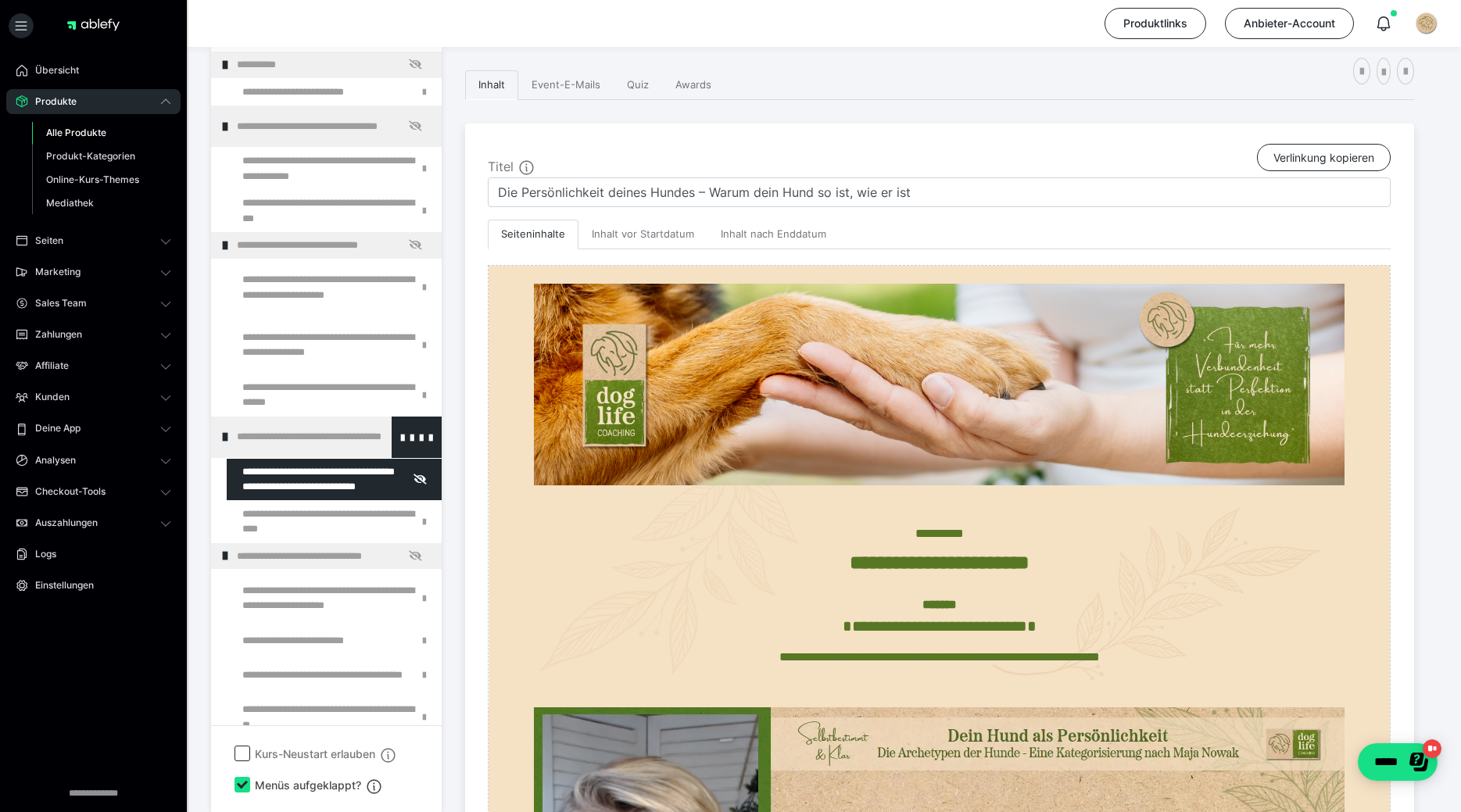 scroll, scrollTop: 319, scrollLeft: 0, axis: vertical 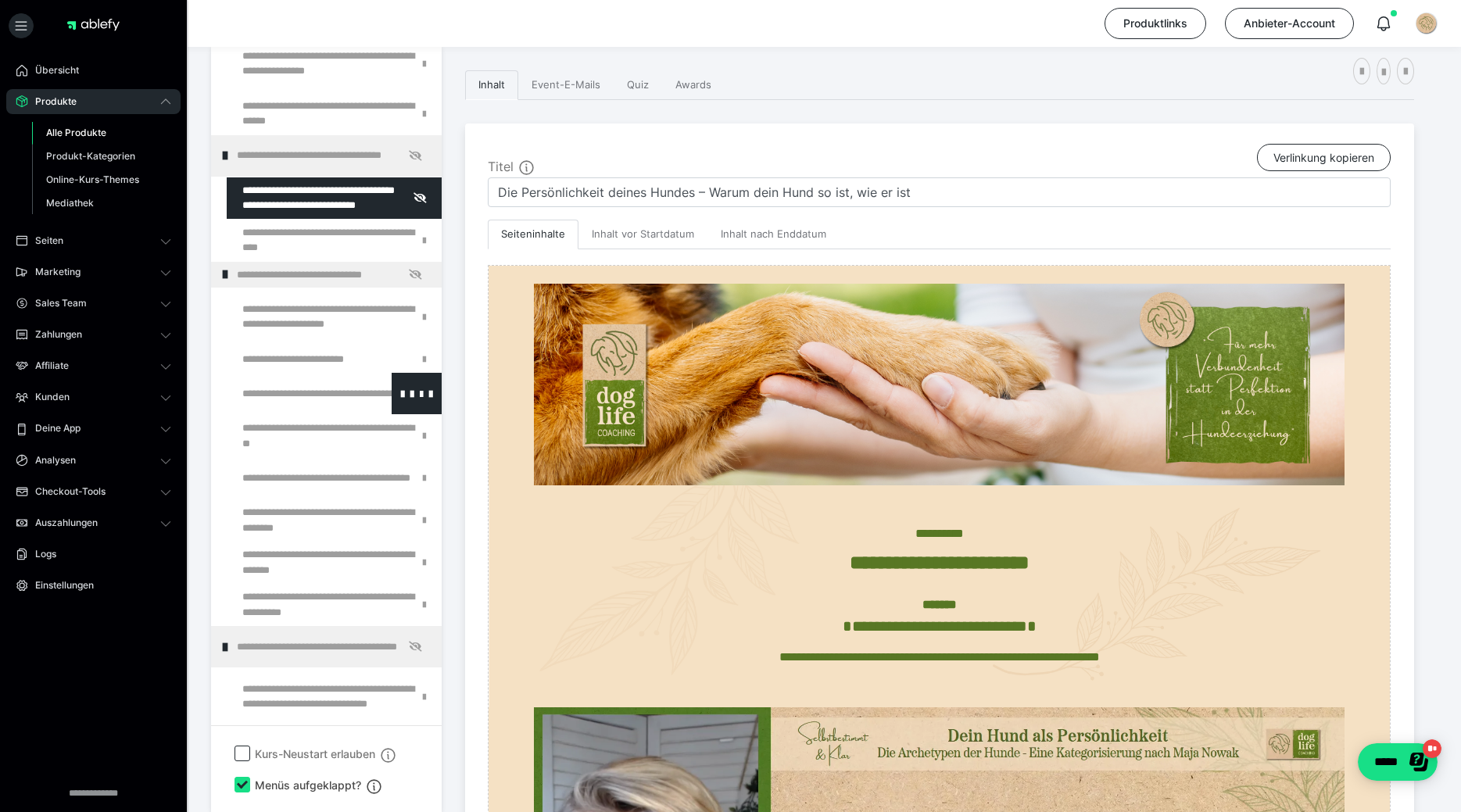 click at bounding box center [293, 393] 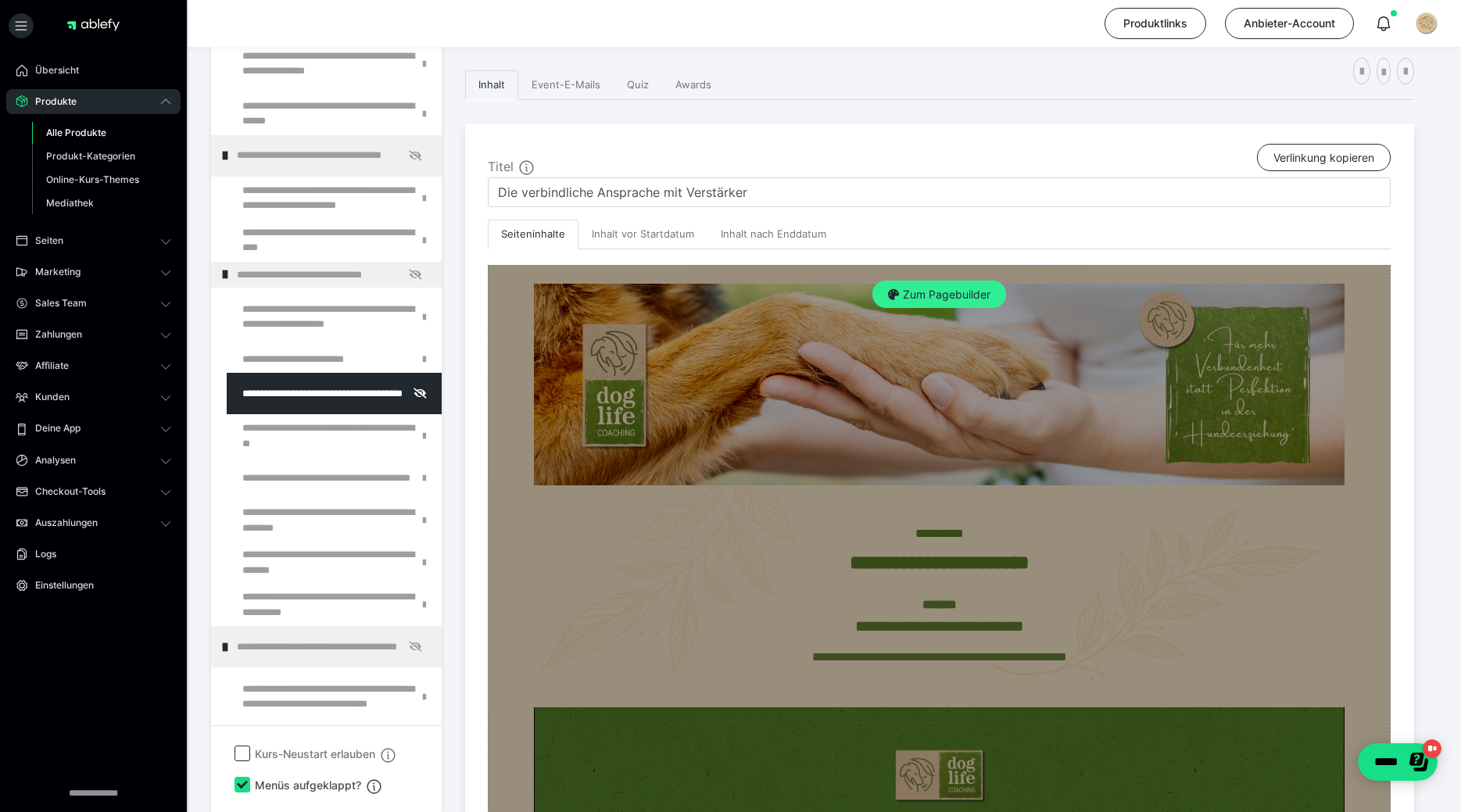 click on "Zum Pagebuilder" at bounding box center [939, 295] 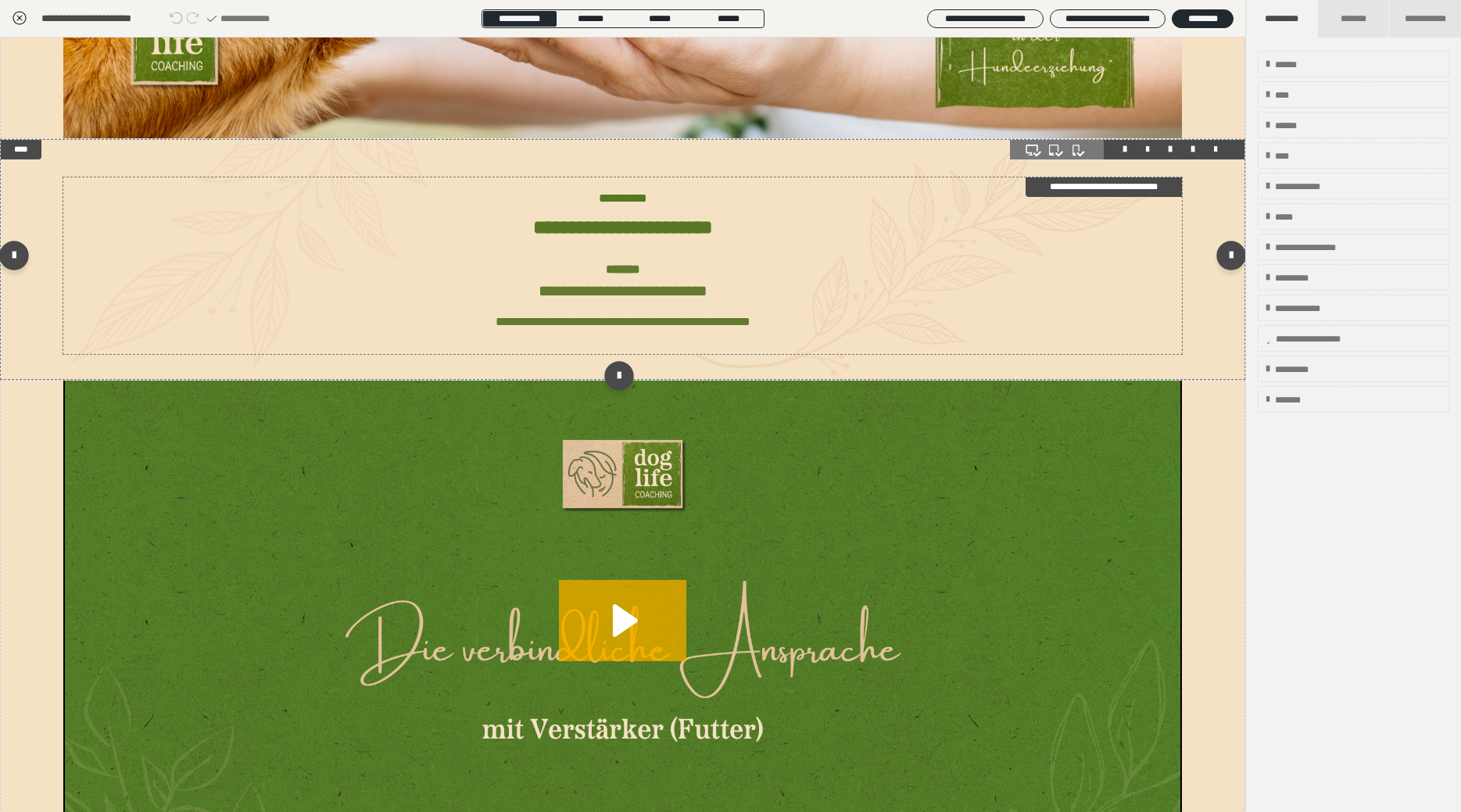 scroll, scrollTop: 281, scrollLeft: 0, axis: vertical 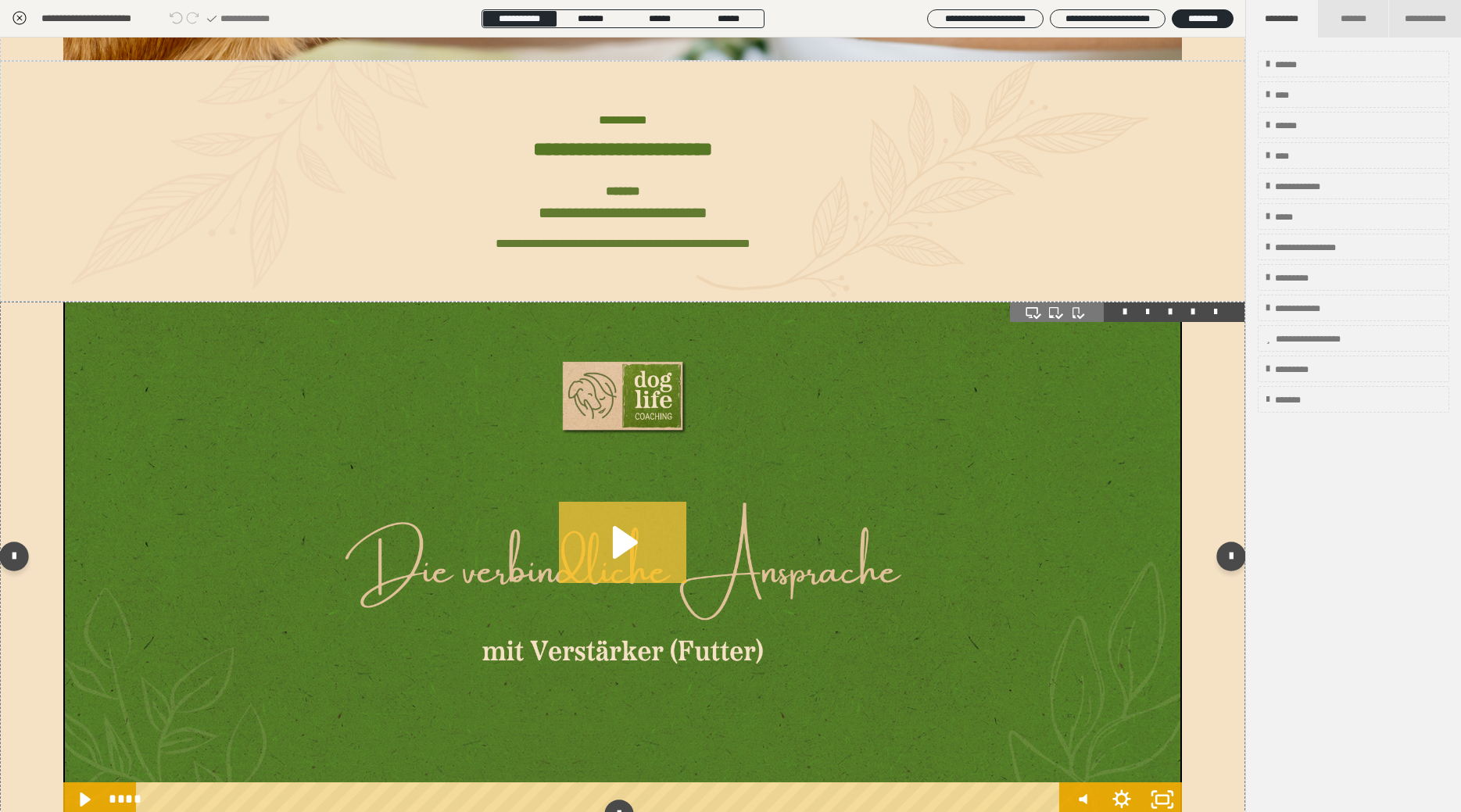 click 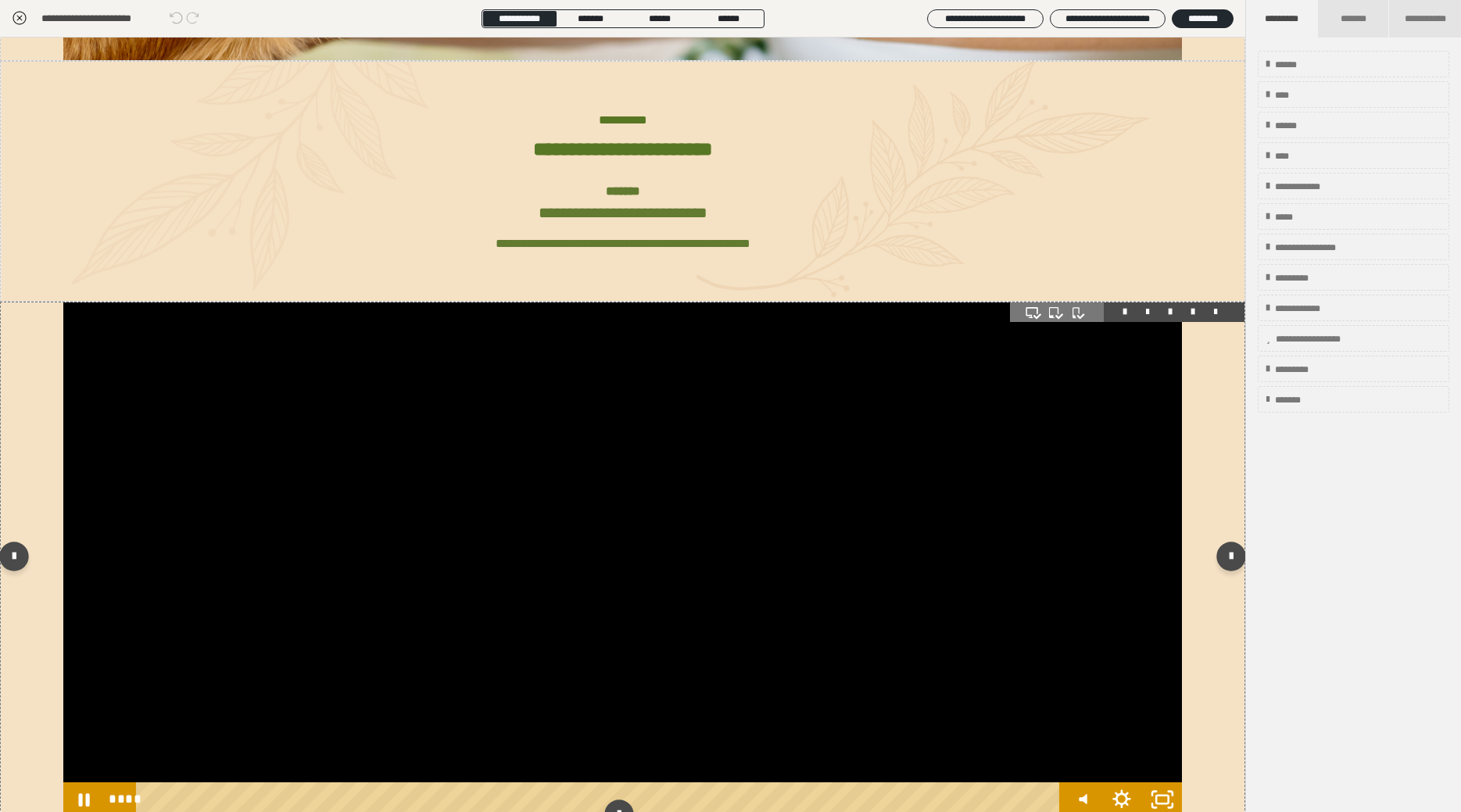 type 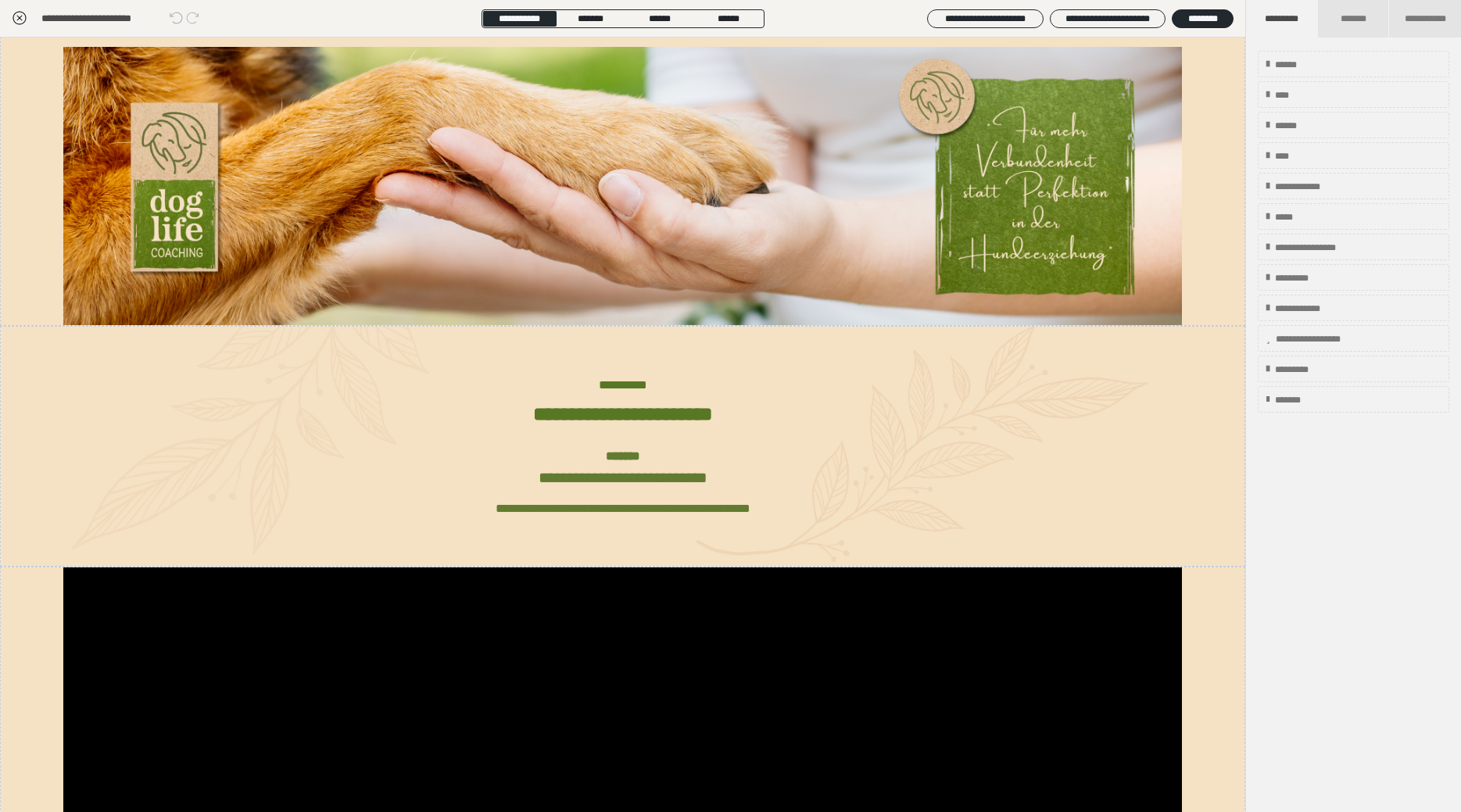 scroll, scrollTop: 0, scrollLeft: 0, axis: both 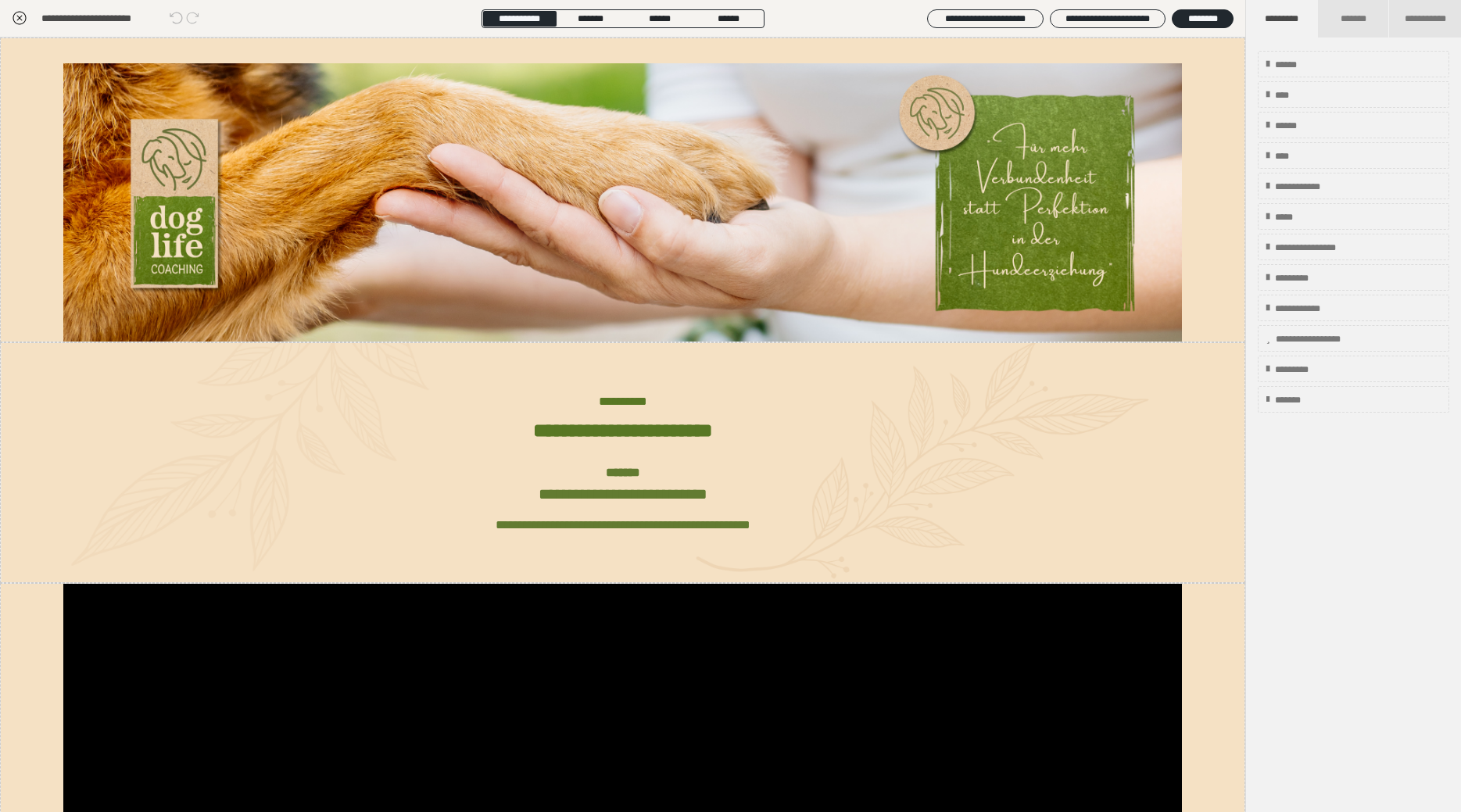 click 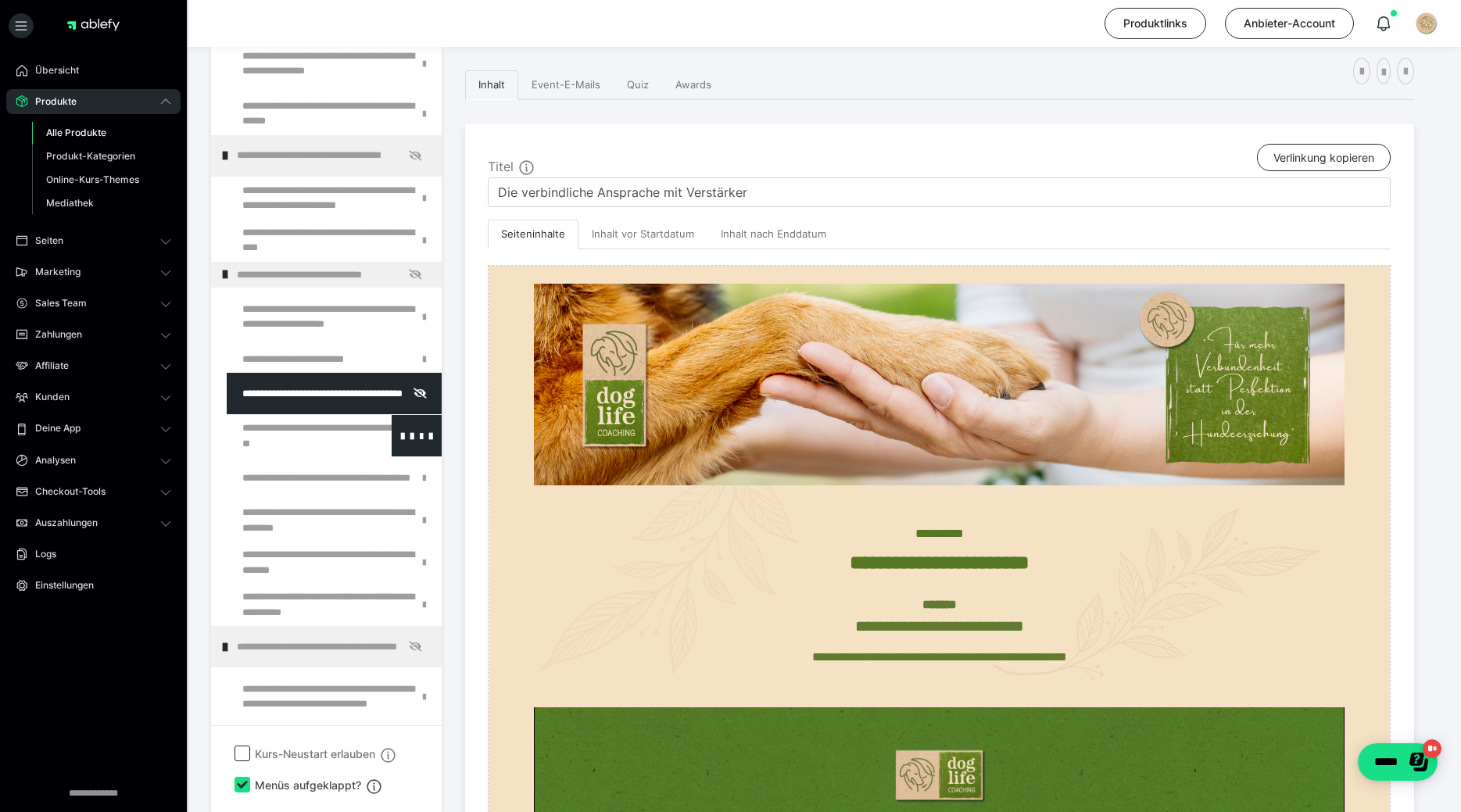 click at bounding box center (293, 435) 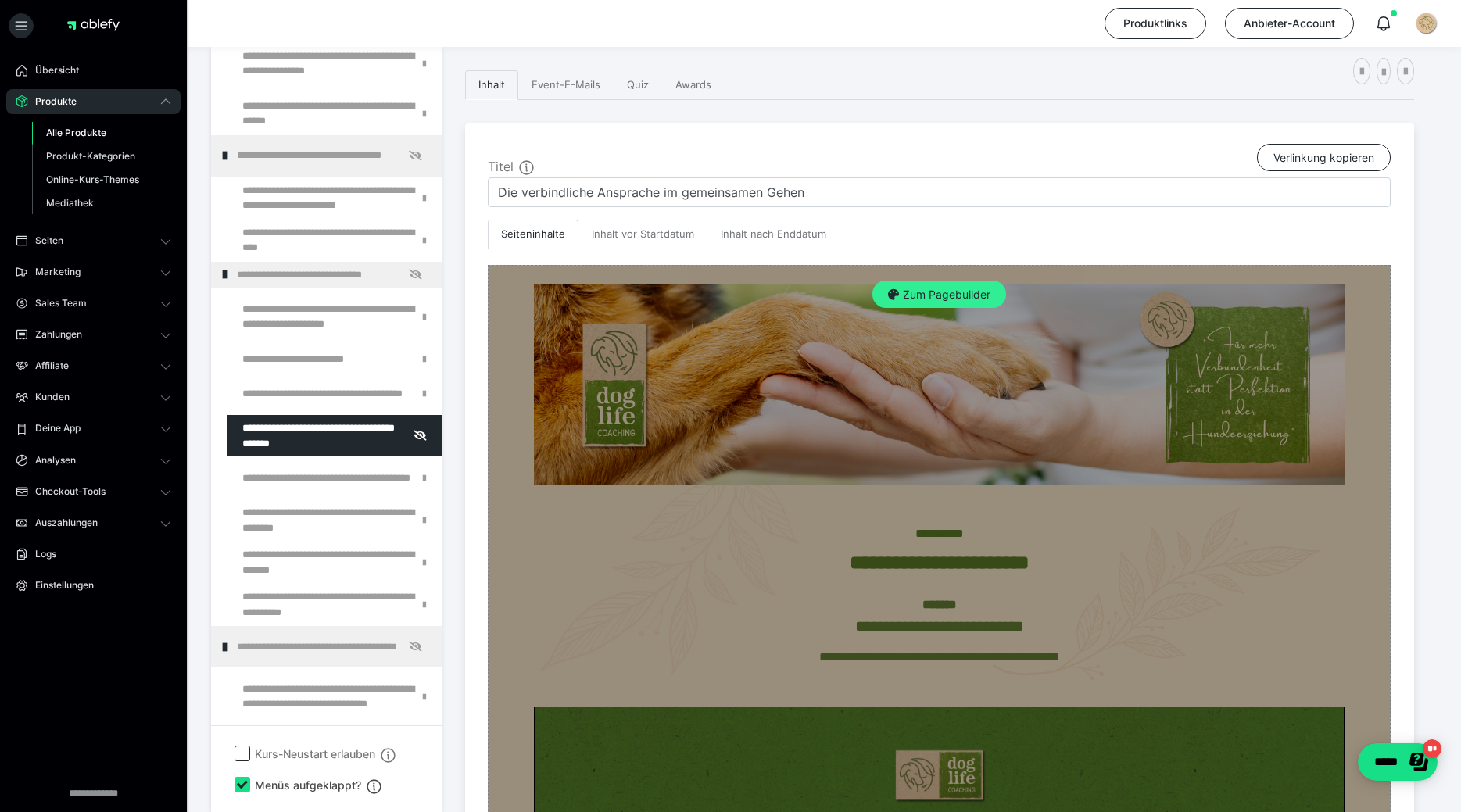 click on "Zum Pagebuilder" at bounding box center (939, 295) 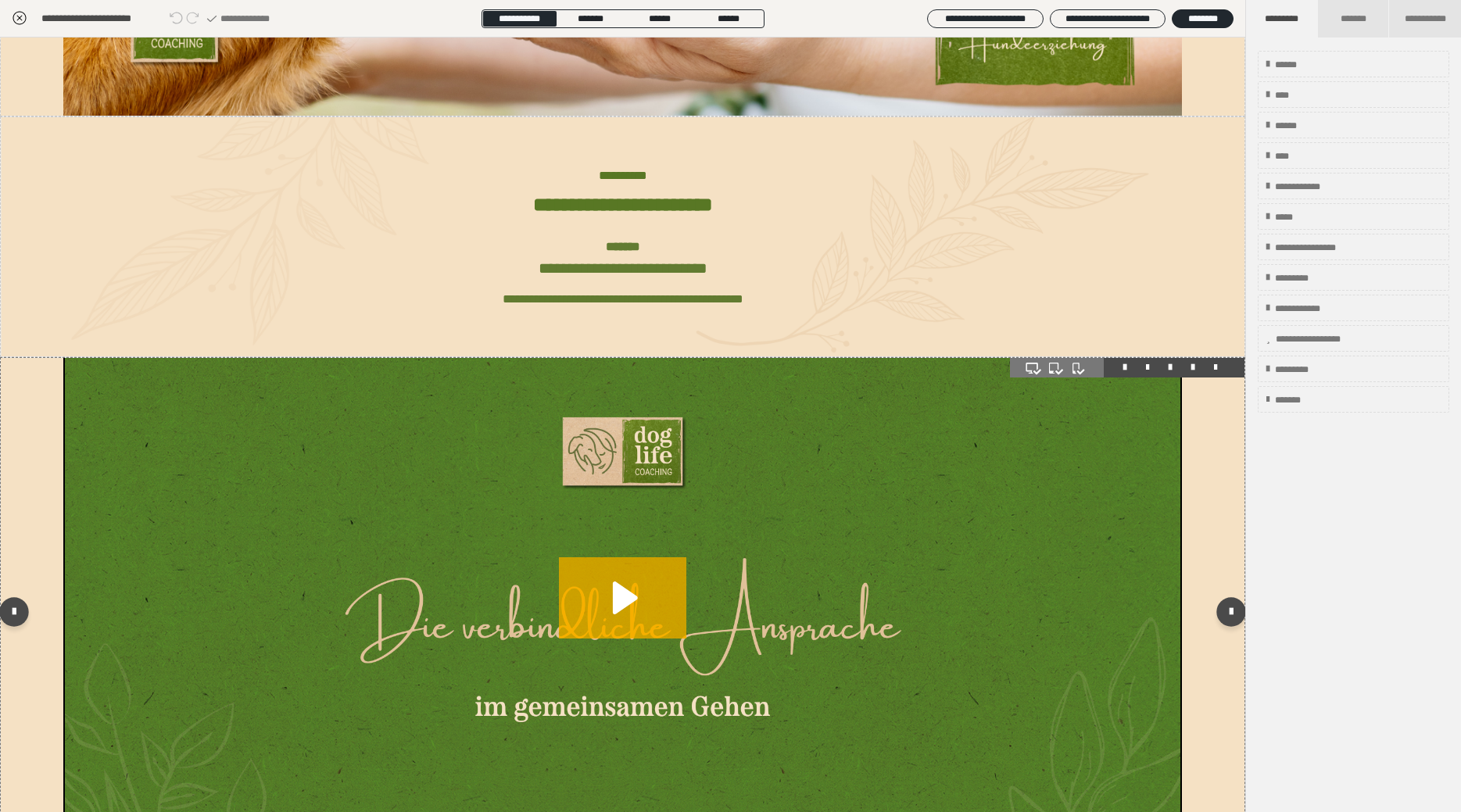 scroll, scrollTop: 375, scrollLeft: 0, axis: vertical 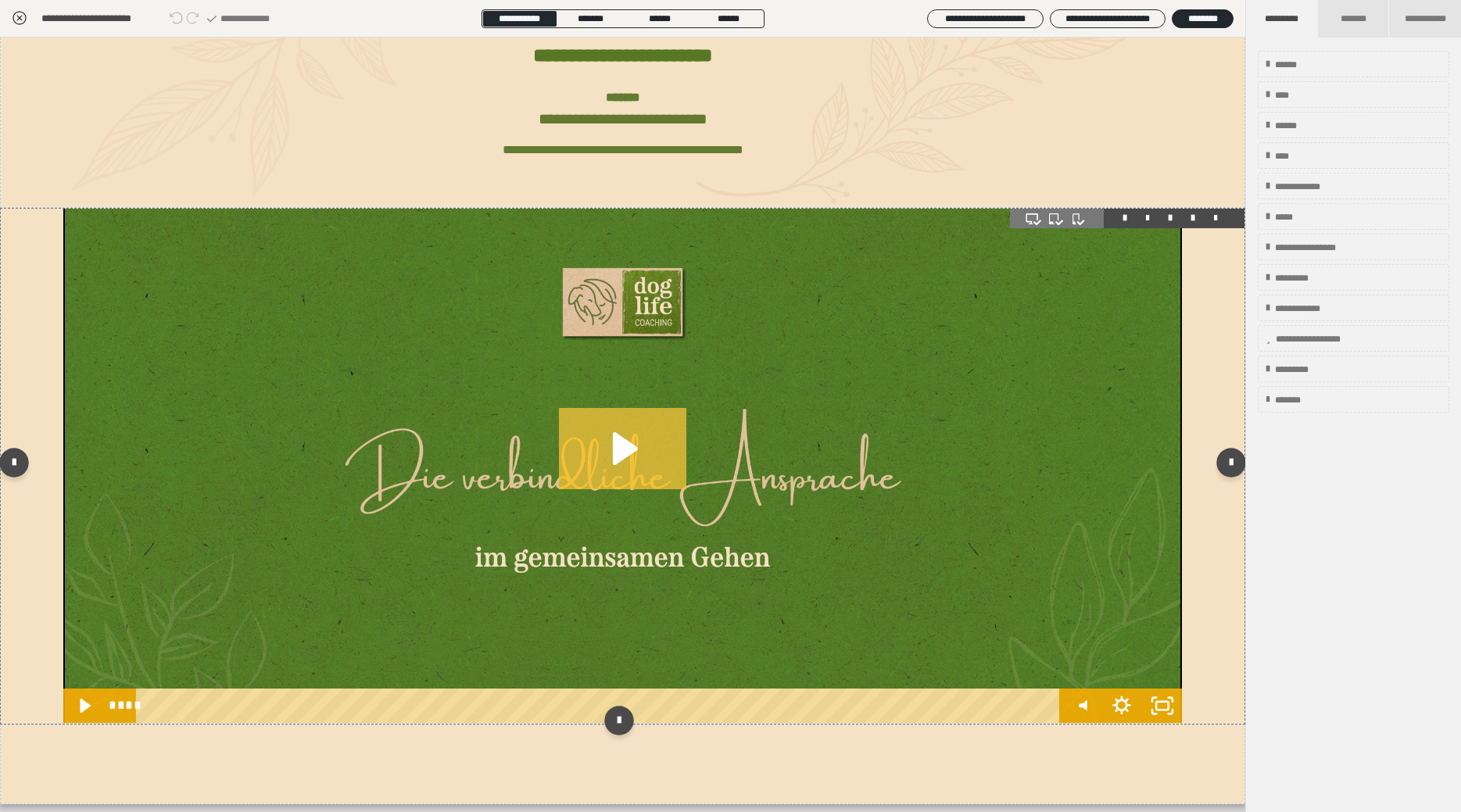 click 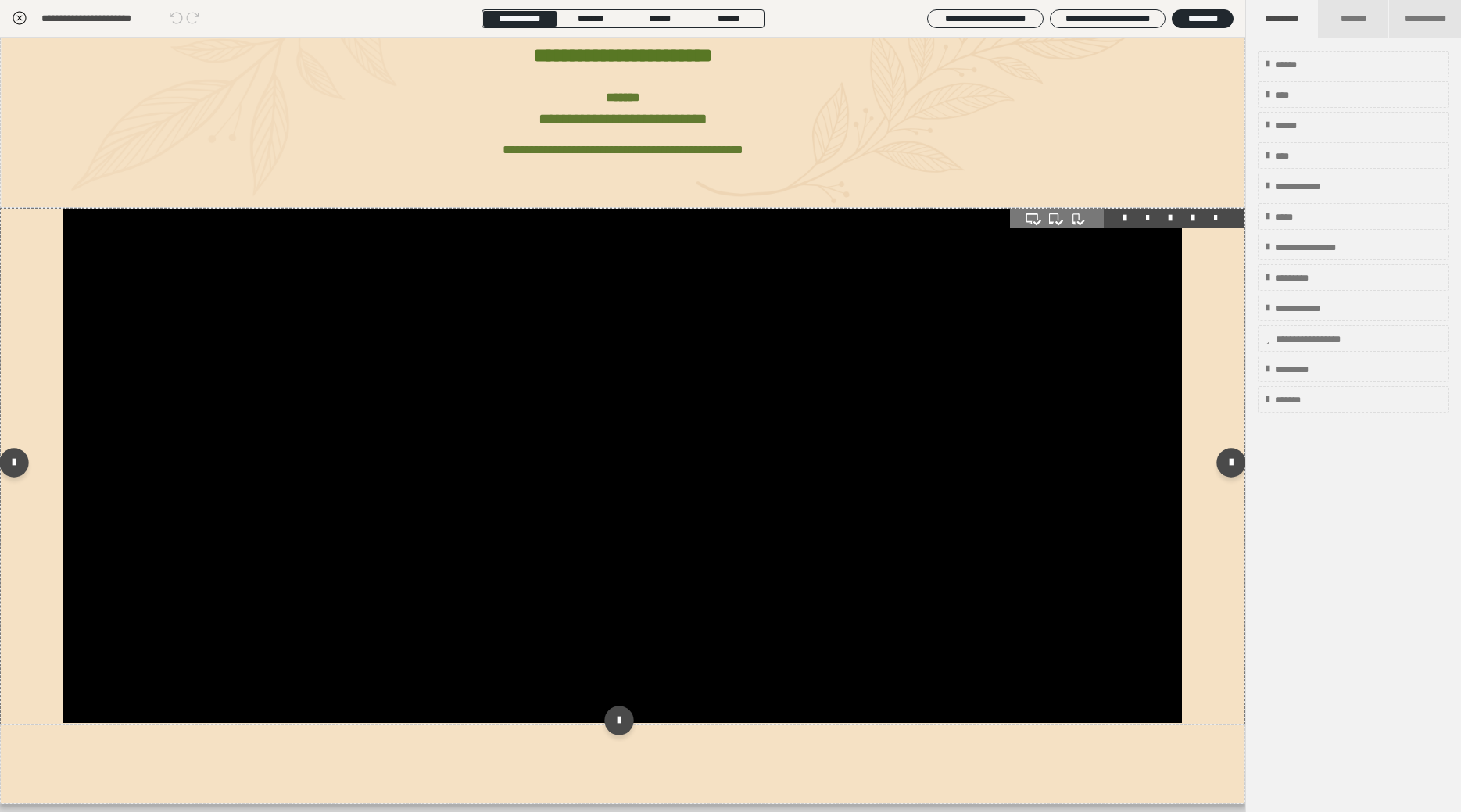 click 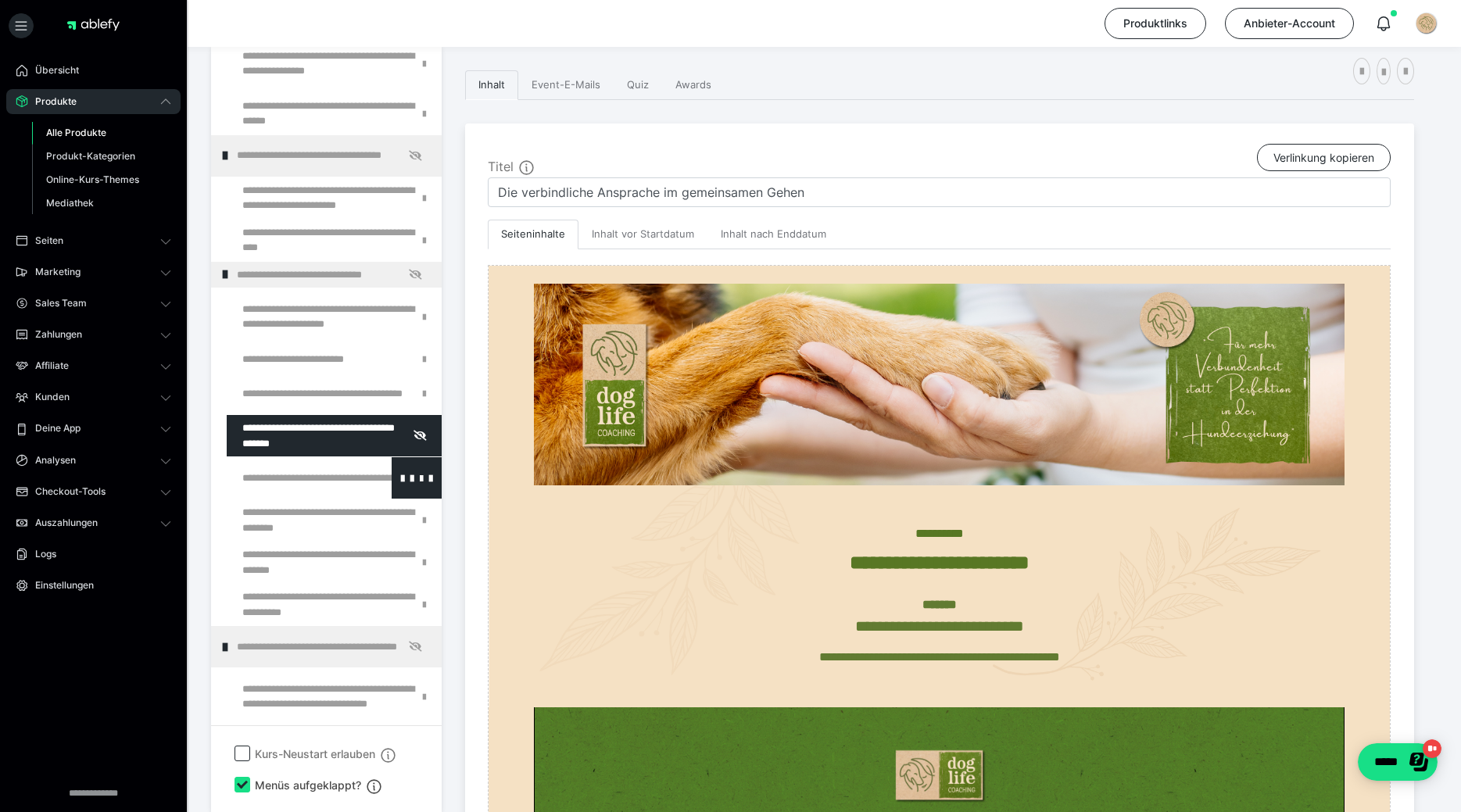 click at bounding box center (293, 478) 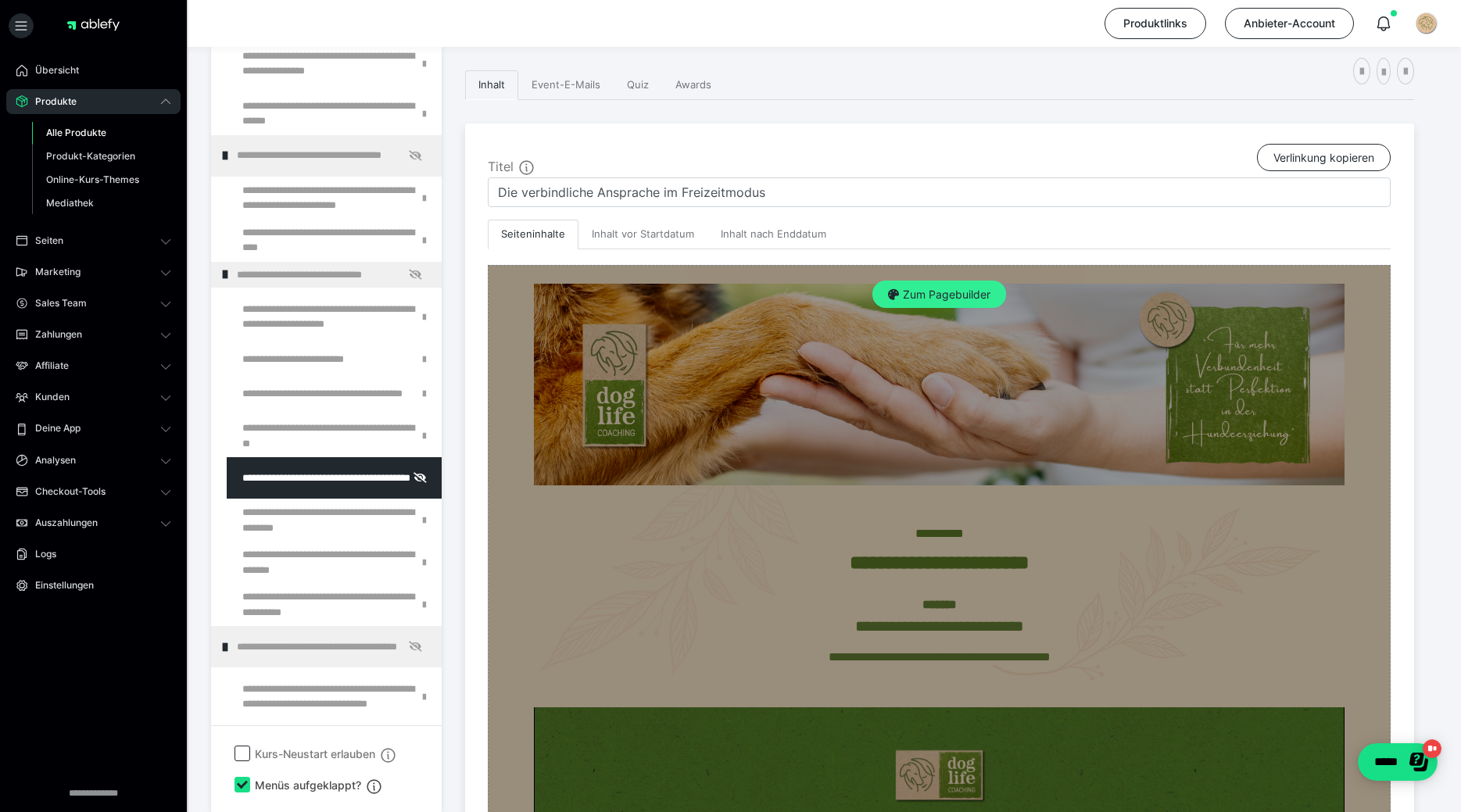 click on "Zum Pagebuilder" at bounding box center [939, 295] 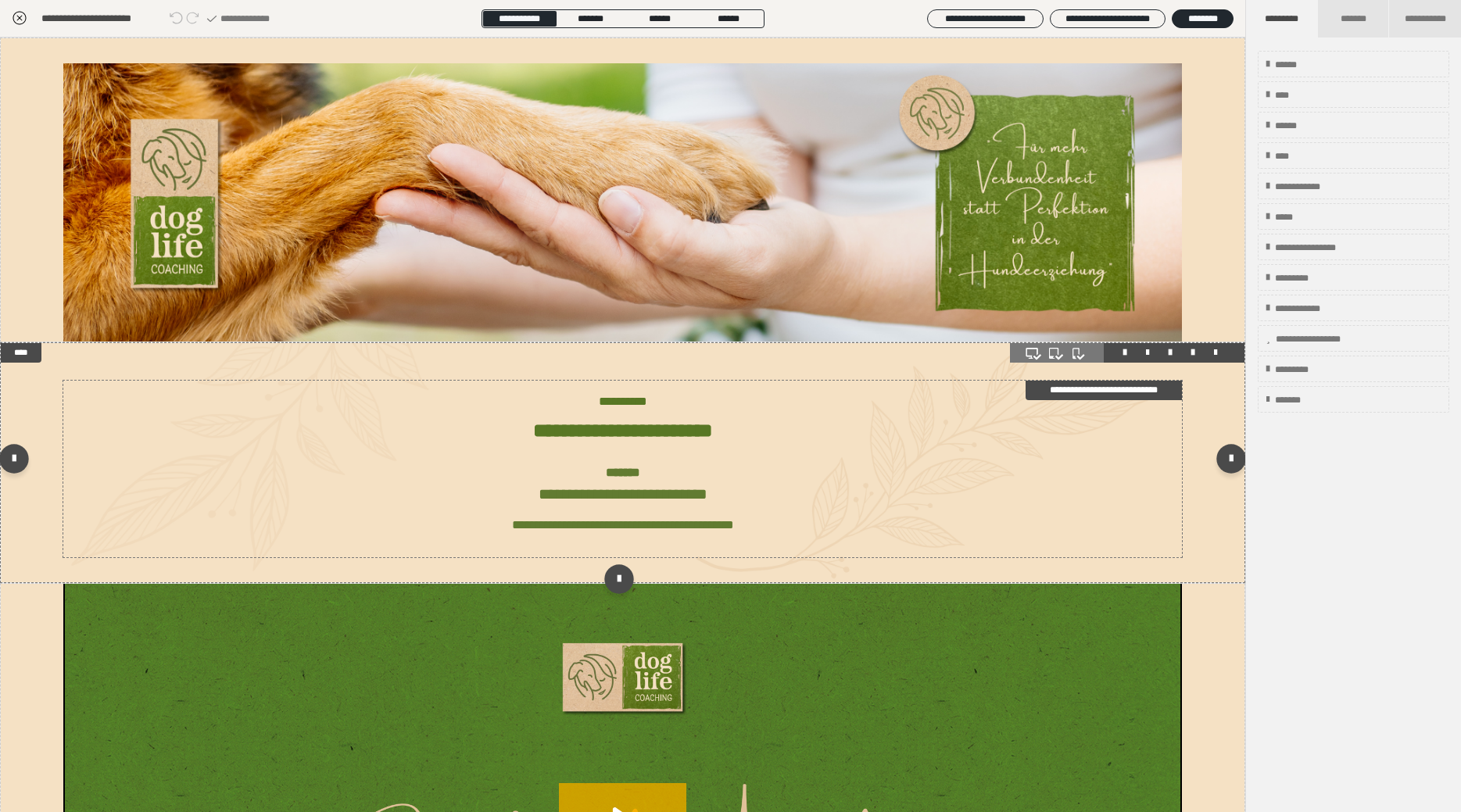 scroll, scrollTop: 375, scrollLeft: 0, axis: vertical 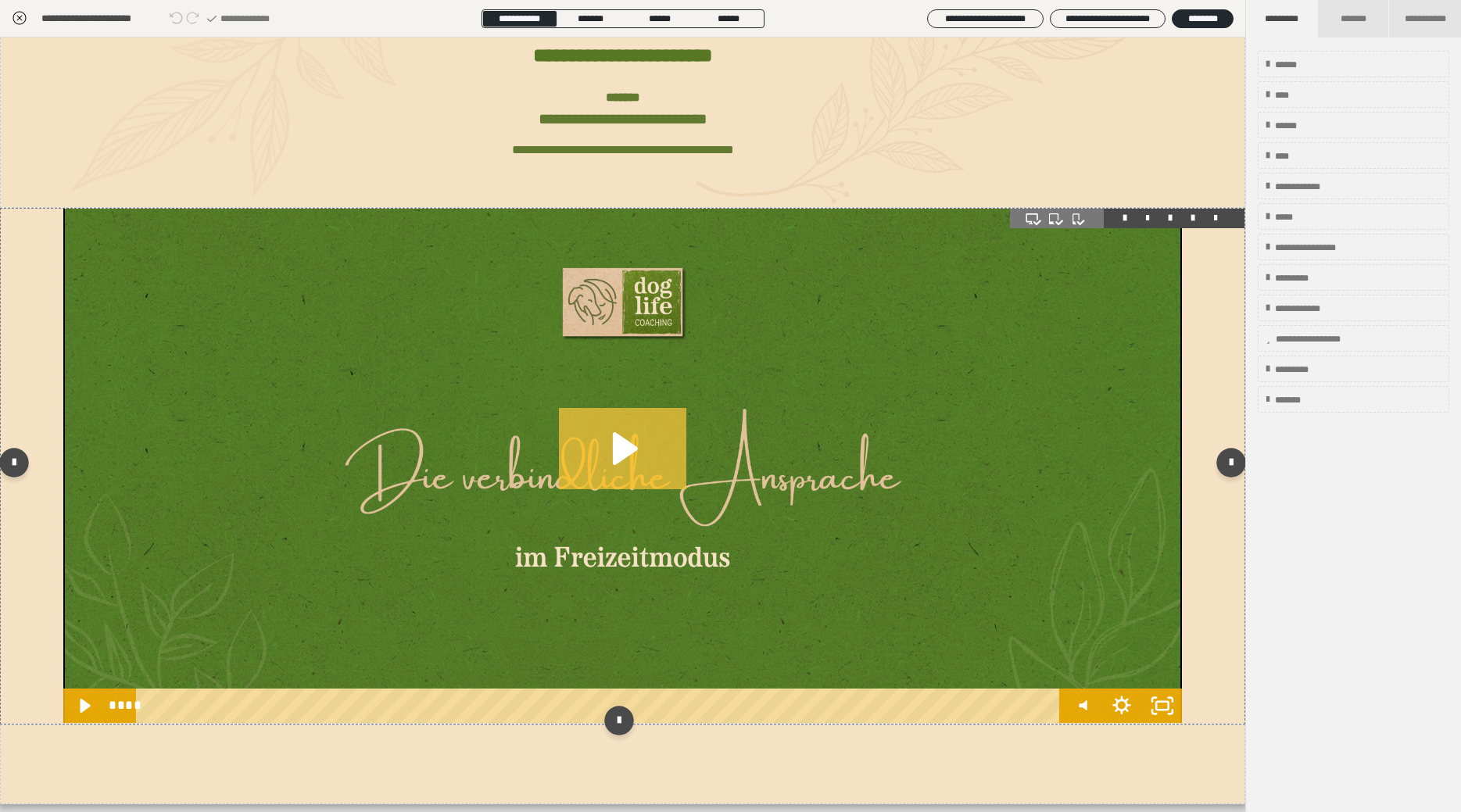 click 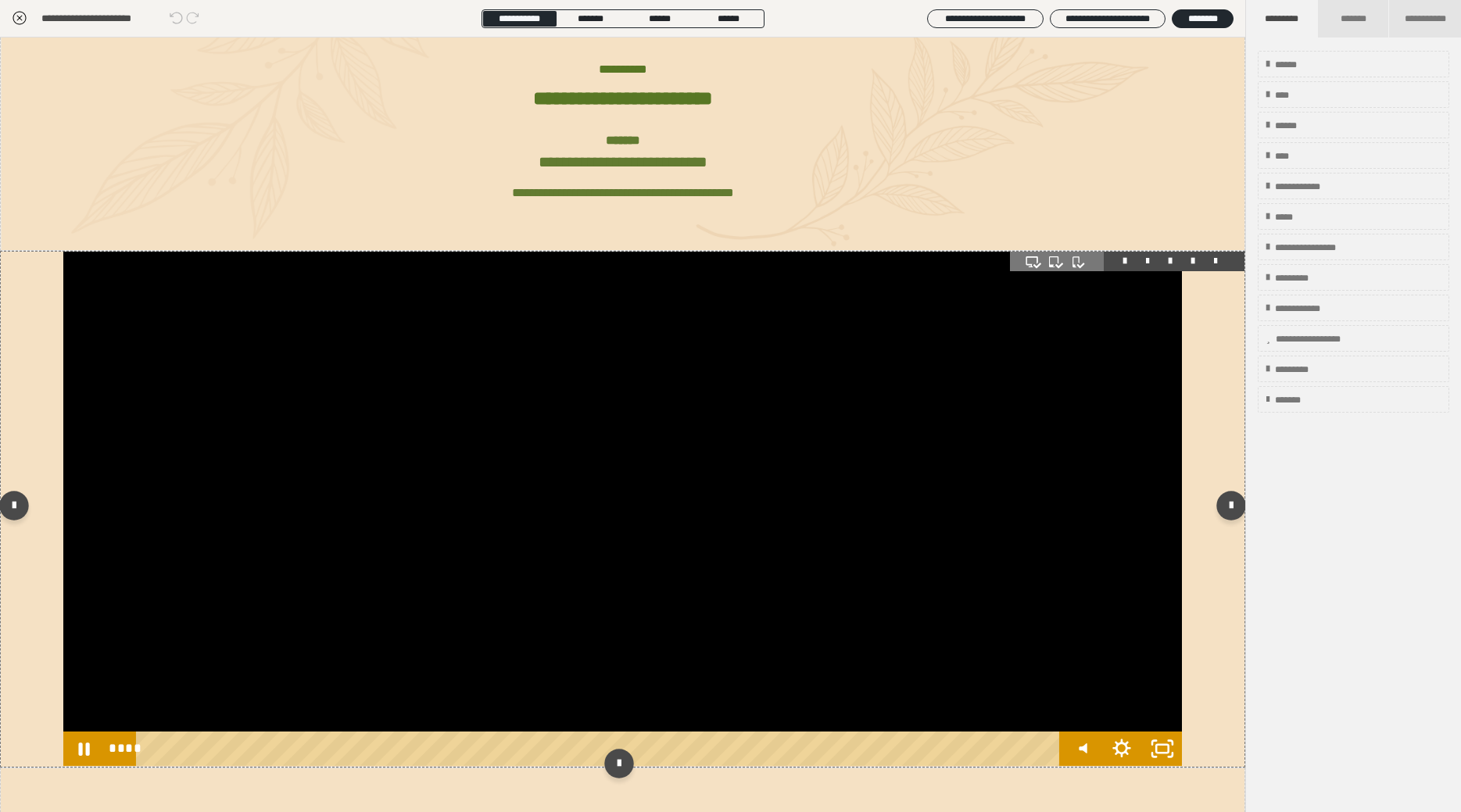 scroll, scrollTop: 331, scrollLeft: 0, axis: vertical 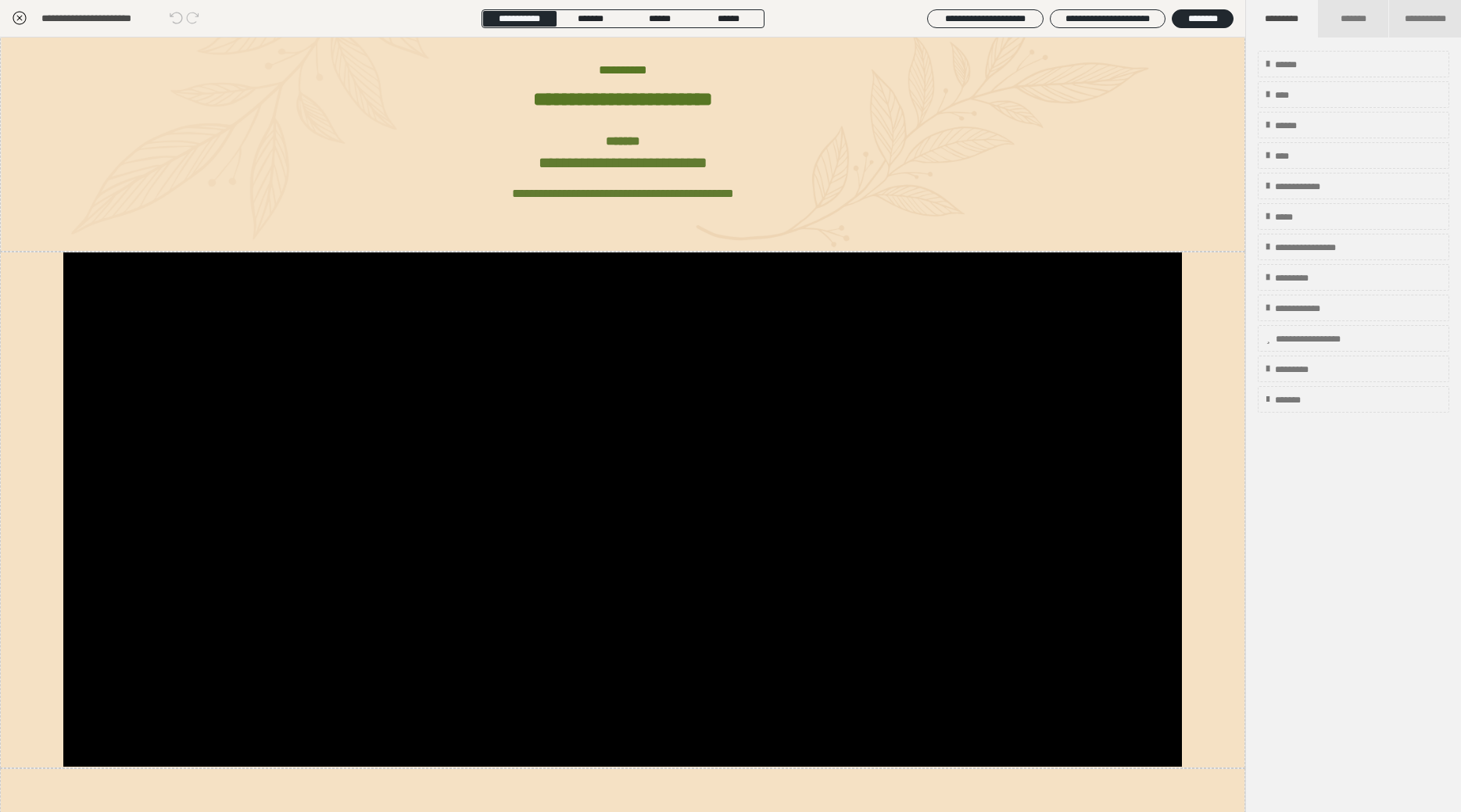 click 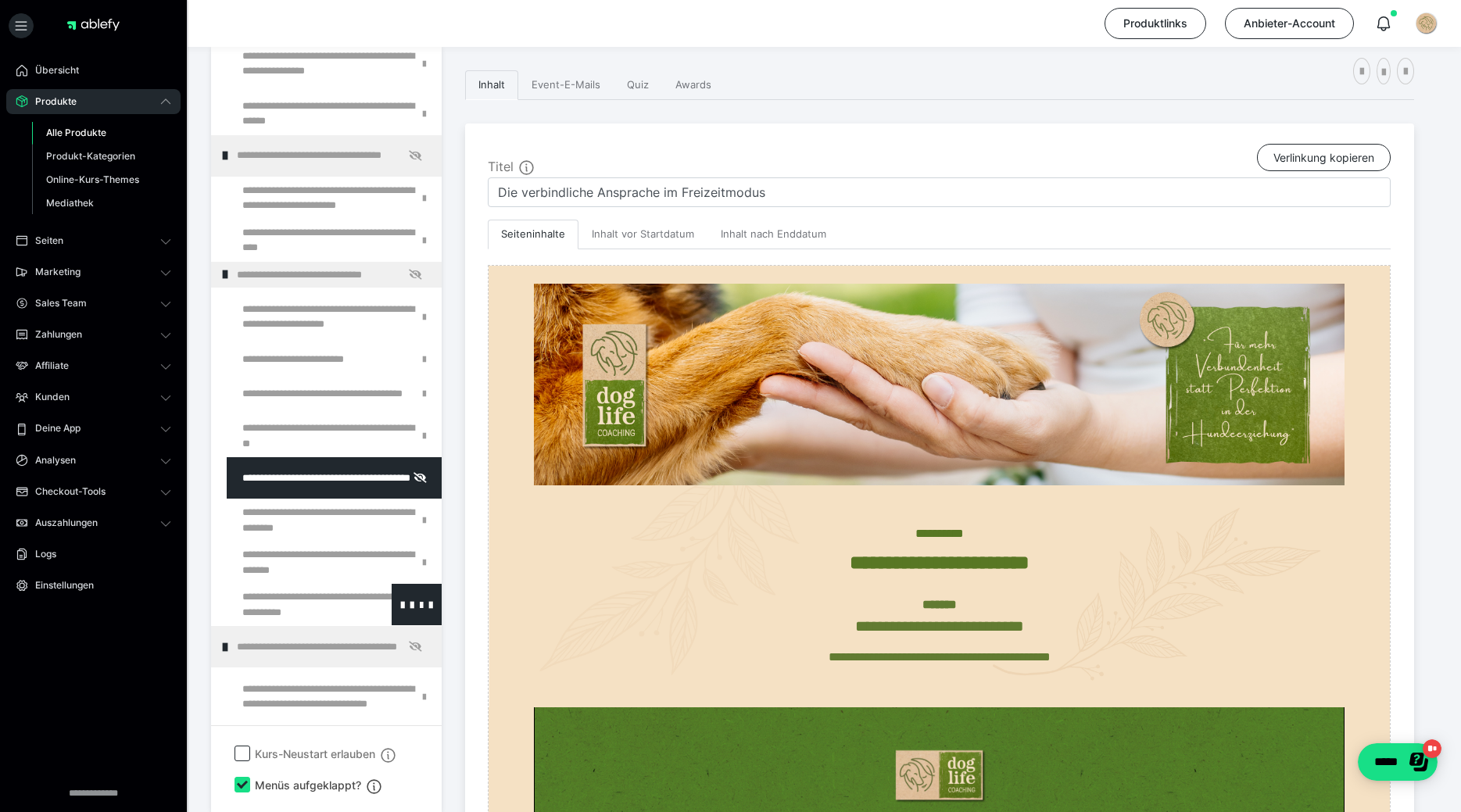 scroll, scrollTop: 585, scrollLeft: 0, axis: vertical 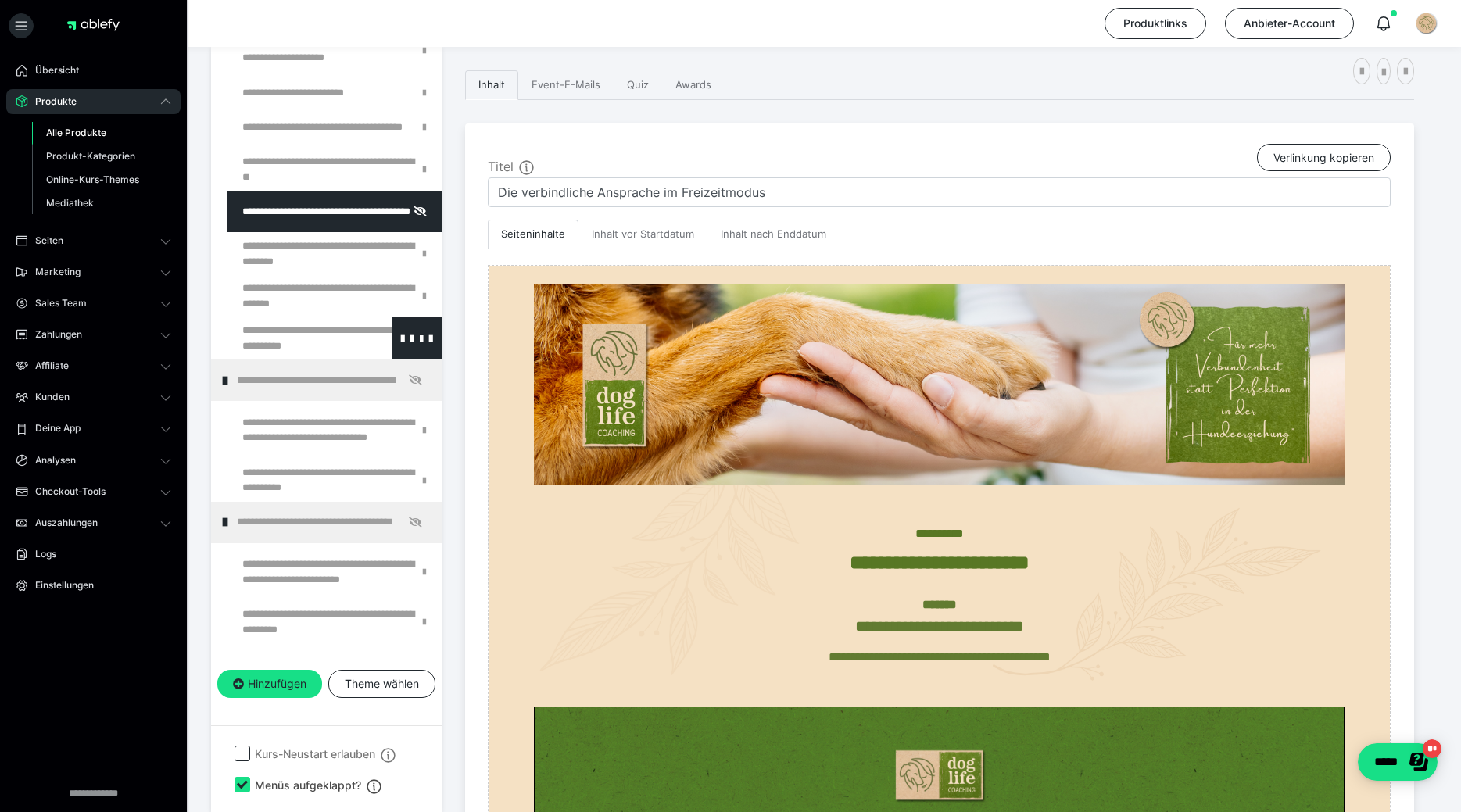 click at bounding box center [293, 338] 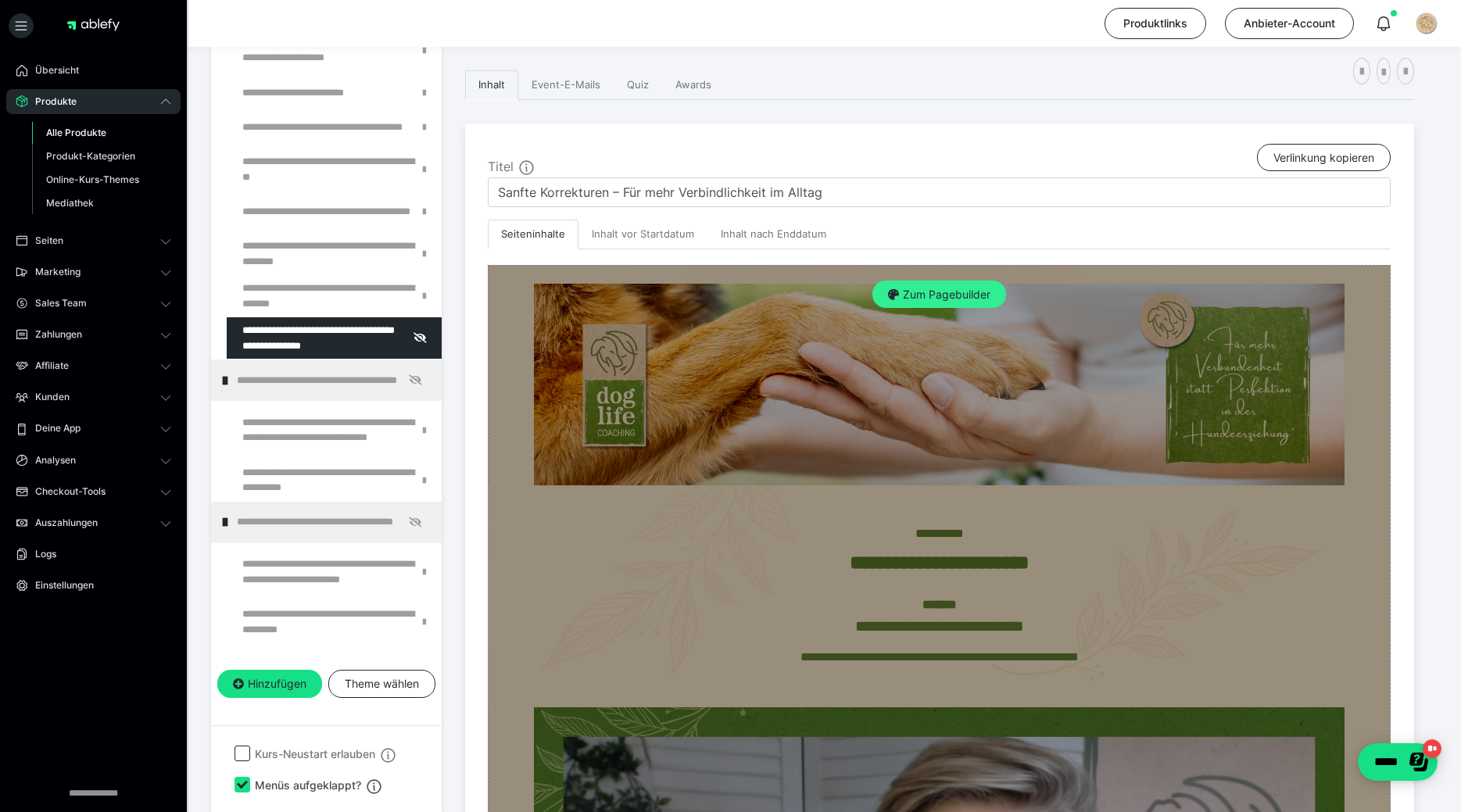 click on "Zum Pagebuilder" at bounding box center [939, 295] 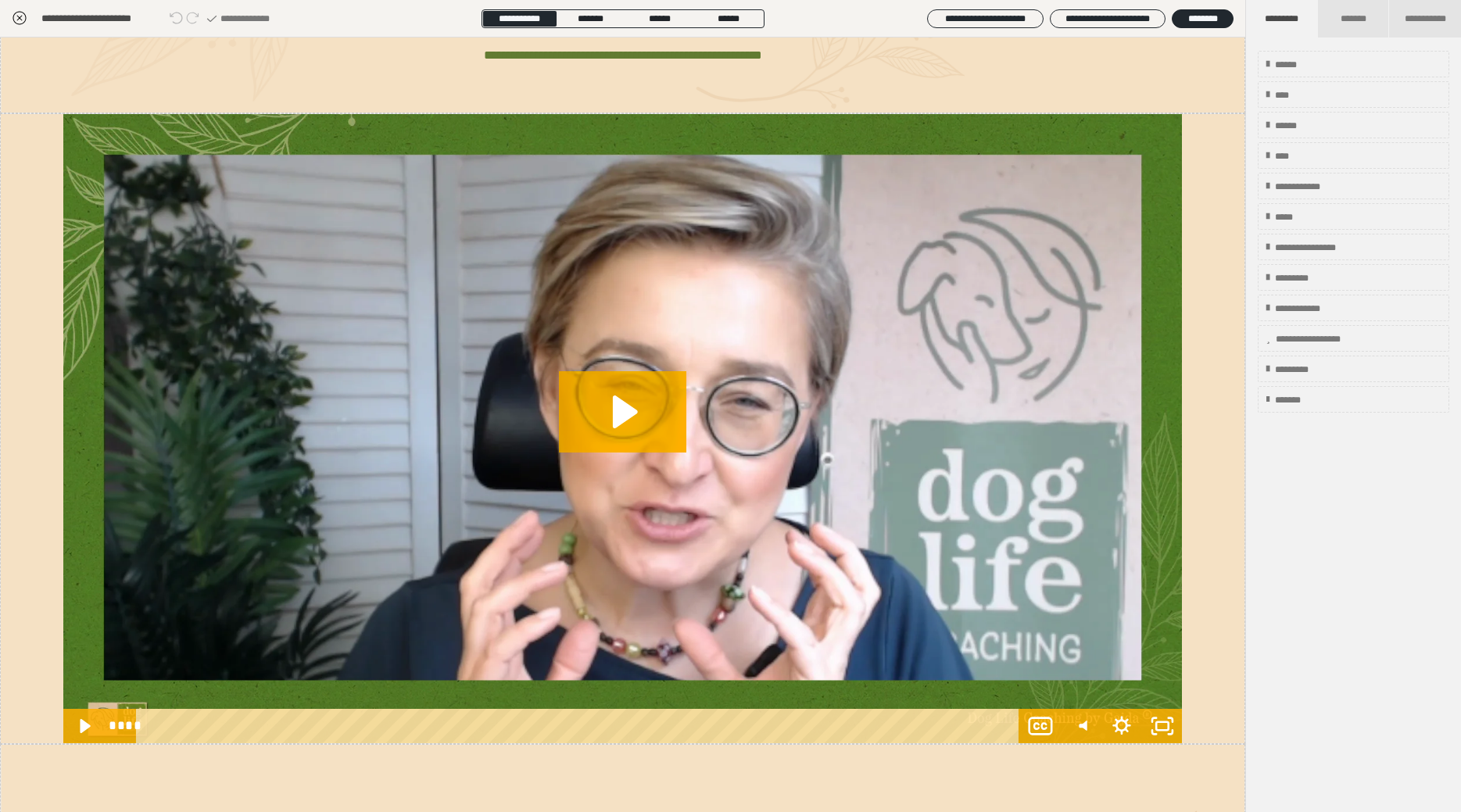 scroll, scrollTop: 563, scrollLeft: 0, axis: vertical 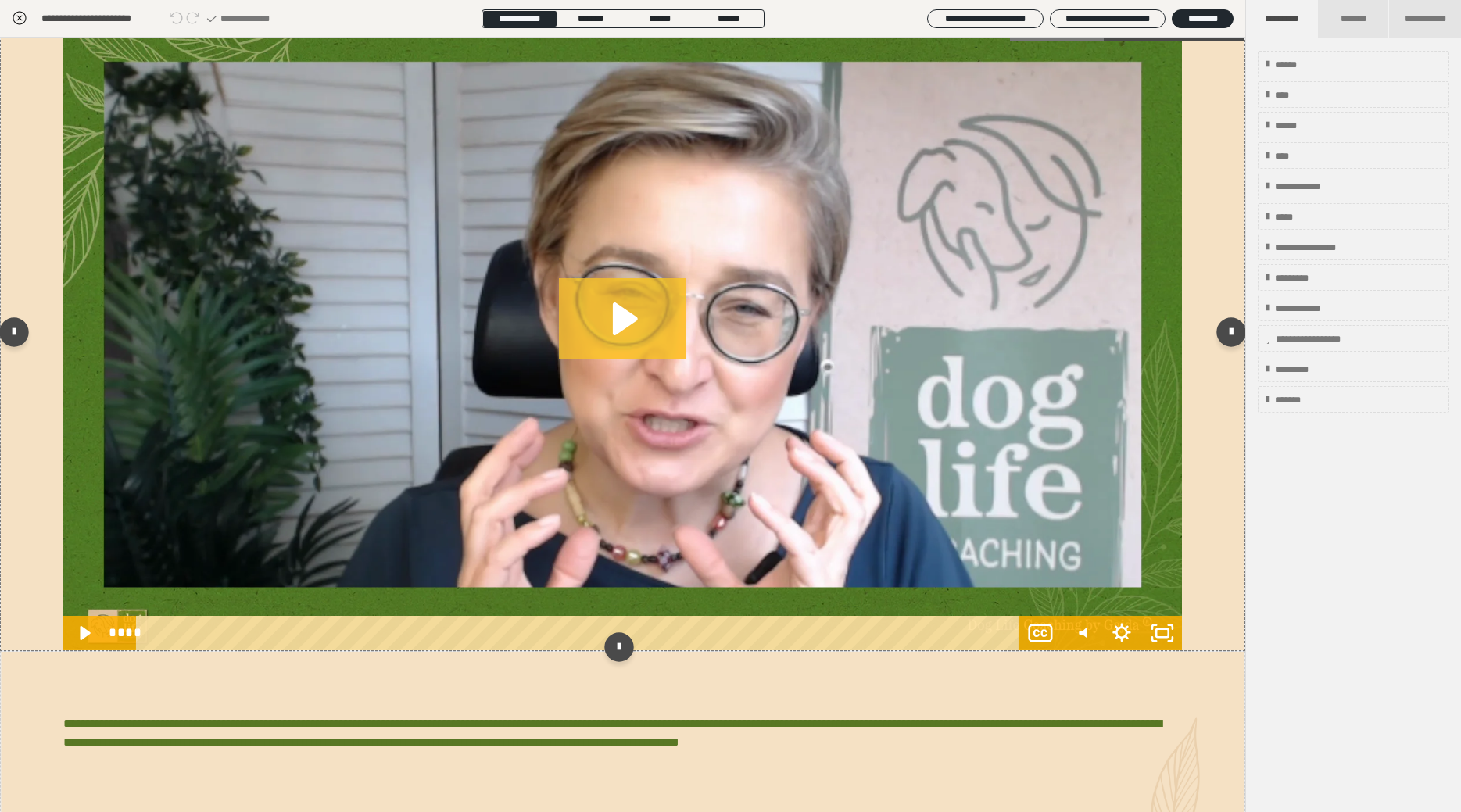 click 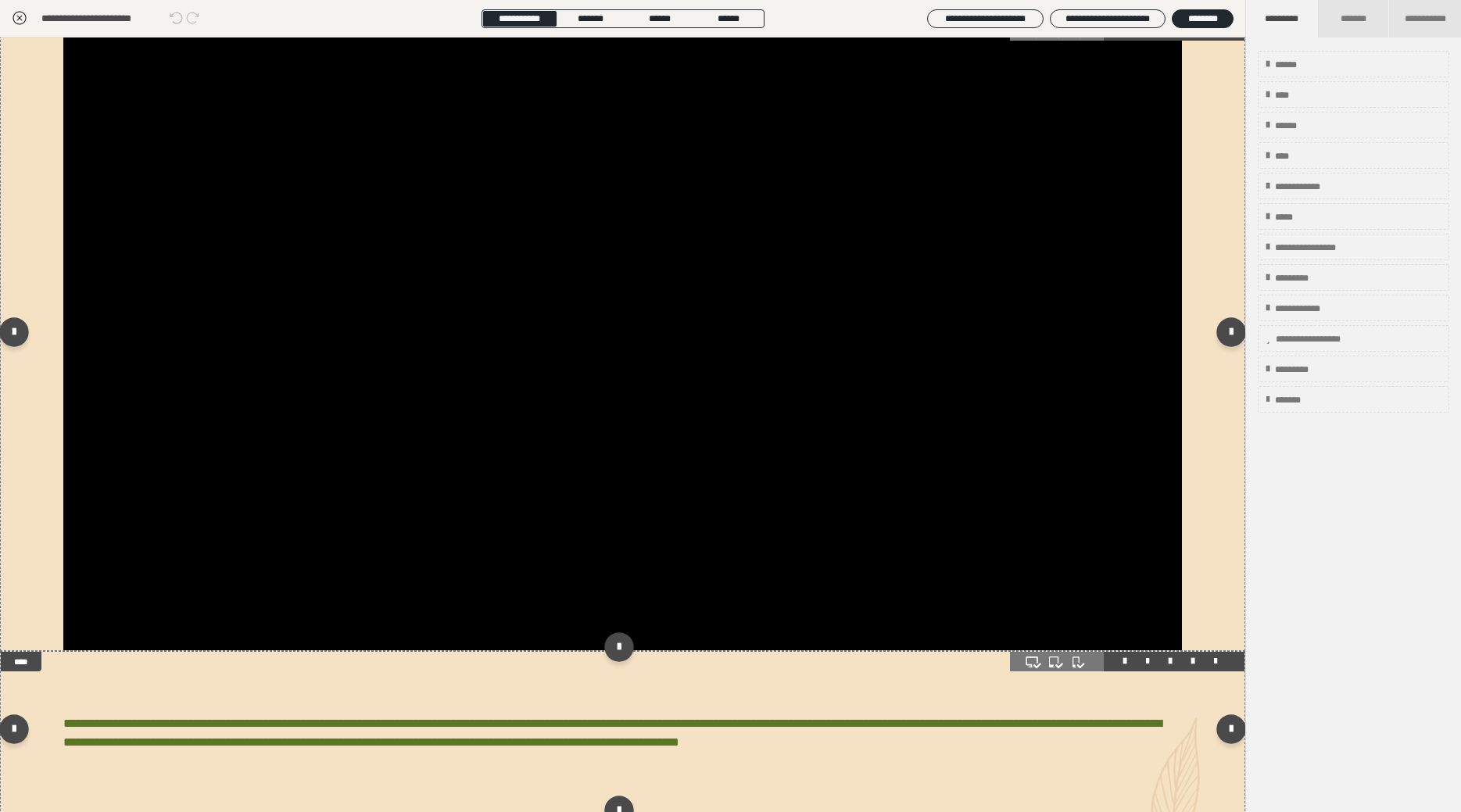 type 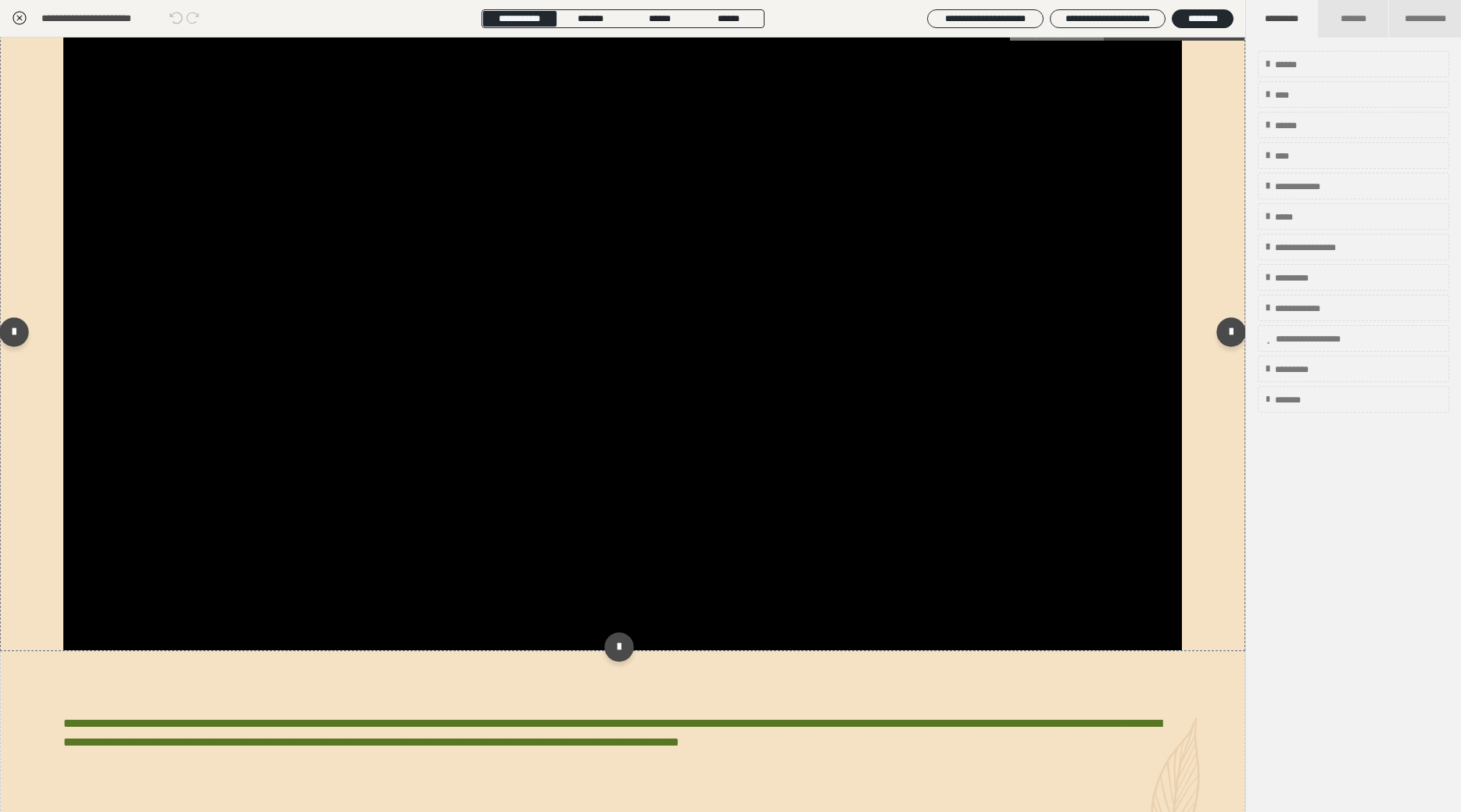 click 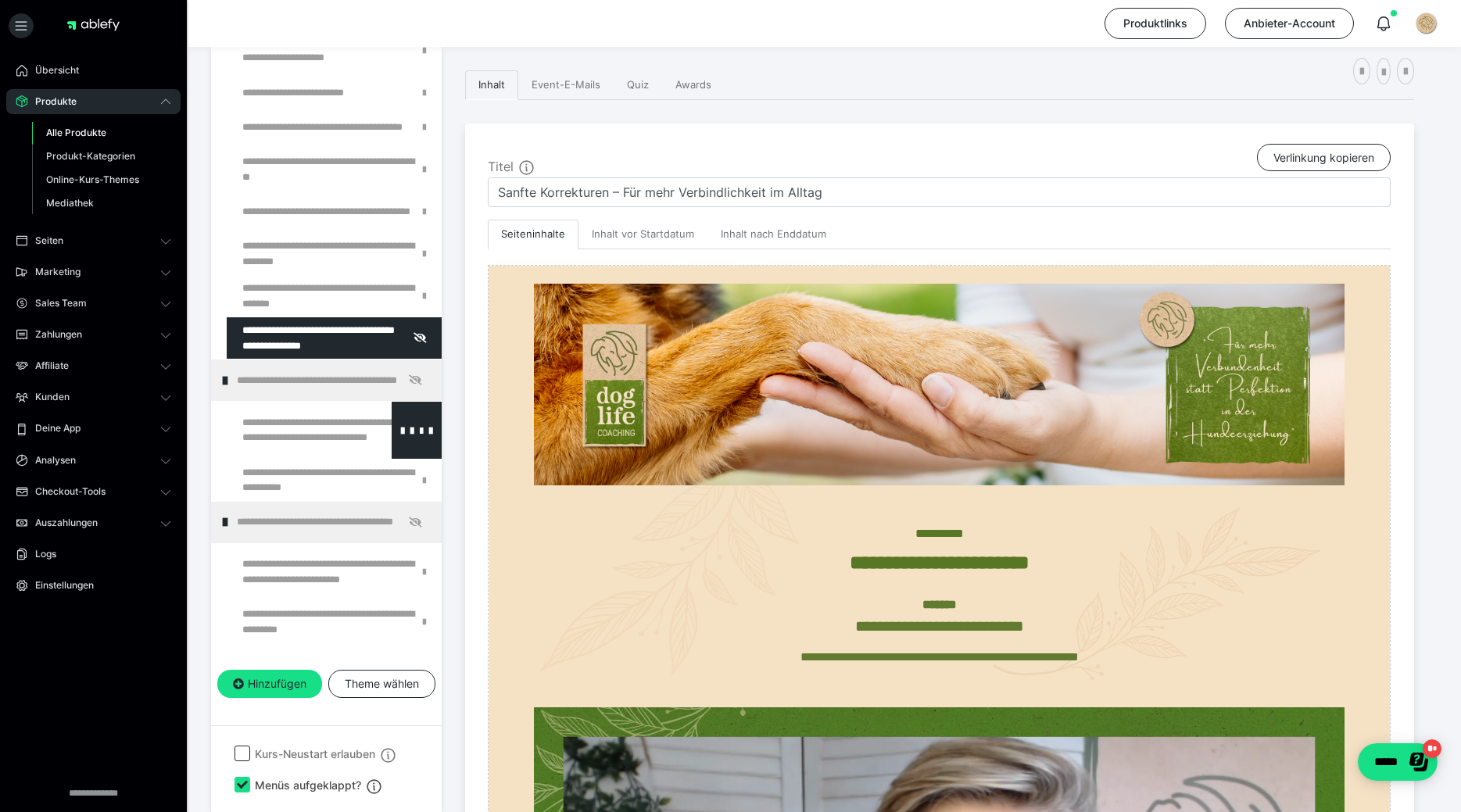 click at bounding box center (293, 430) 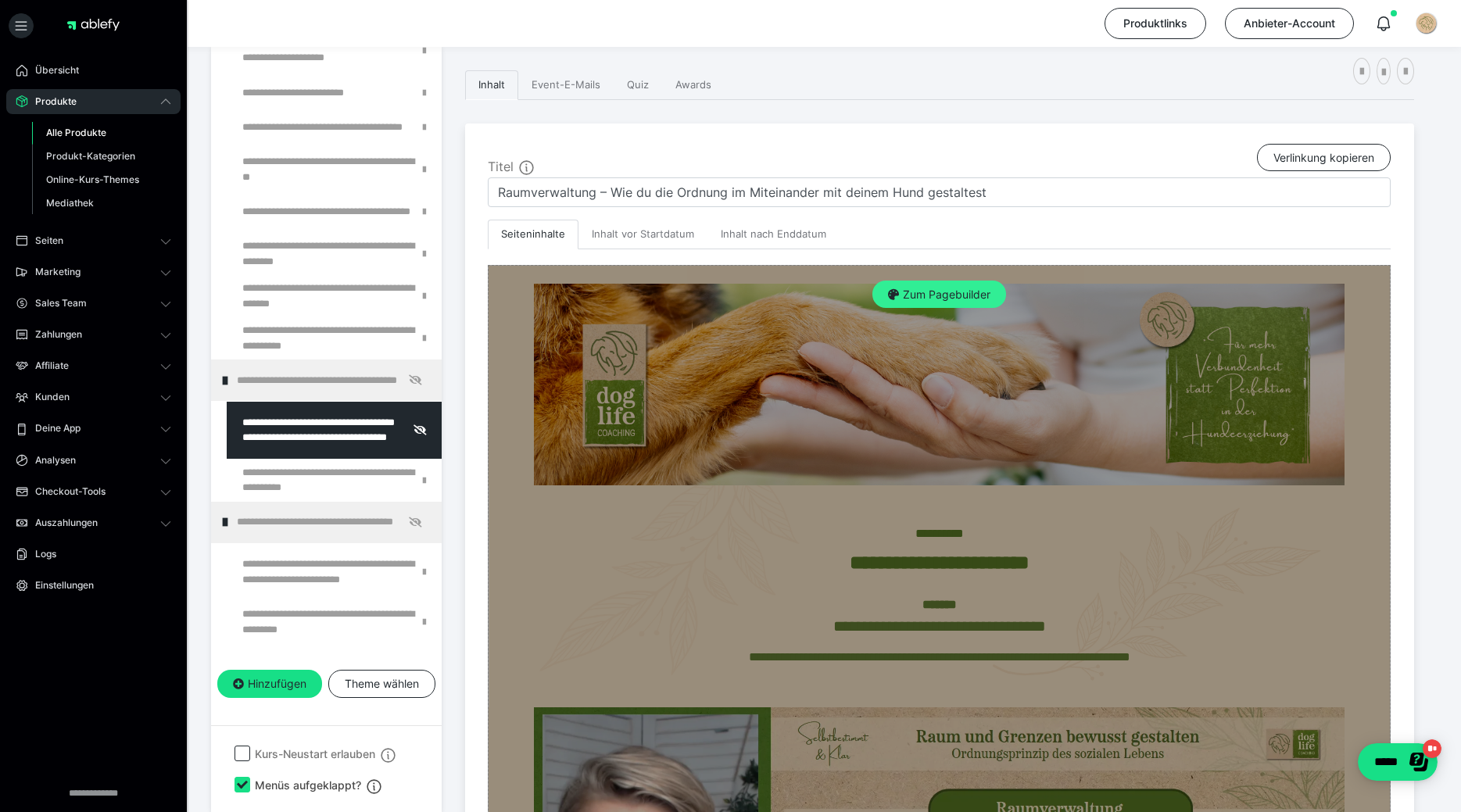 click on "Zum Pagebuilder" at bounding box center [939, 295] 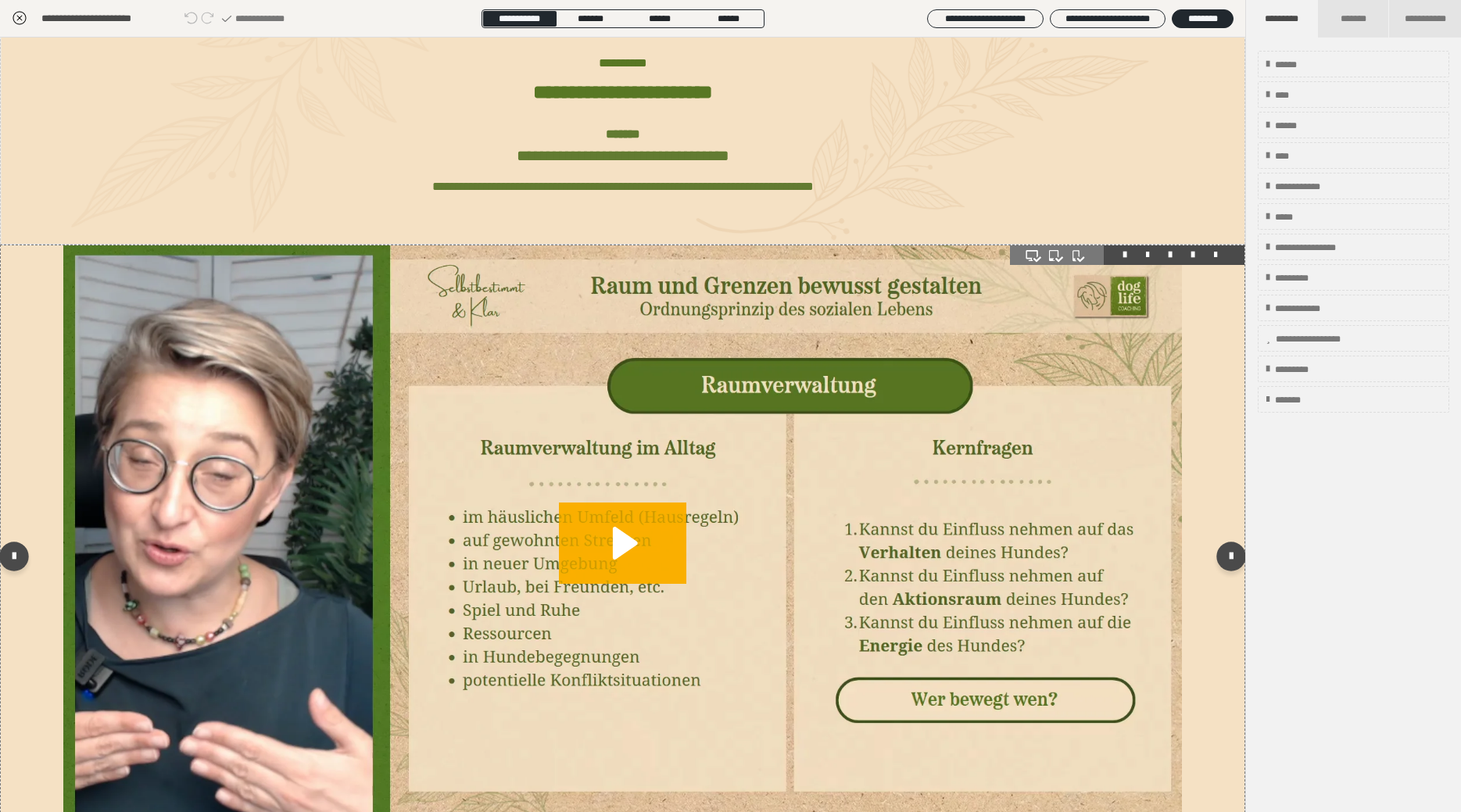scroll, scrollTop: 375, scrollLeft: 0, axis: vertical 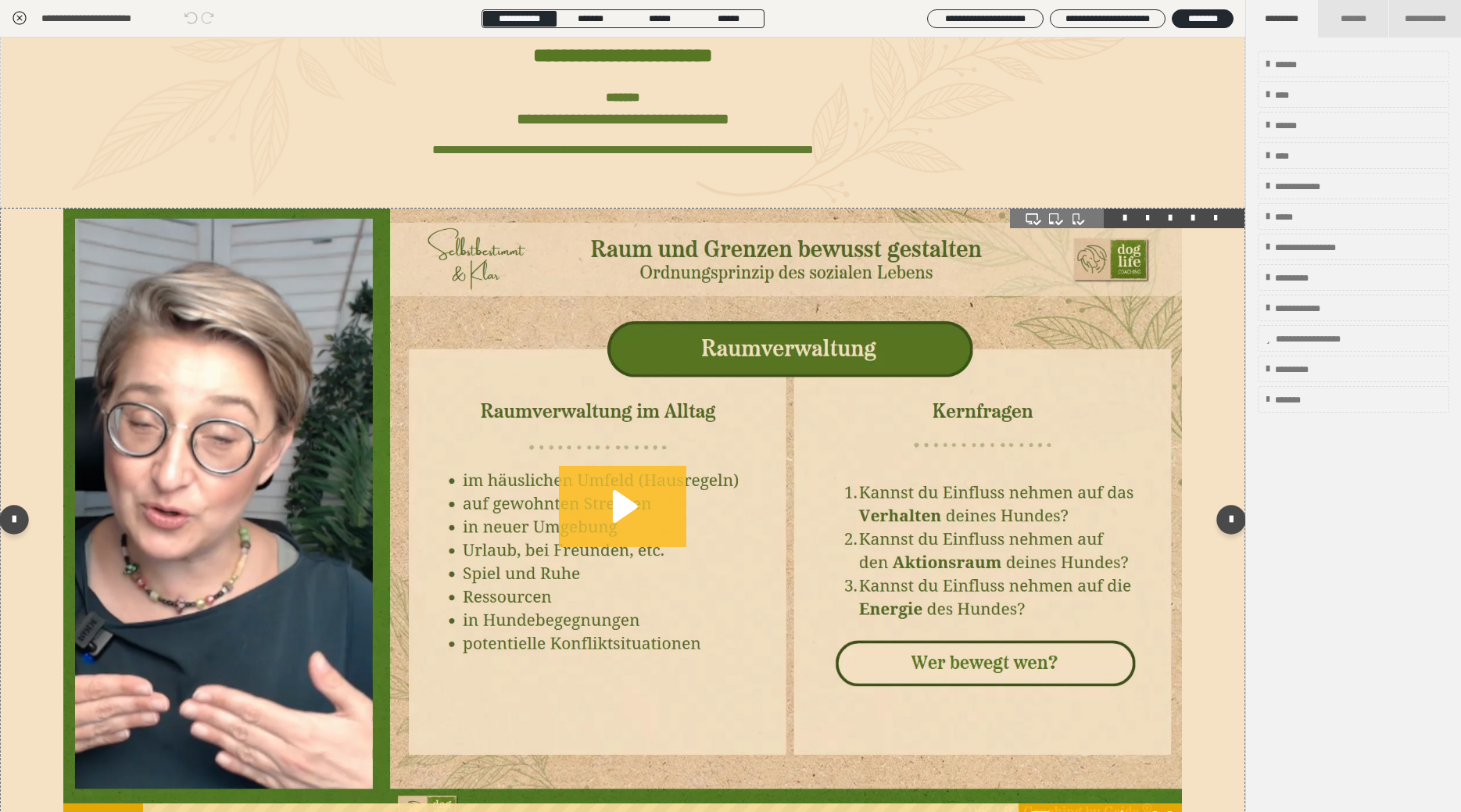 click 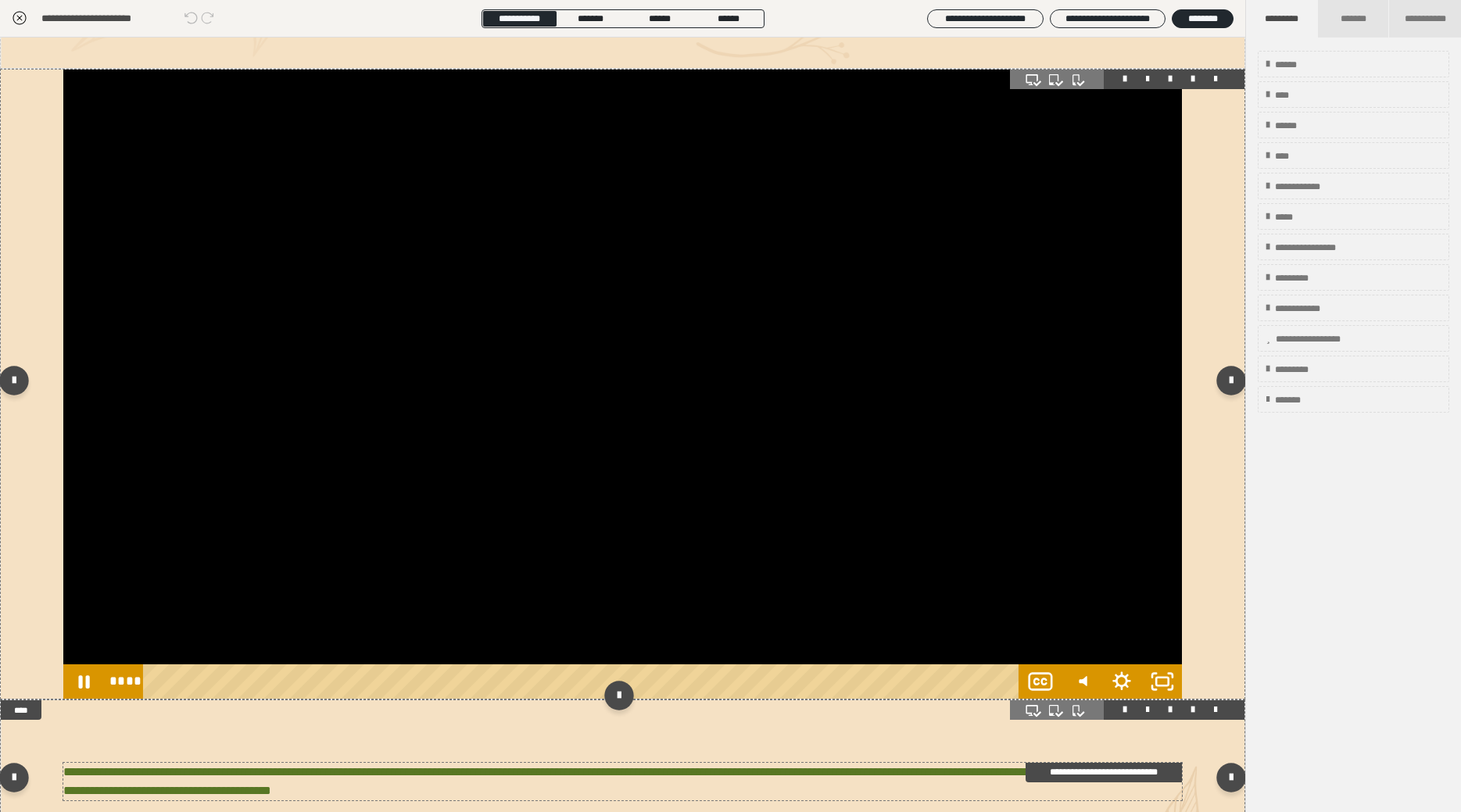 scroll, scrollTop: 624, scrollLeft: 0, axis: vertical 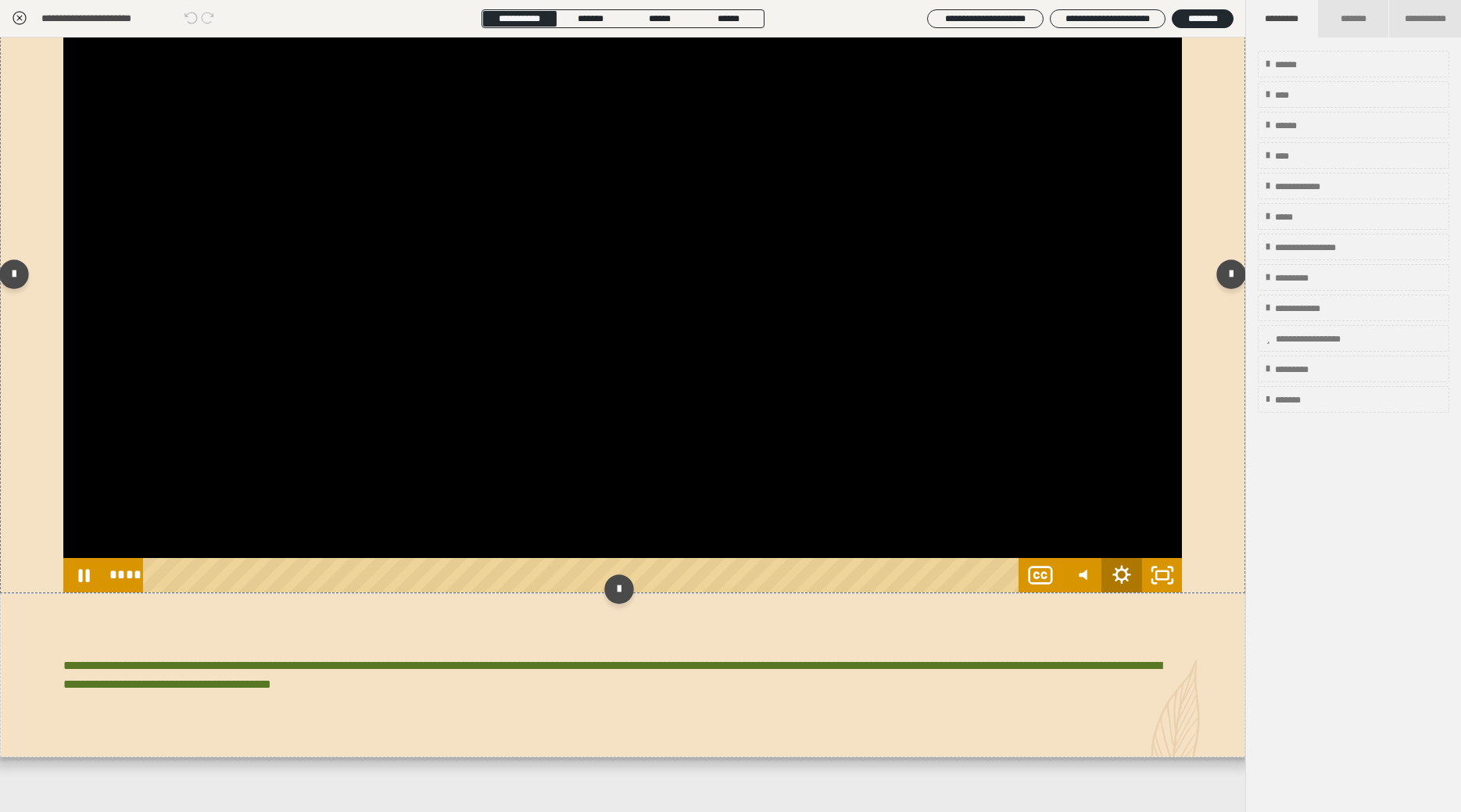 click 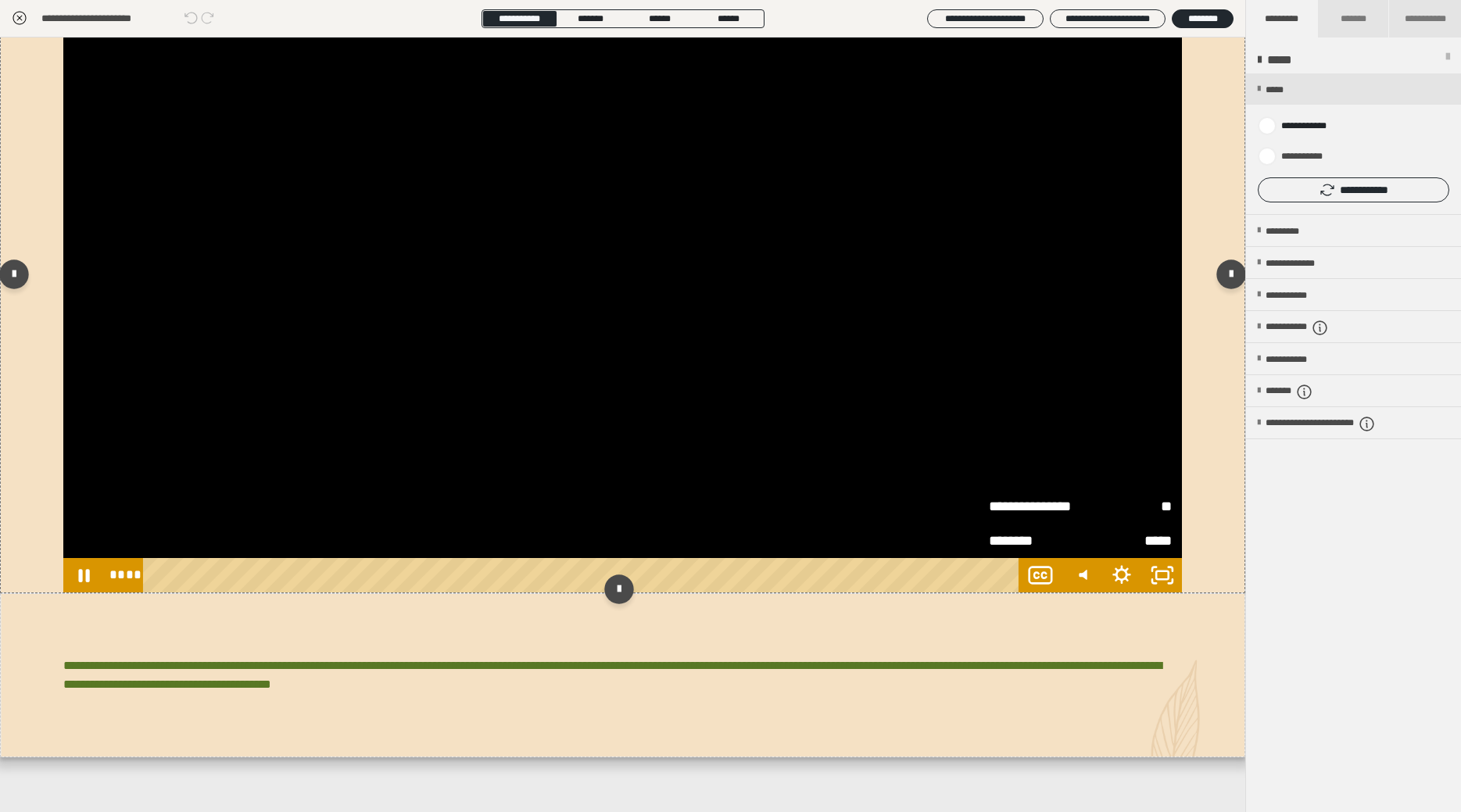 click on "**" at bounding box center [1126, 506] 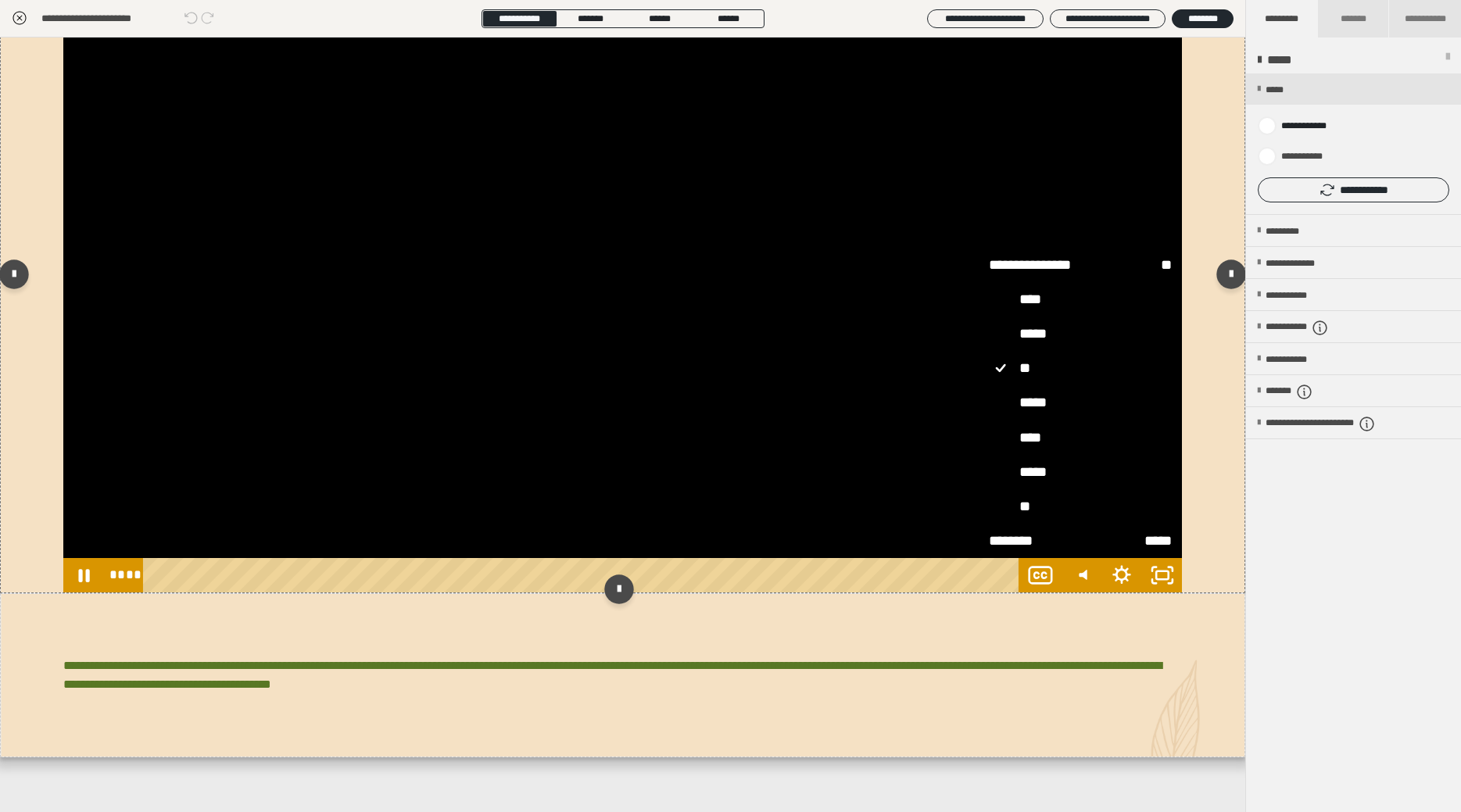 click on "**" at bounding box center (1080, 507) 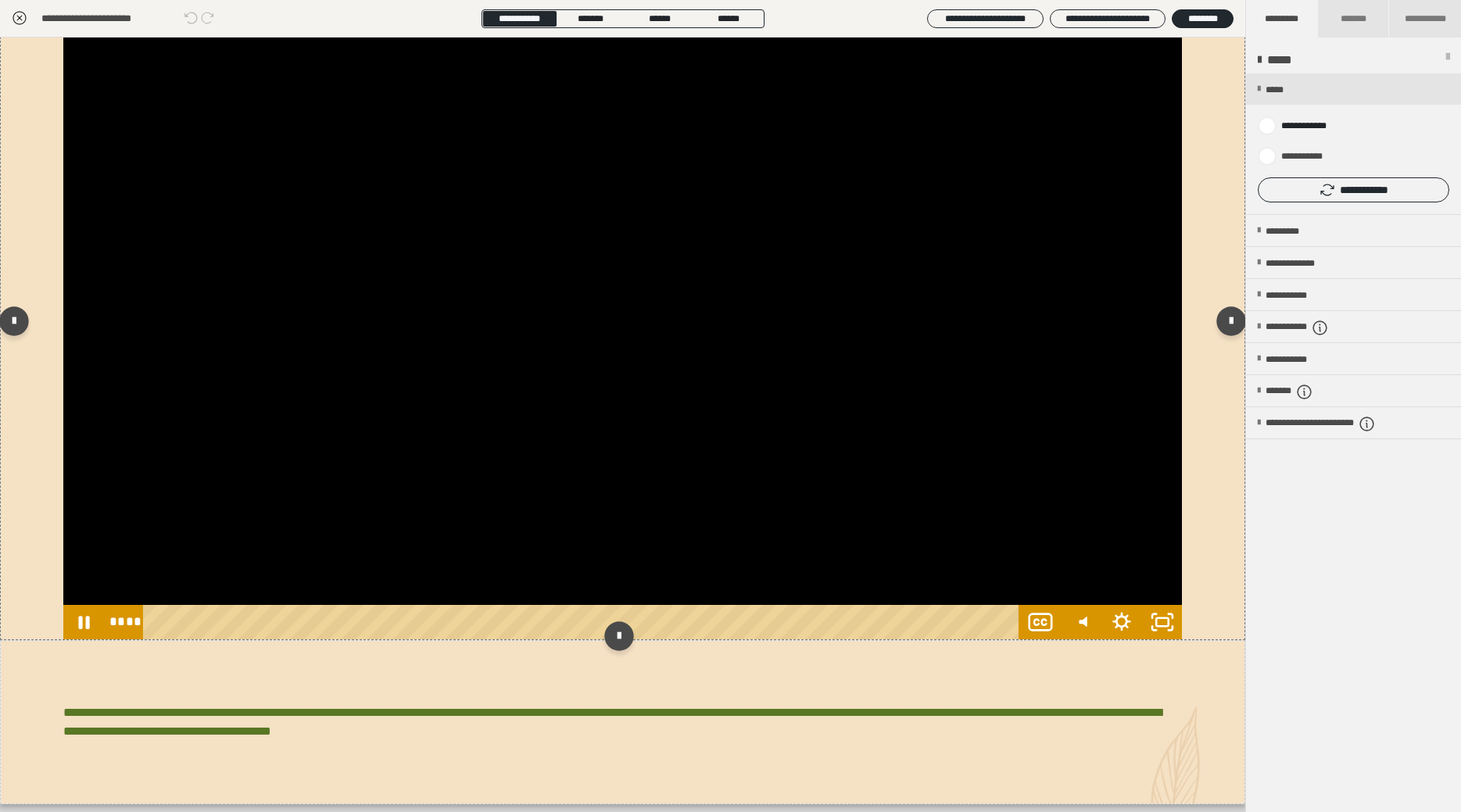 scroll, scrollTop: 530, scrollLeft: 0, axis: vertical 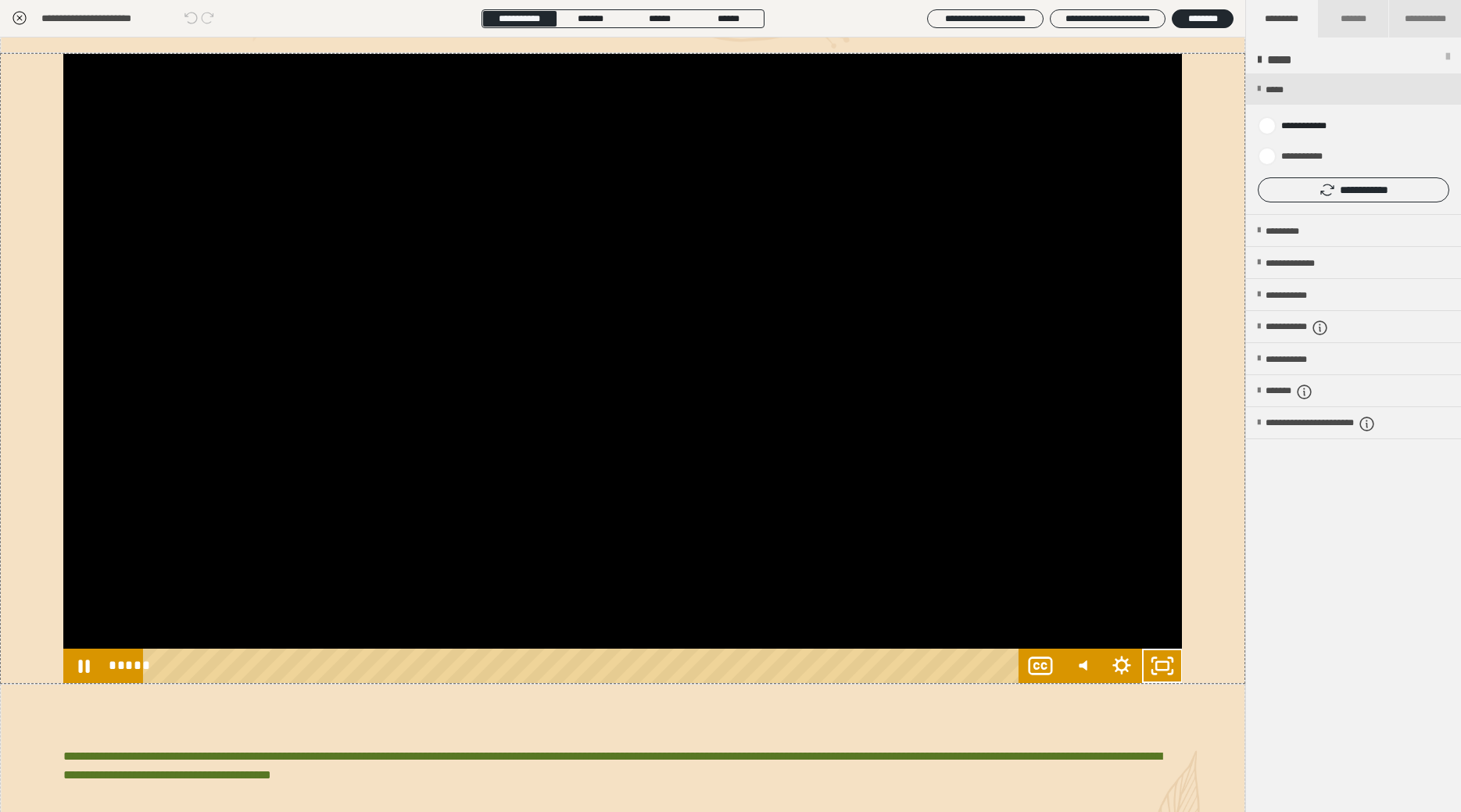 click 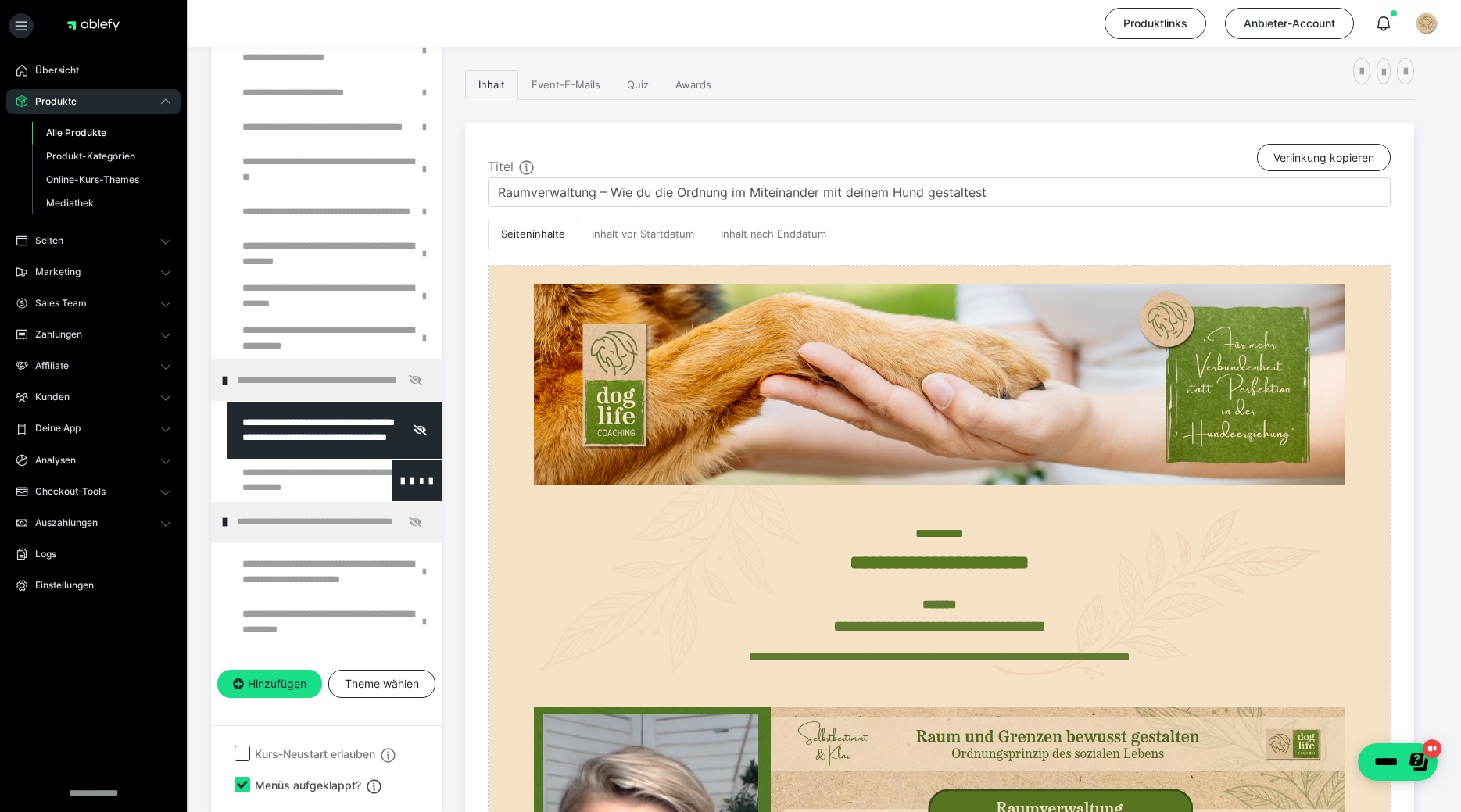 click at bounding box center (293, 480) 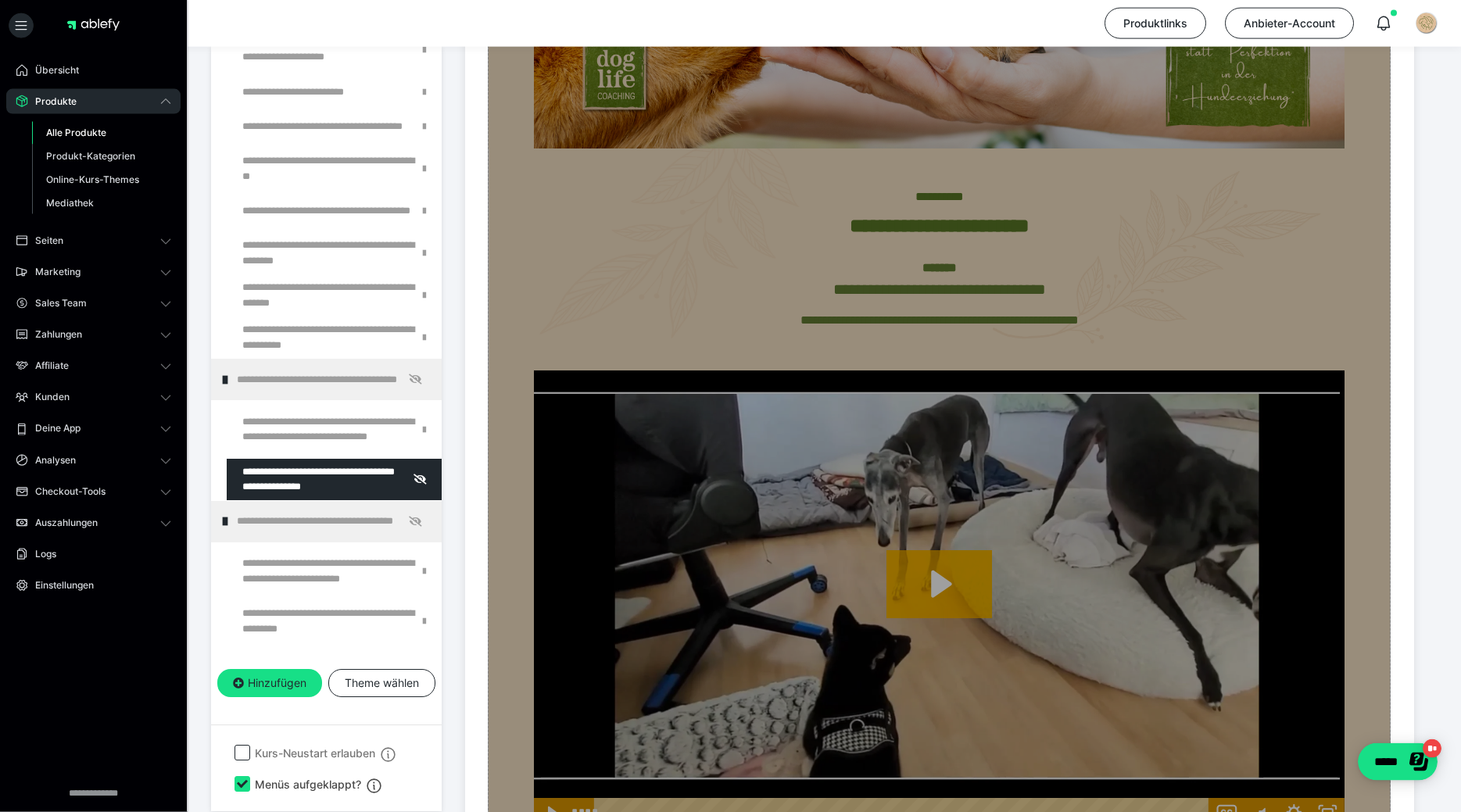 scroll, scrollTop: 674, scrollLeft: 0, axis: vertical 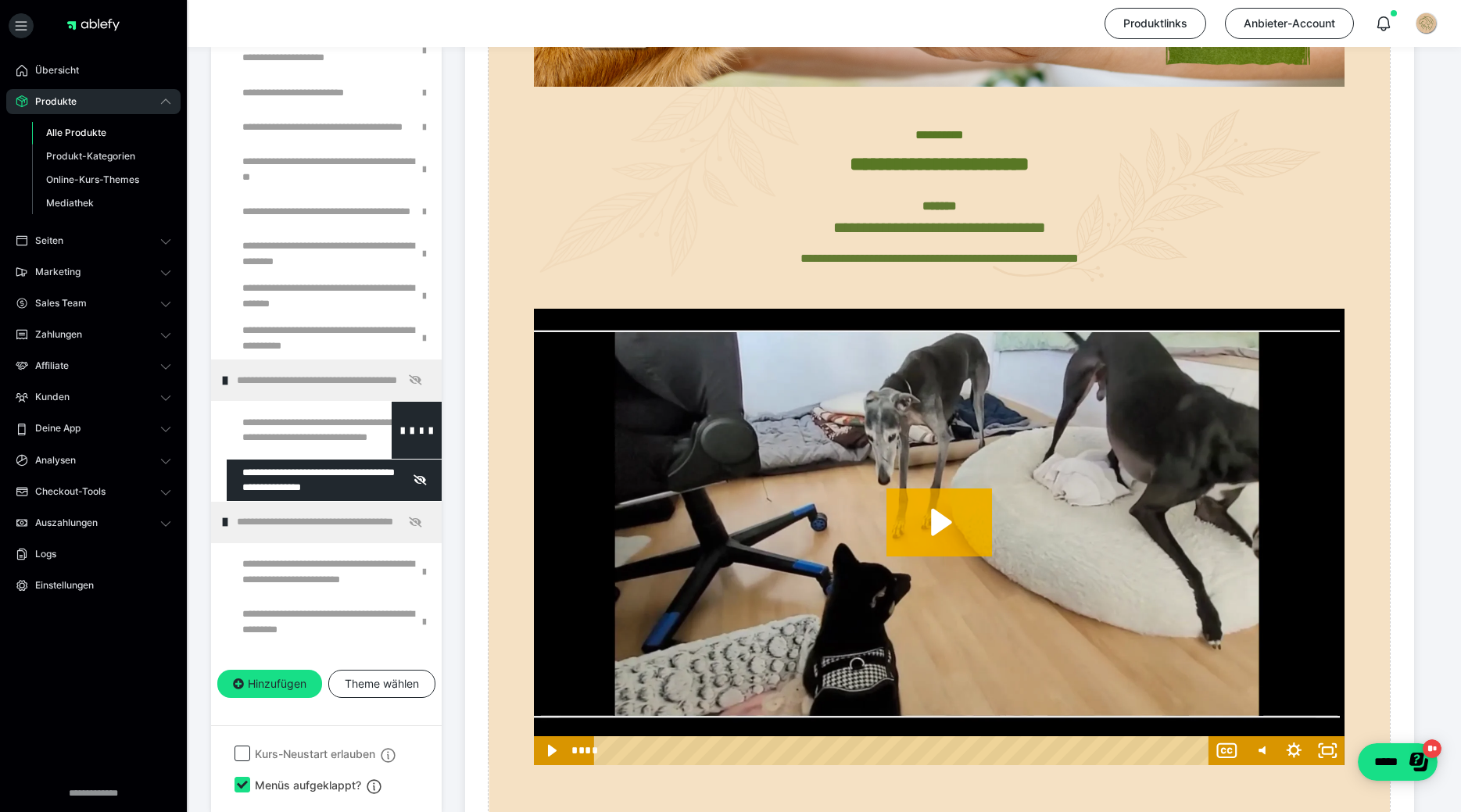 click at bounding box center (293, 430) 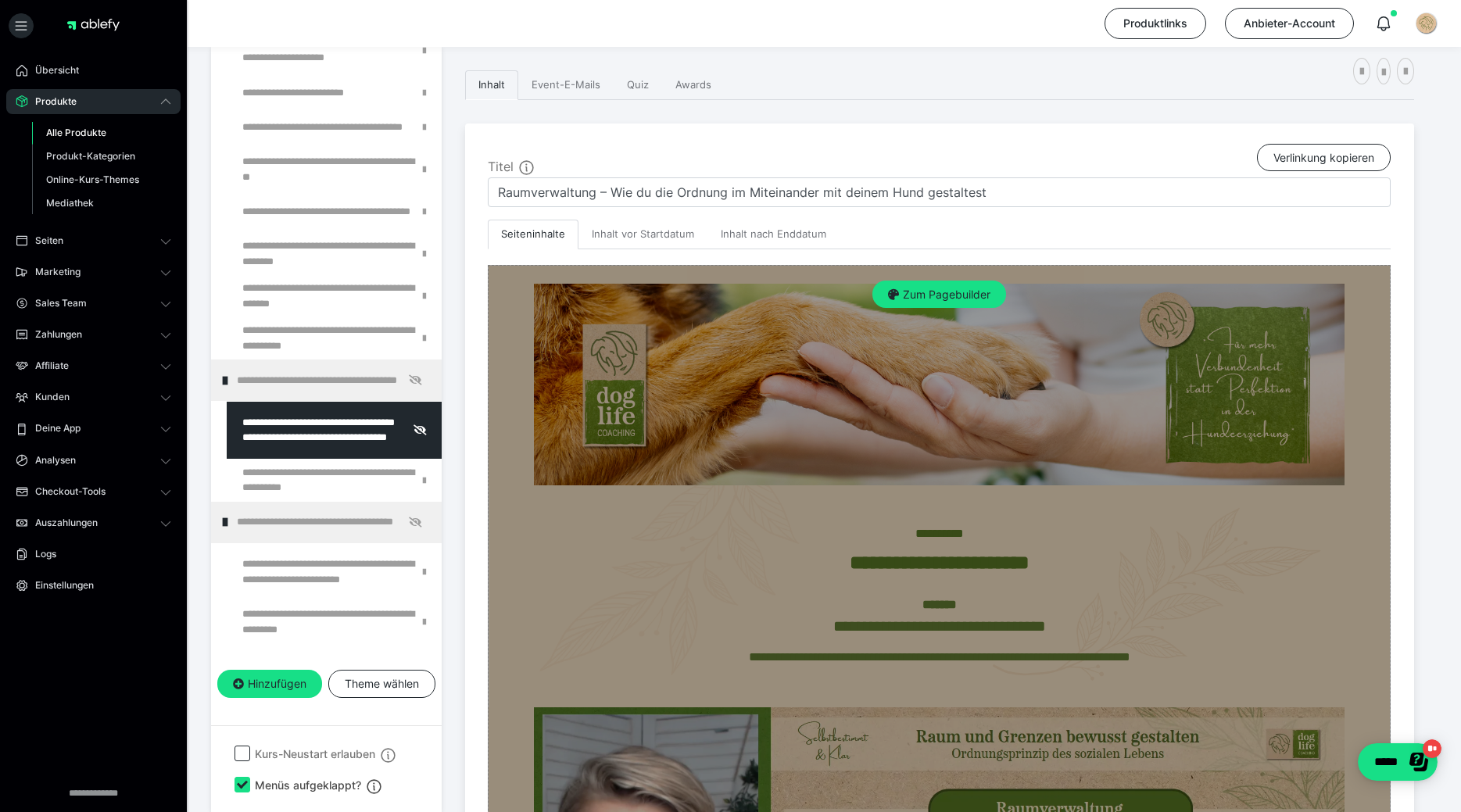 scroll, scrollTop: 595, scrollLeft: 0, axis: vertical 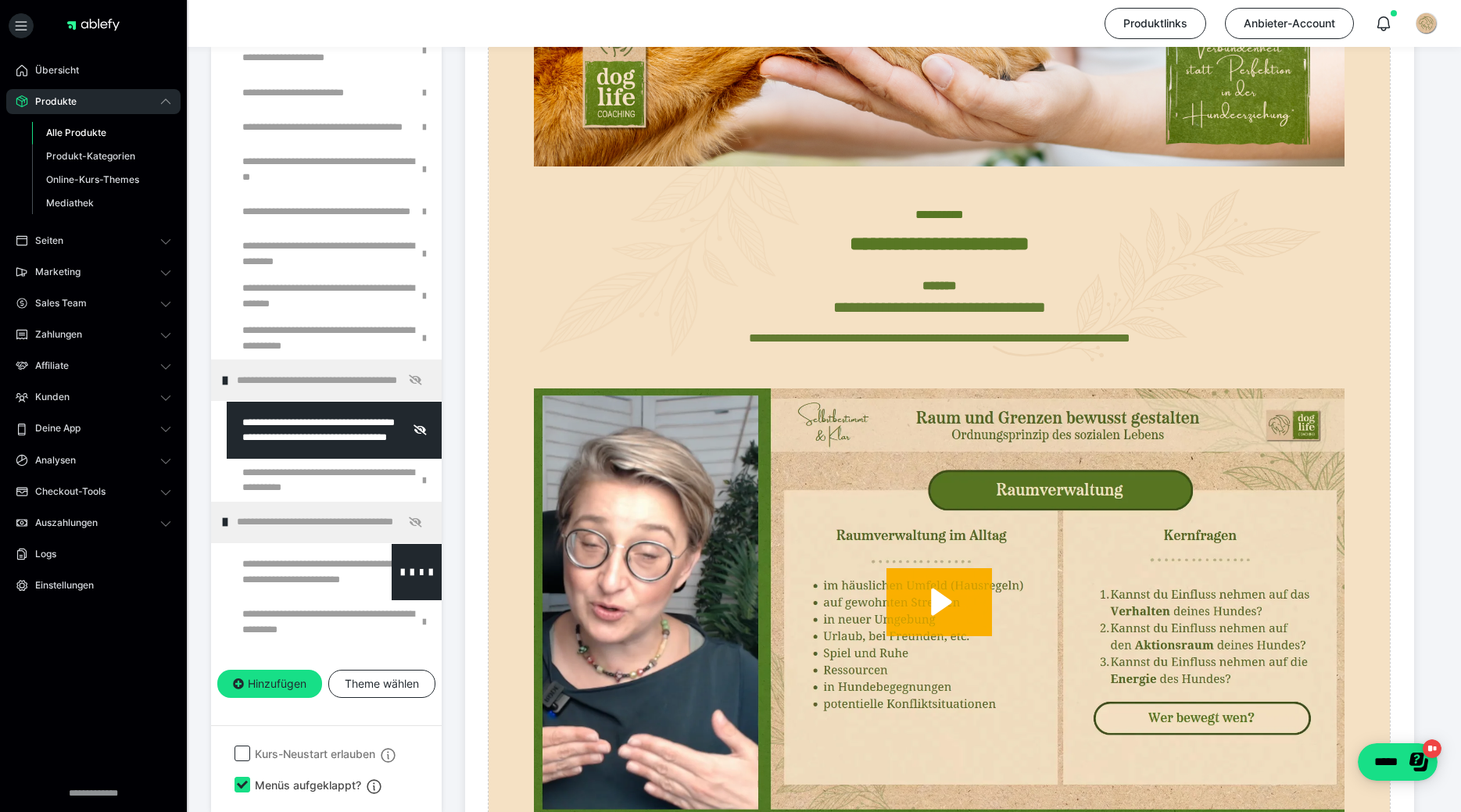 click at bounding box center [293, 572] 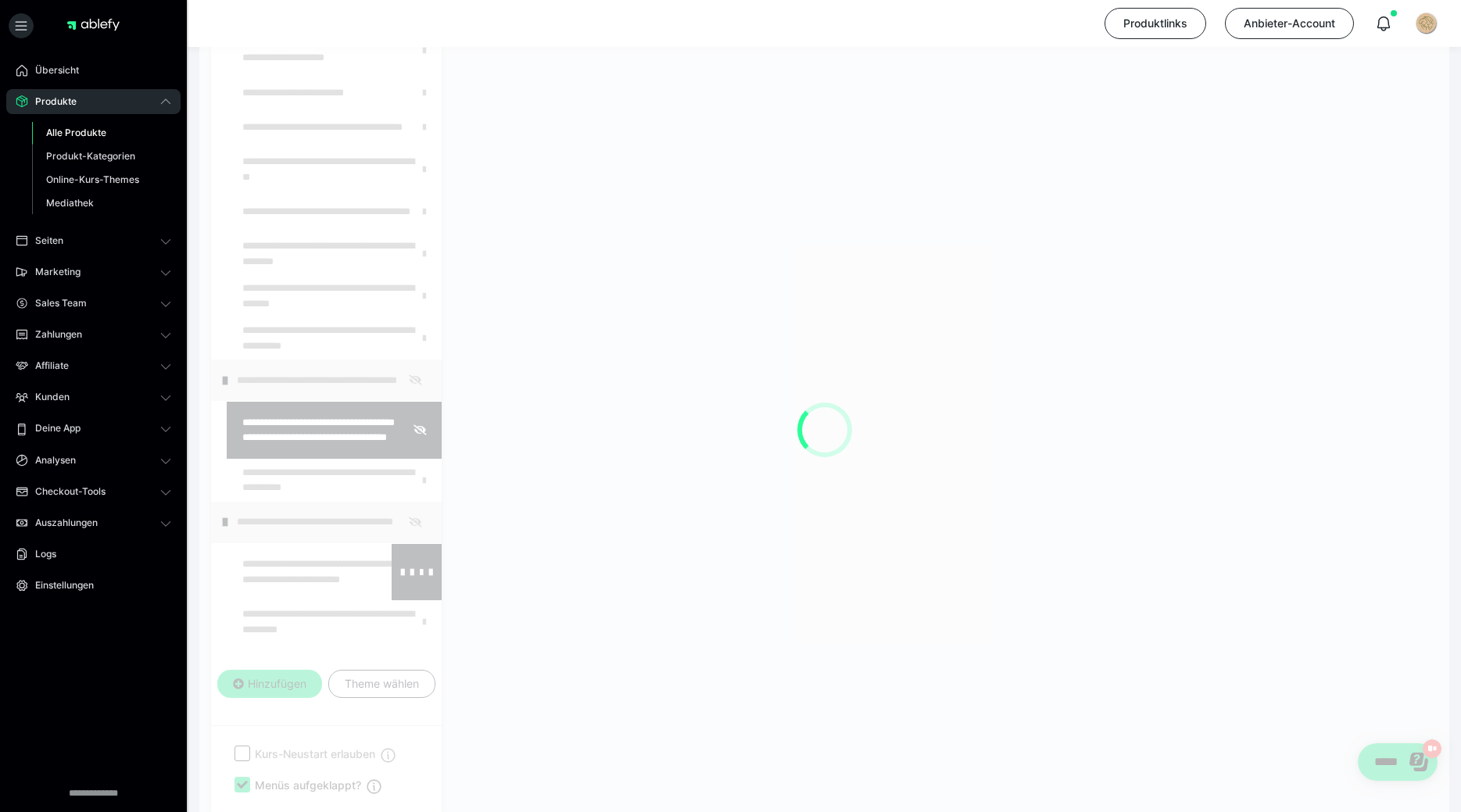 scroll, scrollTop: 276, scrollLeft: 0, axis: vertical 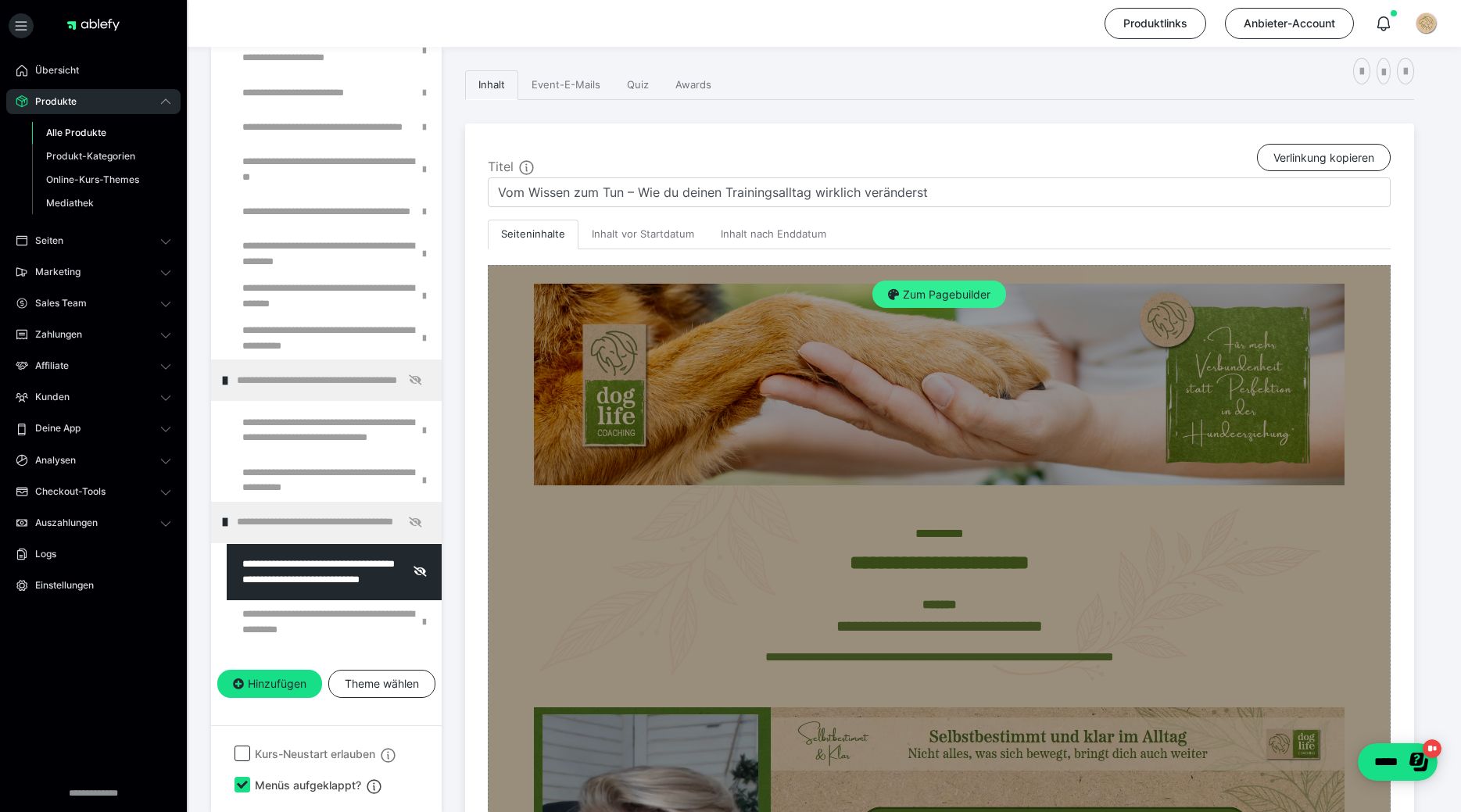 click on "Zum Pagebuilder" at bounding box center (939, 295) 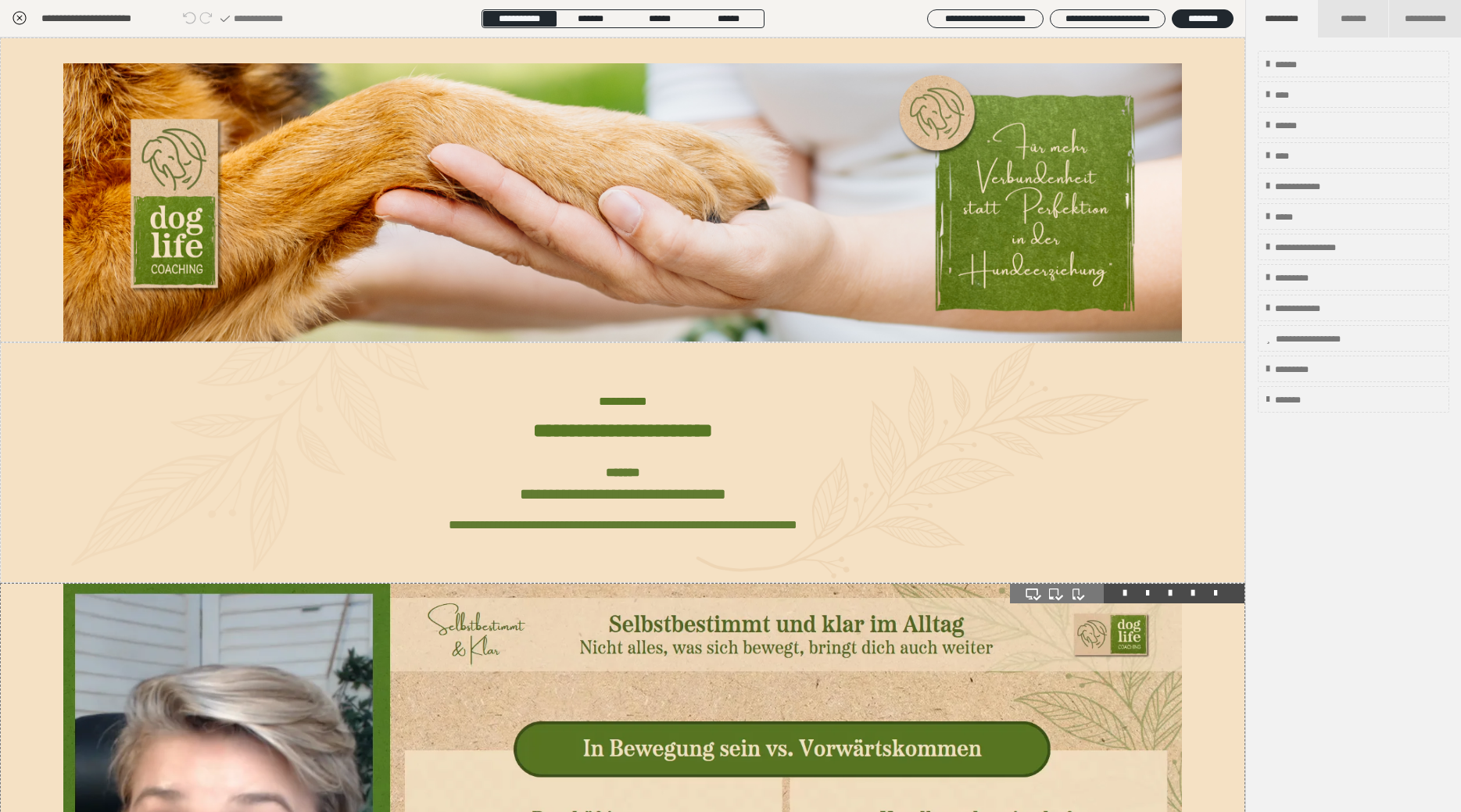 scroll, scrollTop: 375, scrollLeft: 0, axis: vertical 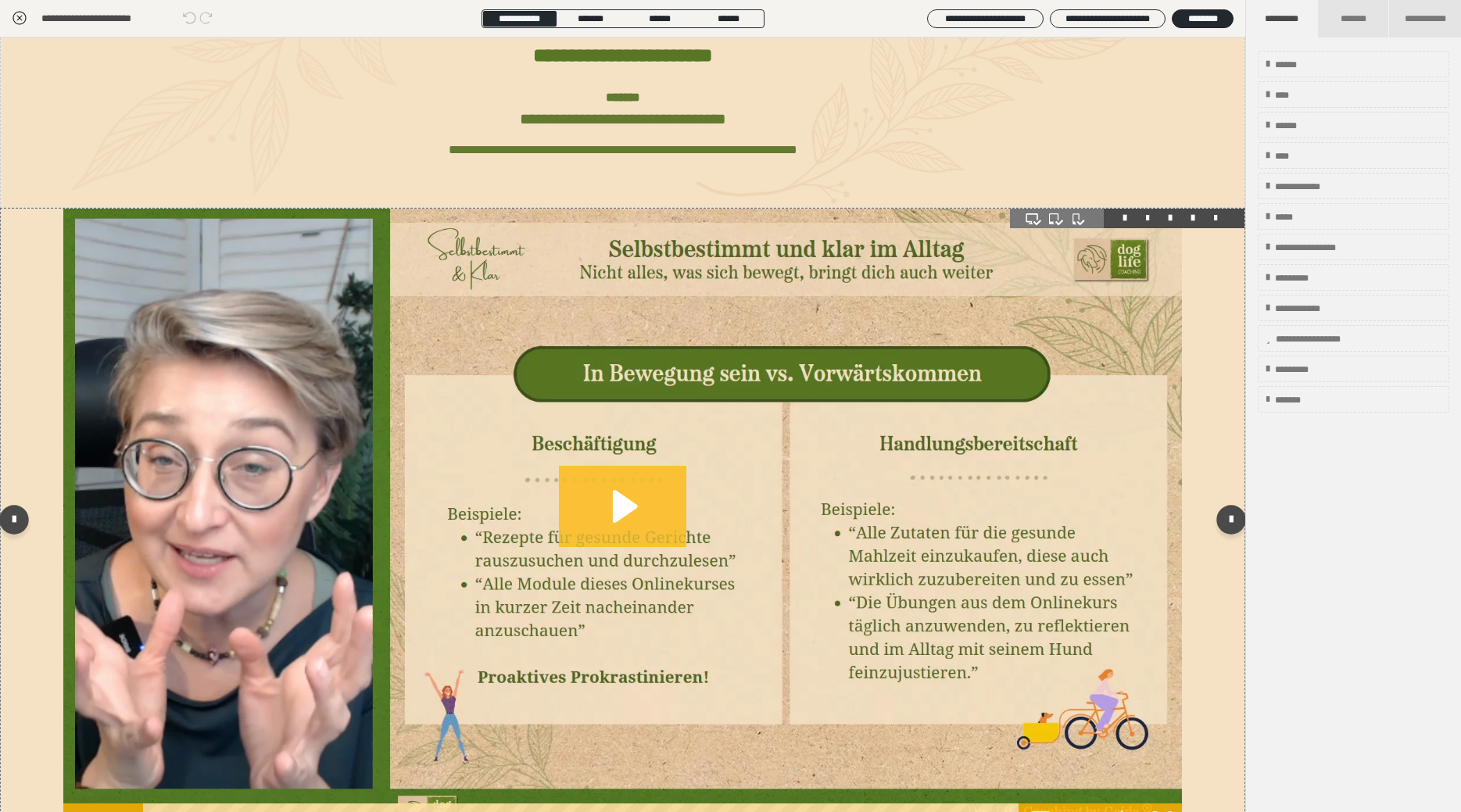 click 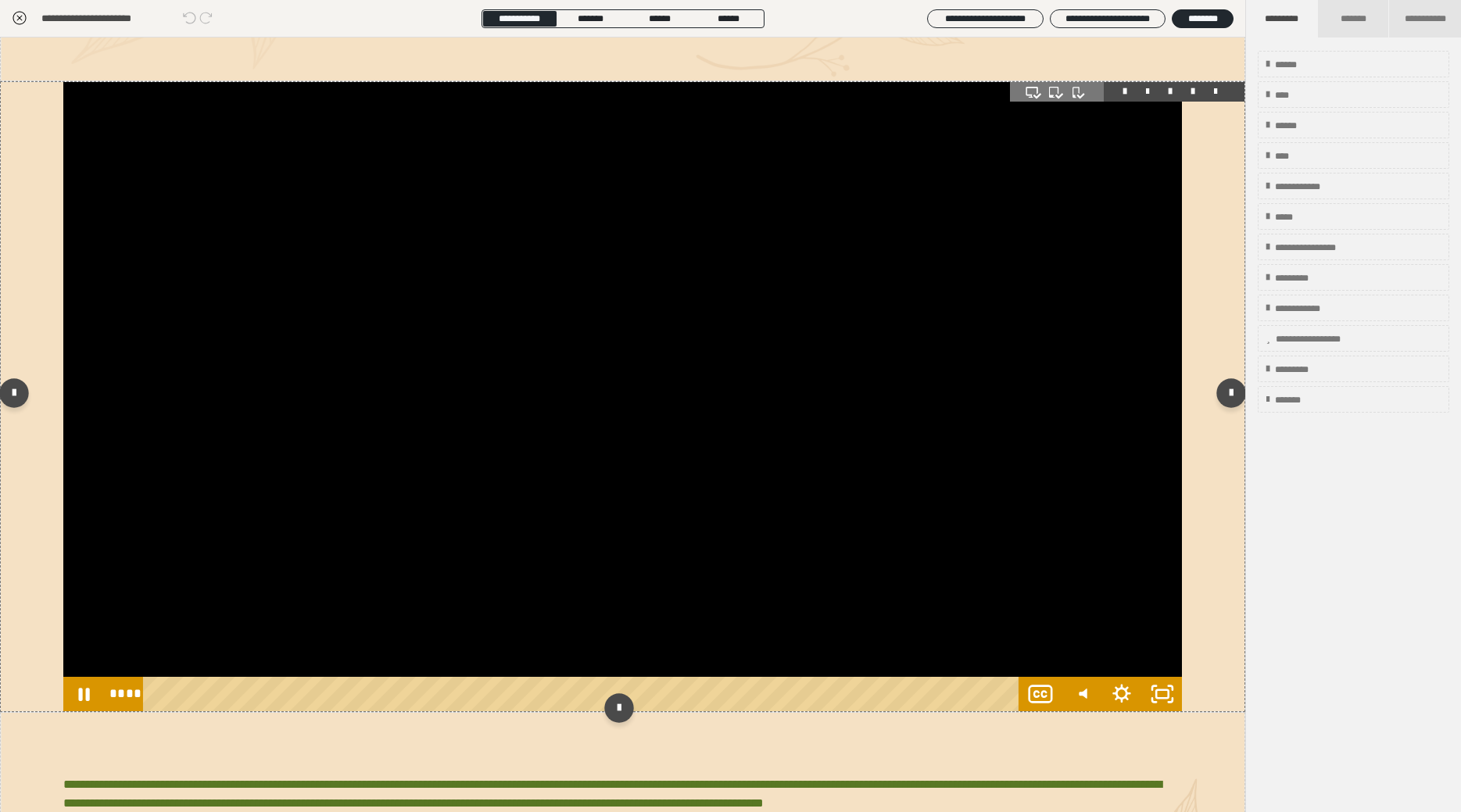 scroll, scrollTop: 563, scrollLeft: 0, axis: vertical 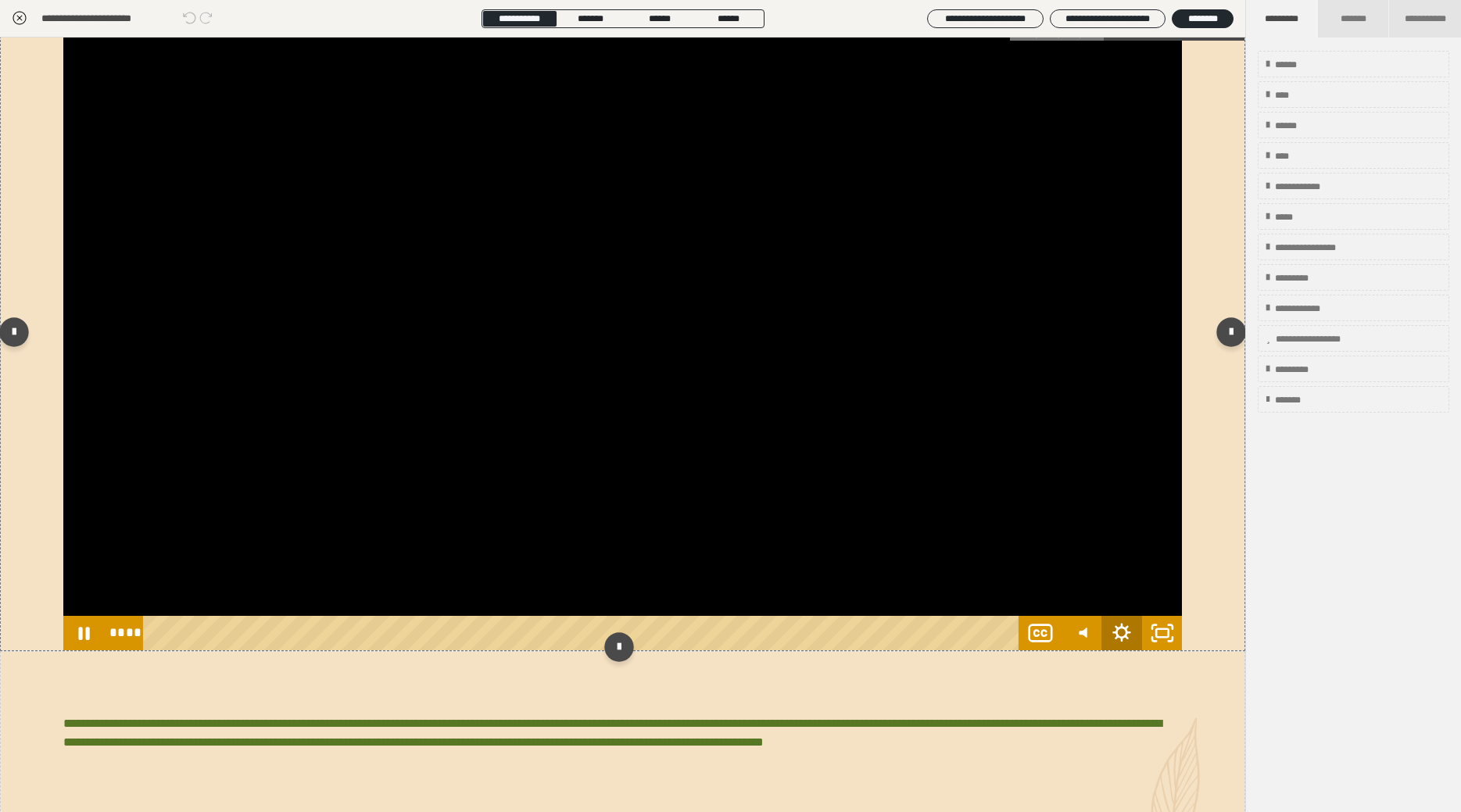 click 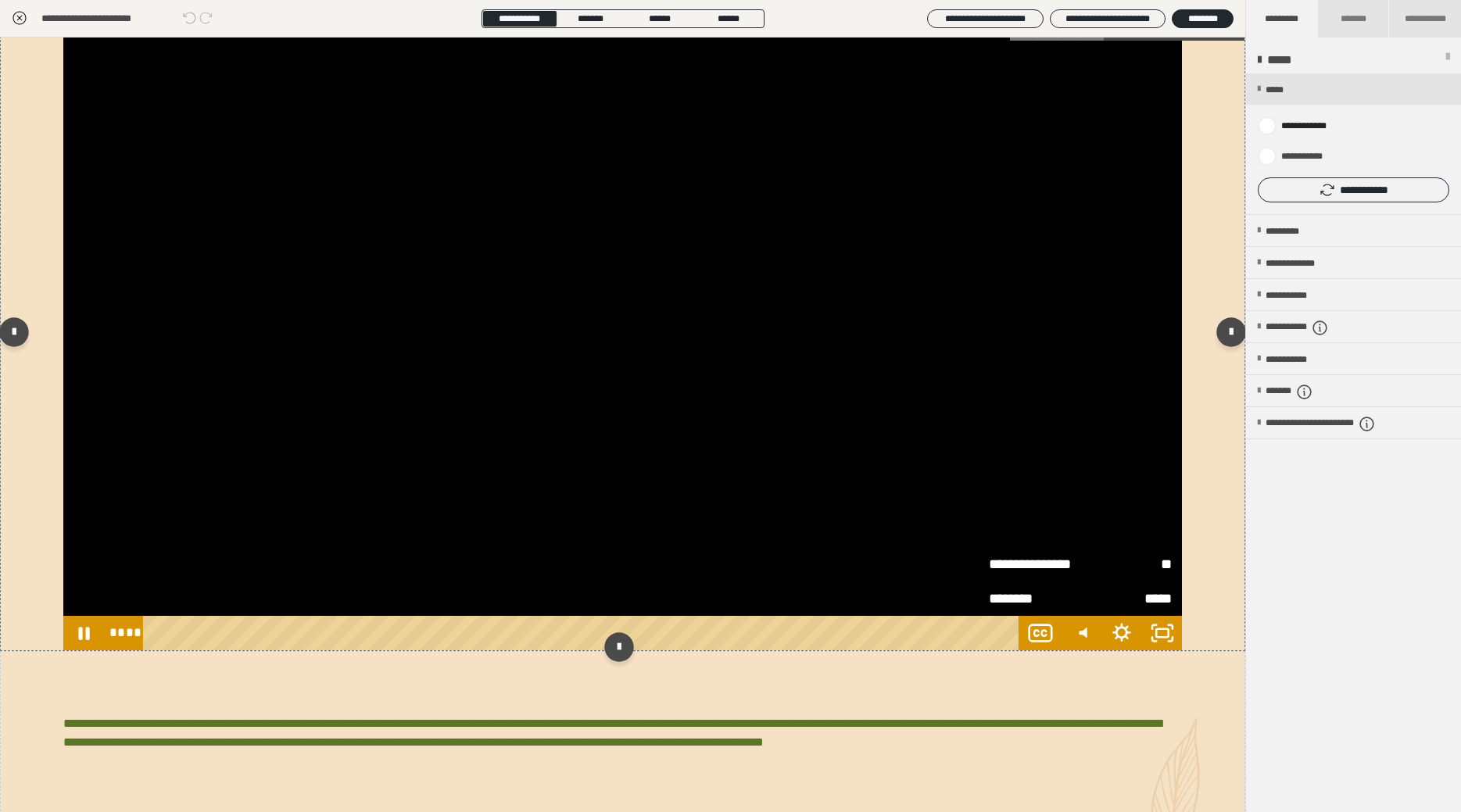 click on "**" at bounding box center (1126, 564) 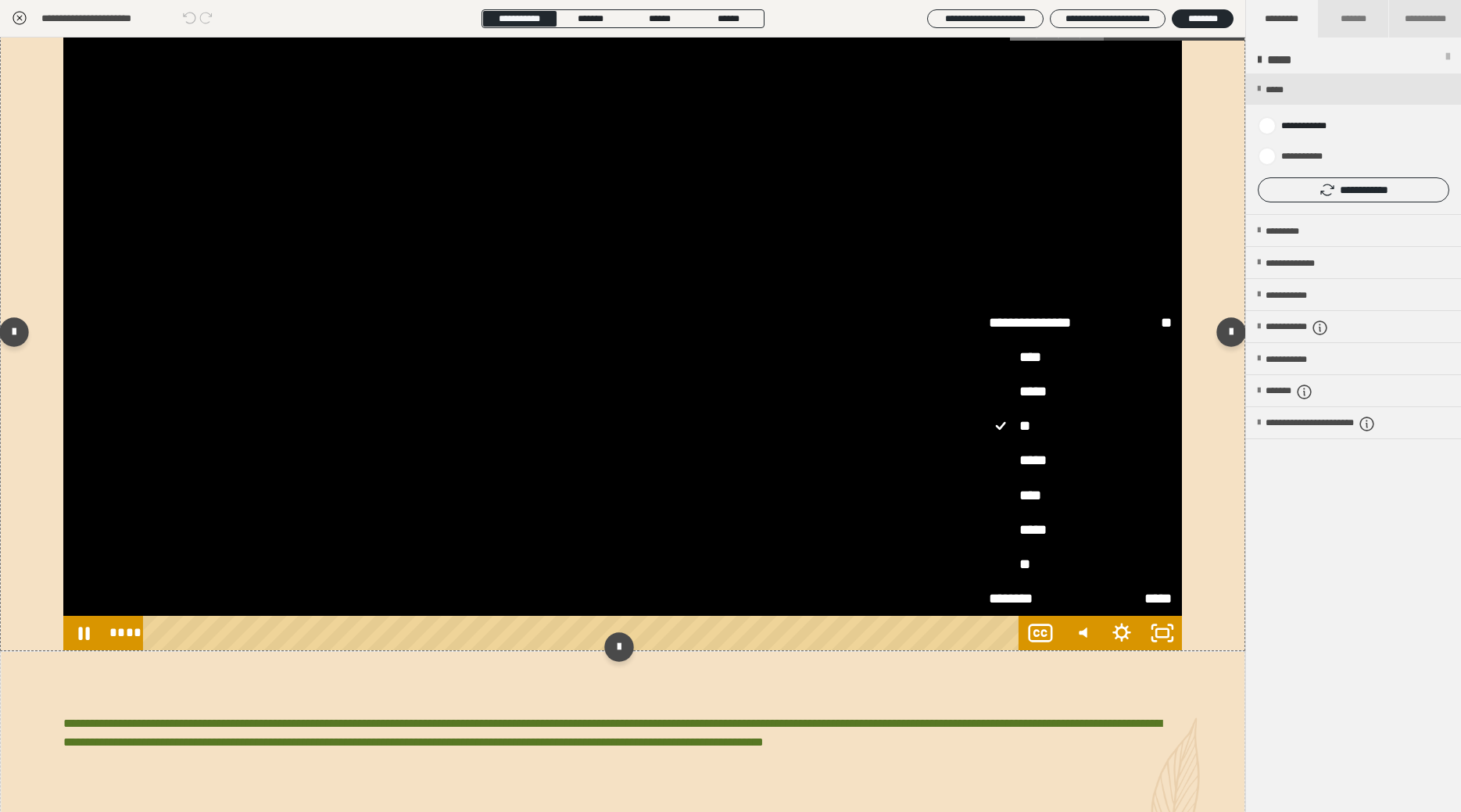 click on "**" at bounding box center [1080, 565] 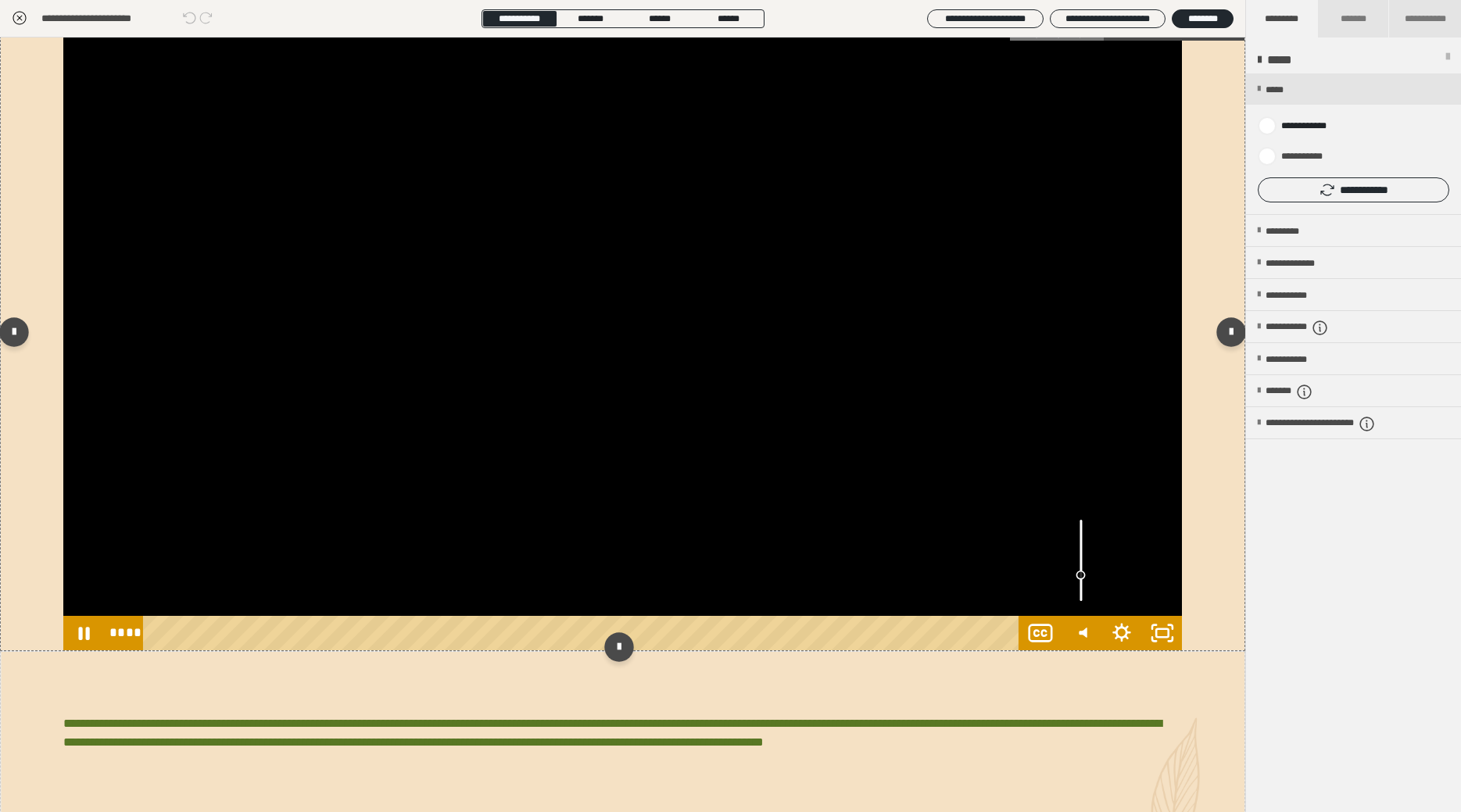 click at bounding box center [1080, 560] 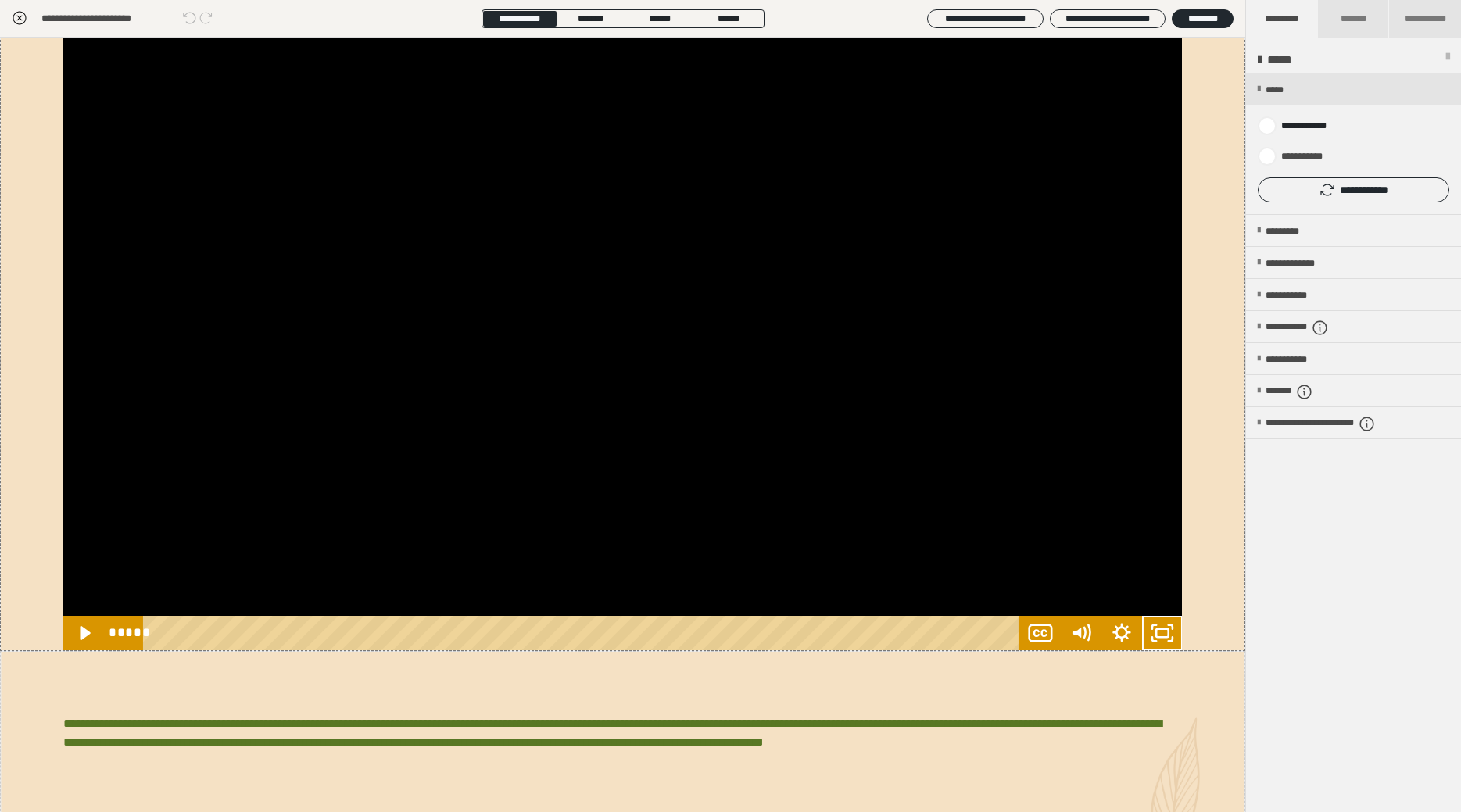 click 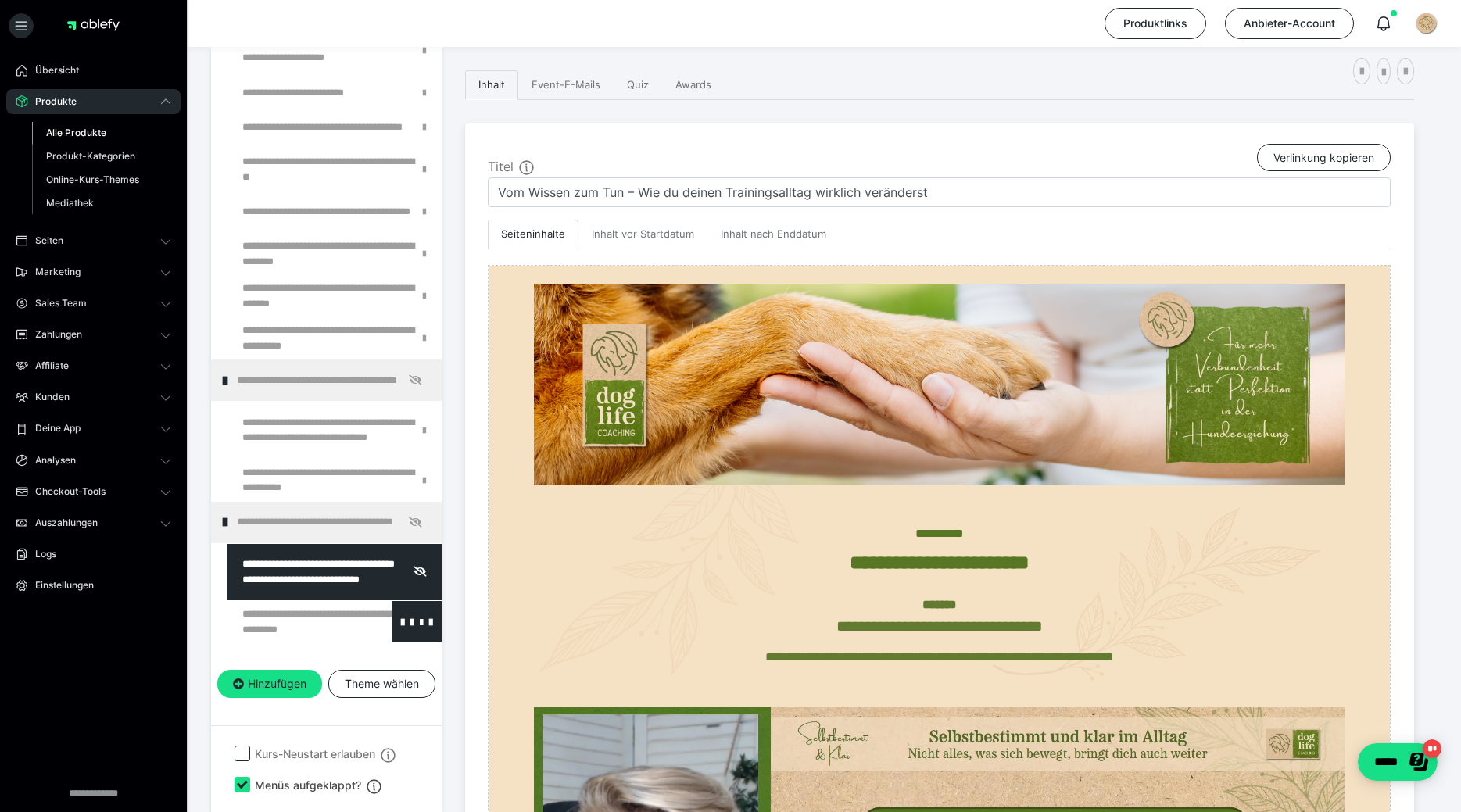 click at bounding box center (293, 621) 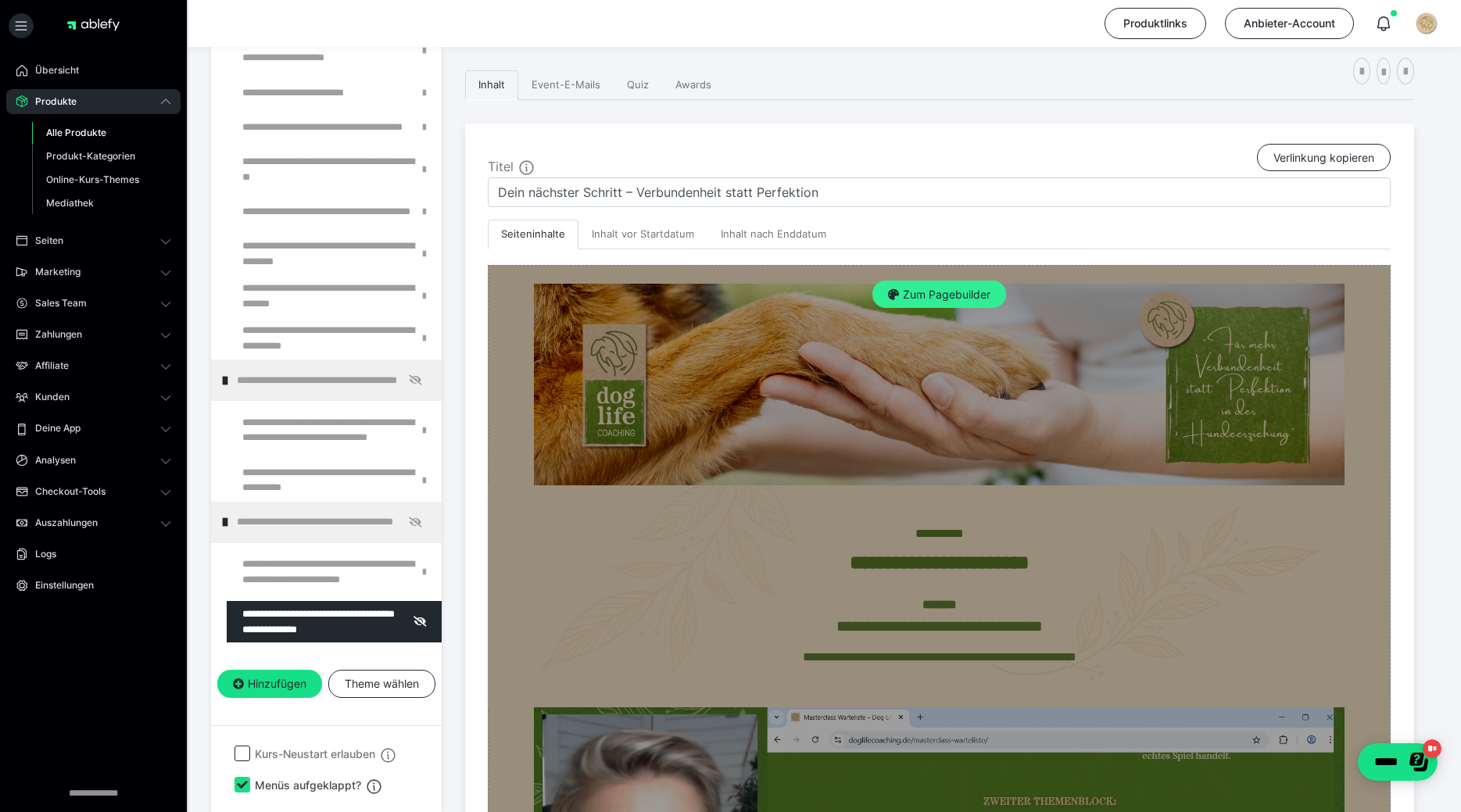 click on "Zum Pagebuilder" at bounding box center [939, 295] 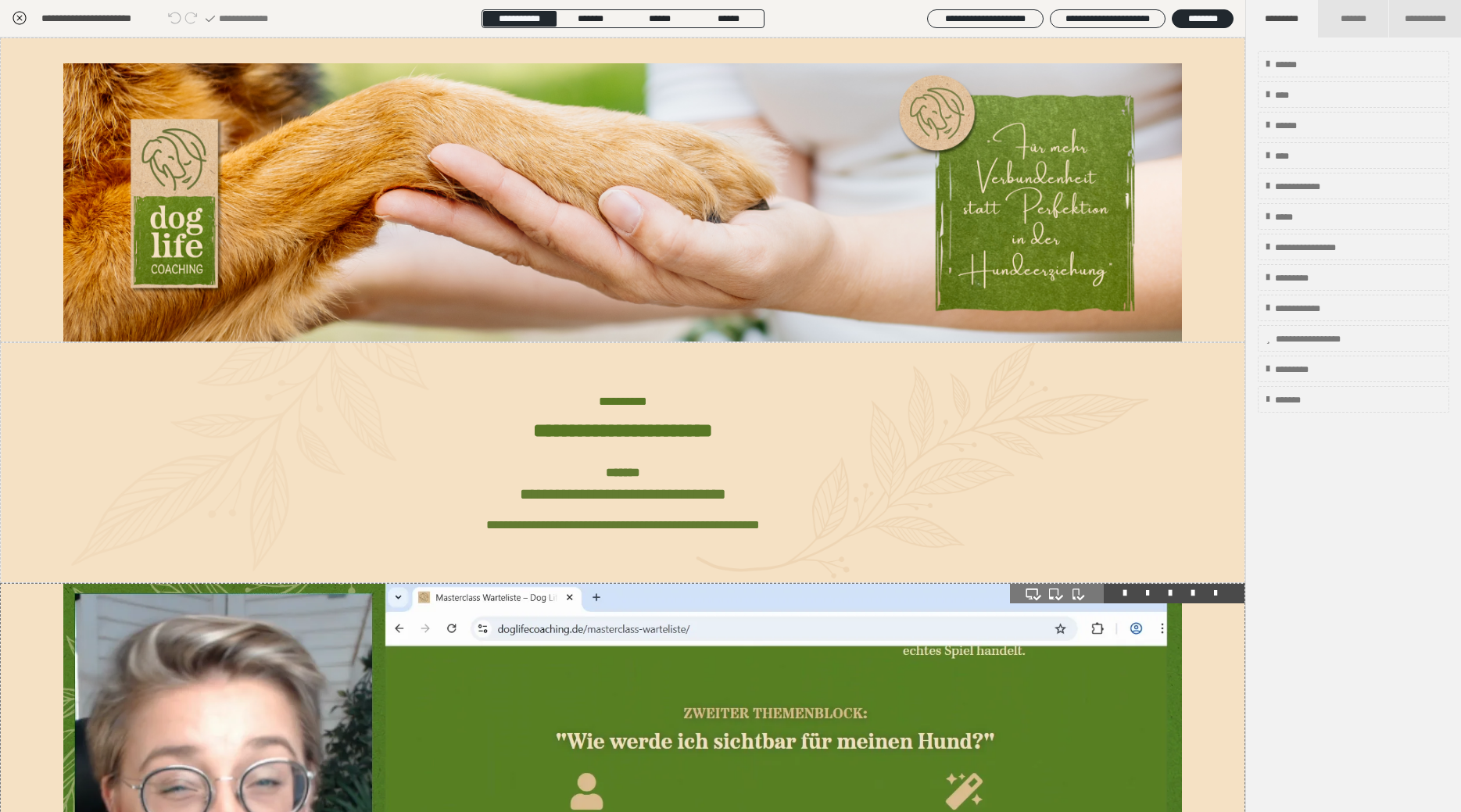 scroll, scrollTop: 375, scrollLeft: 0, axis: vertical 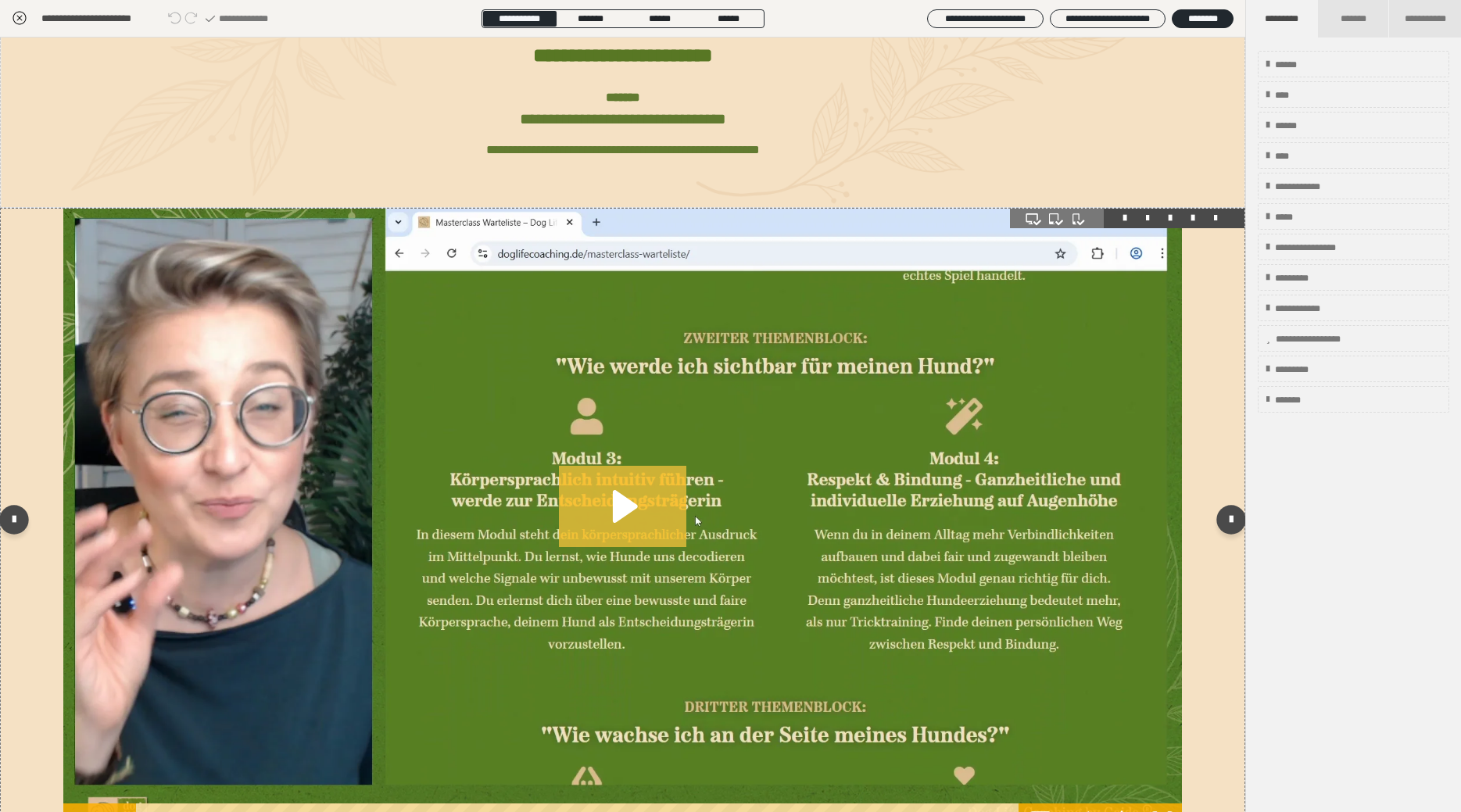 click 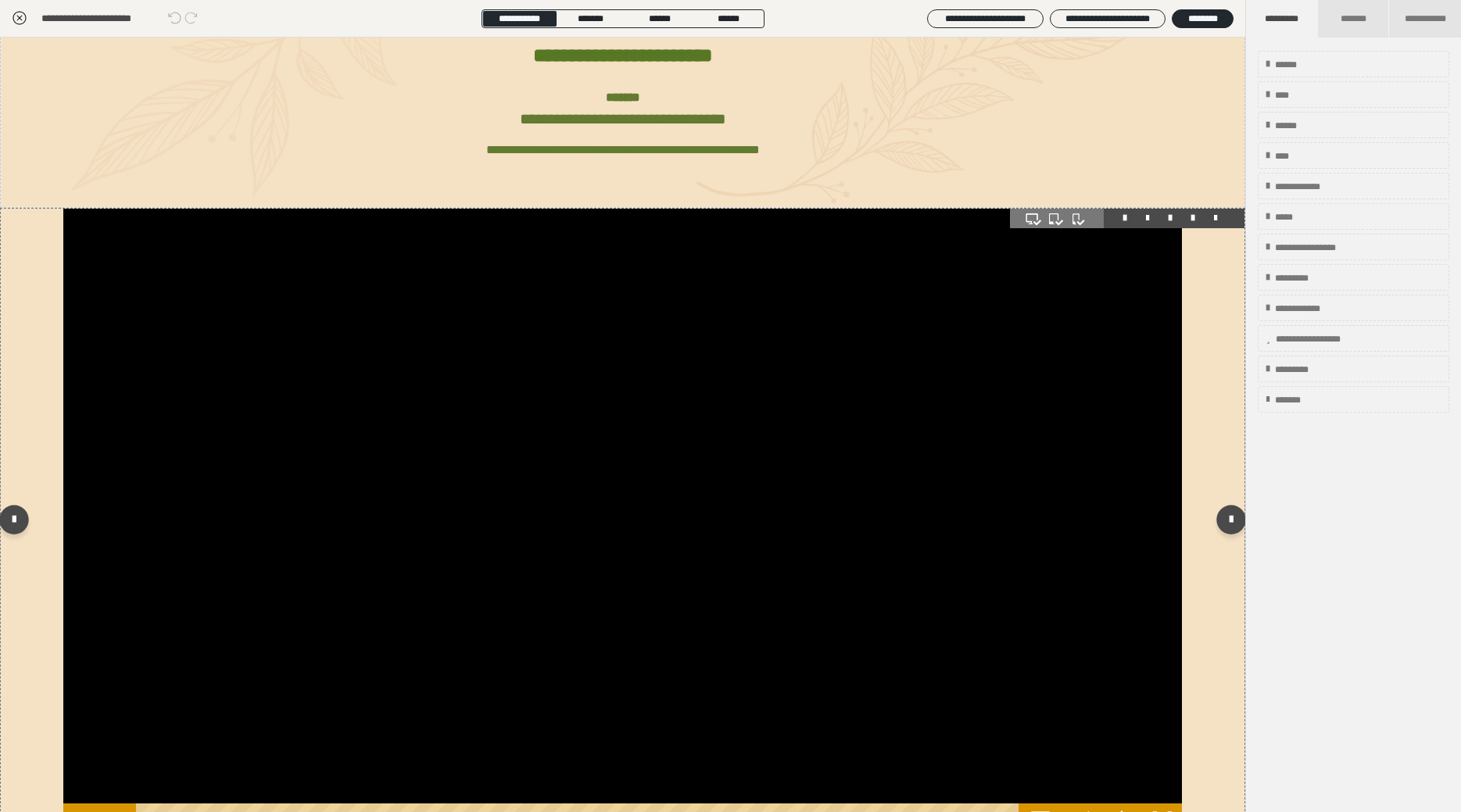 scroll, scrollTop: 563, scrollLeft: 0, axis: vertical 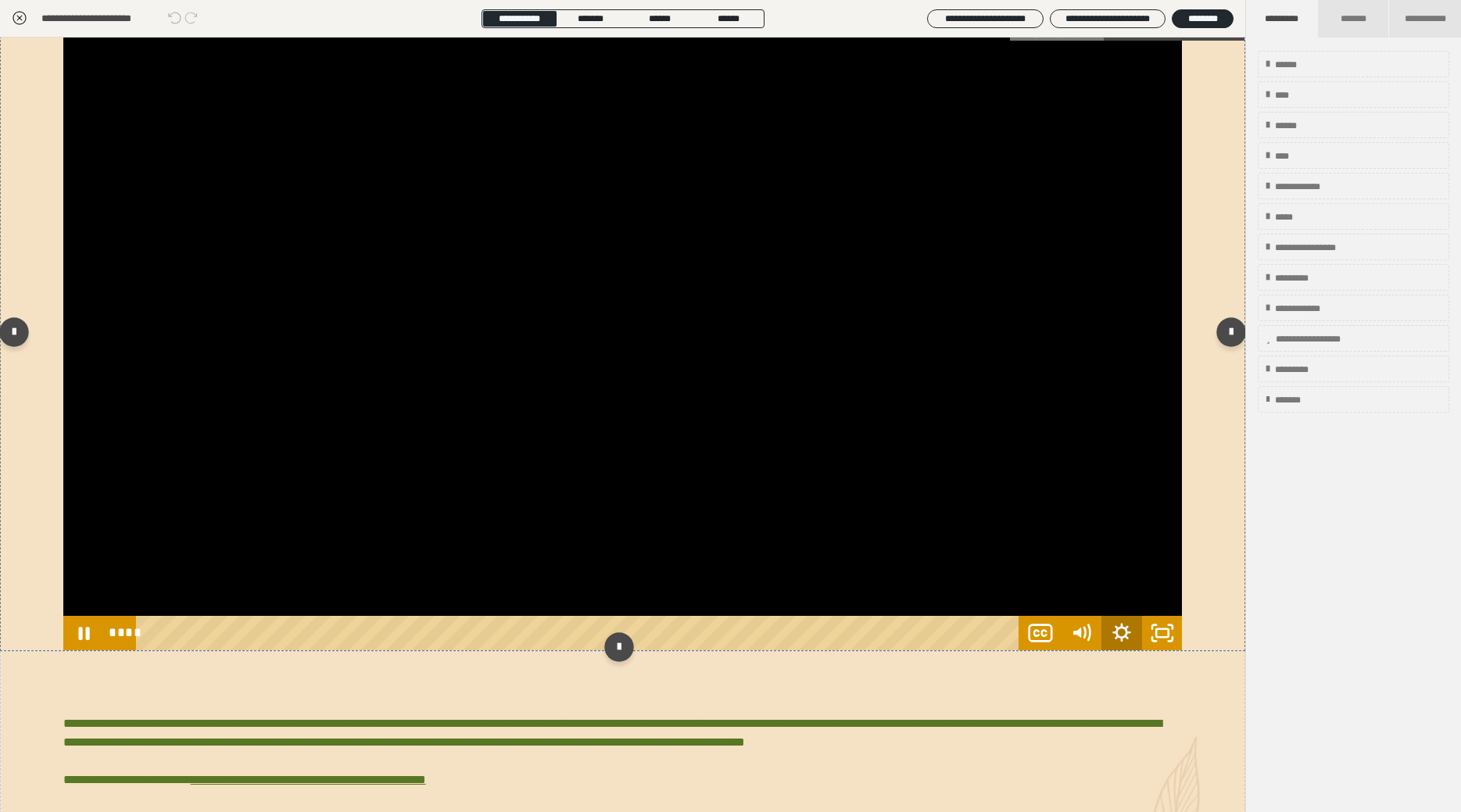 click 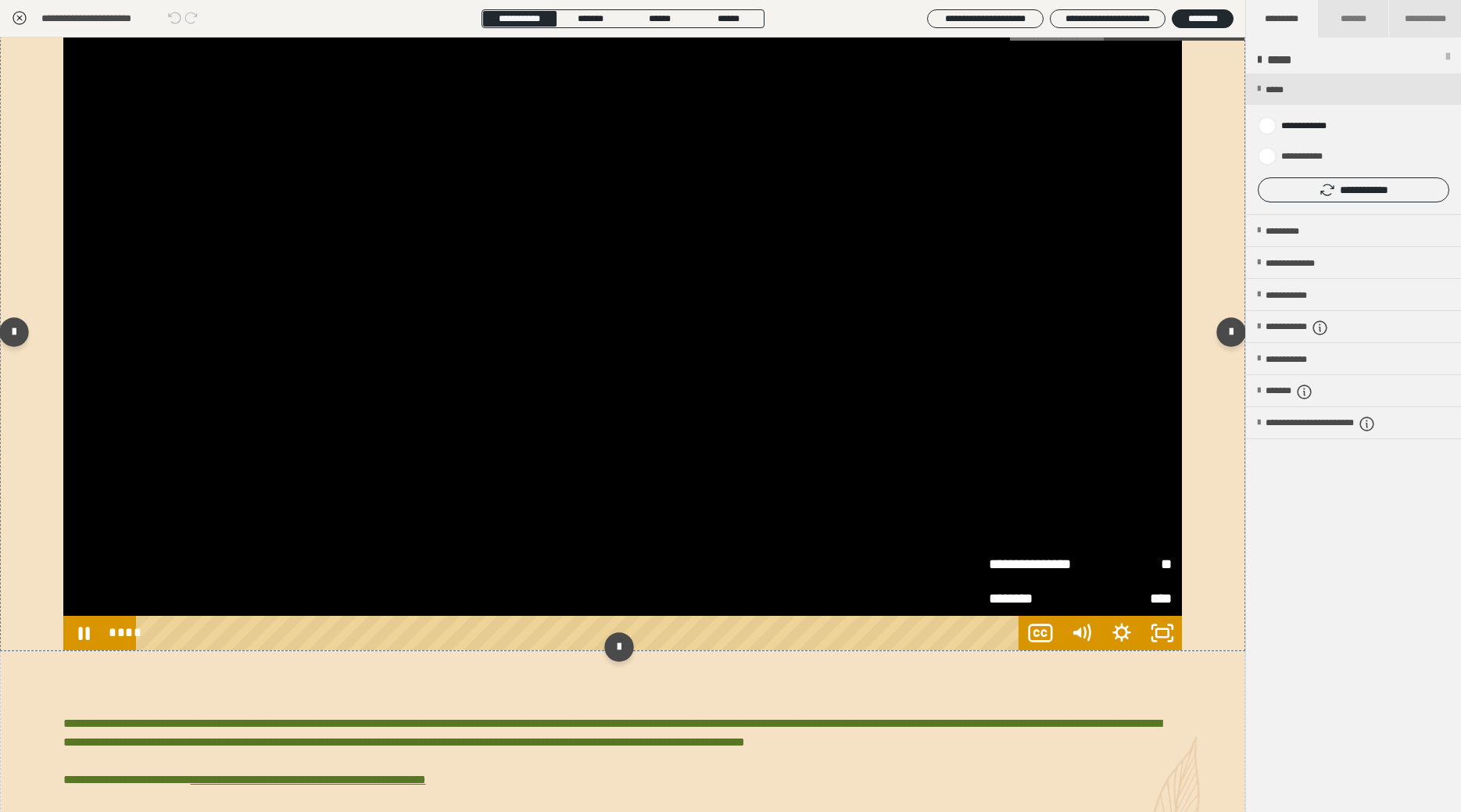 click on "**" at bounding box center (1126, 564) 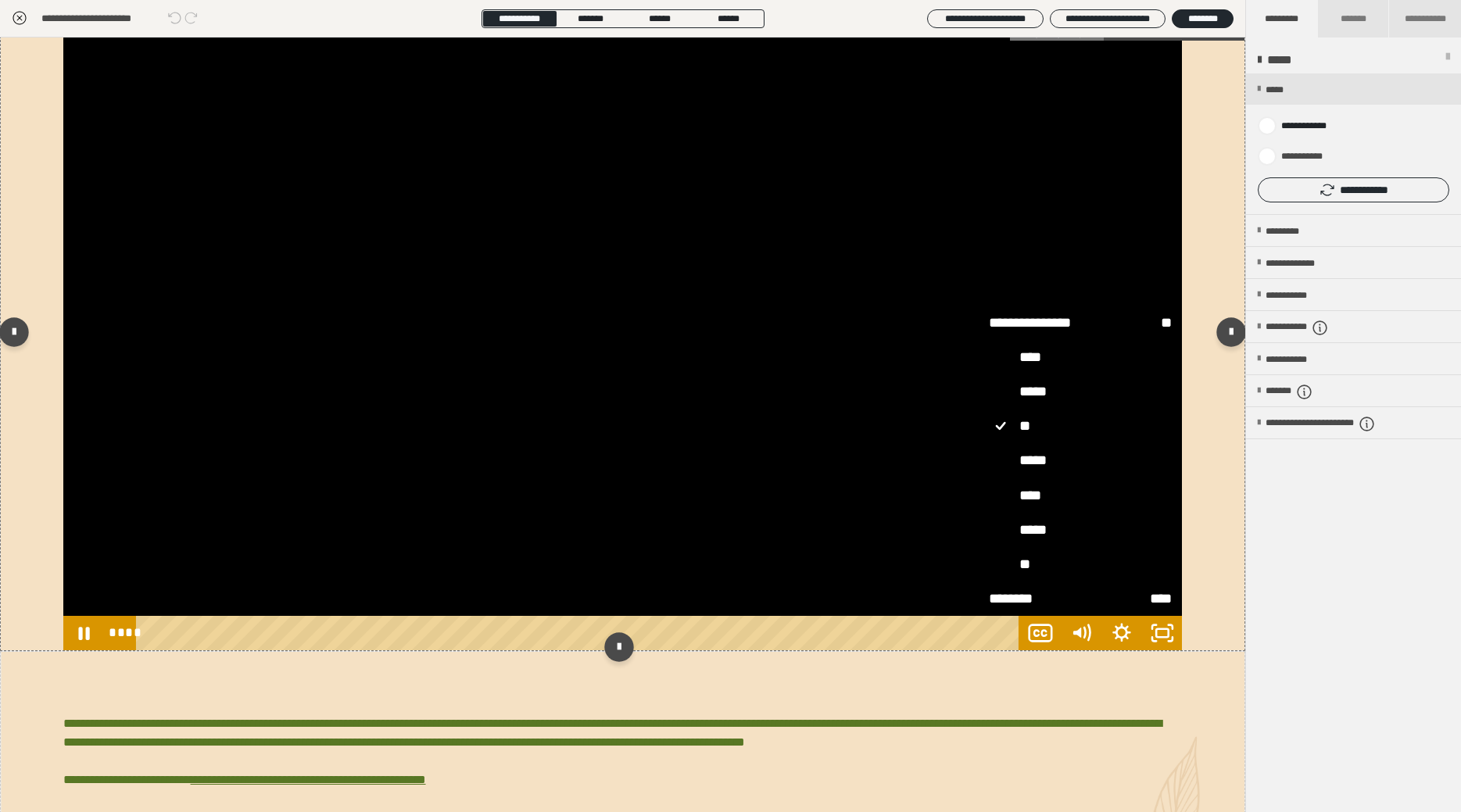 click on "*****" at bounding box center [1080, 531] 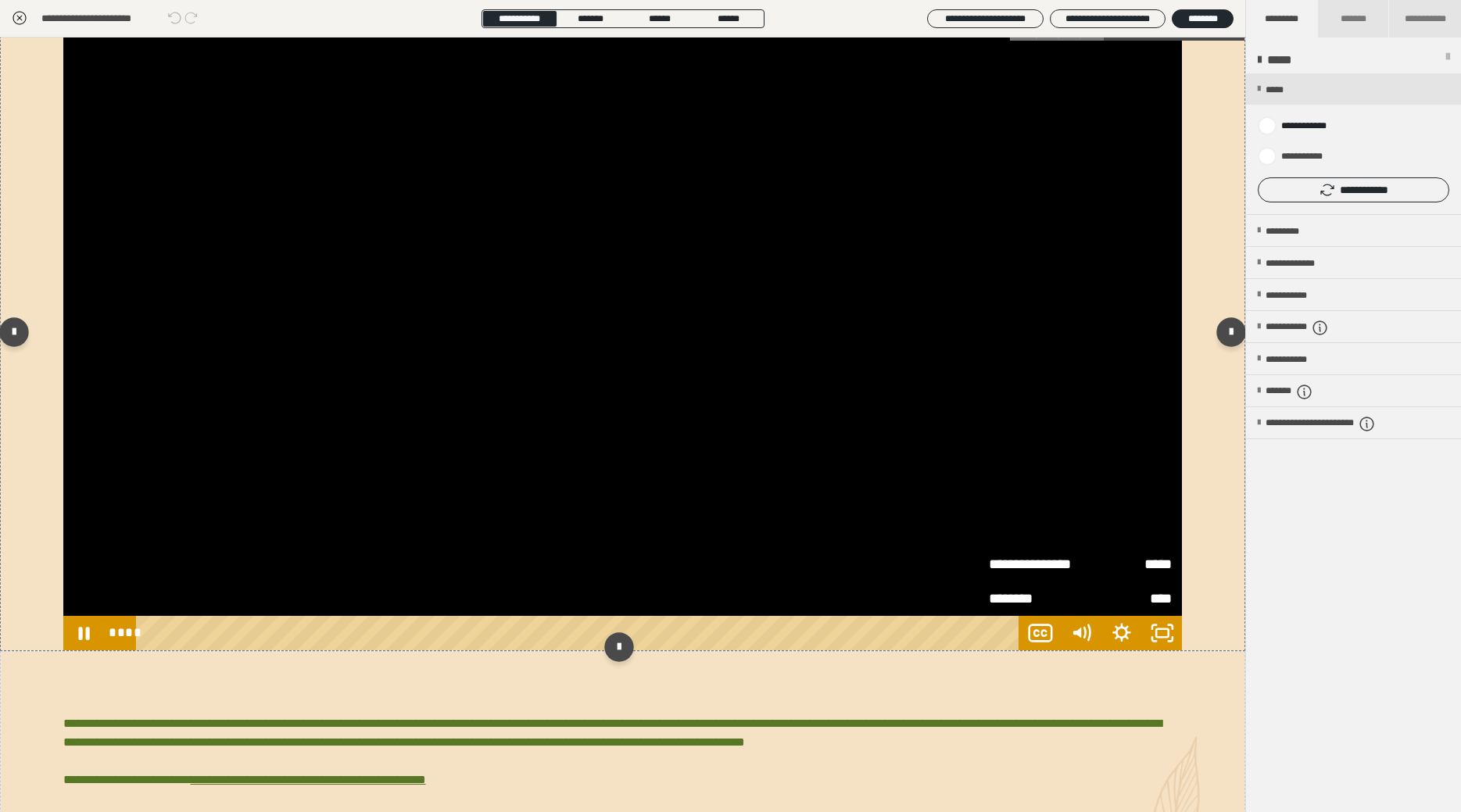 click on "*****" at bounding box center [1126, 564] 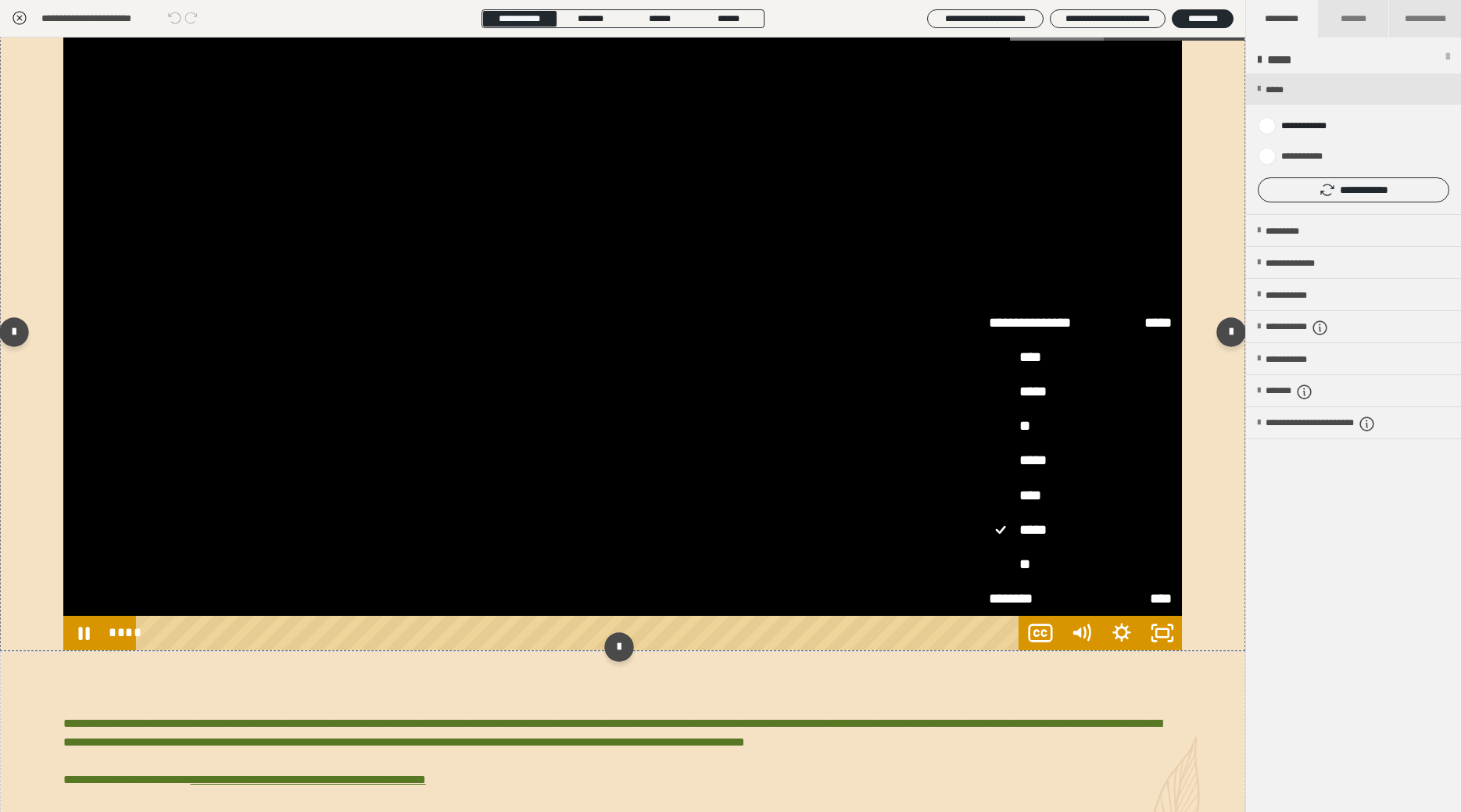 click on "**" at bounding box center (1080, 427) 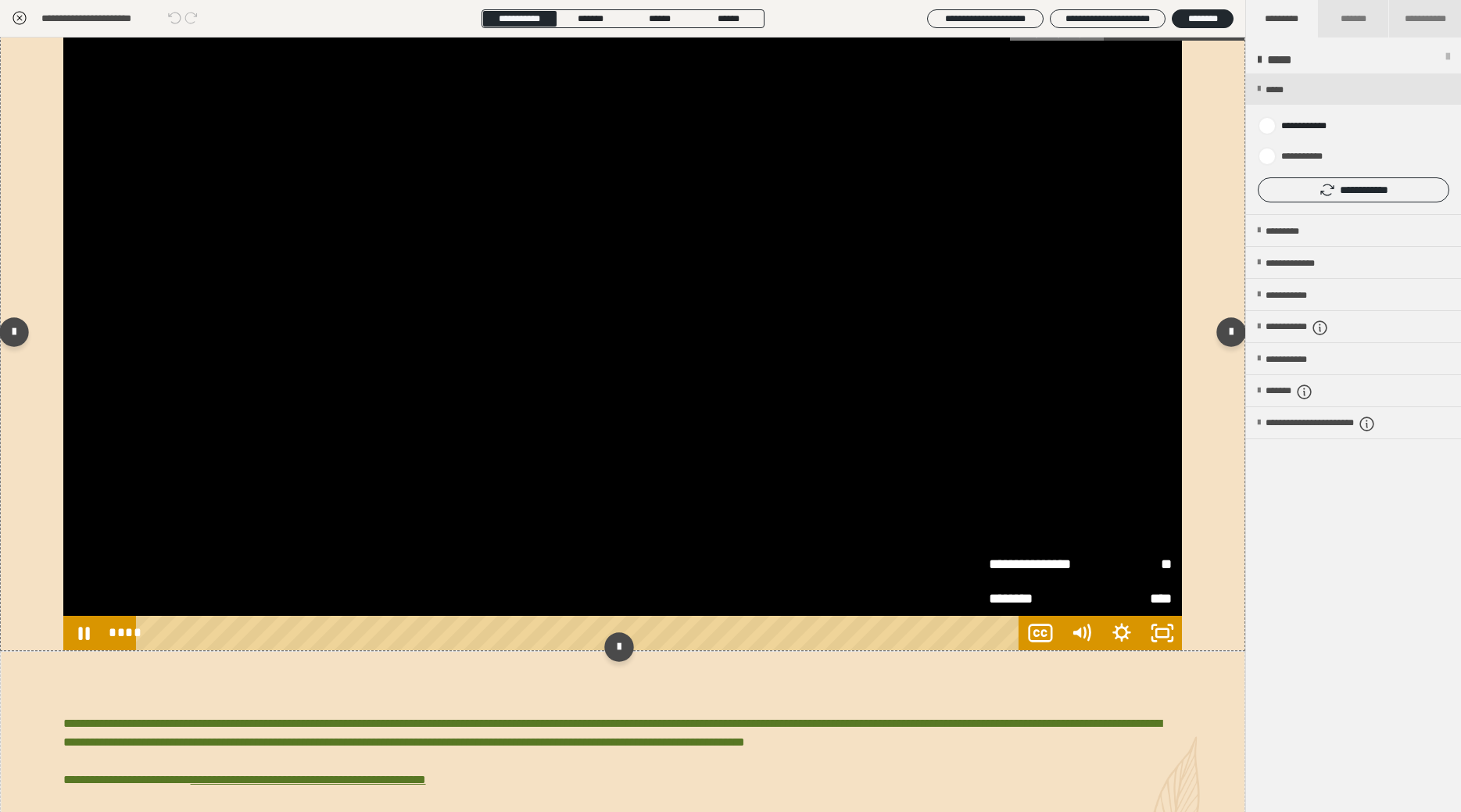 click on "**" at bounding box center (1126, 564) 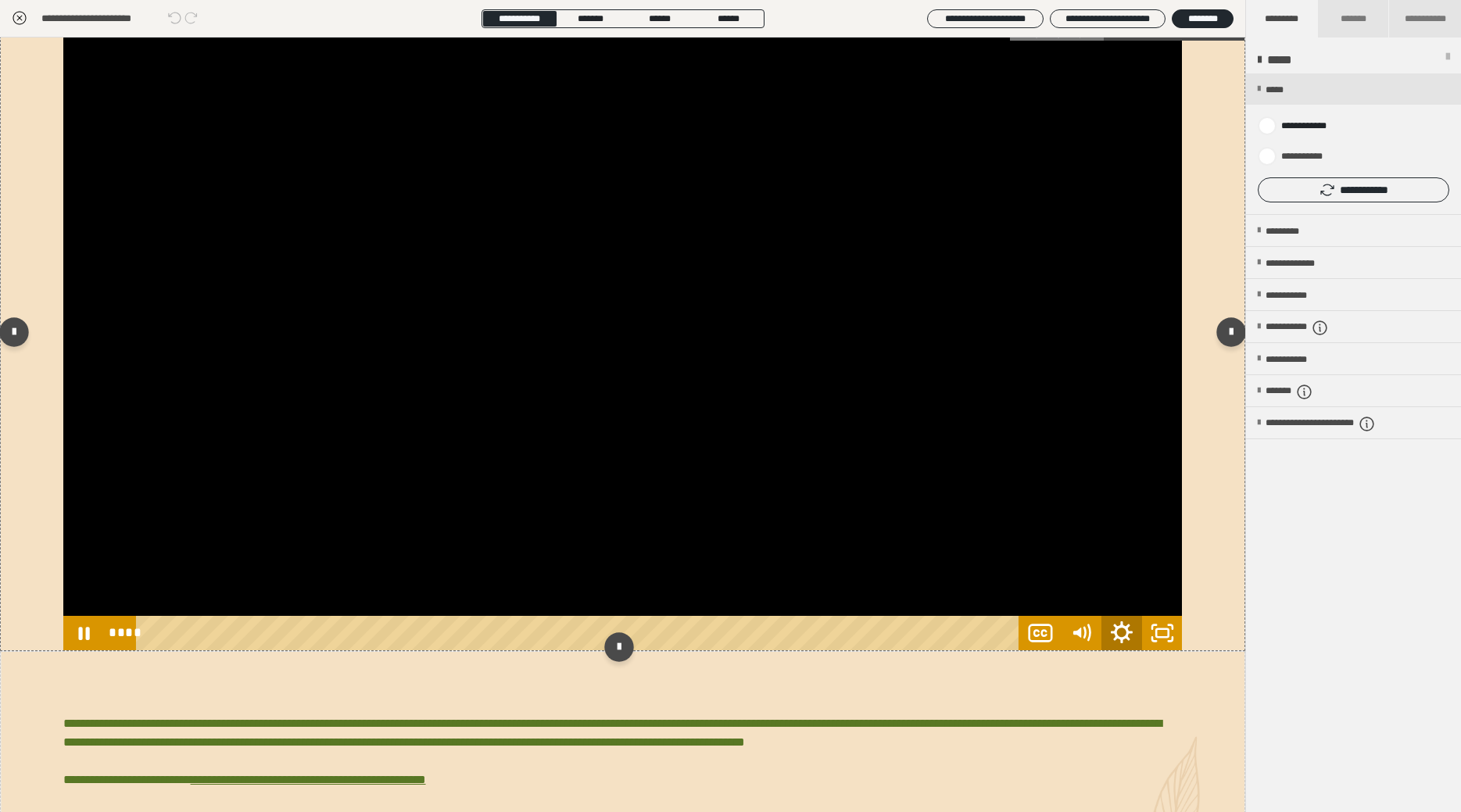 click 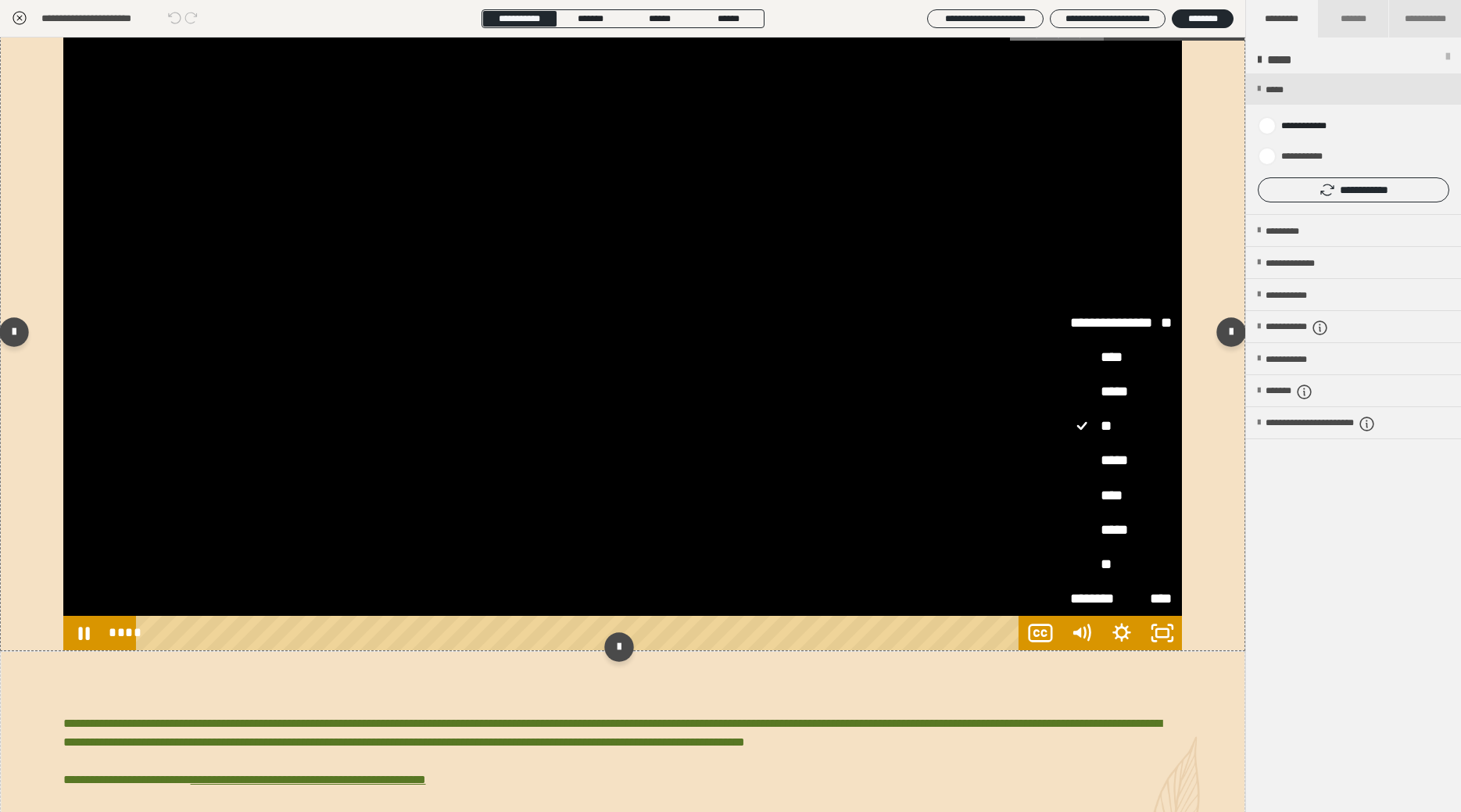 click on "*****" at bounding box center (1121, 531) 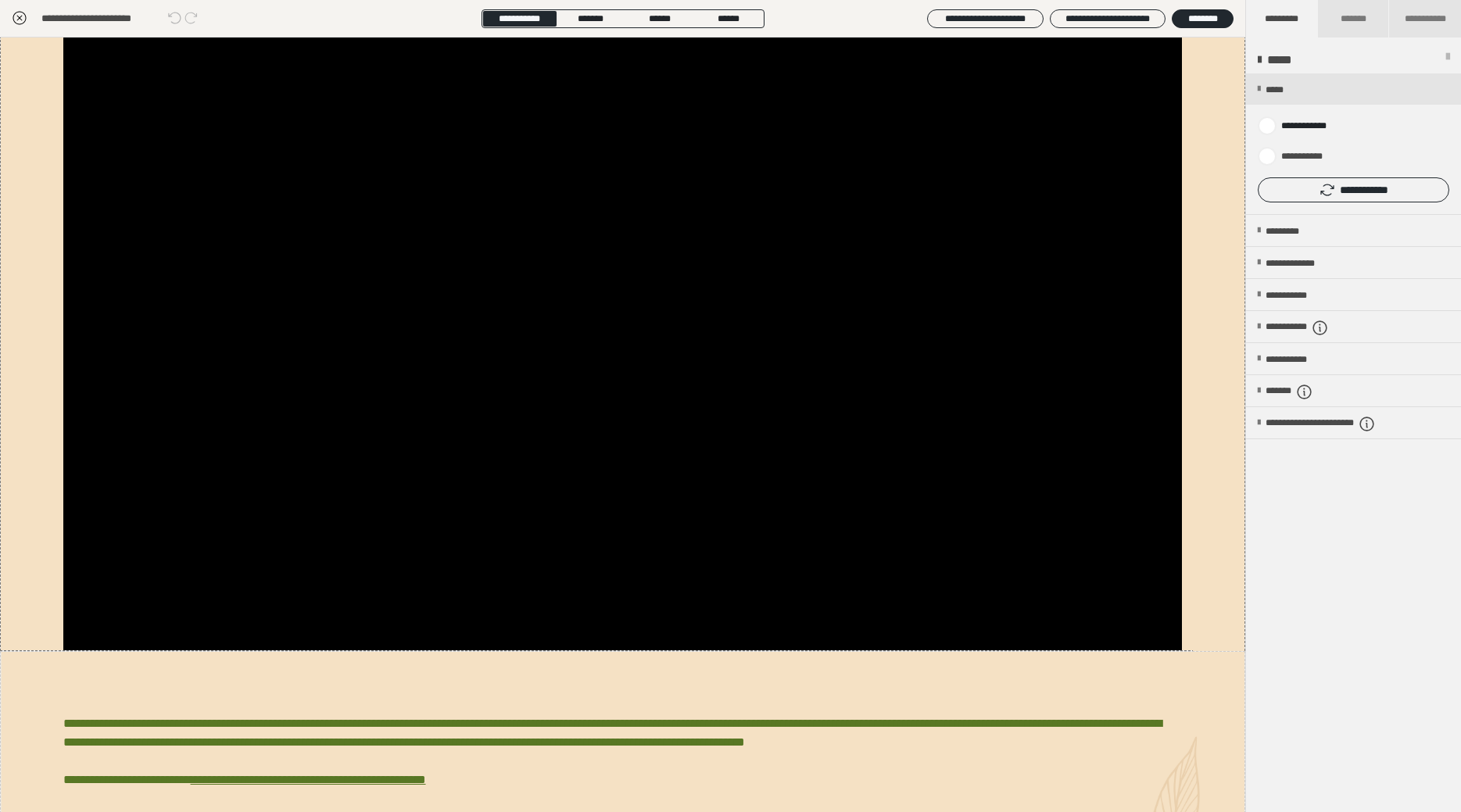 click 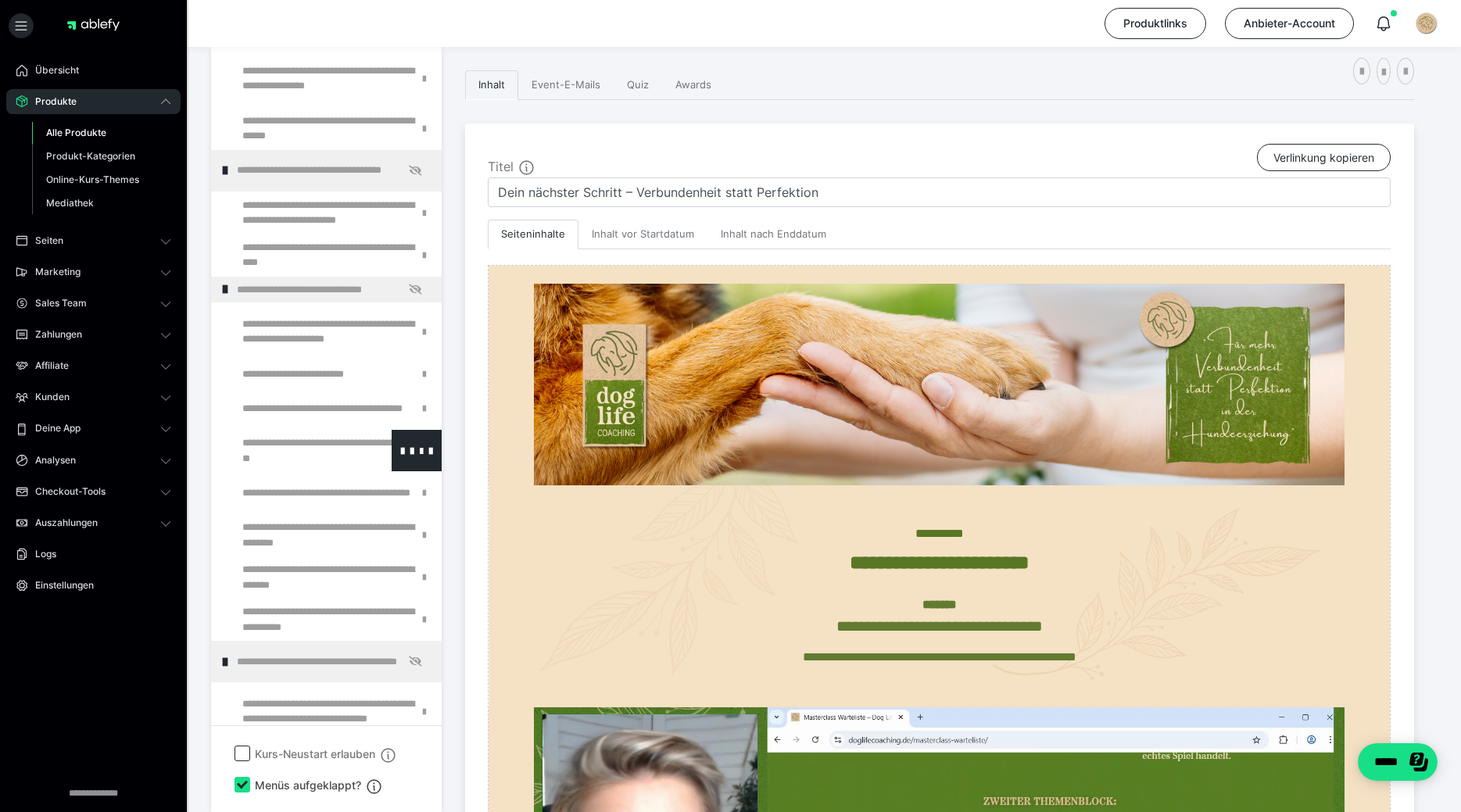 scroll, scrollTop: 0, scrollLeft: 0, axis: both 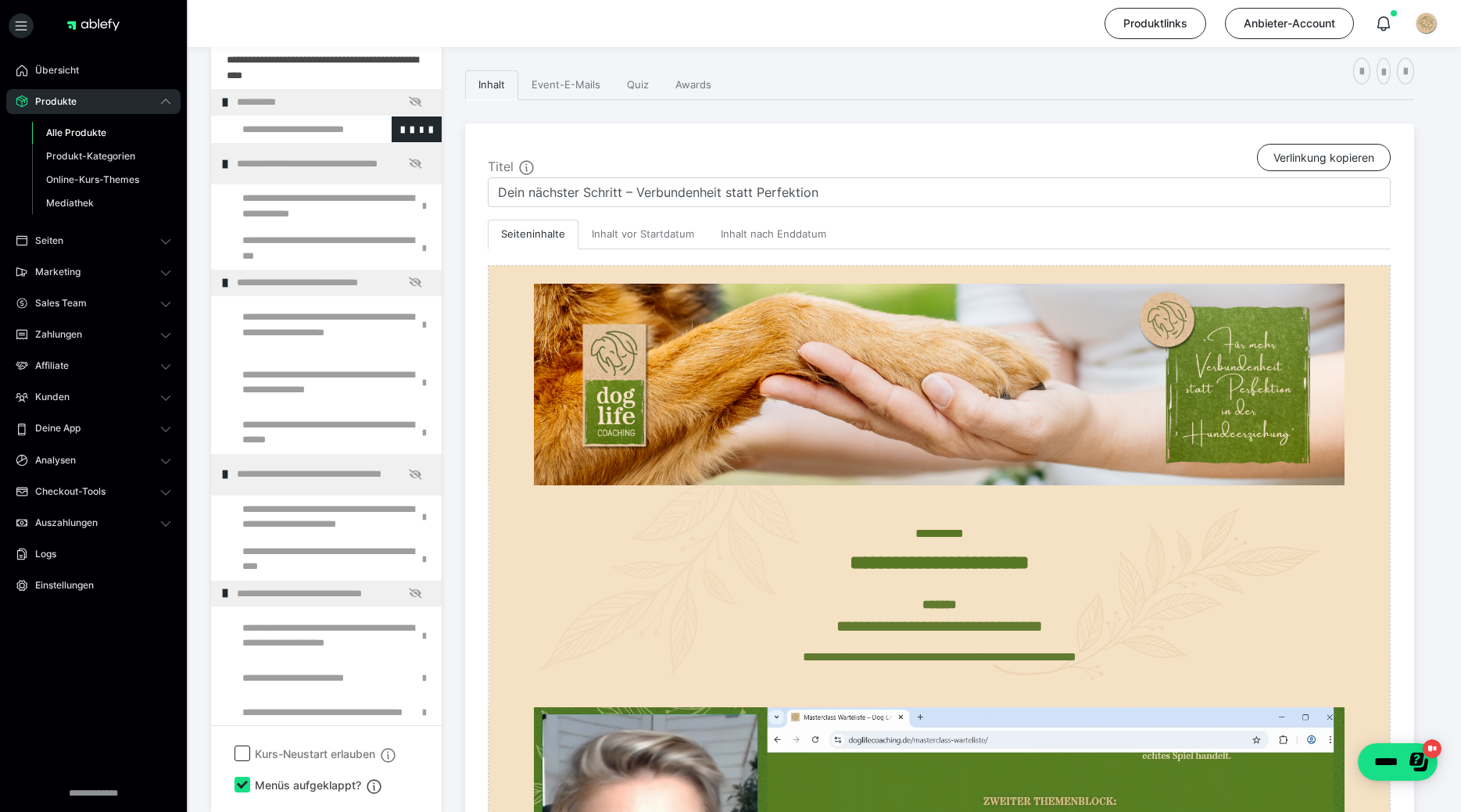 click at bounding box center (293, 130) 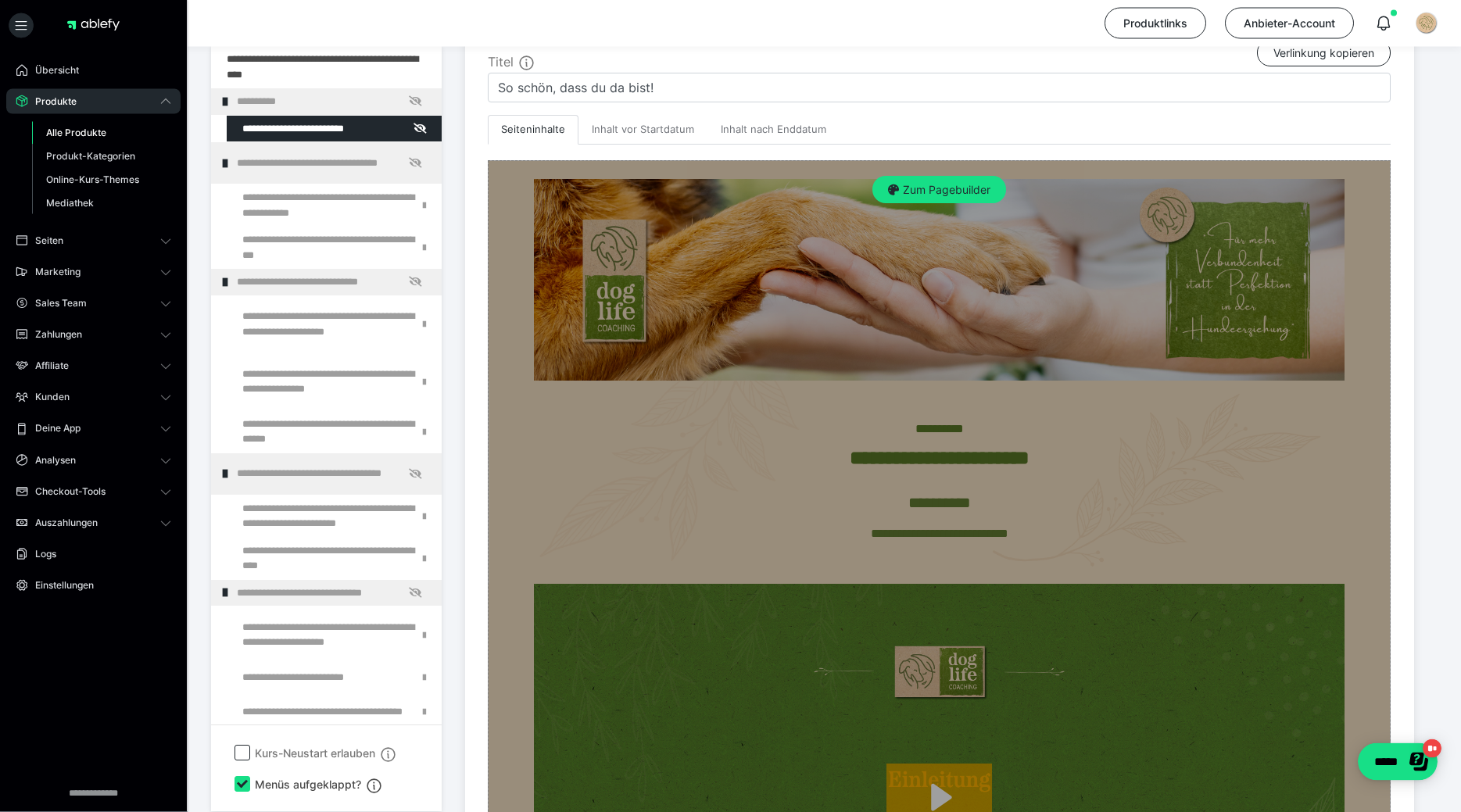 scroll, scrollTop: 276, scrollLeft: 0, axis: vertical 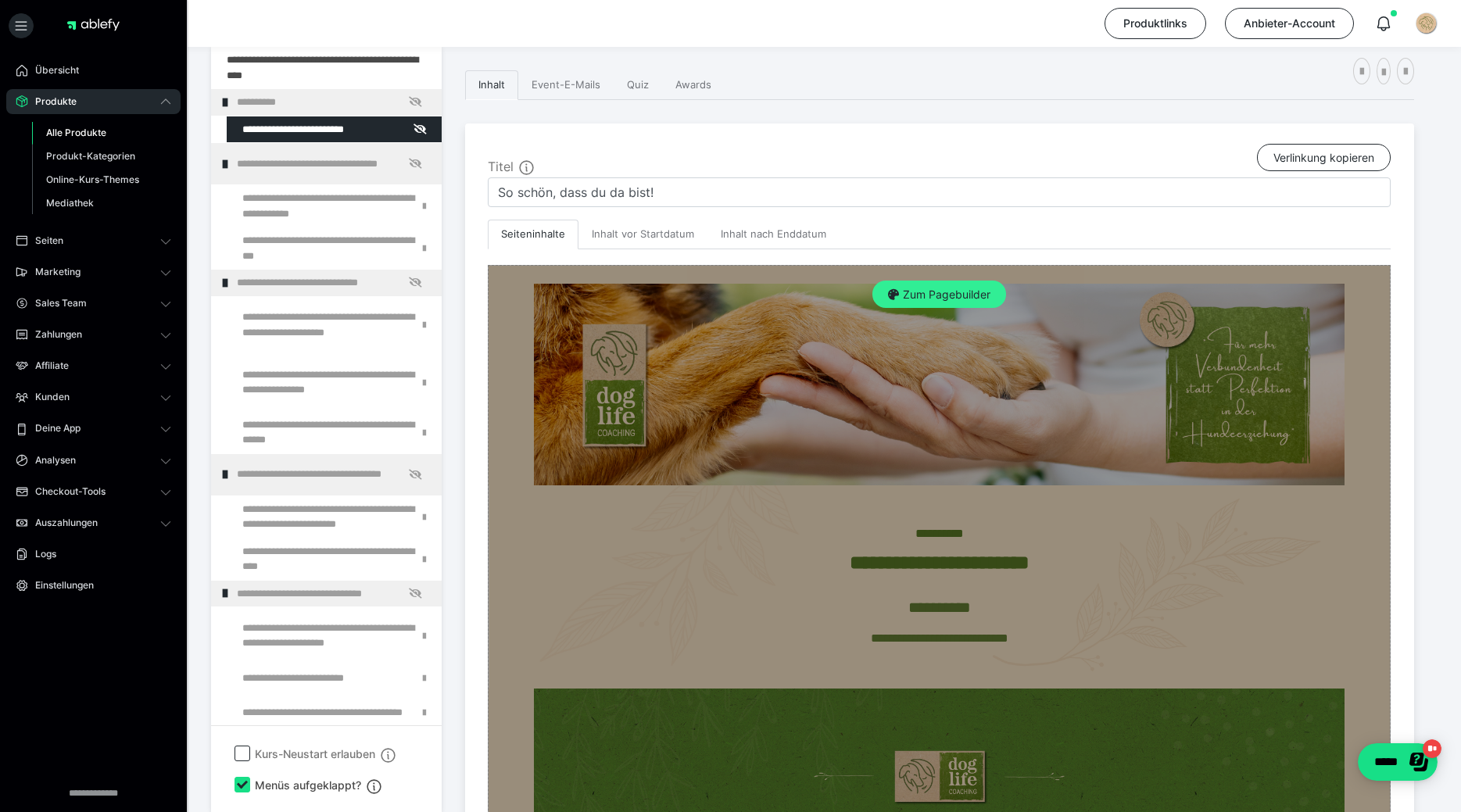 click on "Zum Pagebuilder" at bounding box center [939, 295] 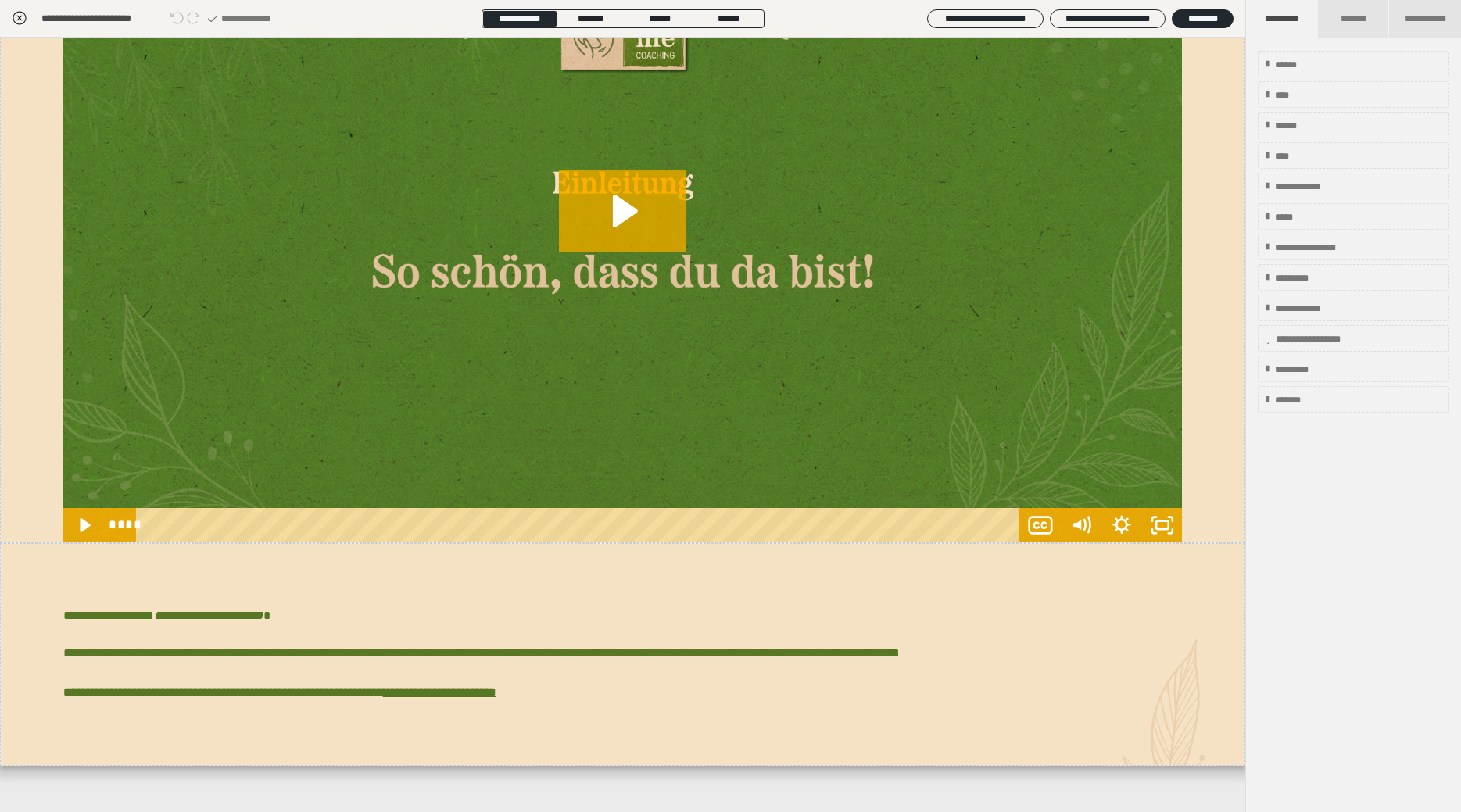 scroll, scrollTop: 664, scrollLeft: 0, axis: vertical 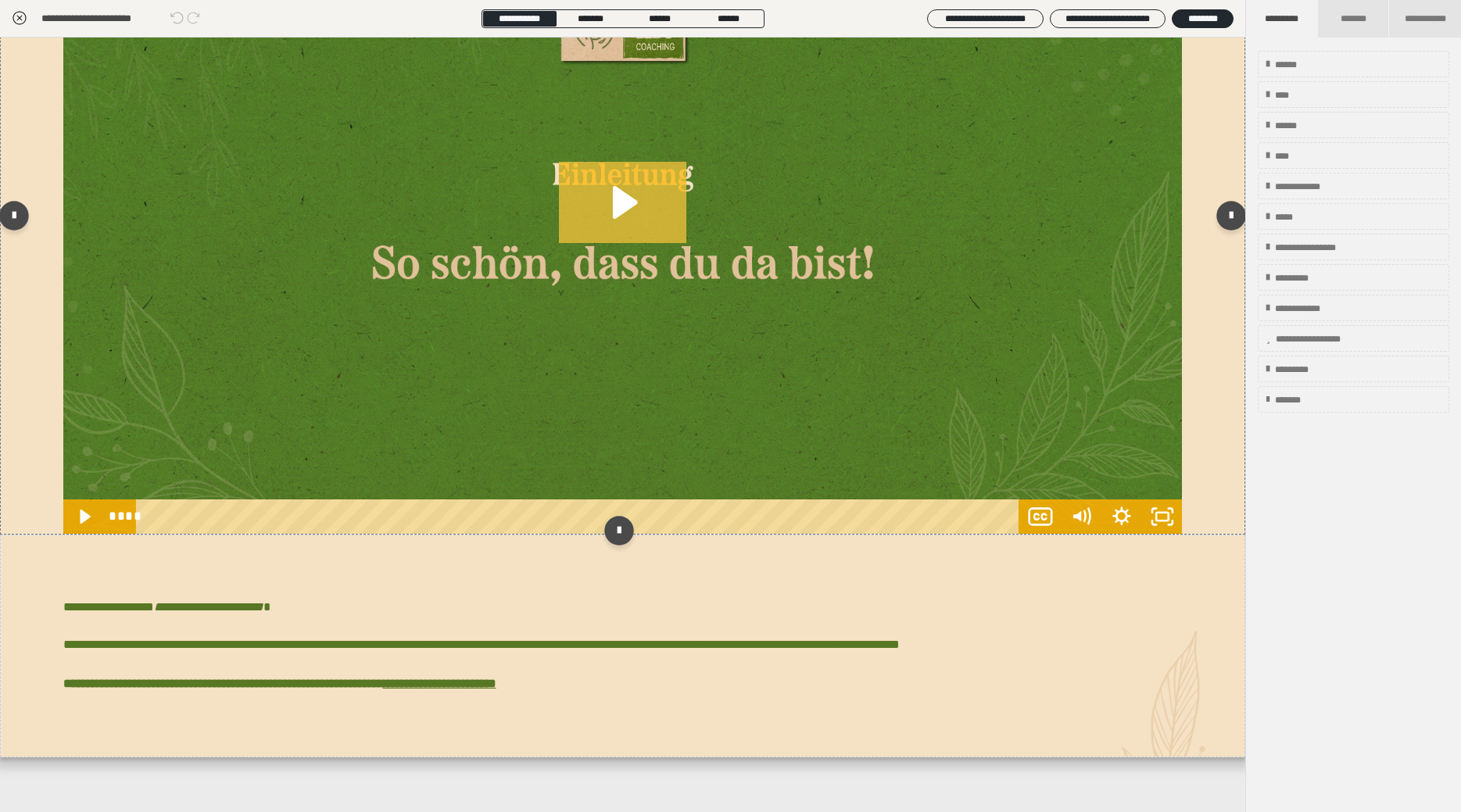 click 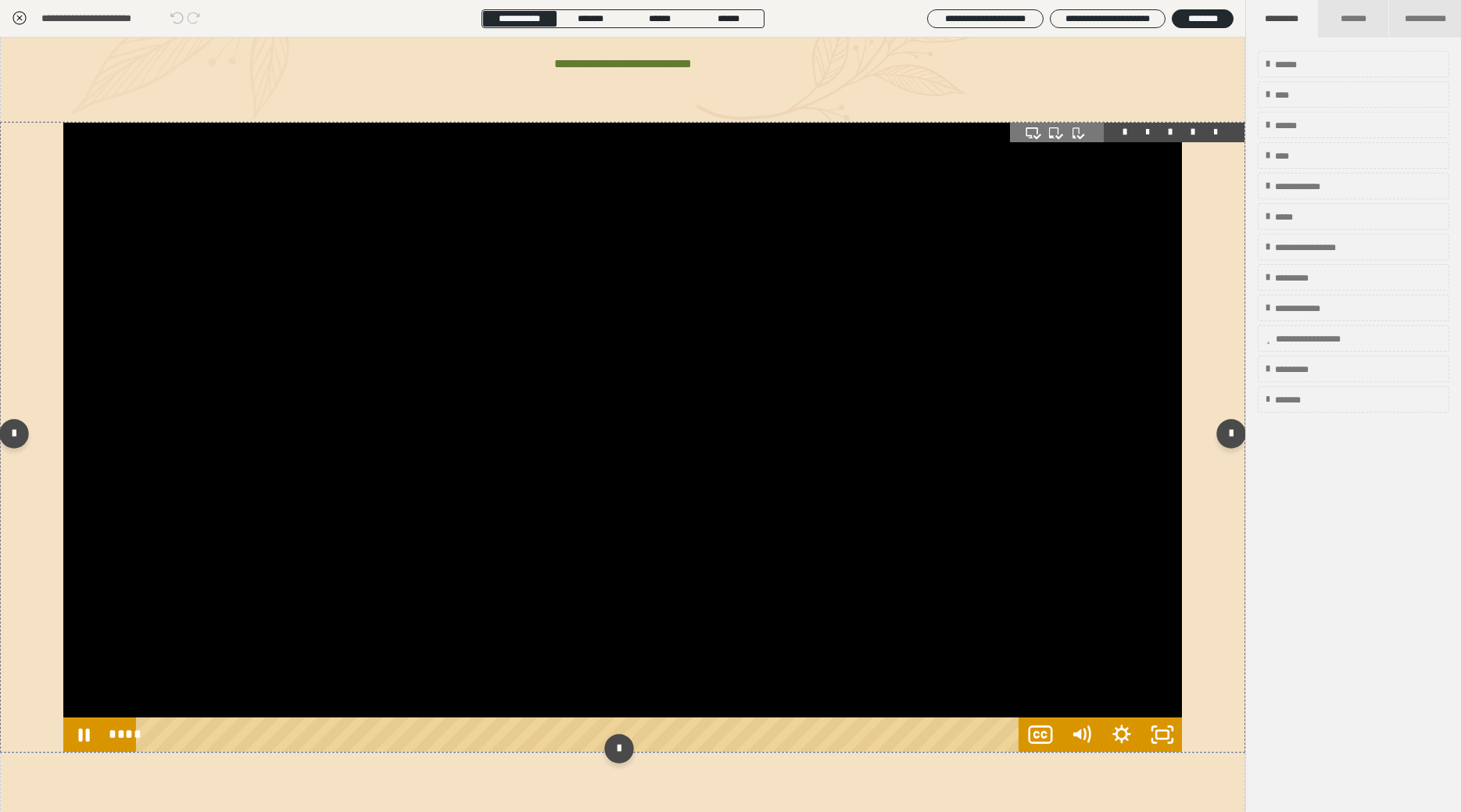 scroll, scrollTop: 477, scrollLeft: 0, axis: vertical 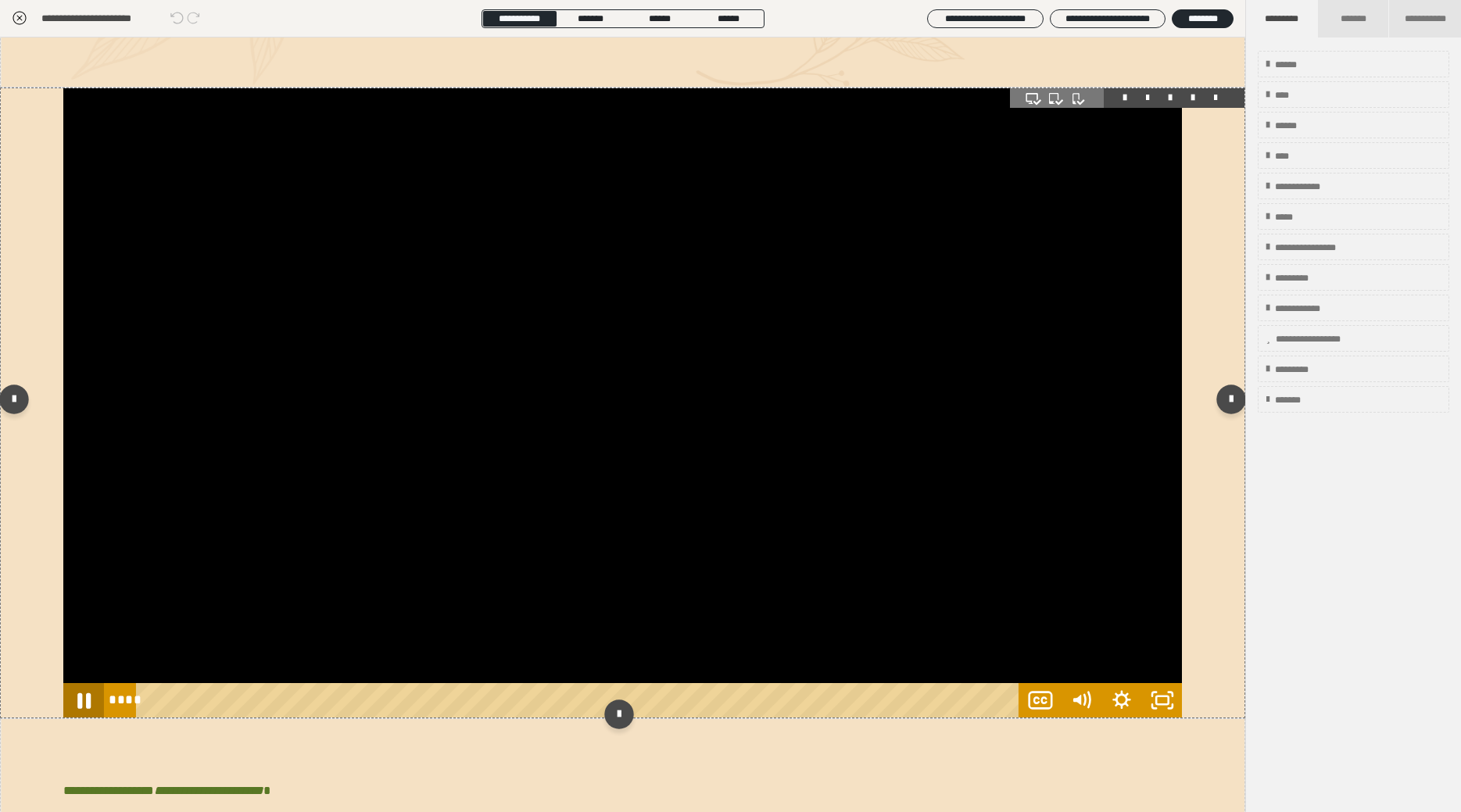 click 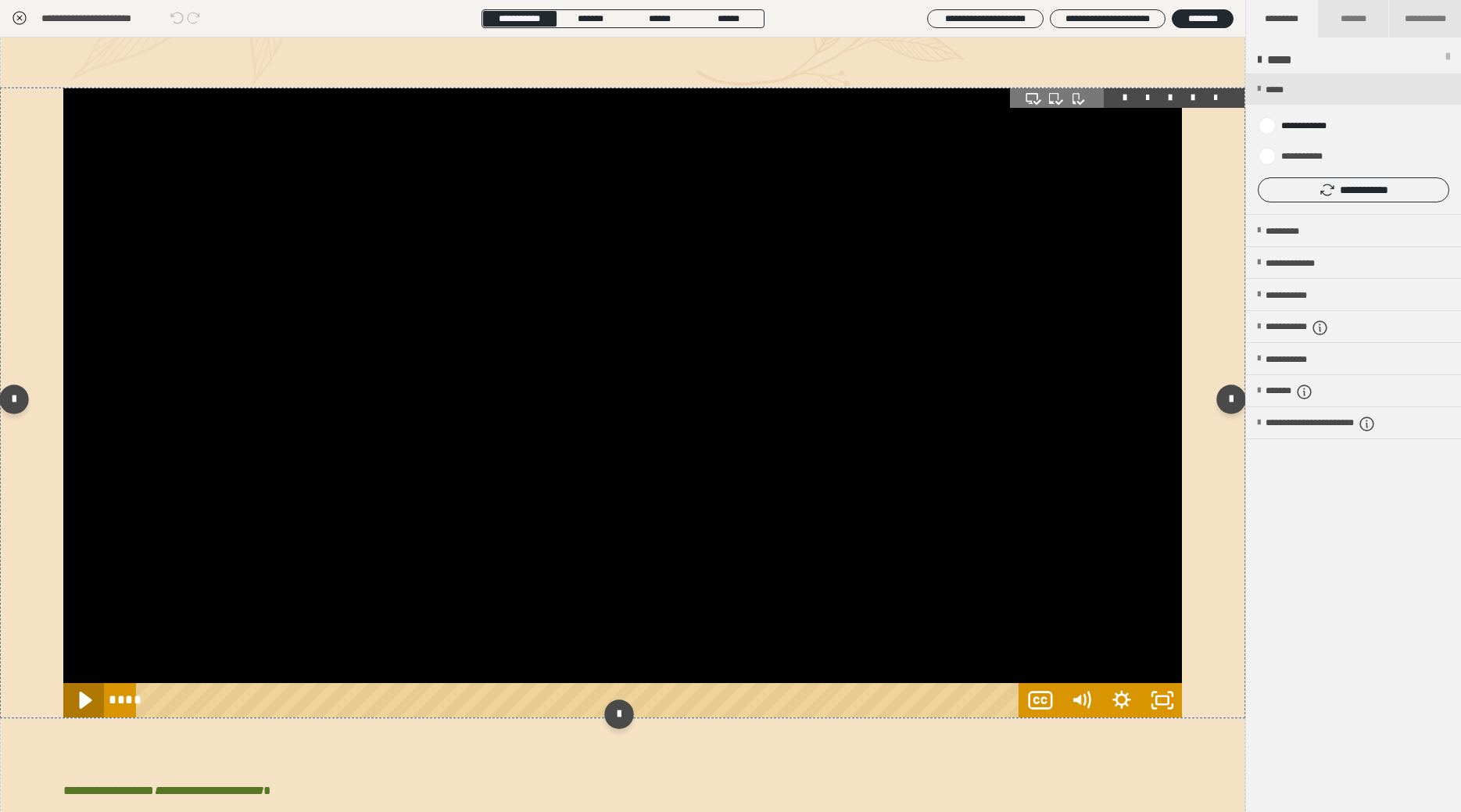 click 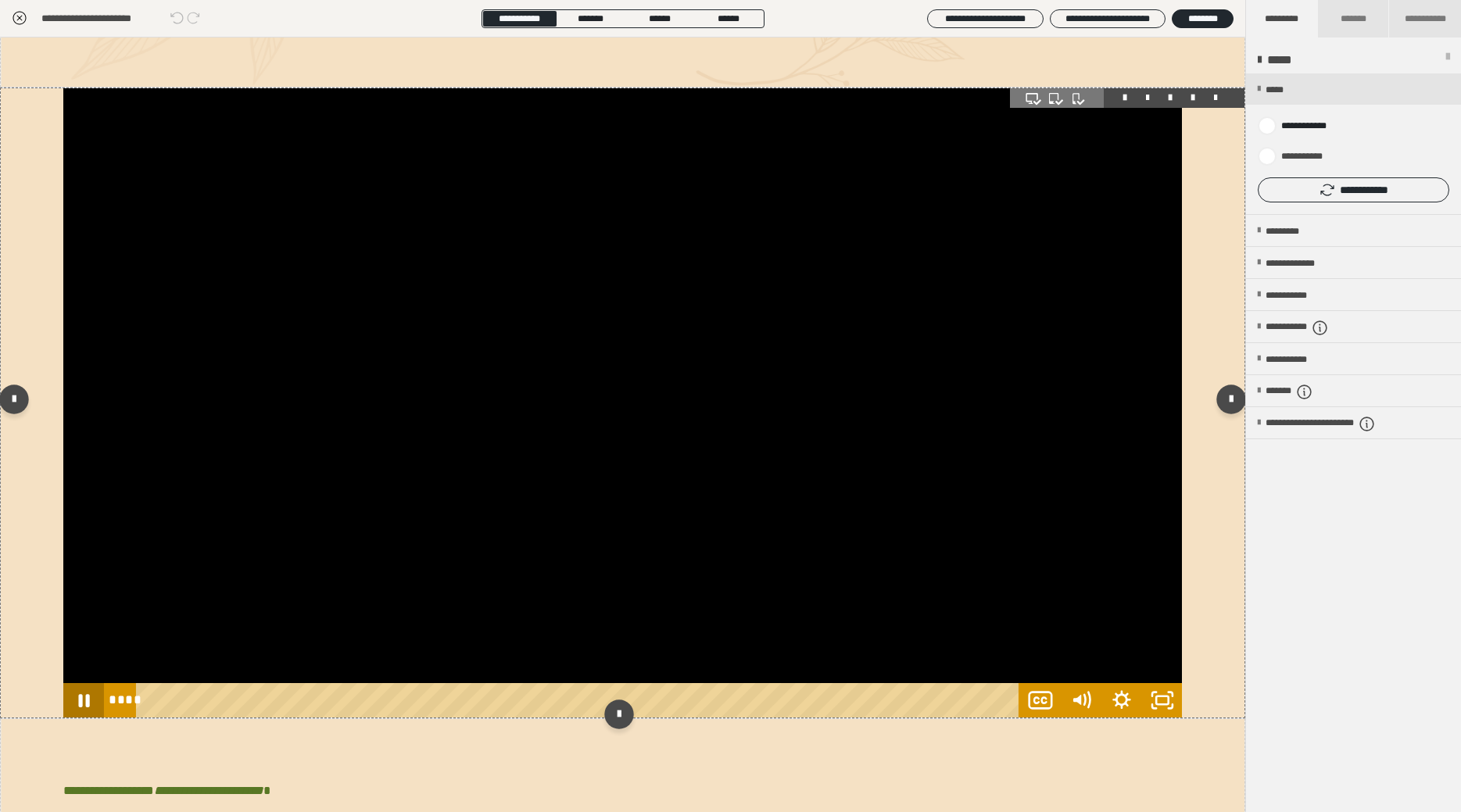 click 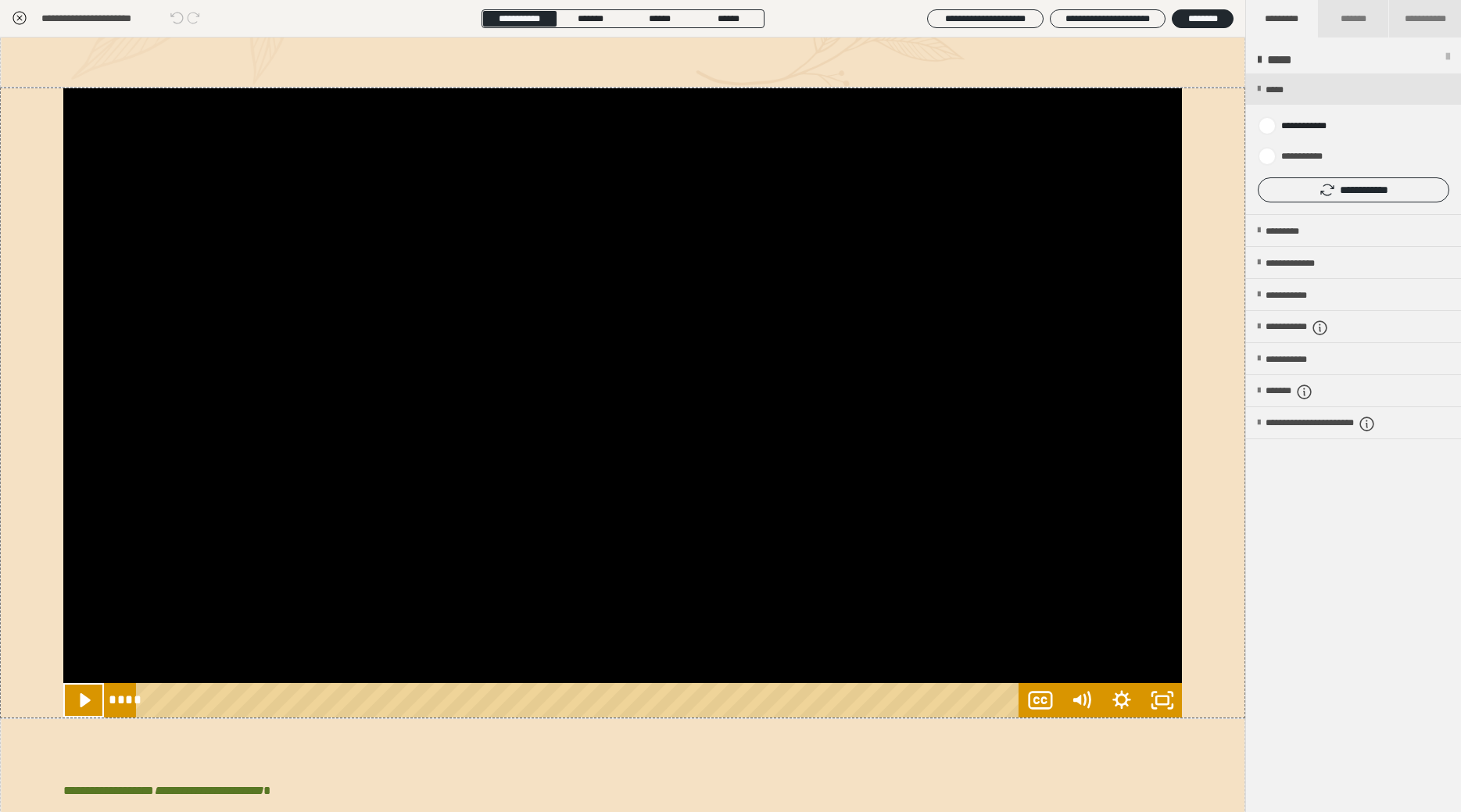 click on "**********" at bounding box center [152, 19] 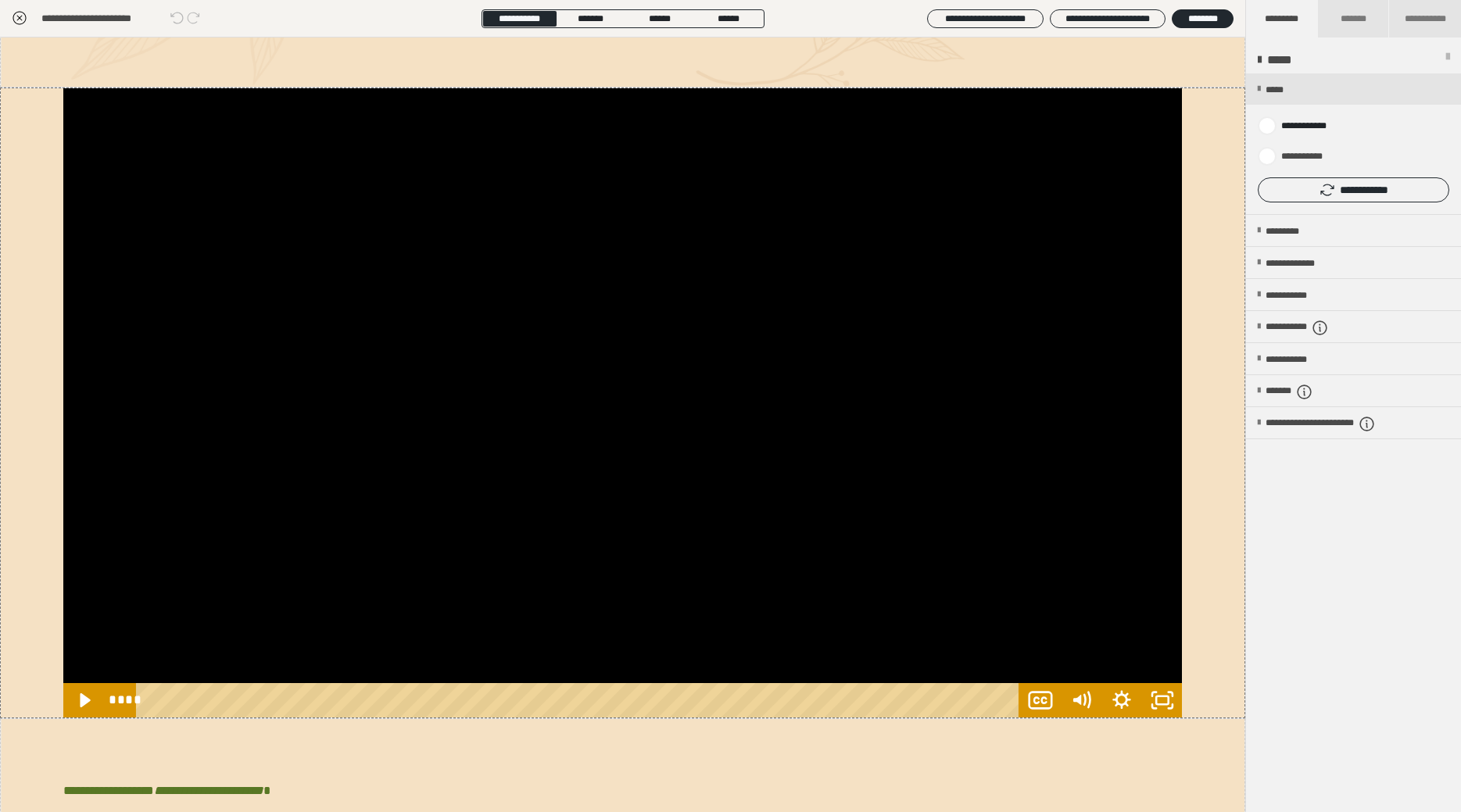 click 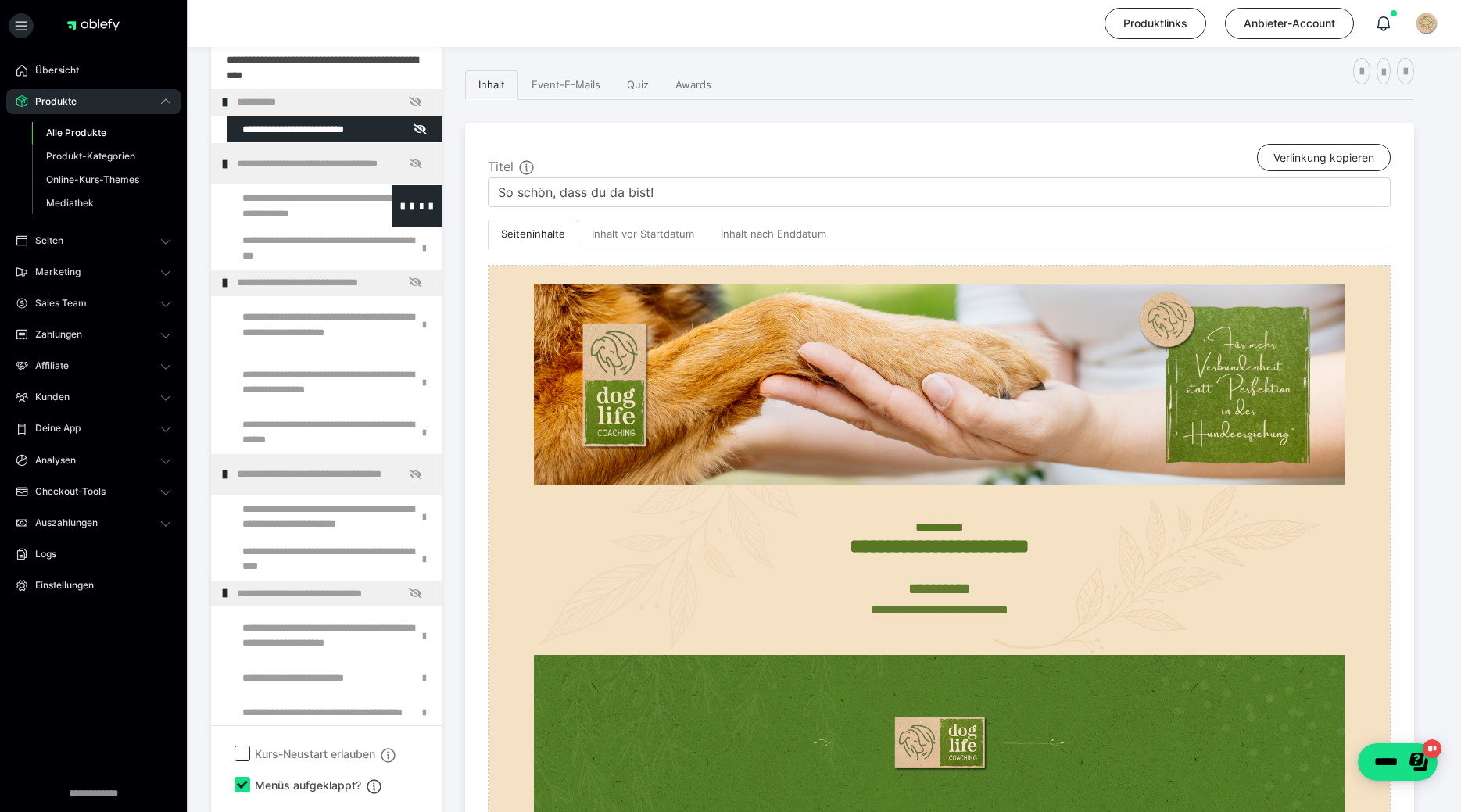 click at bounding box center (293, 206) 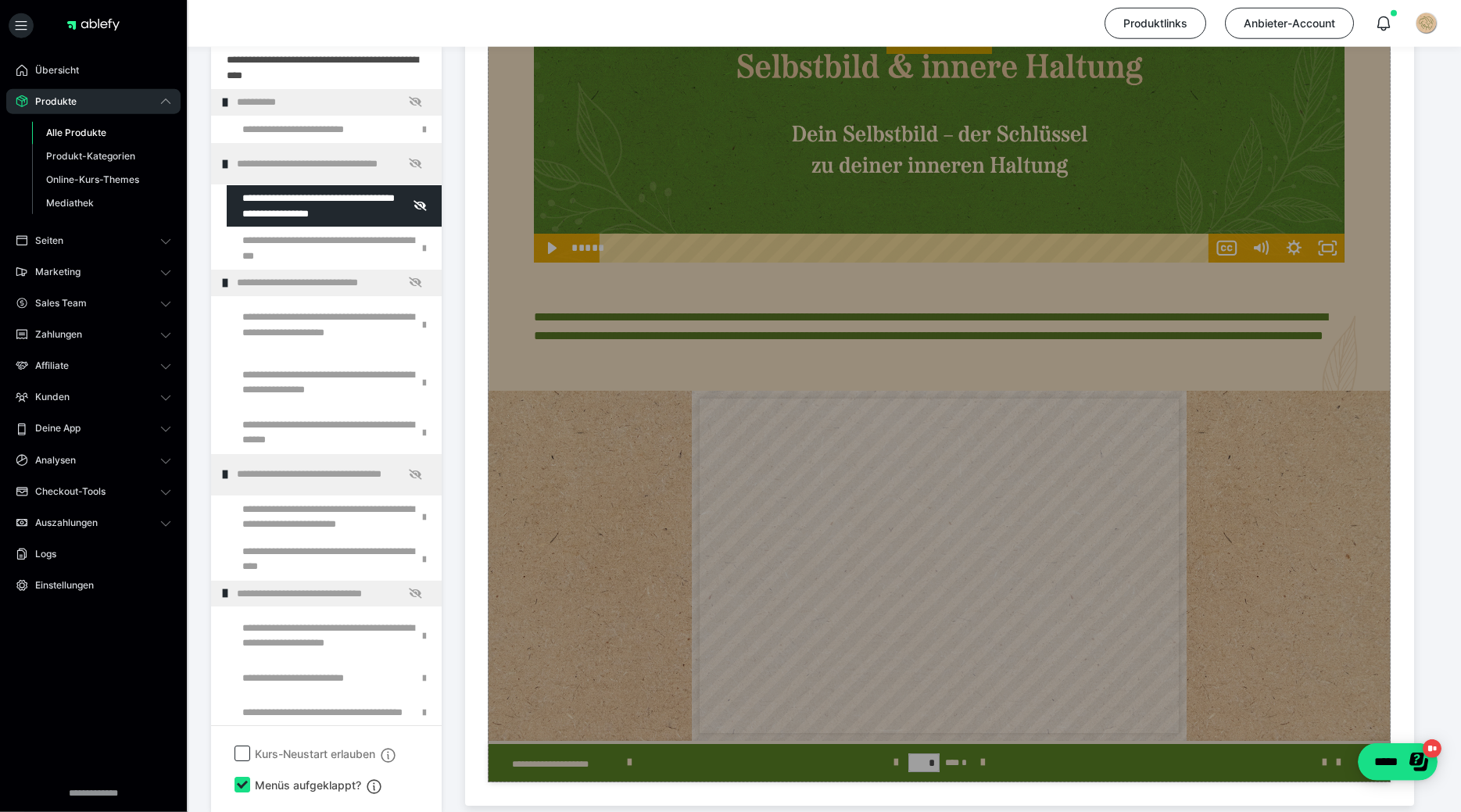 scroll, scrollTop: 1309, scrollLeft: 0, axis: vertical 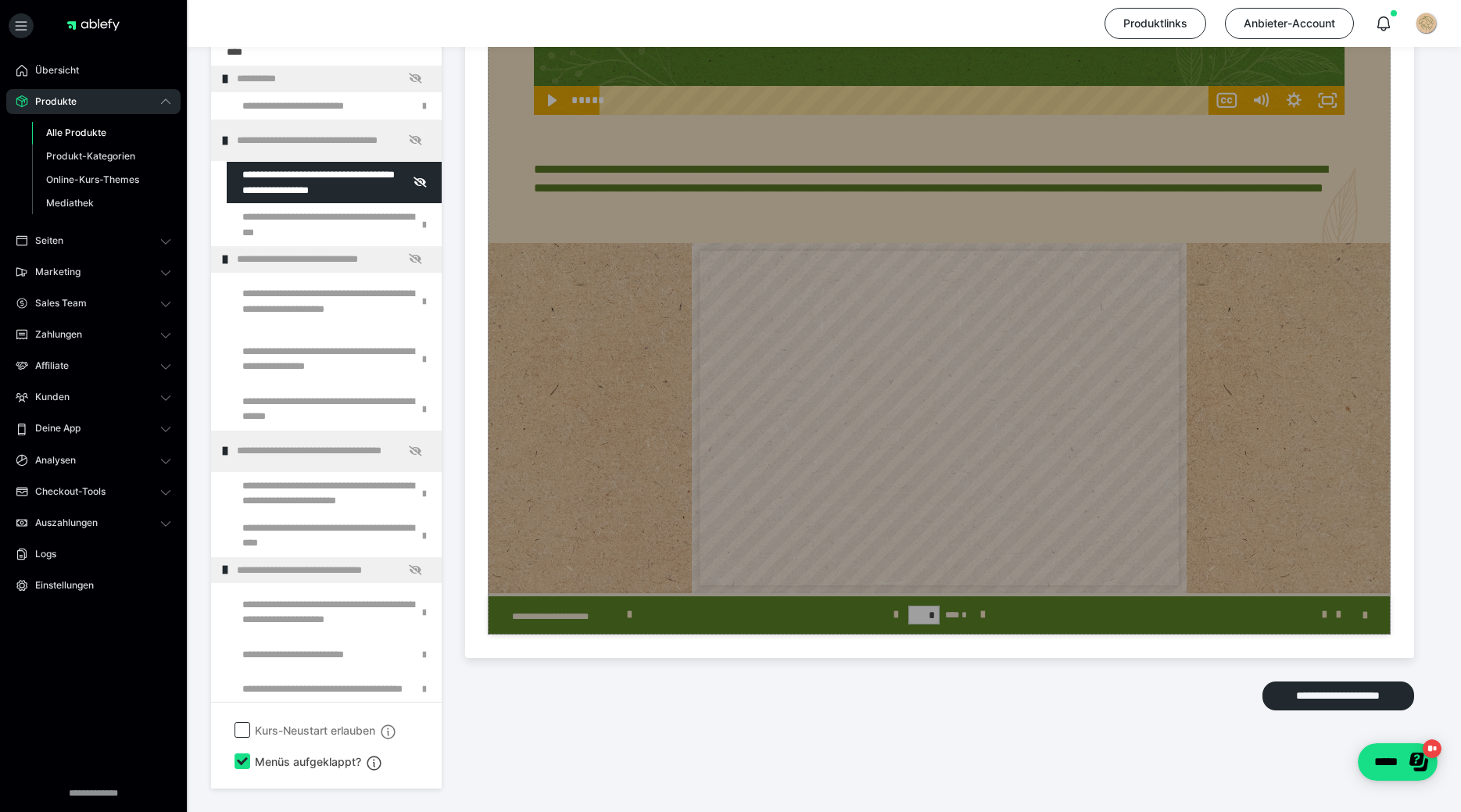 click on "Zum Pagebuilder" at bounding box center (939, -67) 